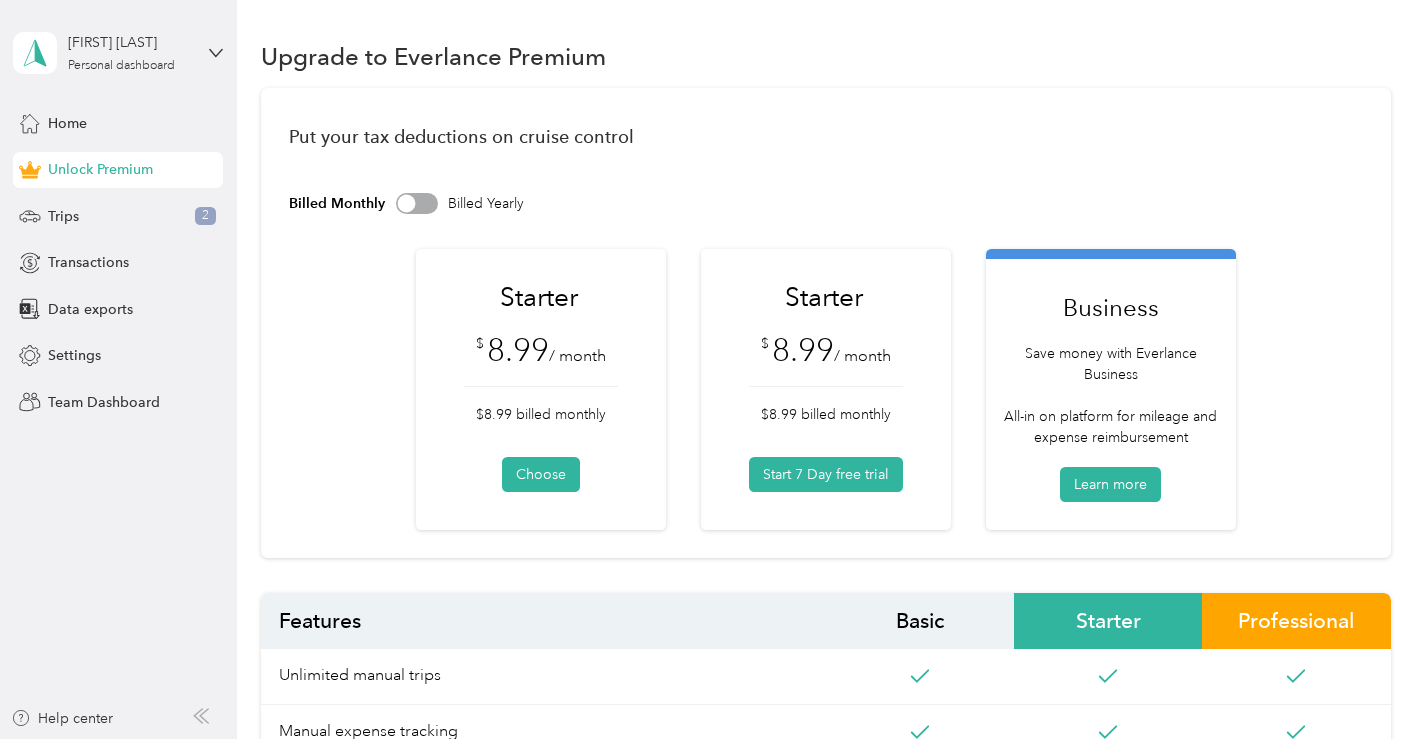scroll, scrollTop: 0, scrollLeft: 0, axis: both 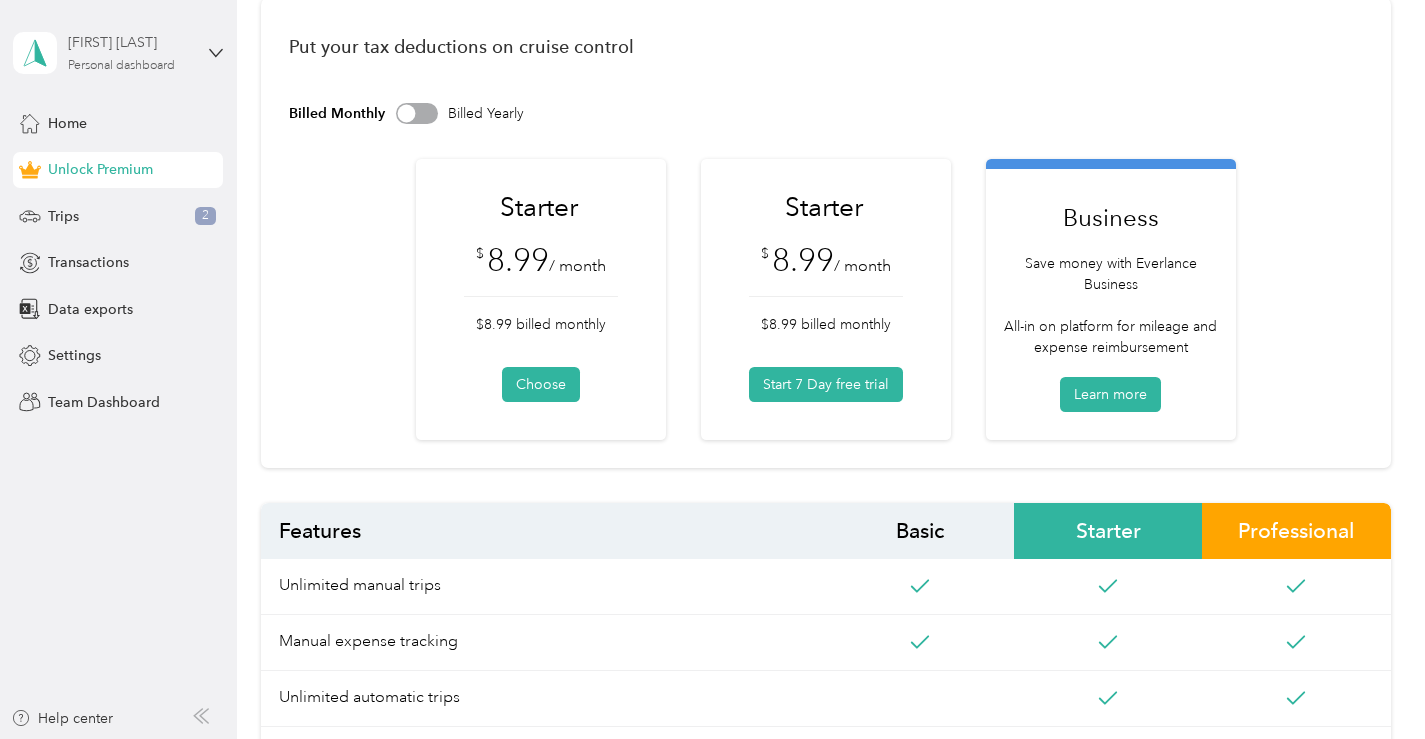 click on "Personal dashboard" at bounding box center (121, 66) 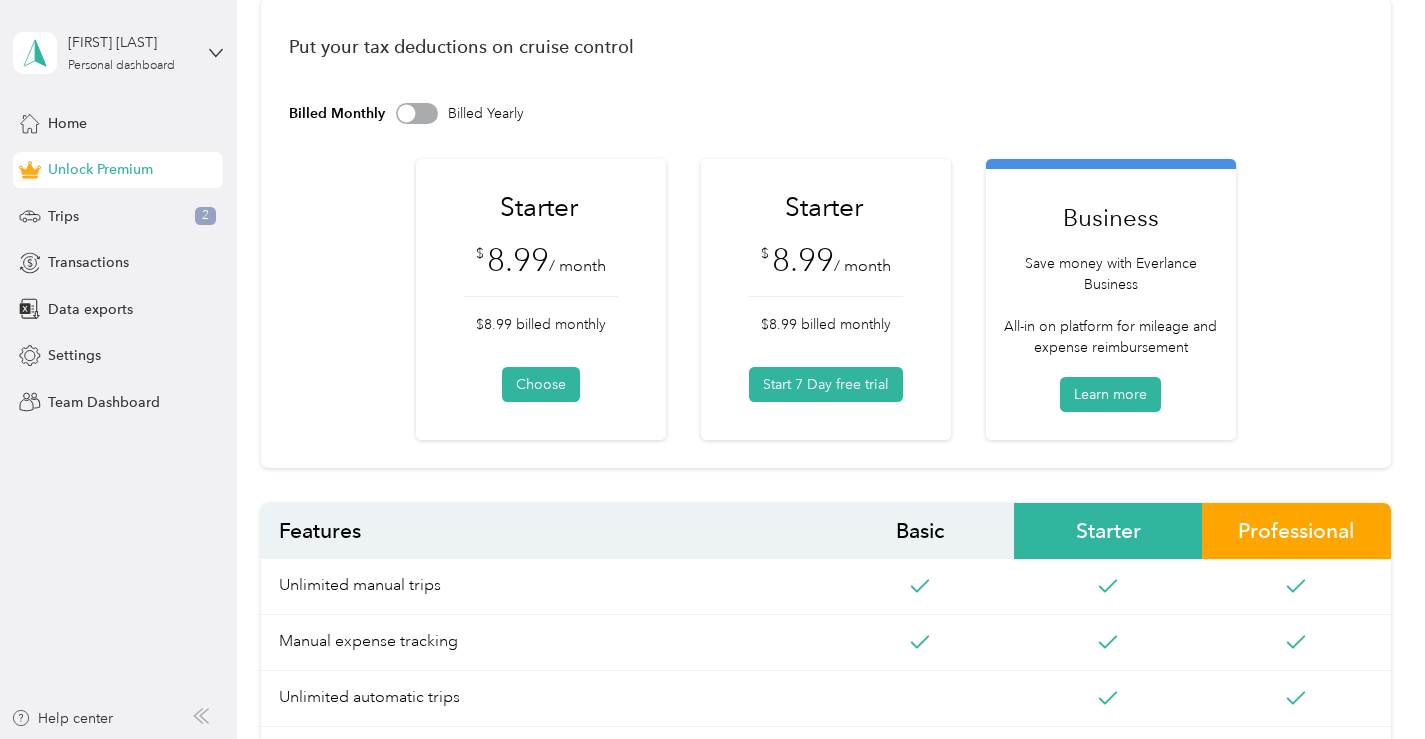 click on "Upgrade to Everlance Premium Put your tax deductions on cruise control Billed Monthly Billed Yearly   Starter $ 8.99 / month $8.99 billed monthly Choose   Starter $ 8.99 / month $8.99 billed monthly Start 7 Day free trial   Business Save money with Everlance Business   All-in on platform for mileage and expense reimbursement Learn more Features Basic Starter Professional Unlimited manual trips Manual expense tracking Unlimited automatic trips PDF reports Work hours Card sync for expense tracking Tax filing Audit protection Premium support Your subscription is 100% tax deductible, cancel anytime. By signing up you agree to out   Terms and Conditions . Why Everlance Premium Pays for itself after 1 big trip per month Every 1,000 miles is worth  700  in deductions. Save hours of your valuable time Manually tracking miles is a waste of time. Let Everlance do the work for you. Save $ Thousands on Taxes Premium users identify over $3,500 in tax deductions per year on average. 100% Tax Deductible" at bounding box center [826, 1015] 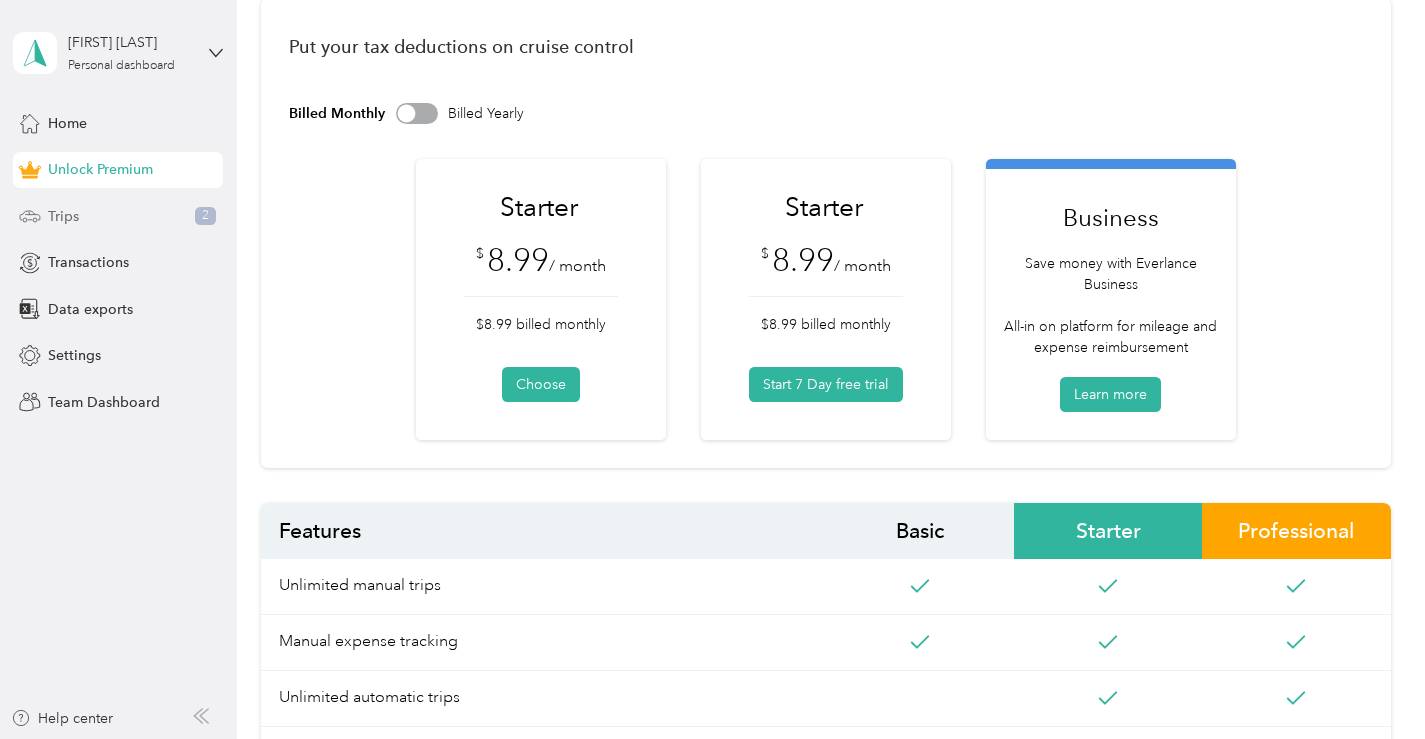 click on "Trips 2" at bounding box center (118, 216) 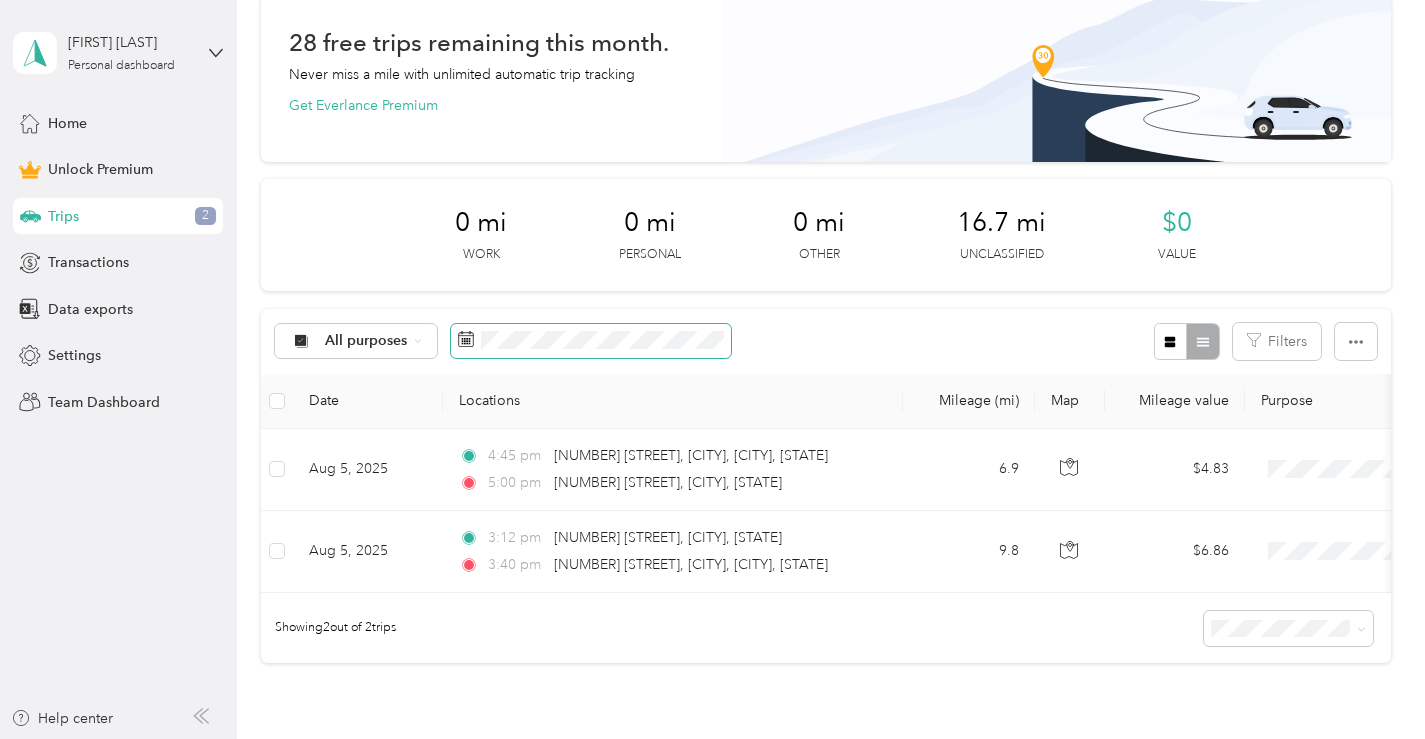 scroll, scrollTop: 89, scrollLeft: 0, axis: vertical 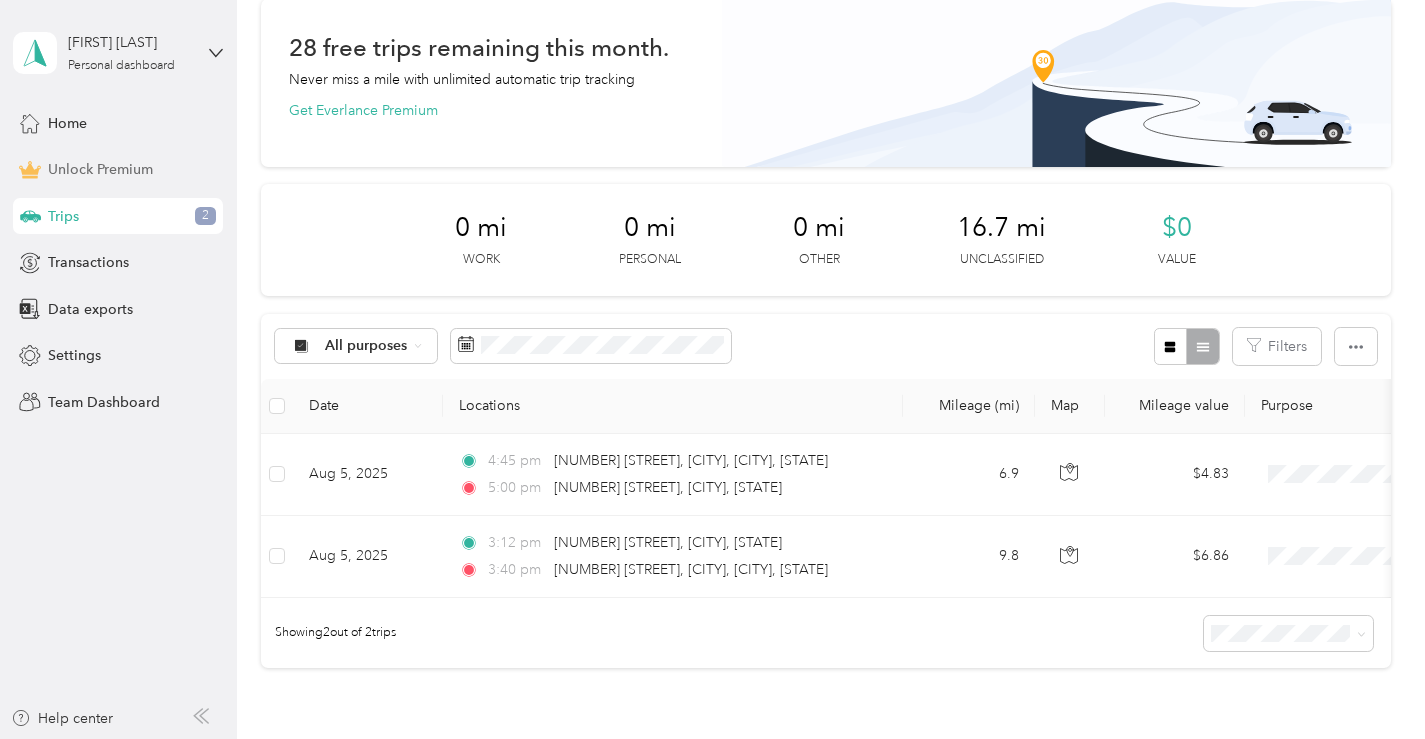 click on "Unlock Premium" at bounding box center (100, 169) 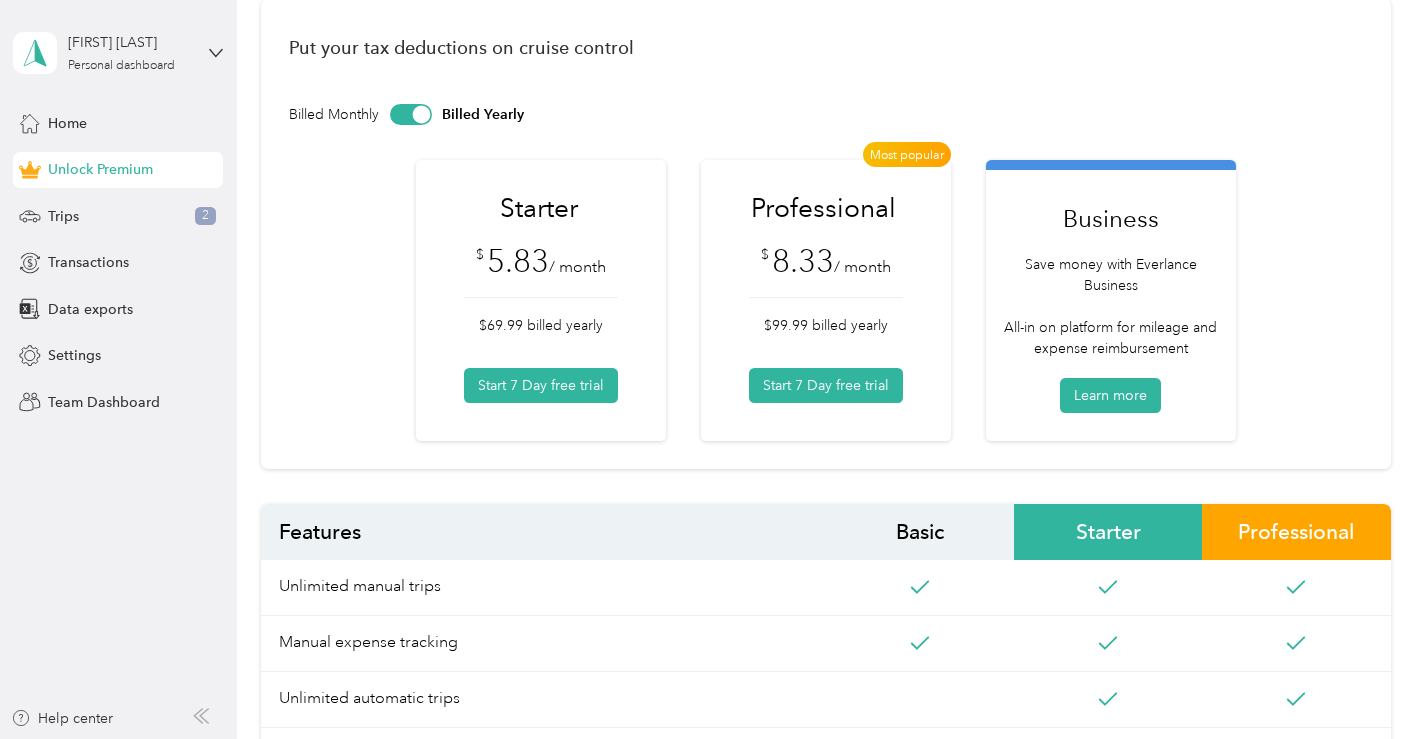 click at bounding box center [421, 114] 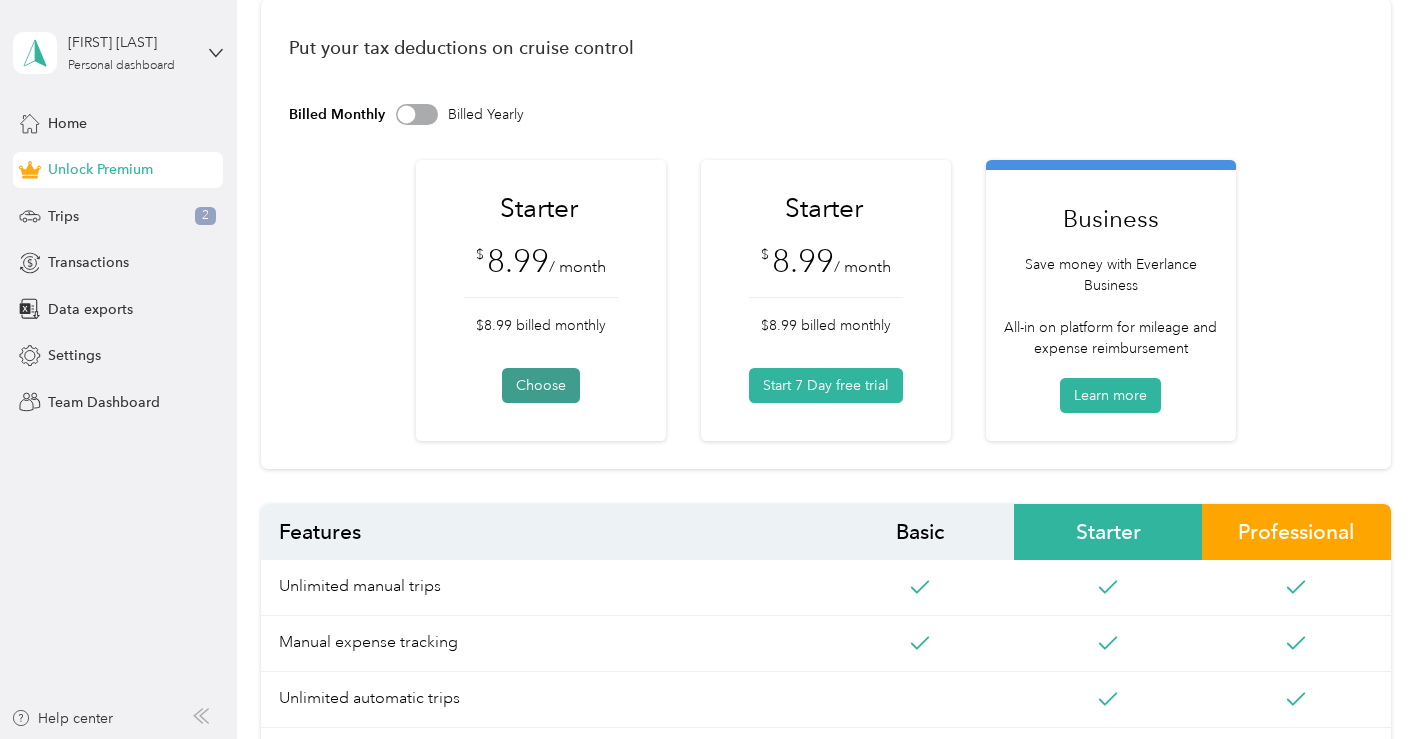 click on "Choose" at bounding box center (541, 385) 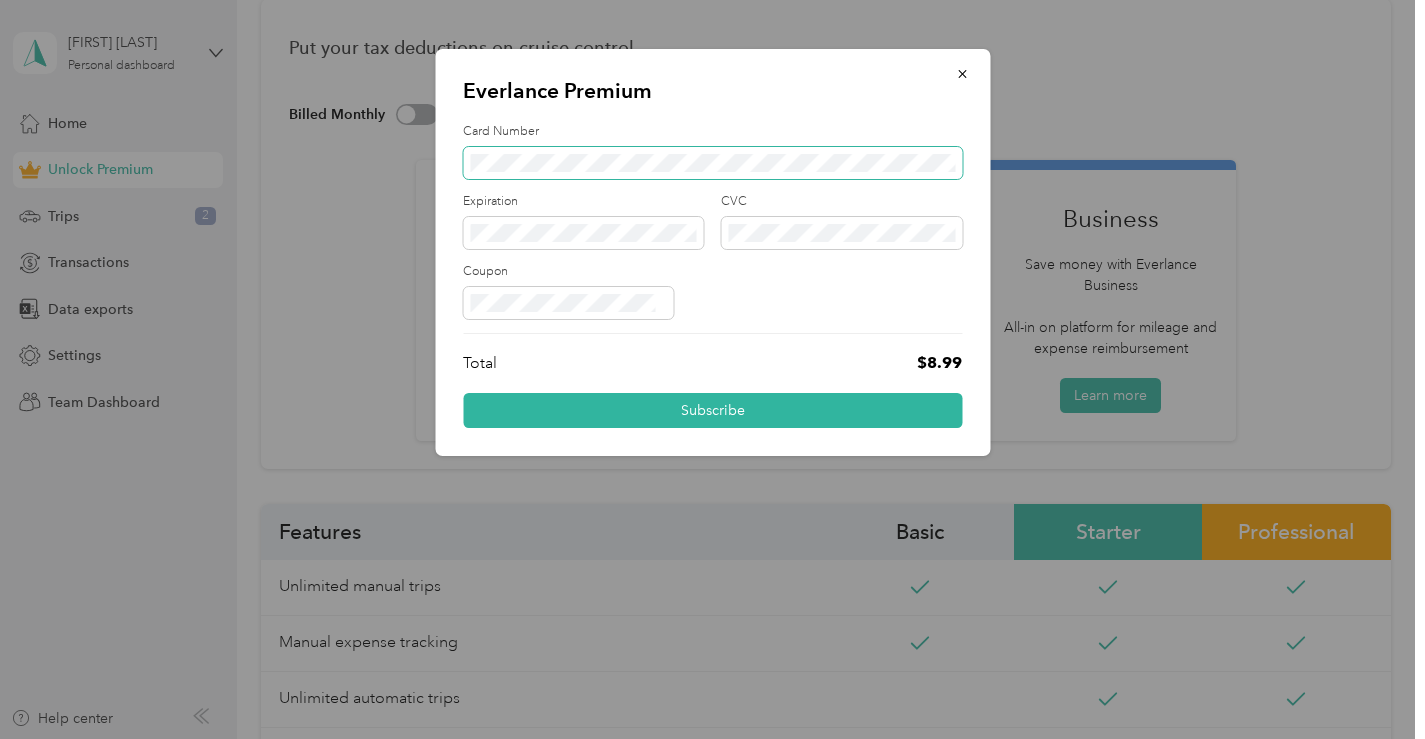 click at bounding box center (712, 163) 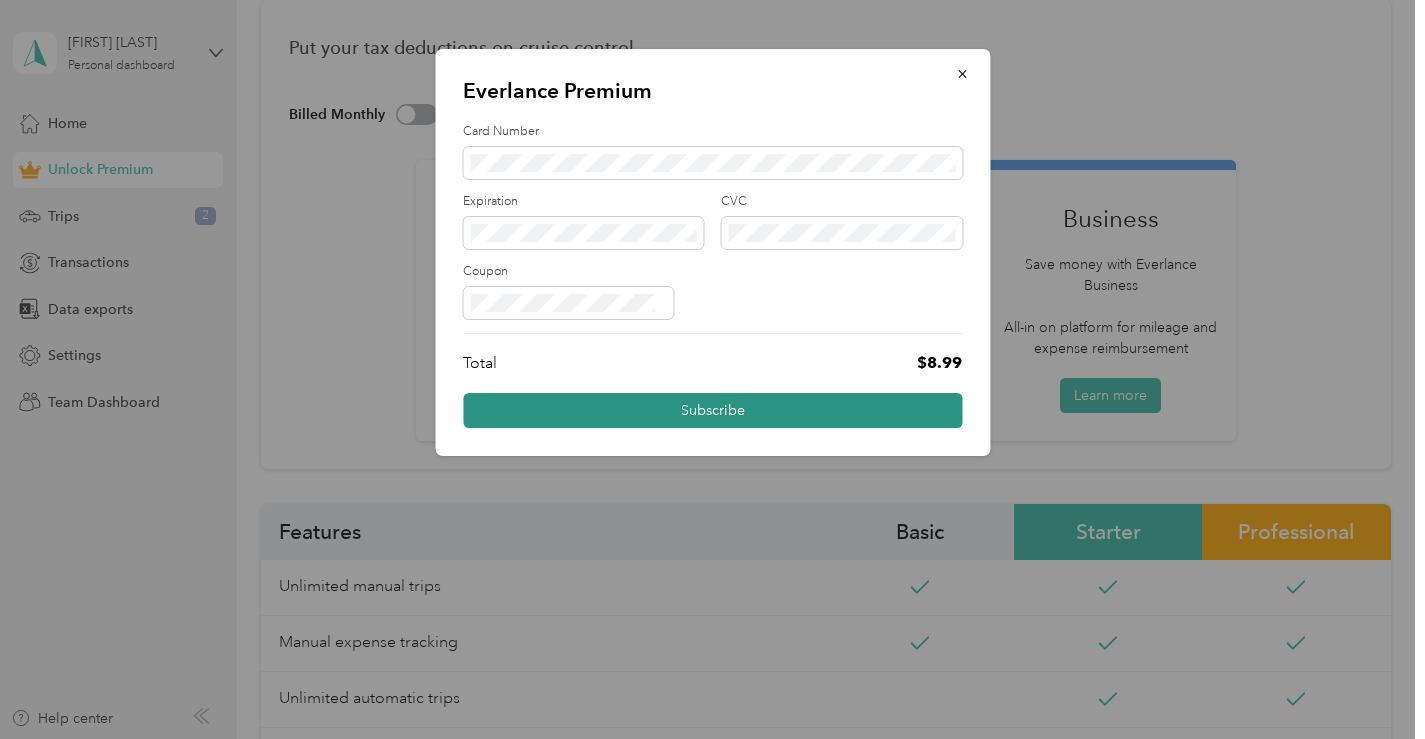 click on "Subscribe" at bounding box center (712, 410) 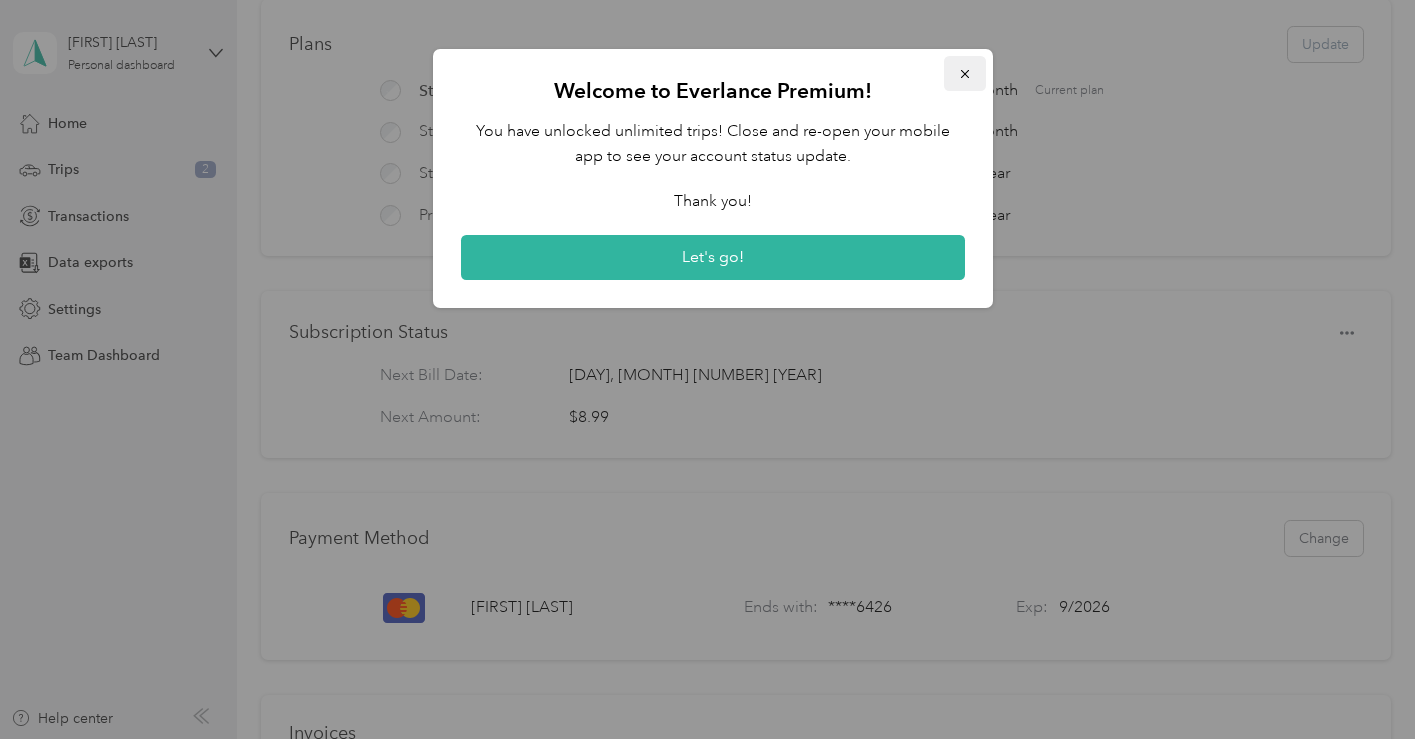 click at bounding box center (965, 73) 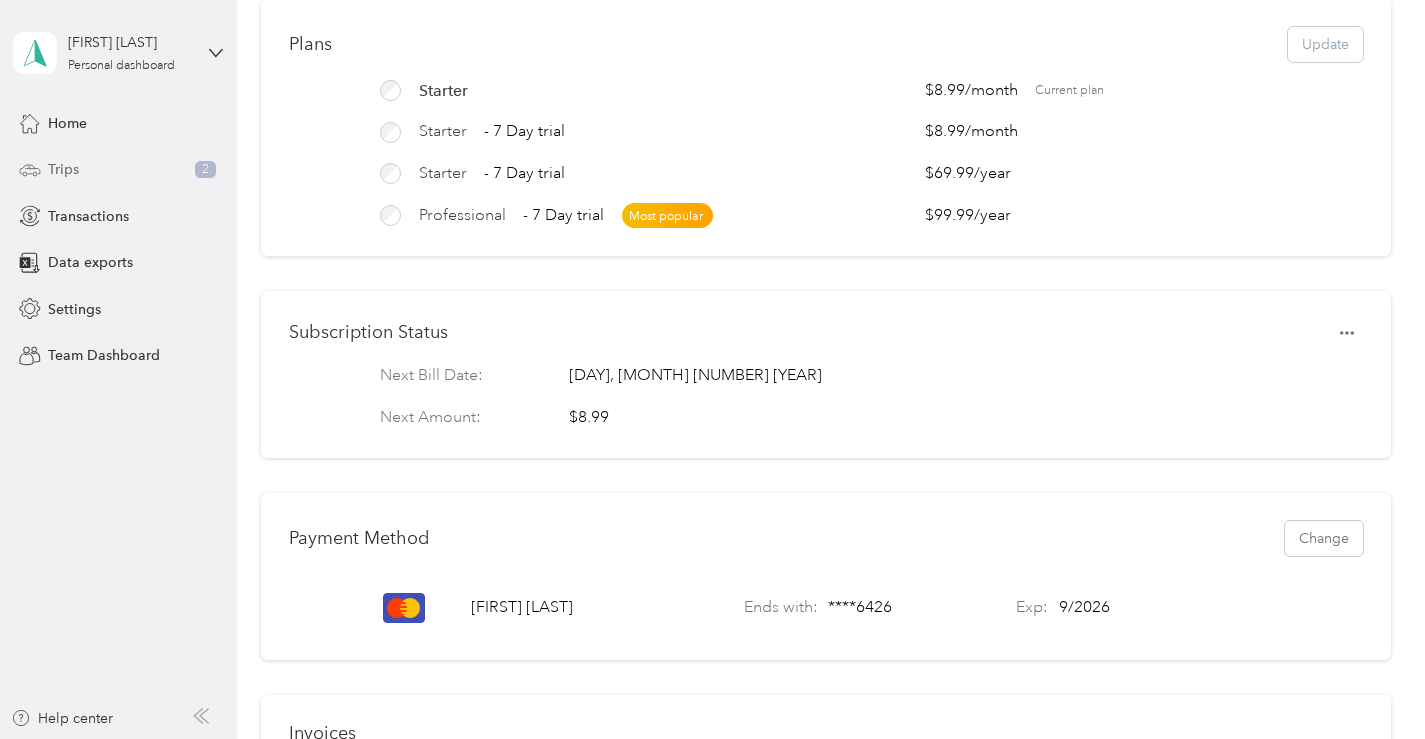 click on "Trips 2" at bounding box center (118, 170) 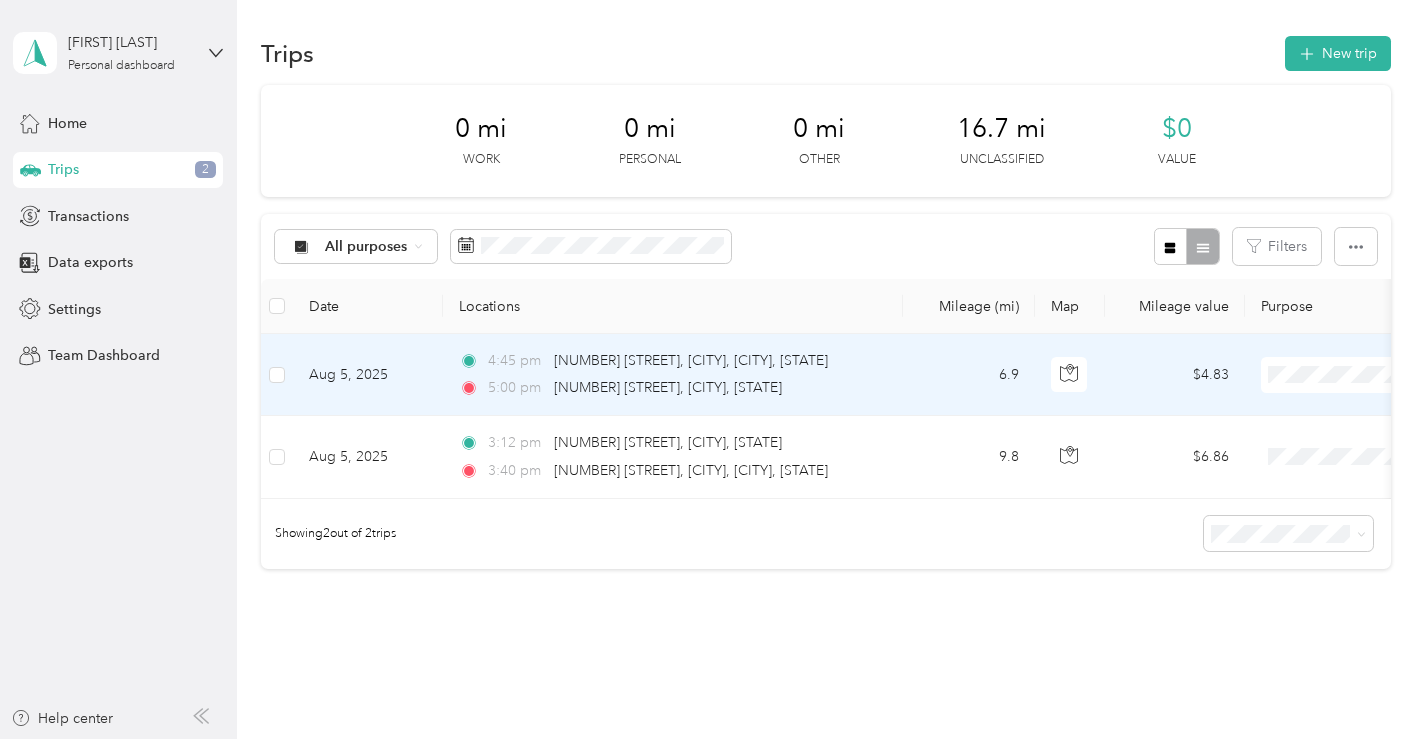 scroll, scrollTop: 0, scrollLeft: 0, axis: both 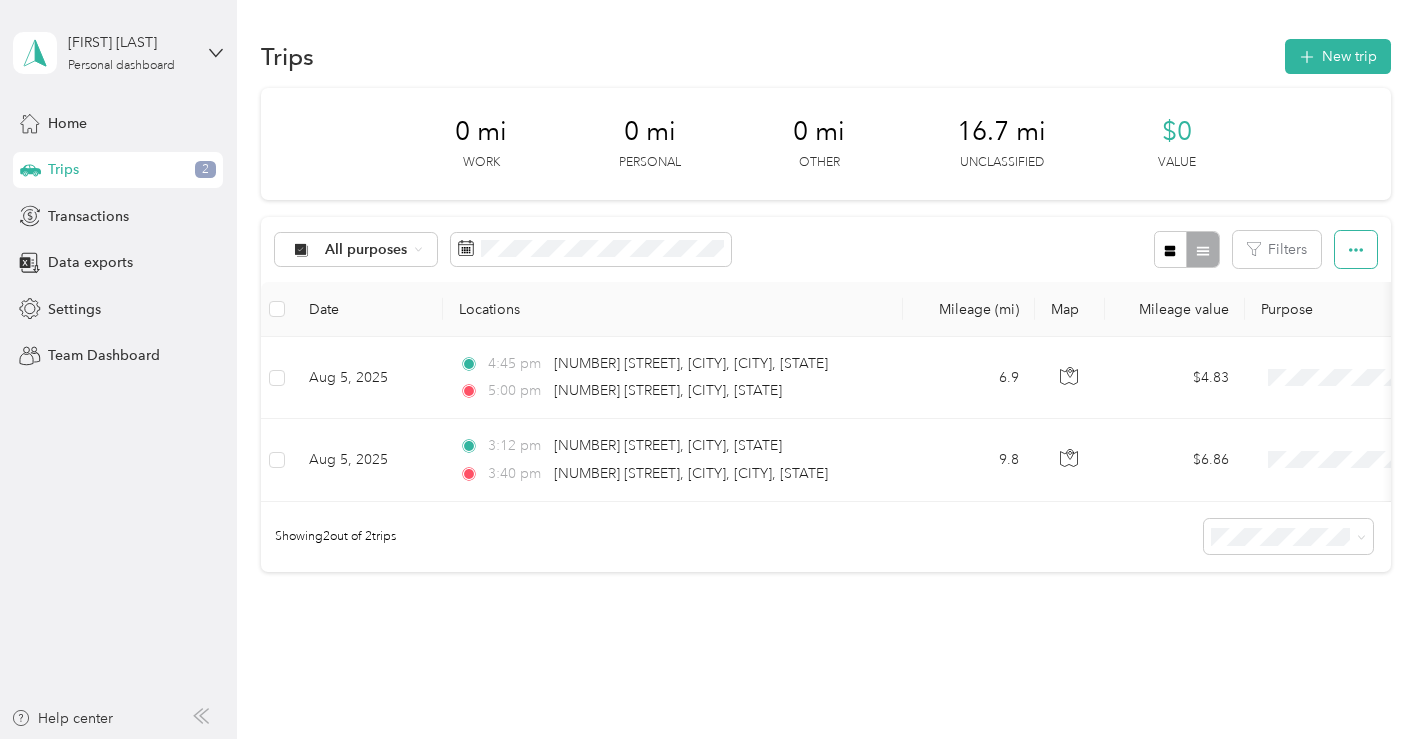 click 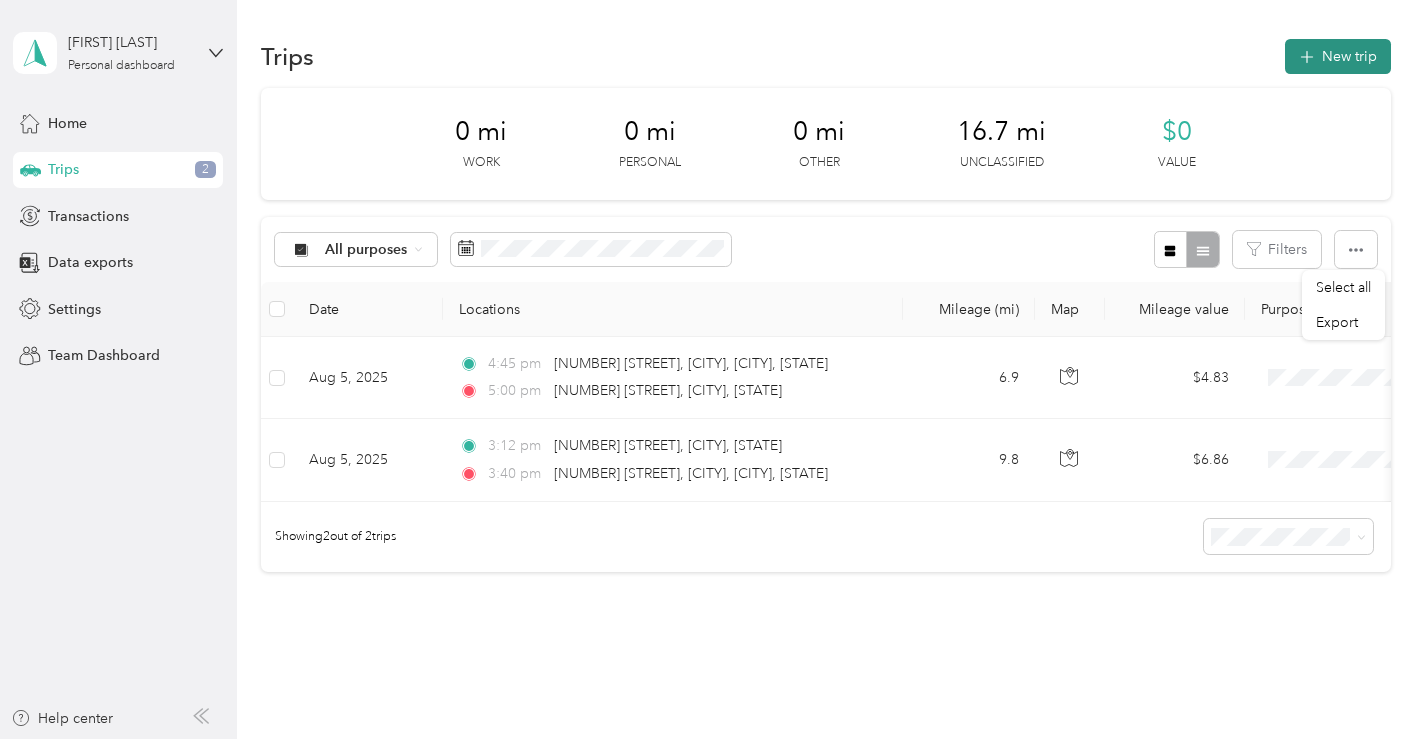 click 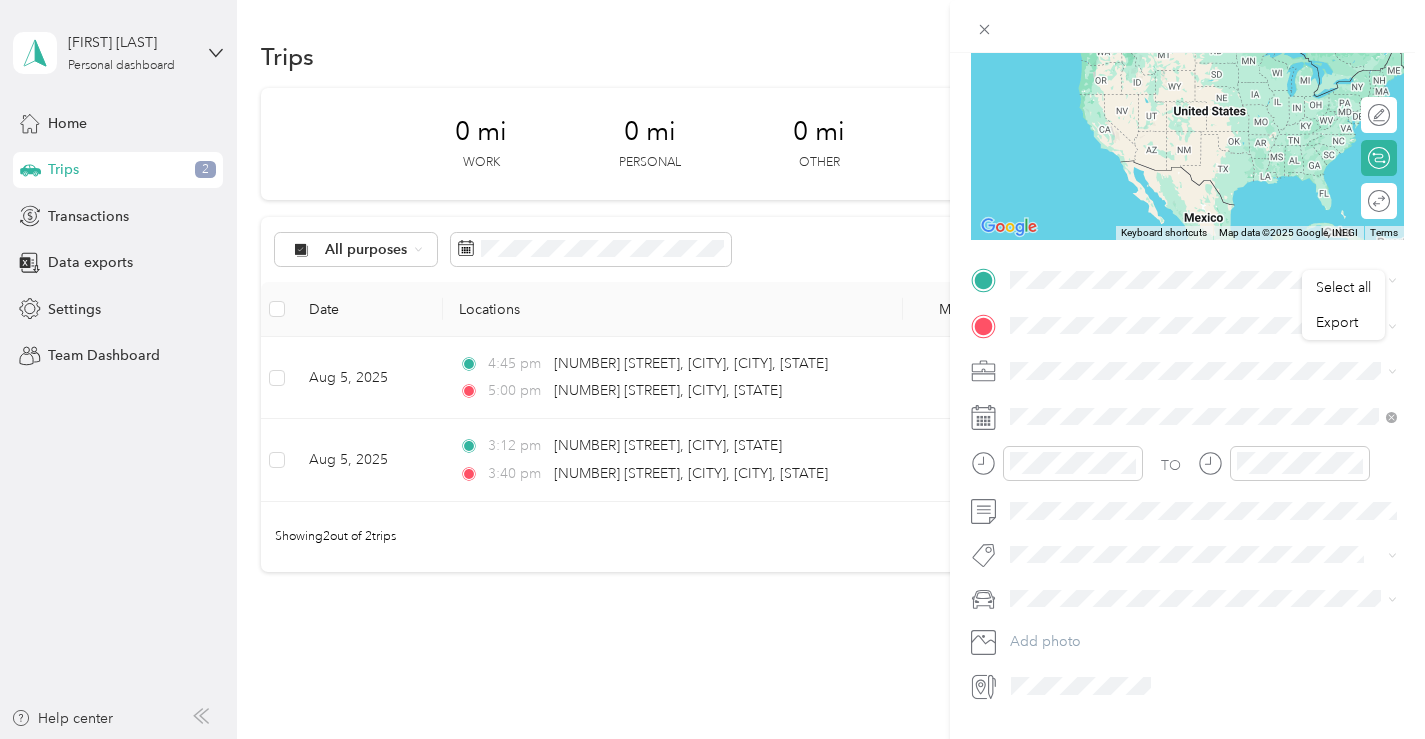 scroll, scrollTop: 250, scrollLeft: 0, axis: vertical 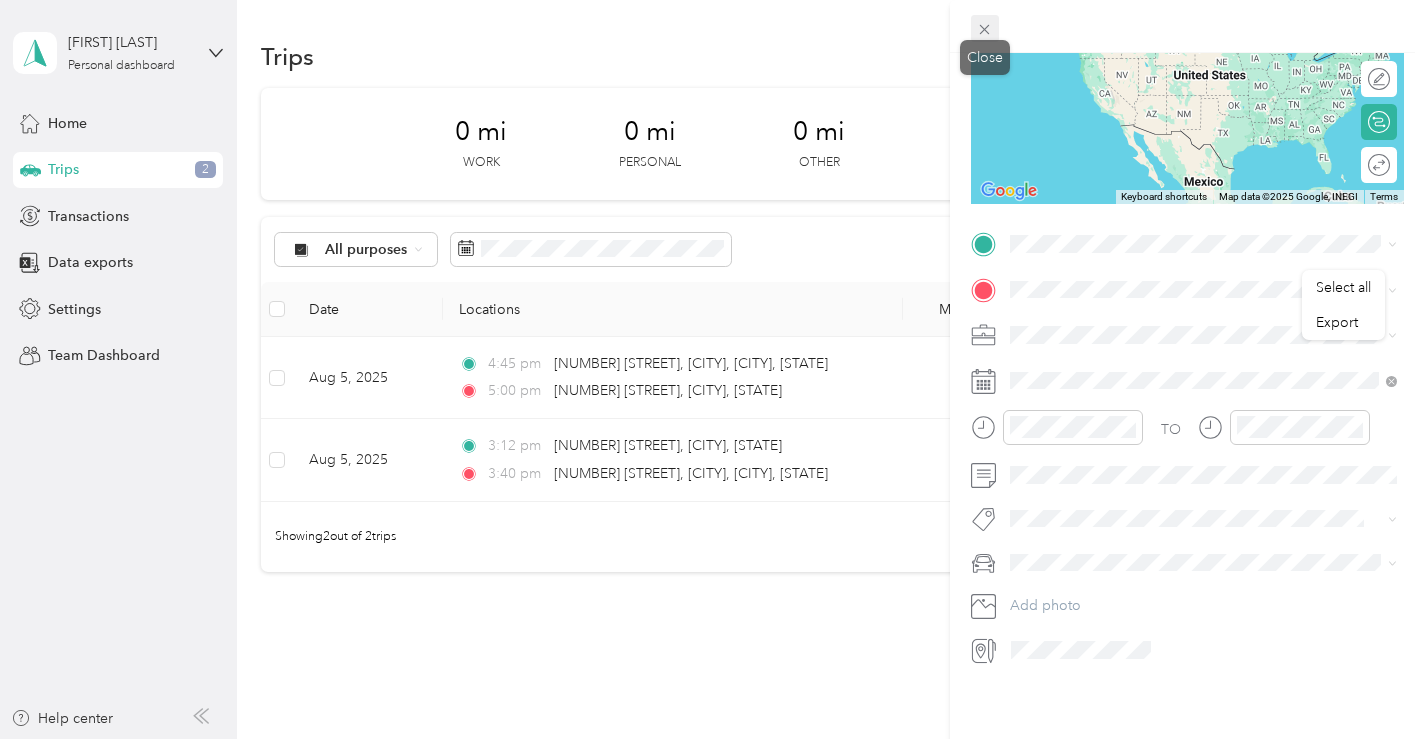 click 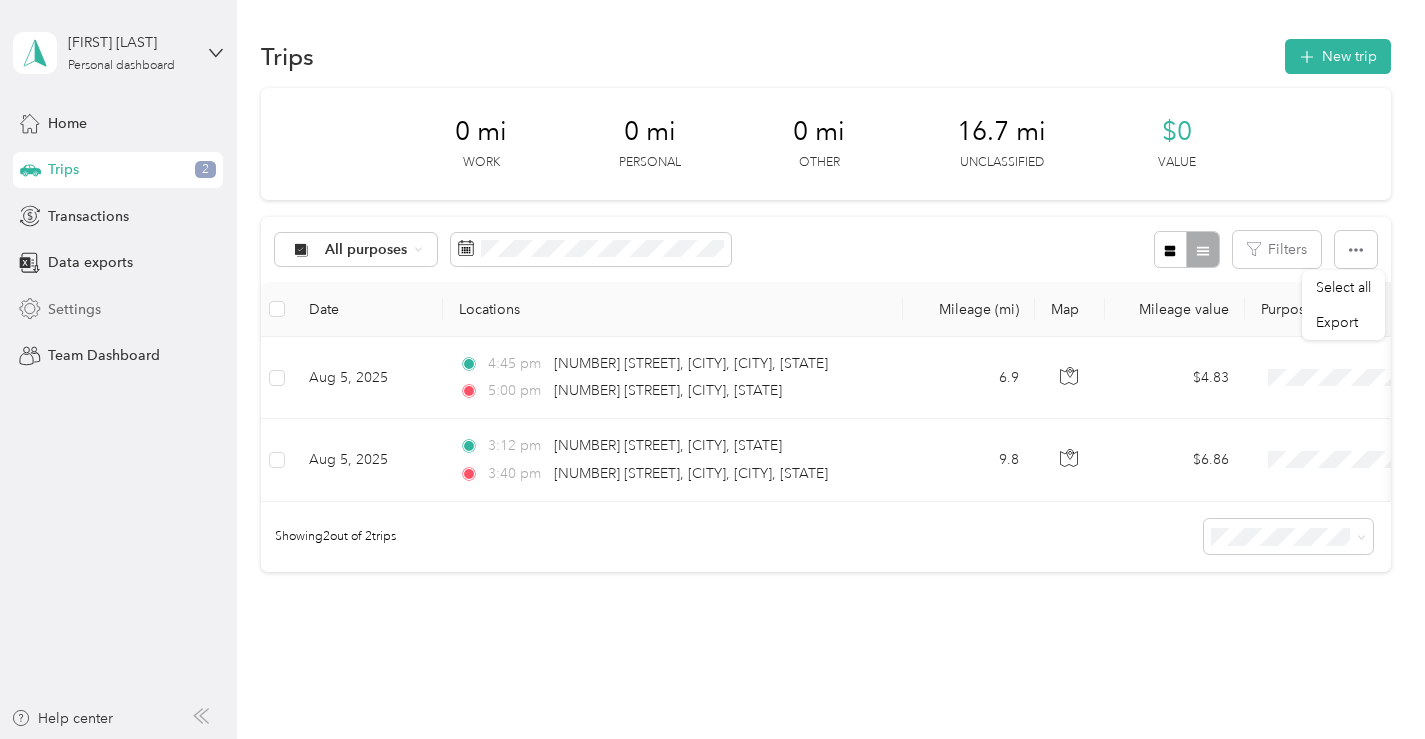 click on "Settings" at bounding box center (74, 309) 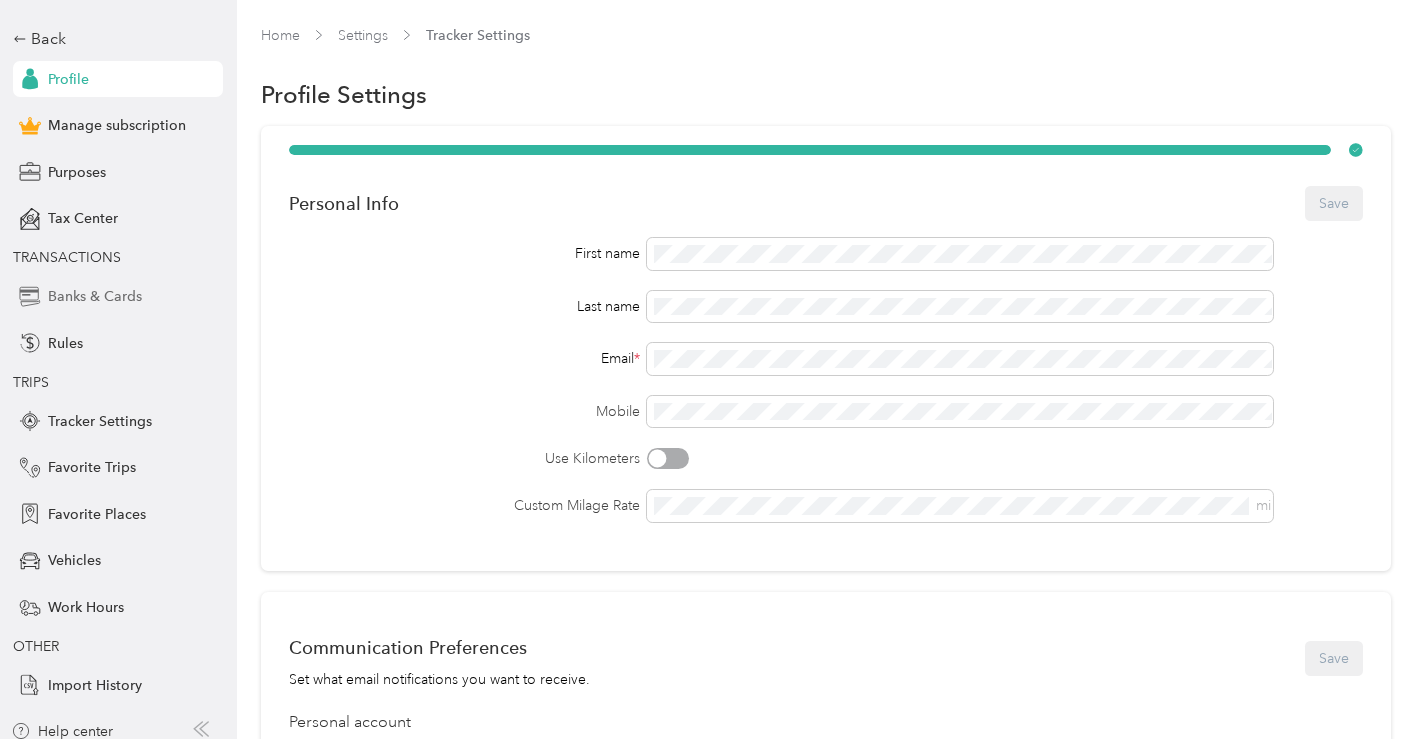 scroll, scrollTop: 91, scrollLeft: 0, axis: vertical 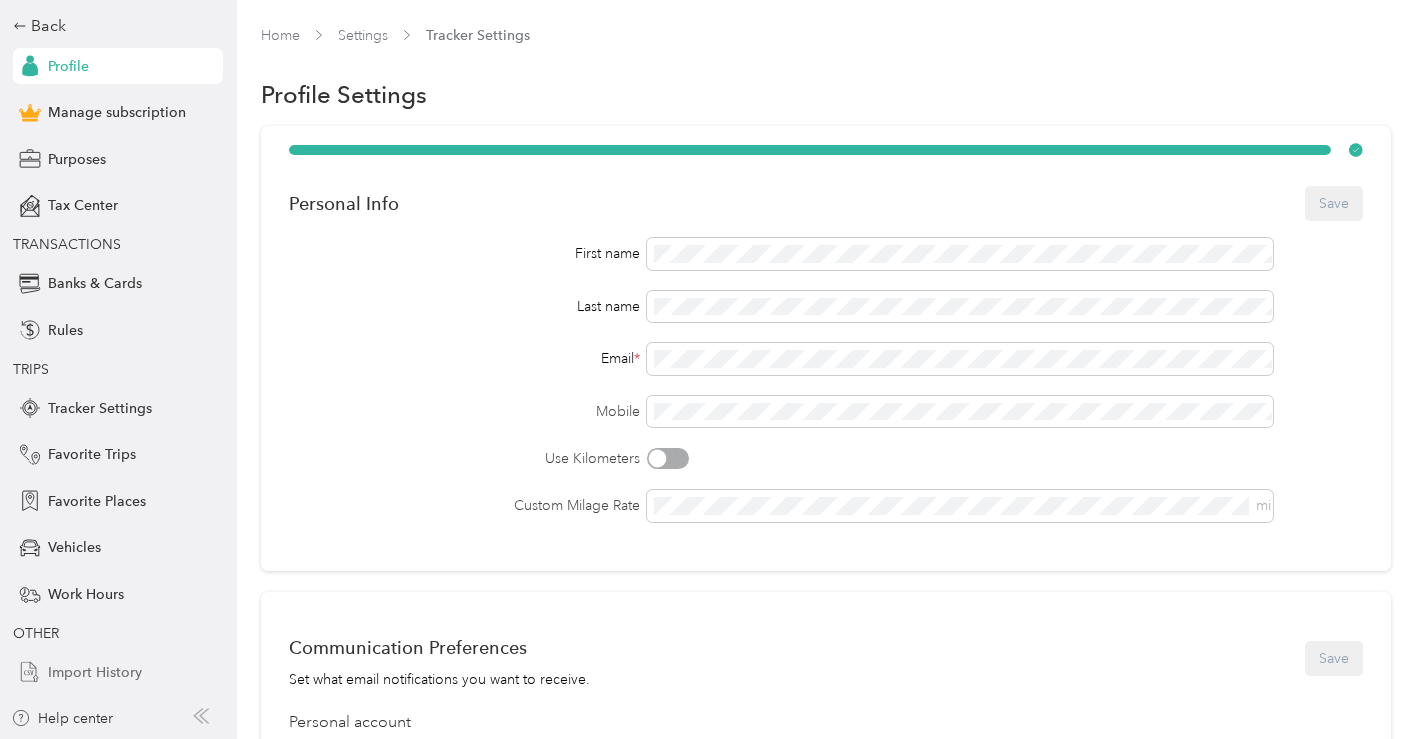 click on "Import History" at bounding box center (95, 672) 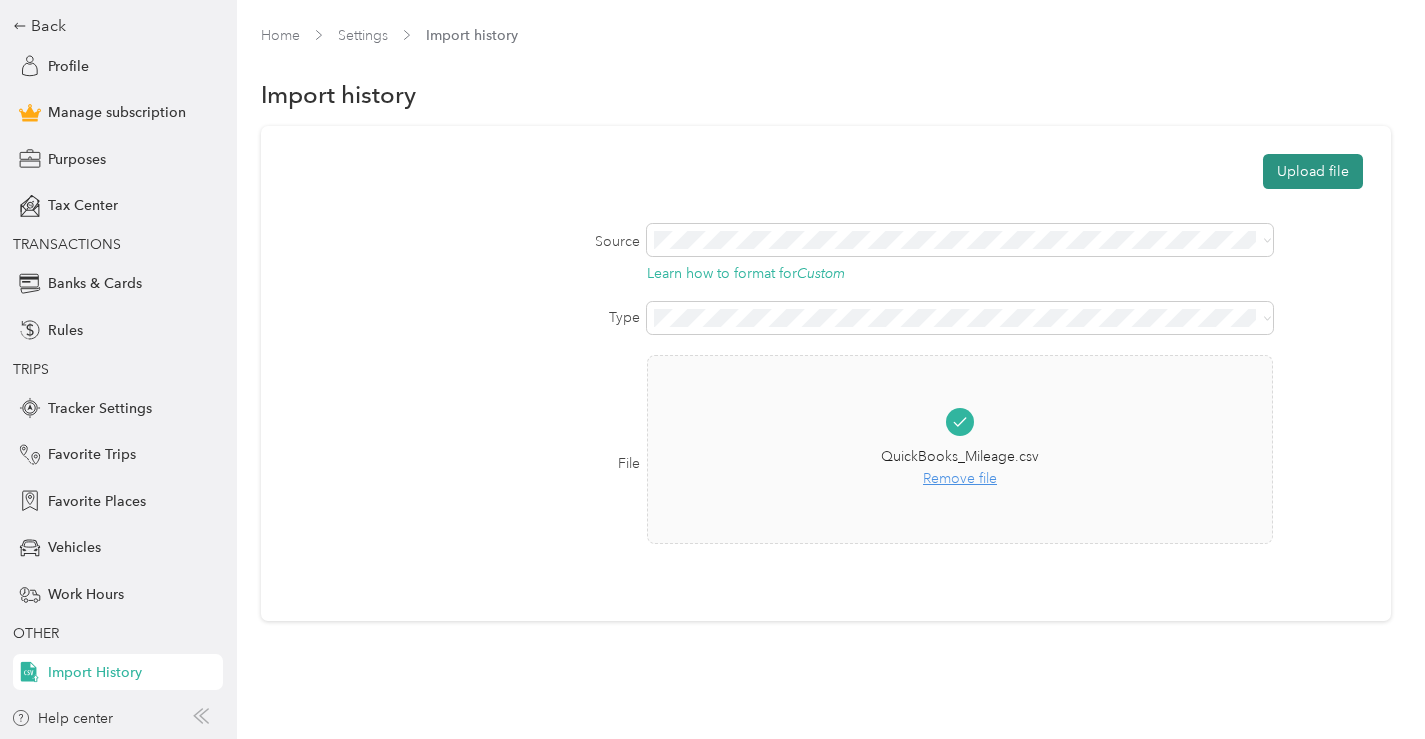 click on "Upload file" at bounding box center (1313, 171) 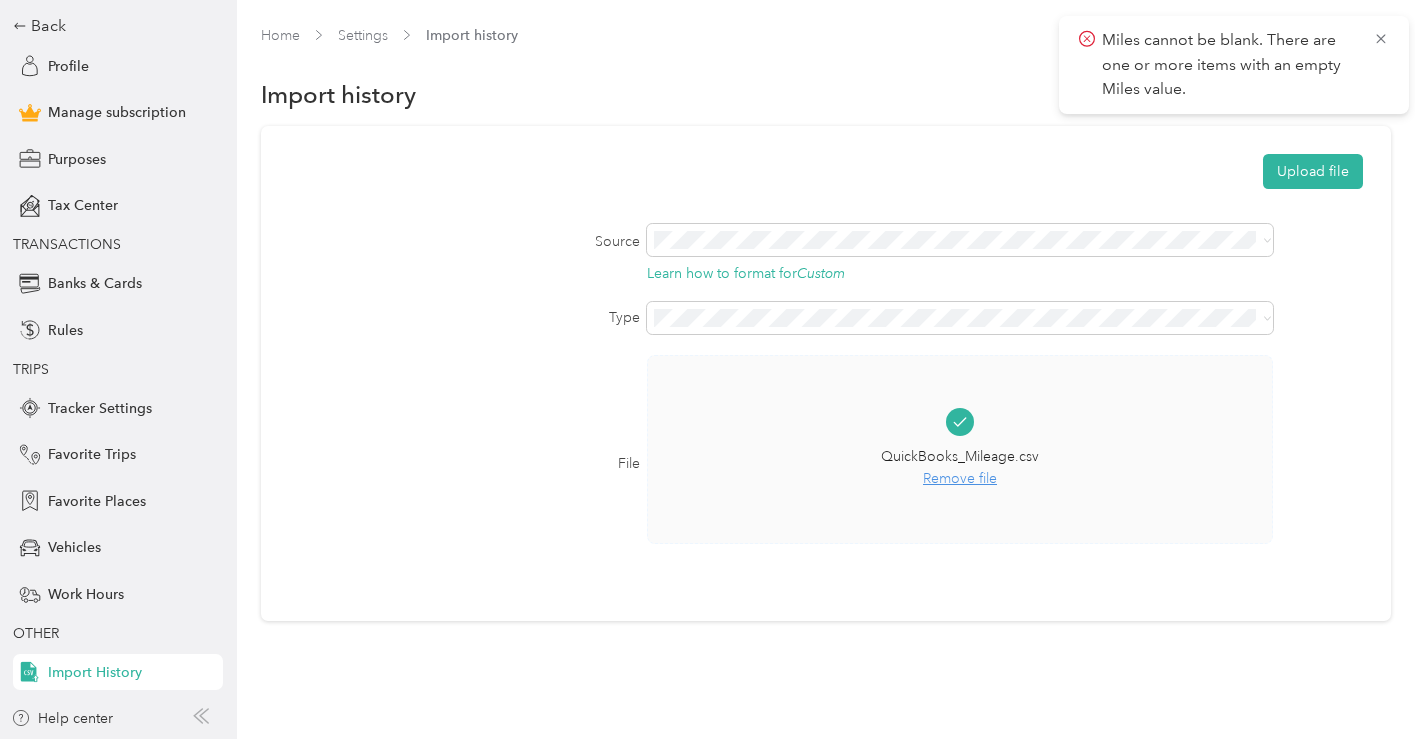 click on "Remove file" at bounding box center [960, 479] 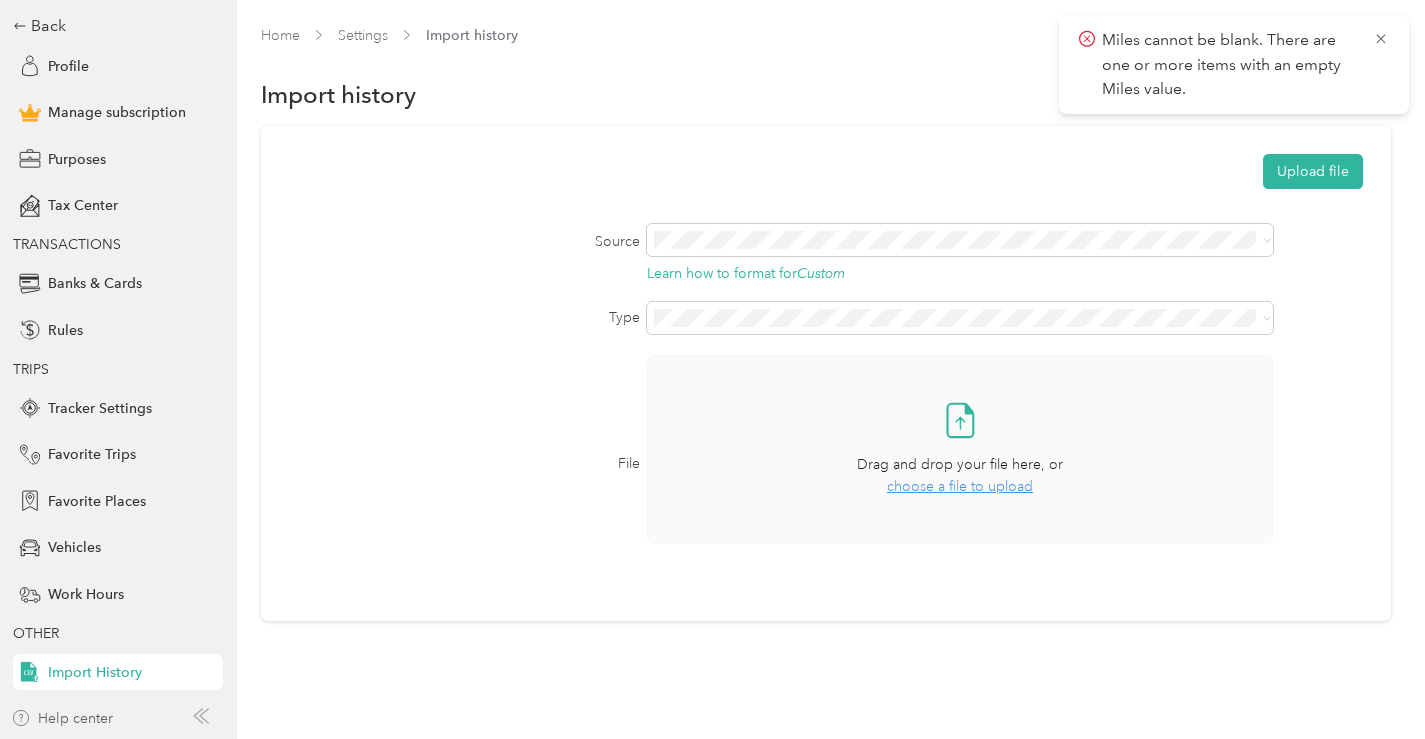 click on "Help center" at bounding box center [62, 718] 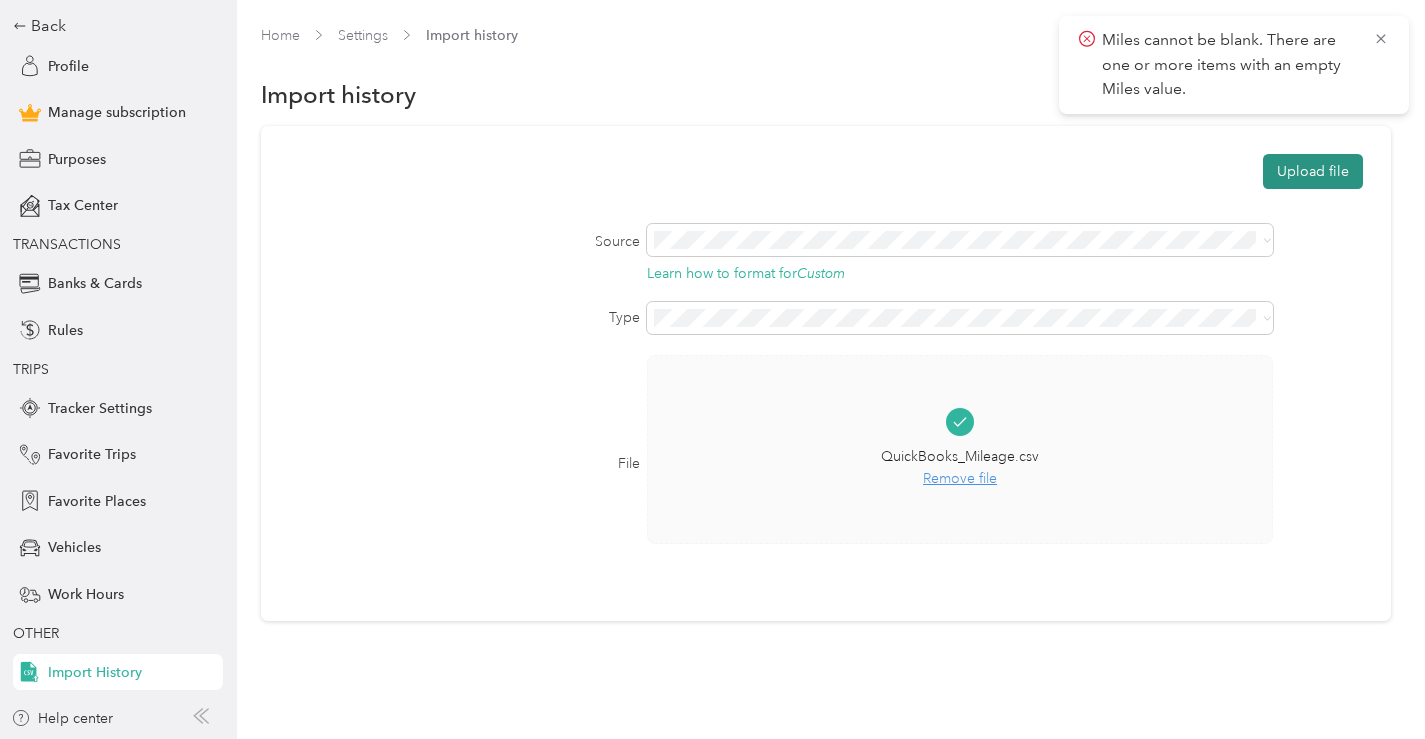 click on "Upload file" at bounding box center (1313, 171) 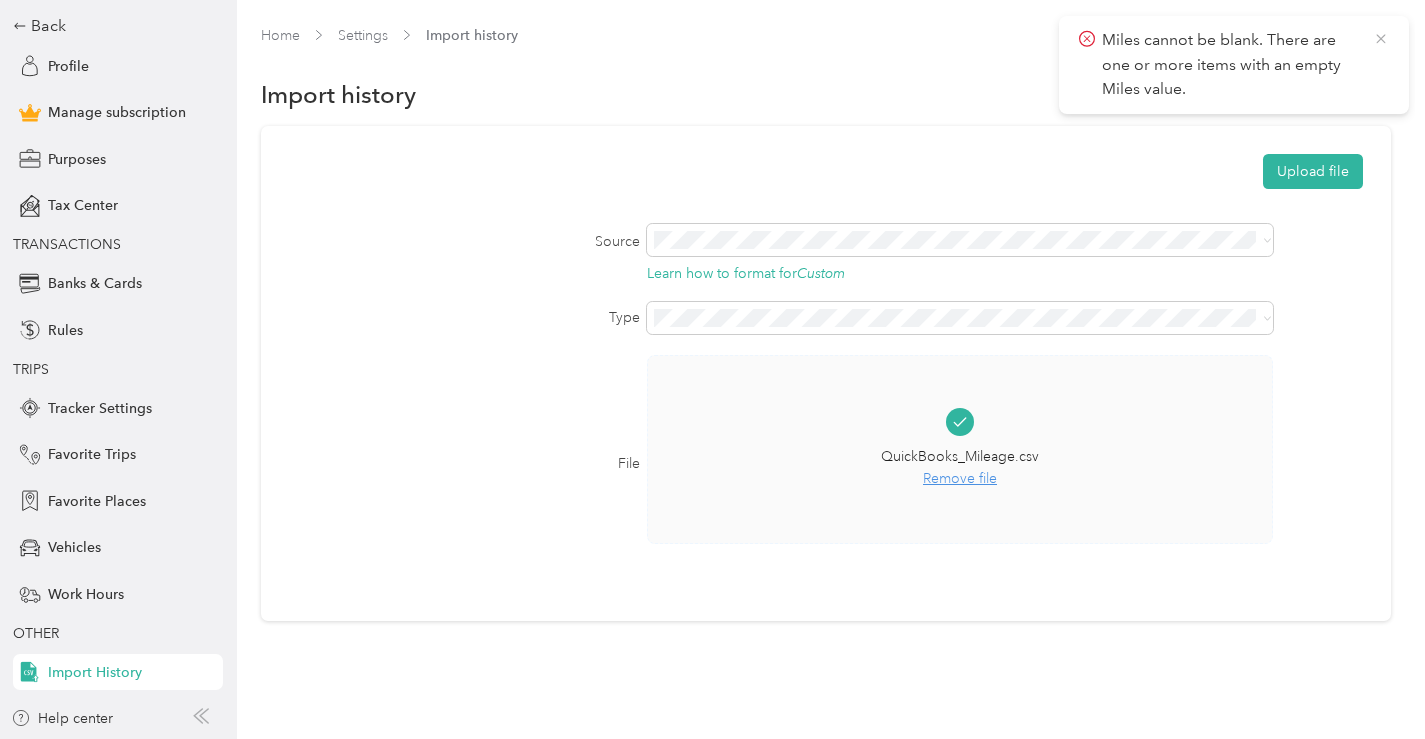 click 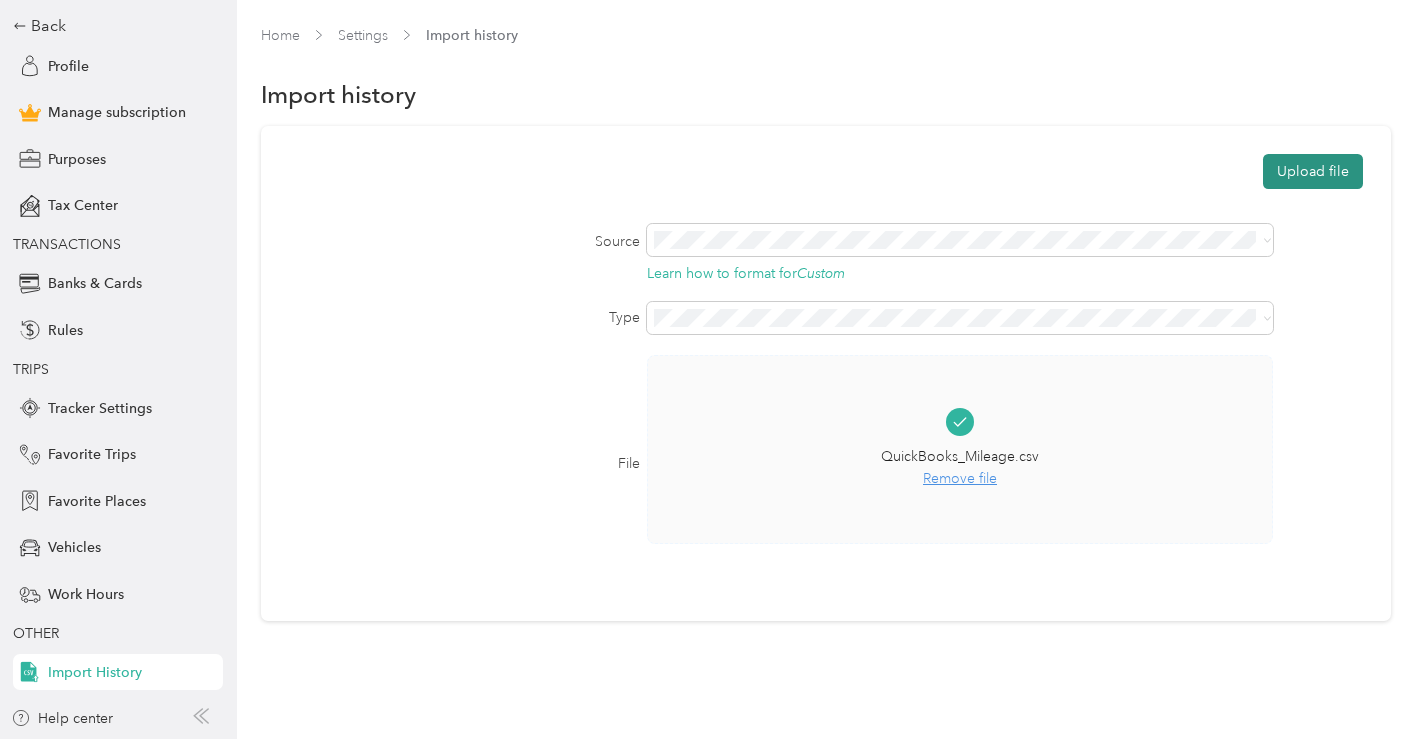 click on "Upload file" at bounding box center [1313, 171] 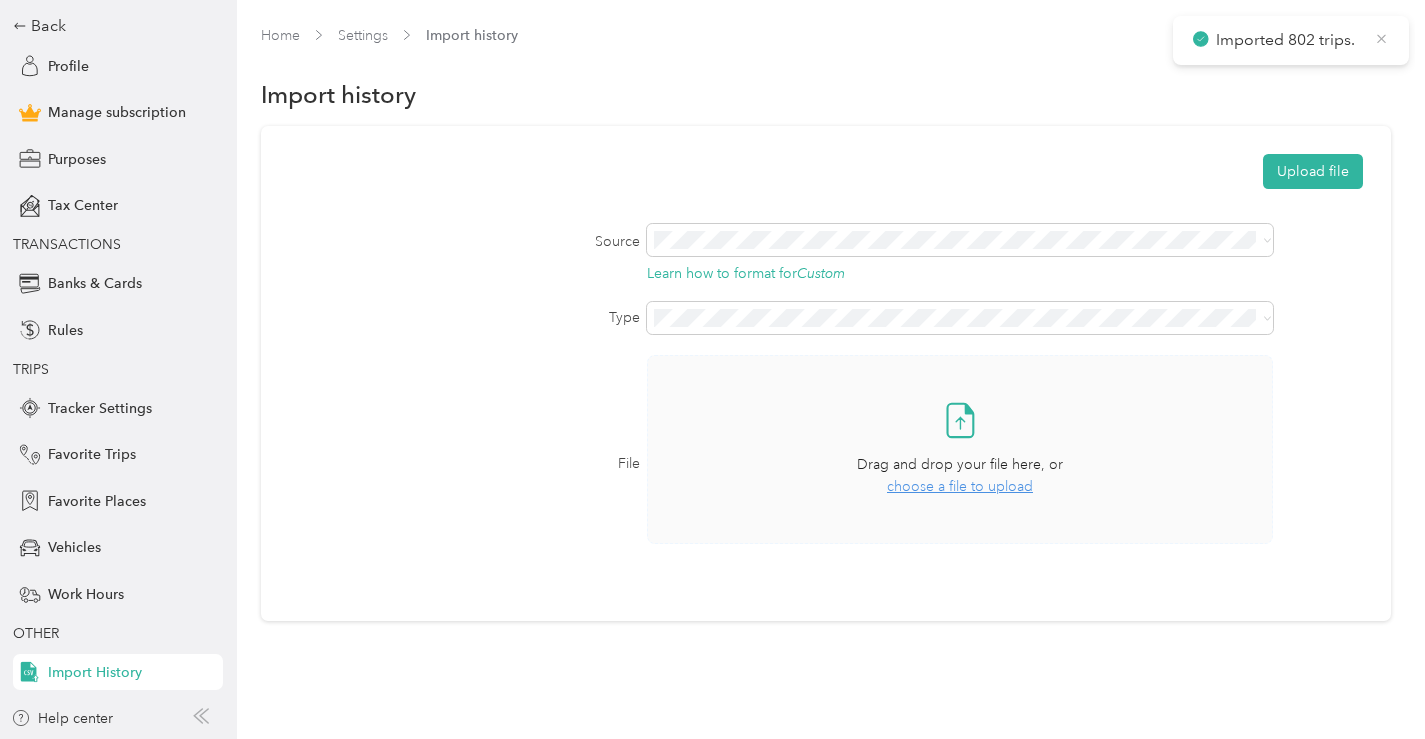 click 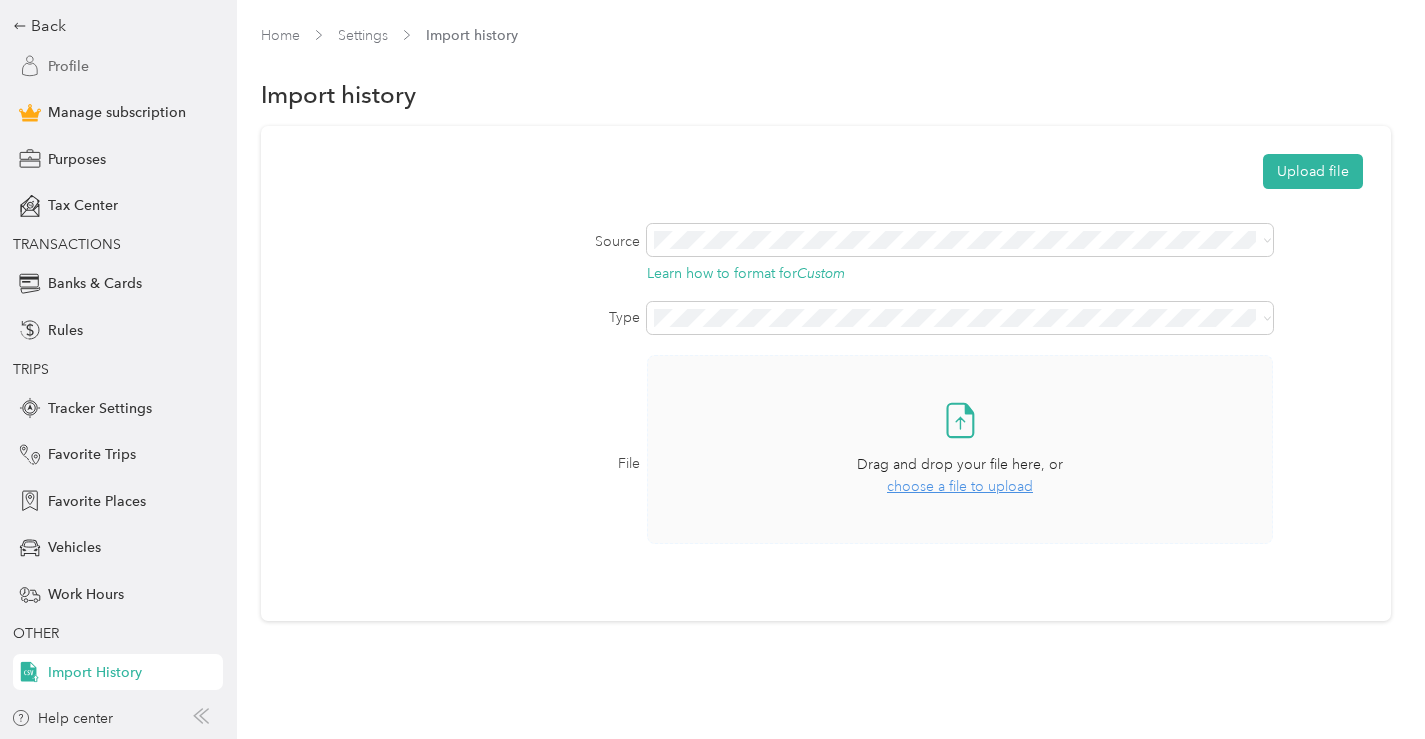 click on "Profile" at bounding box center (68, 66) 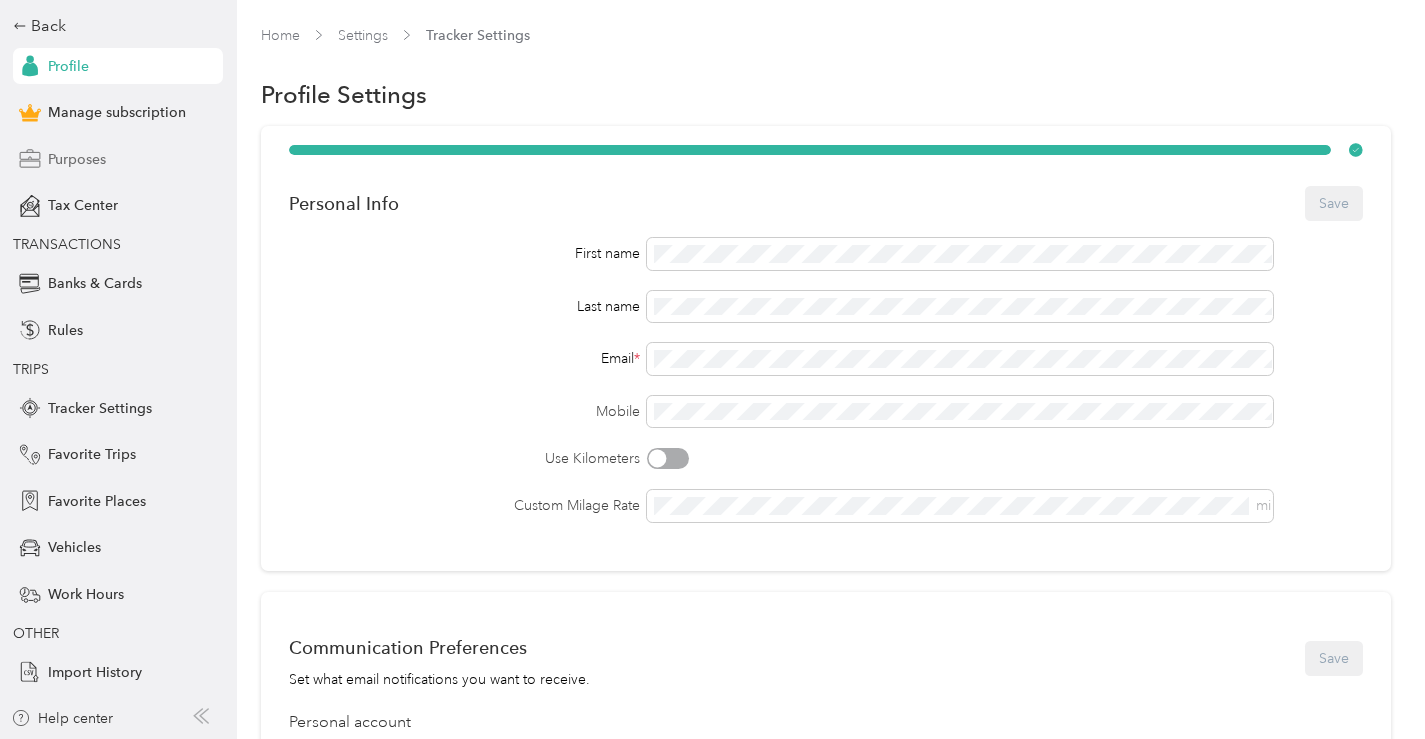 click on "Purposes" at bounding box center (77, 159) 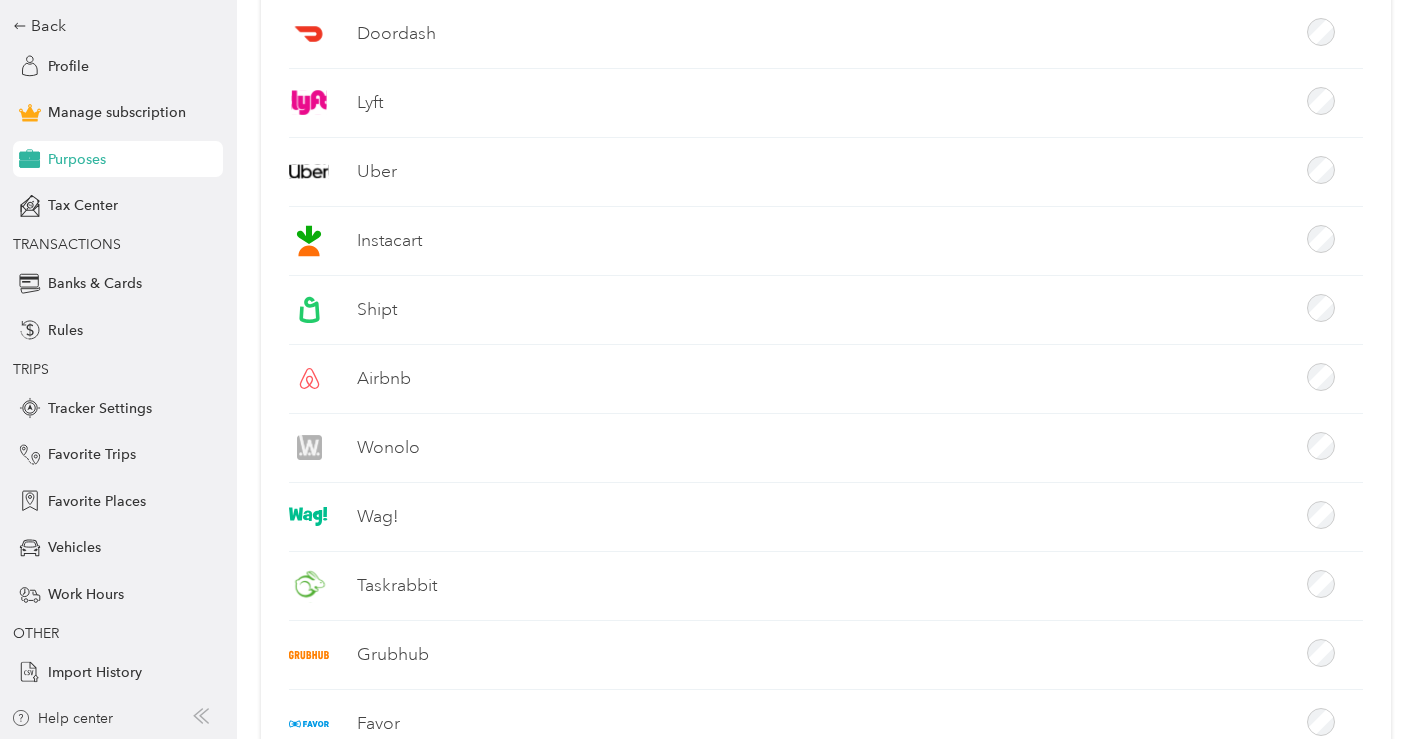 scroll, scrollTop: 0, scrollLeft: 0, axis: both 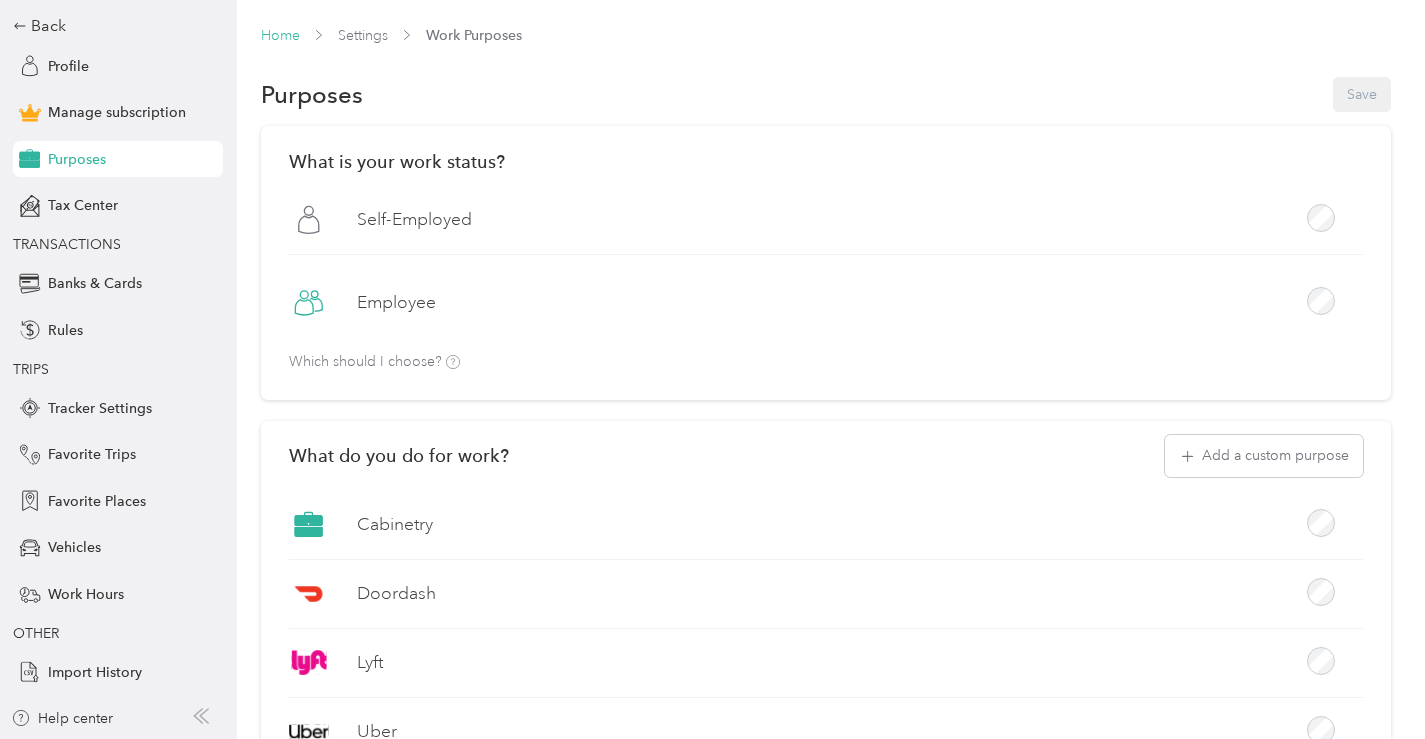 click on "Home" at bounding box center (280, 35) 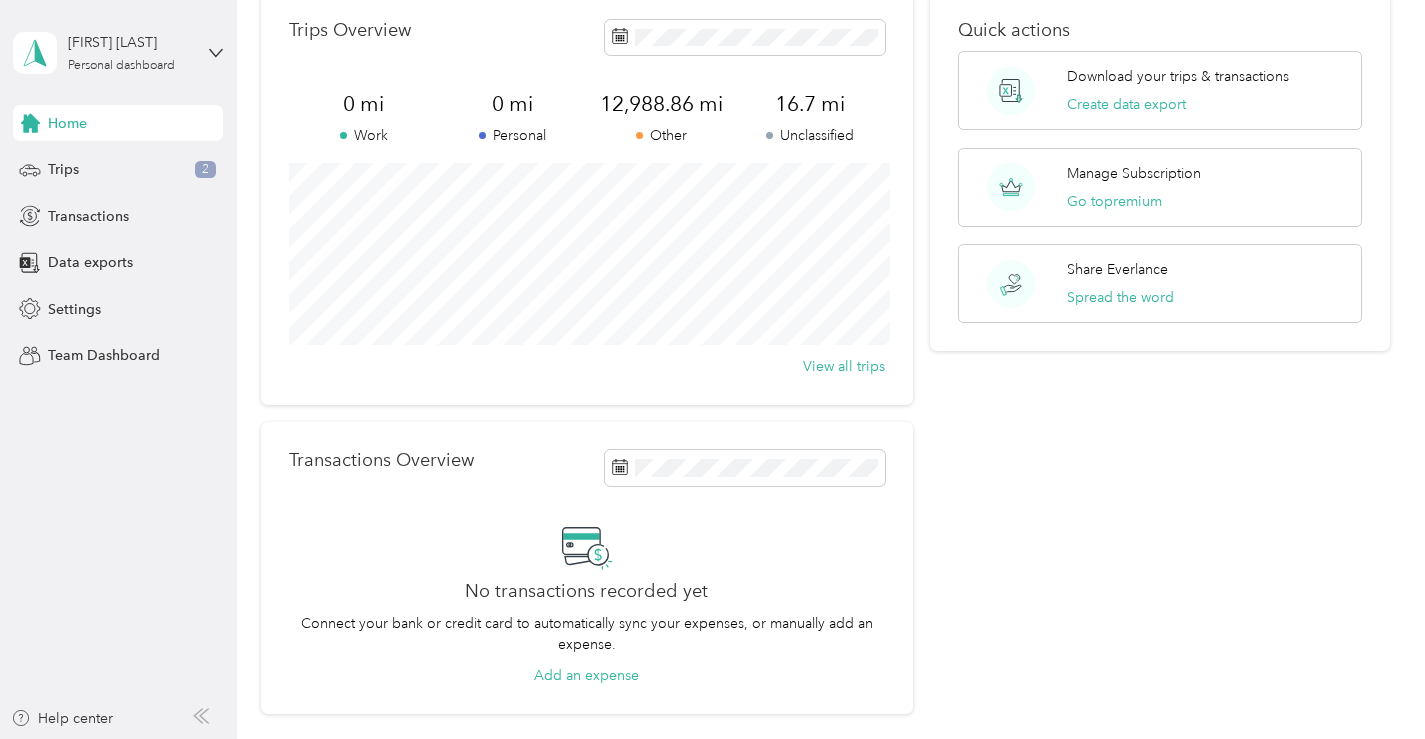 scroll, scrollTop: 0, scrollLeft: 0, axis: both 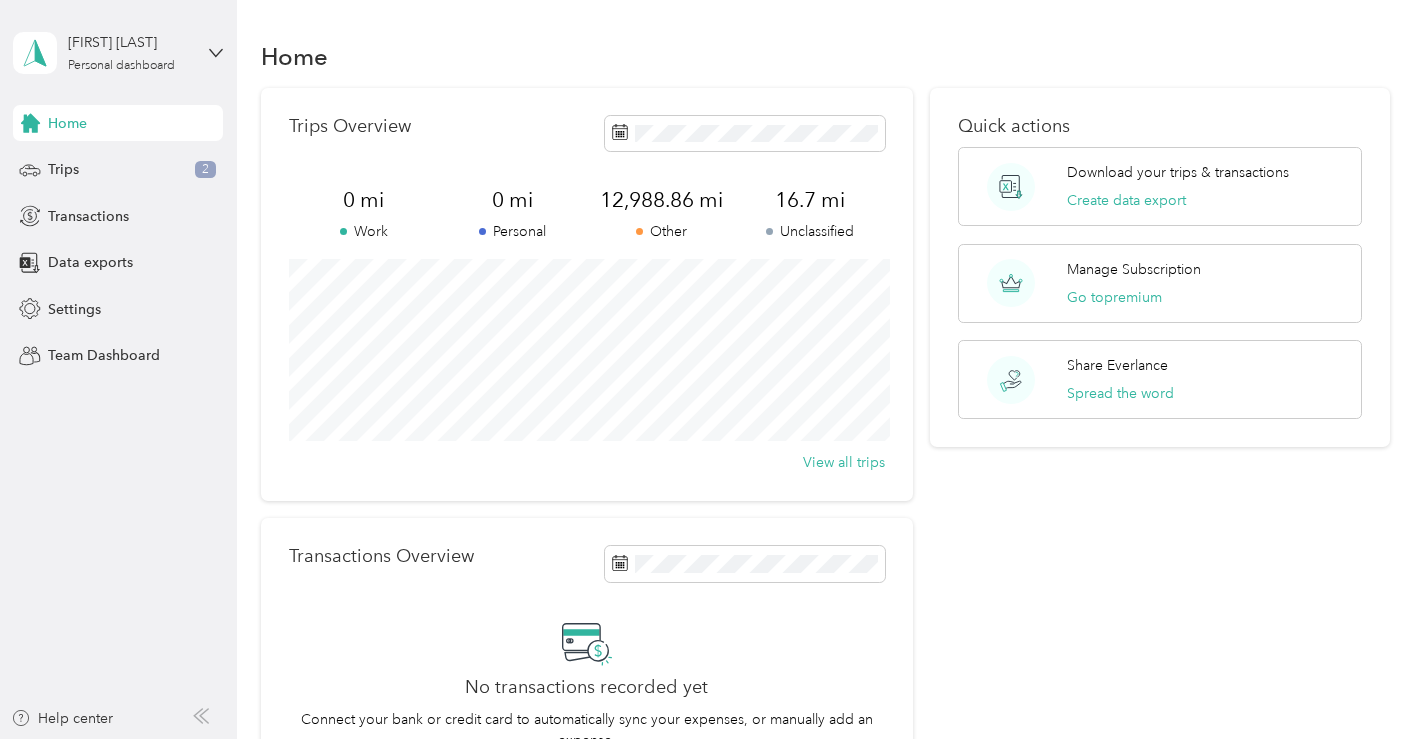 click on "Daniel Joyner Personal dashboard" at bounding box center [118, 53] 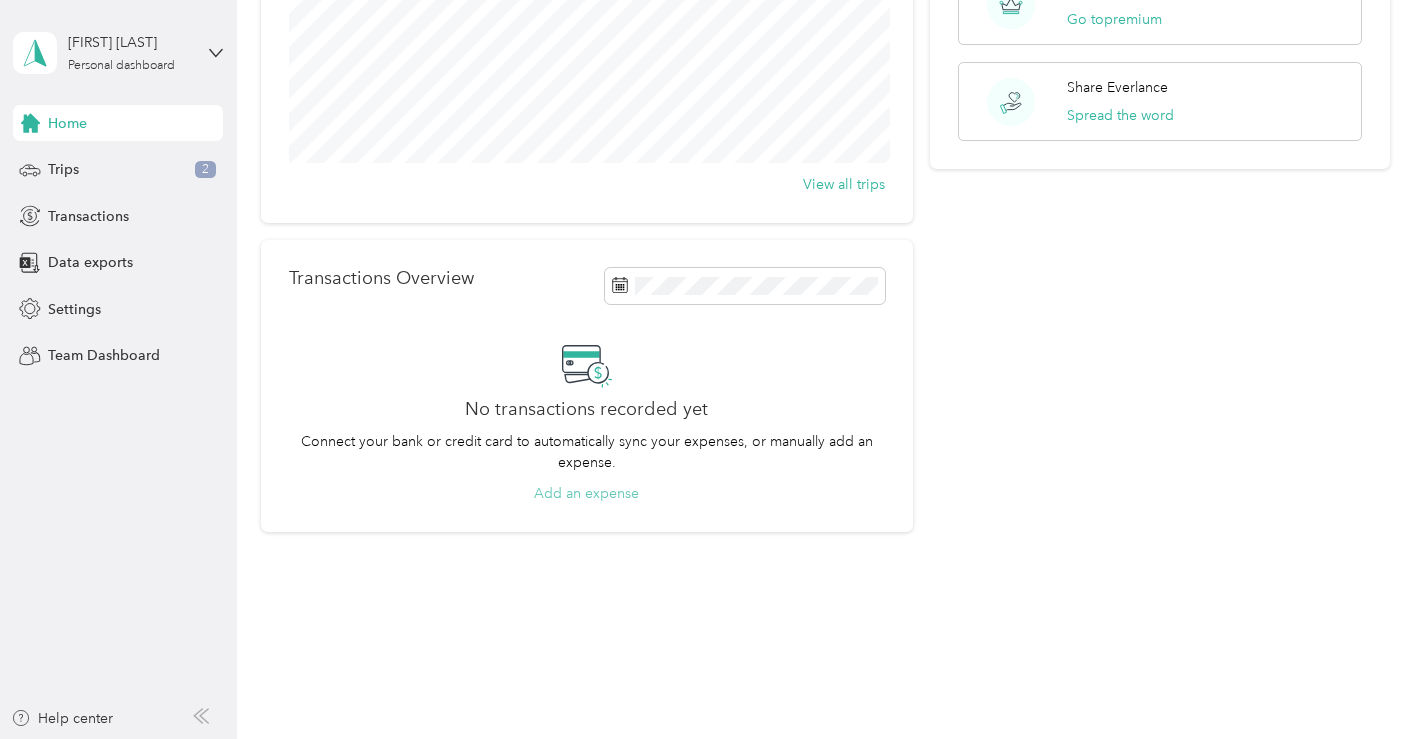click on "Add an expense" at bounding box center (586, 493) 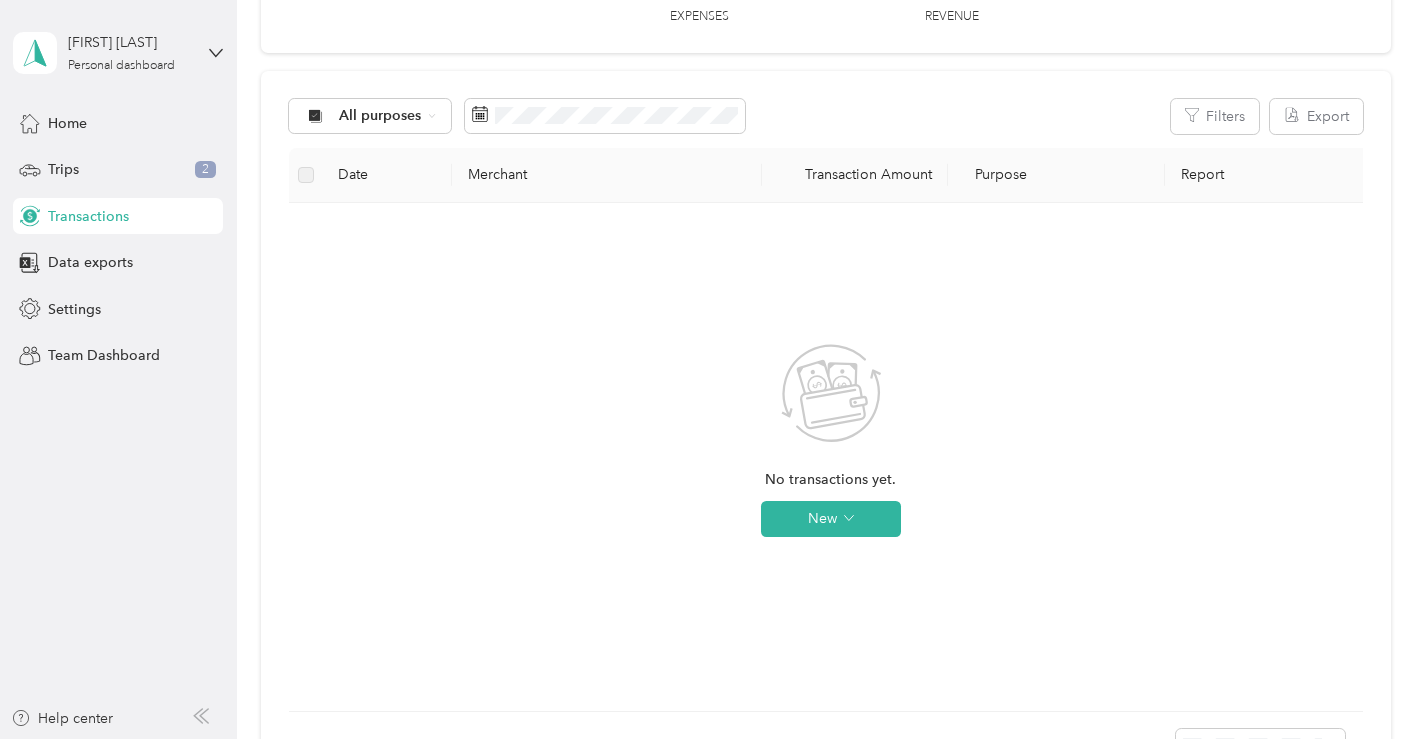 scroll, scrollTop: 0, scrollLeft: 0, axis: both 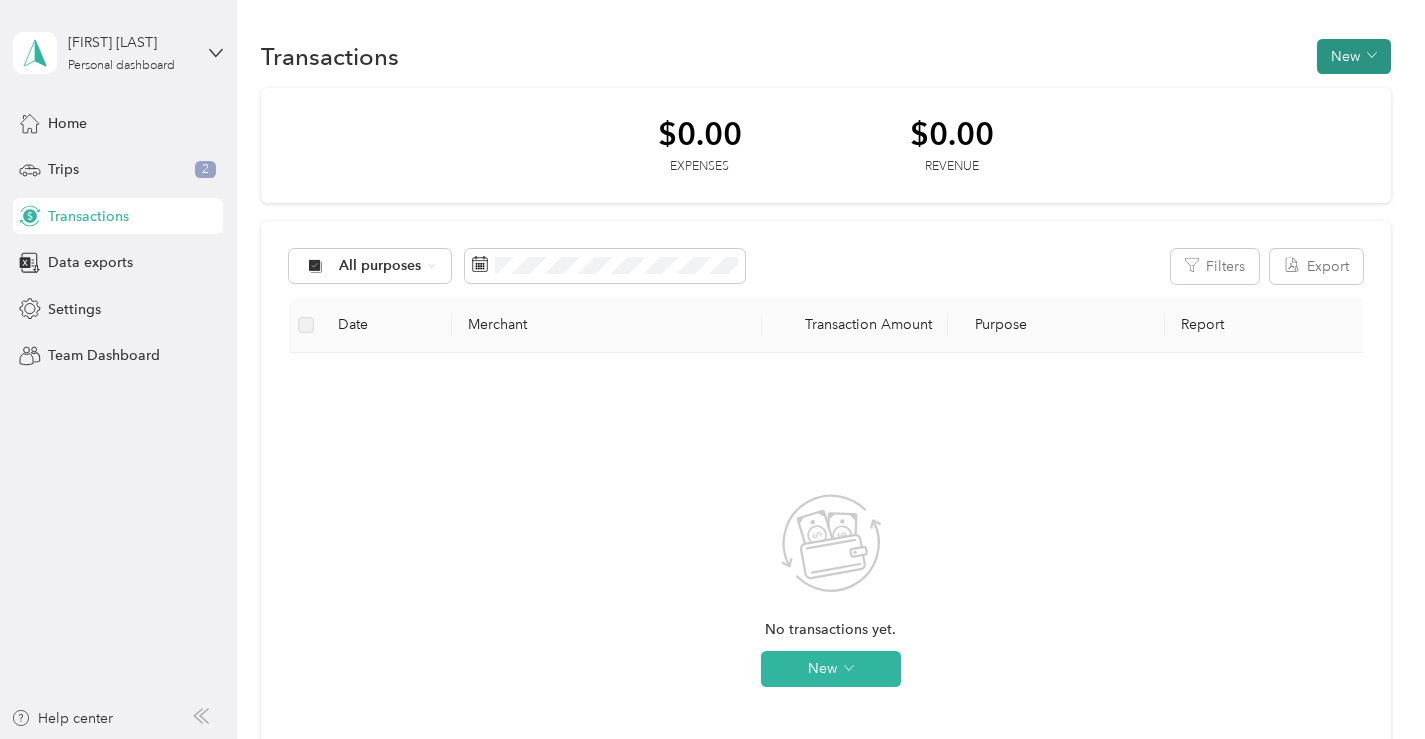 click on "New" at bounding box center (1354, 56) 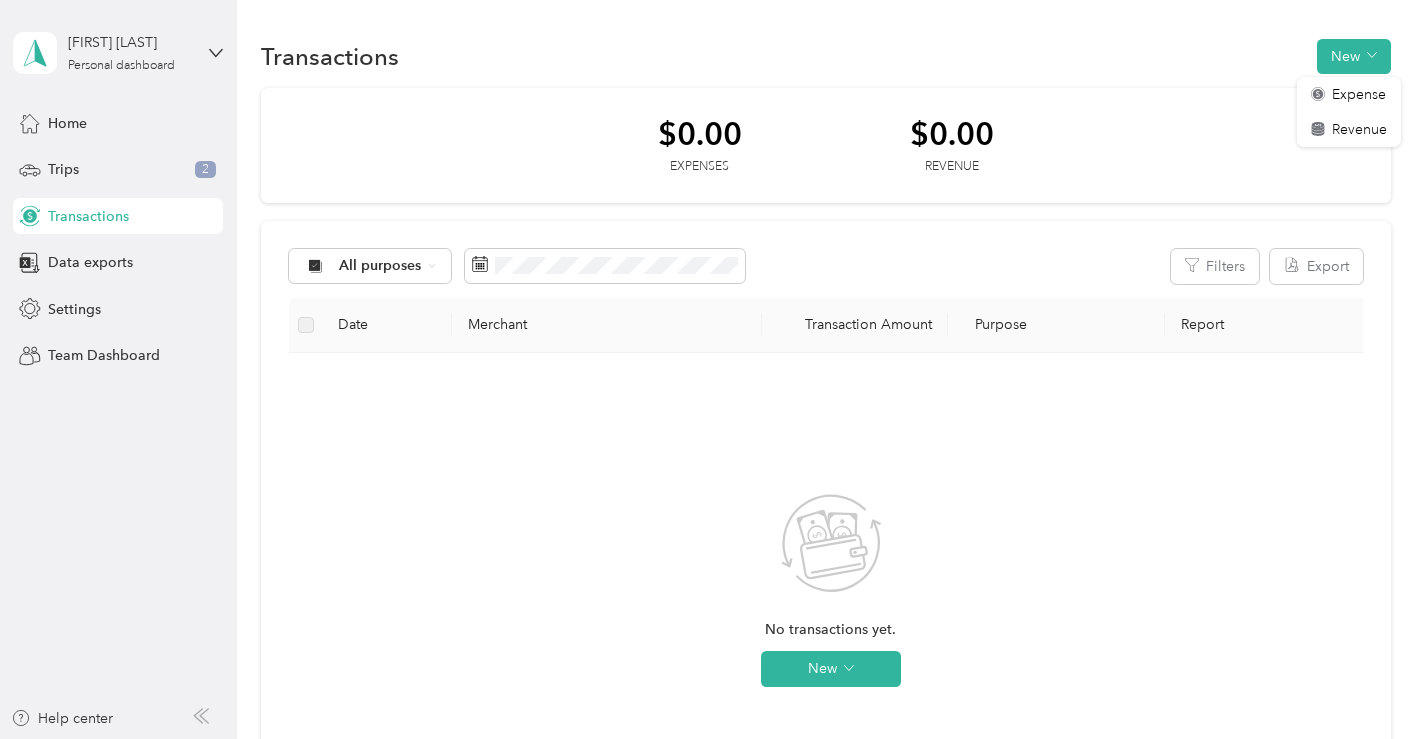 click on "Transactions New" at bounding box center (825, 56) 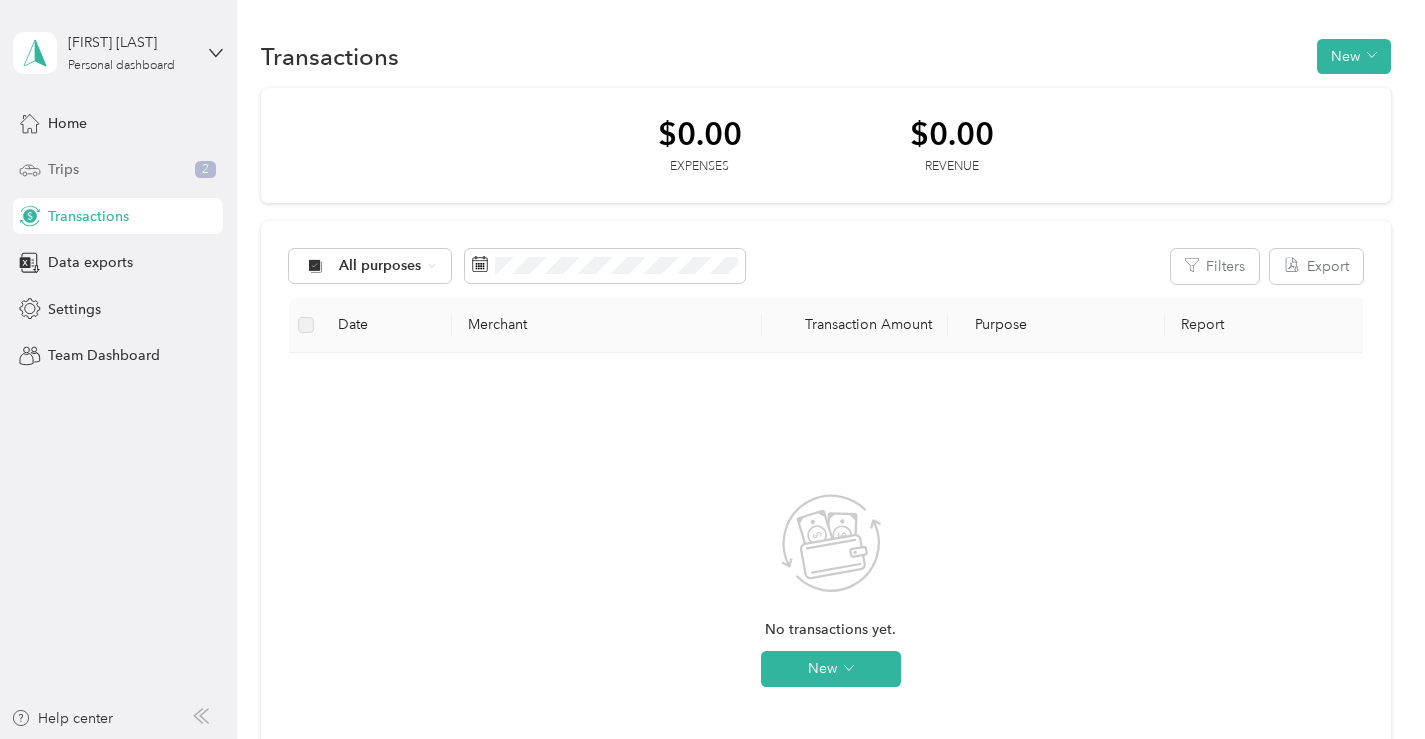 click on "Trips" at bounding box center [63, 169] 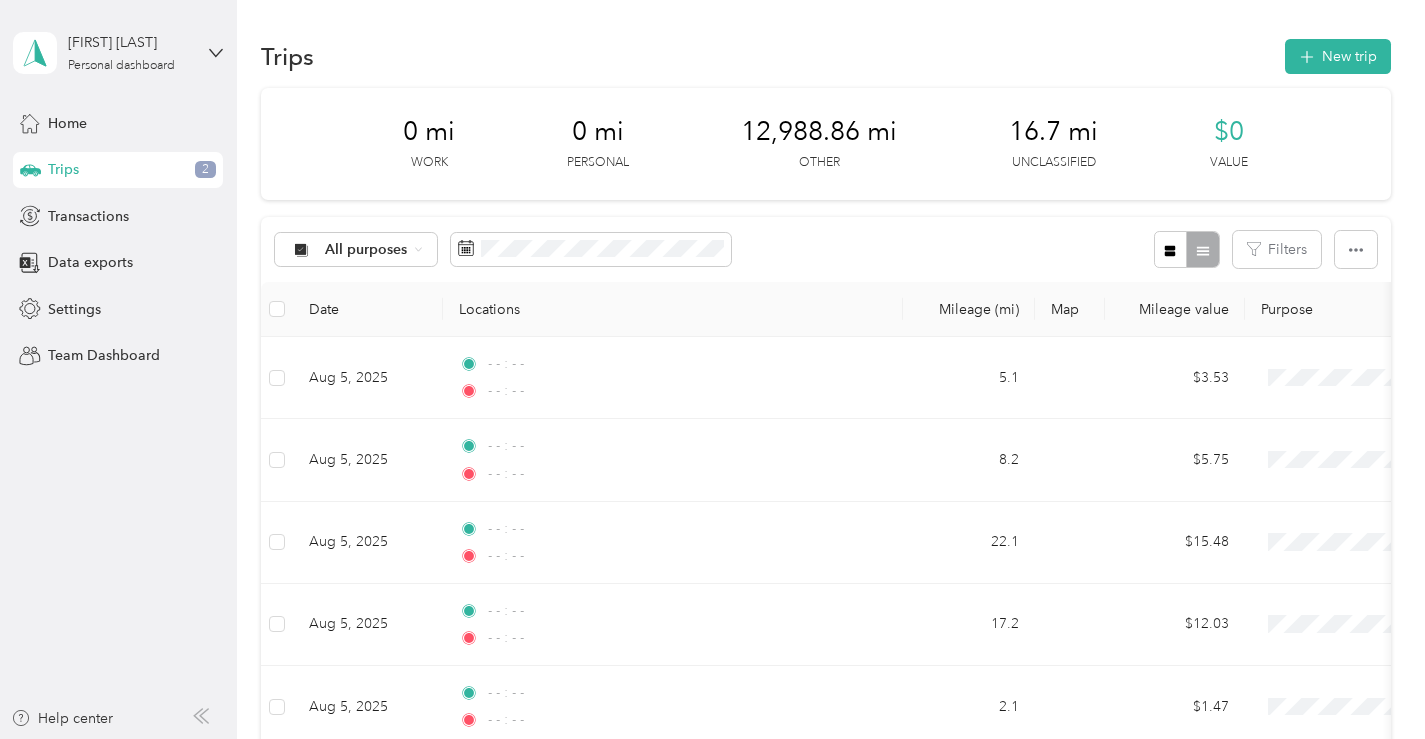 click on "Date" at bounding box center (368, 309) 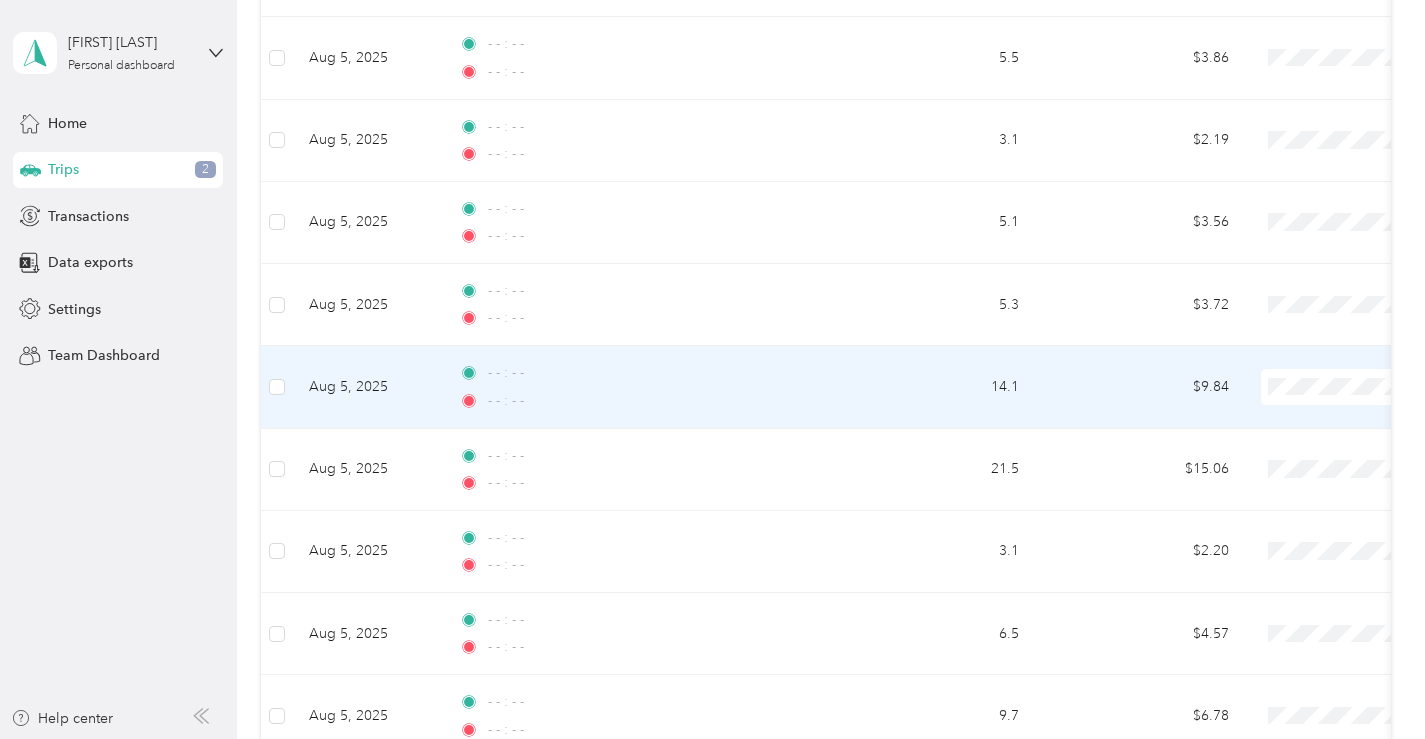 scroll, scrollTop: 2001, scrollLeft: 0, axis: vertical 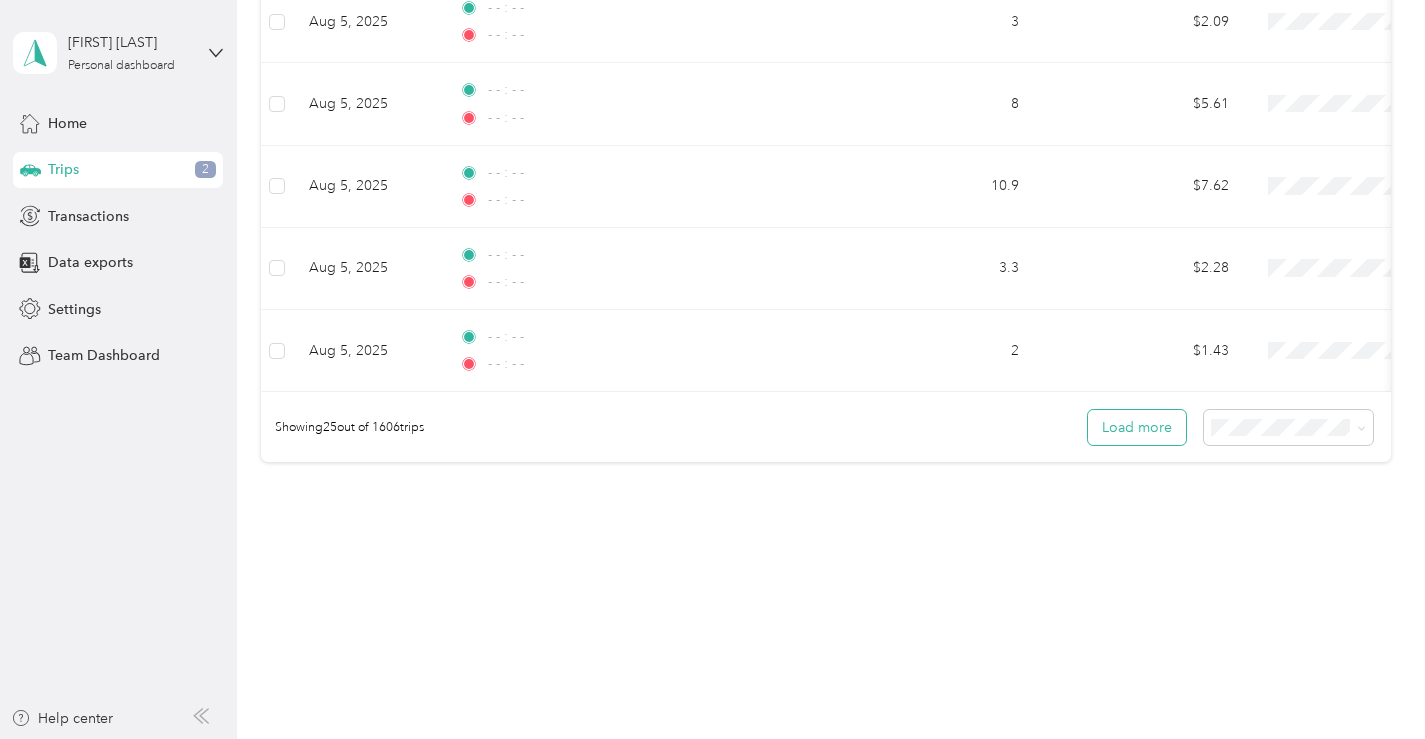 click on "Load more" at bounding box center (1137, 427) 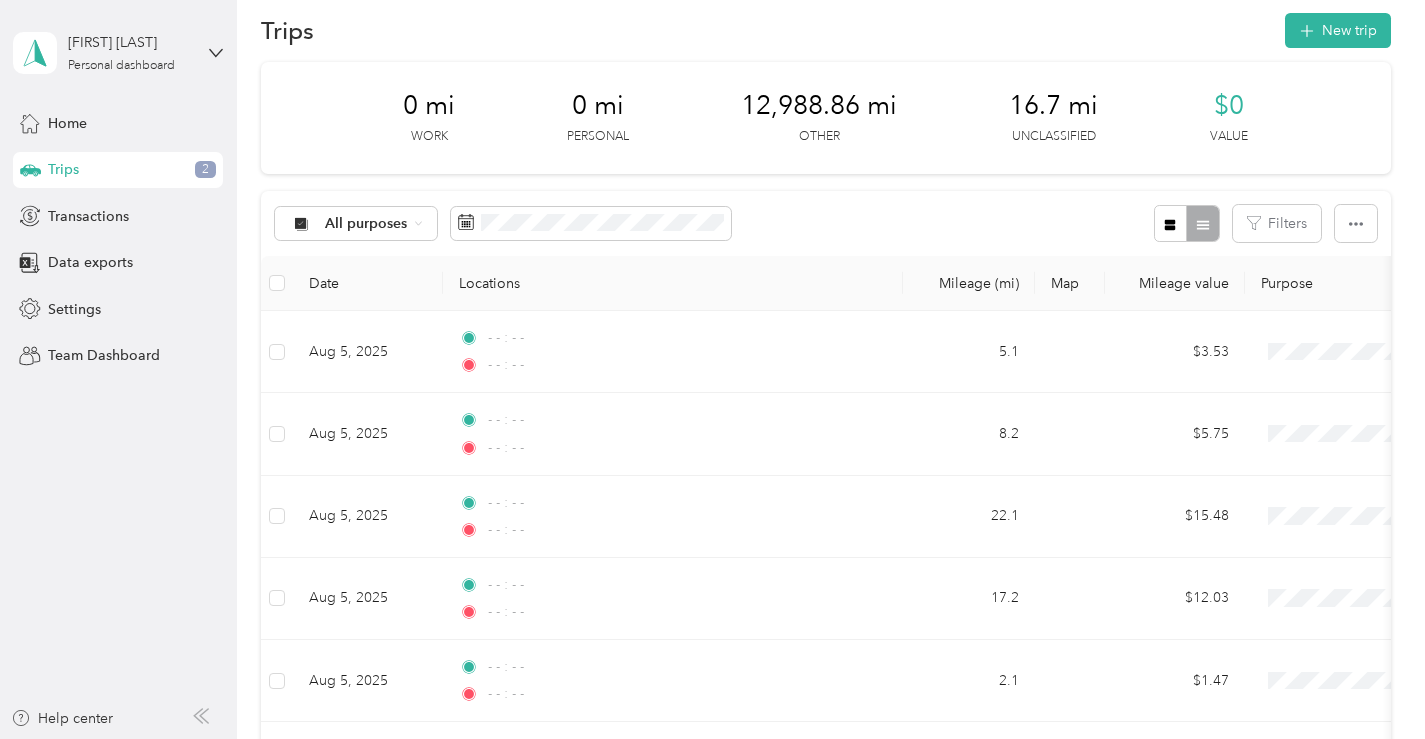 scroll, scrollTop: 22, scrollLeft: 0, axis: vertical 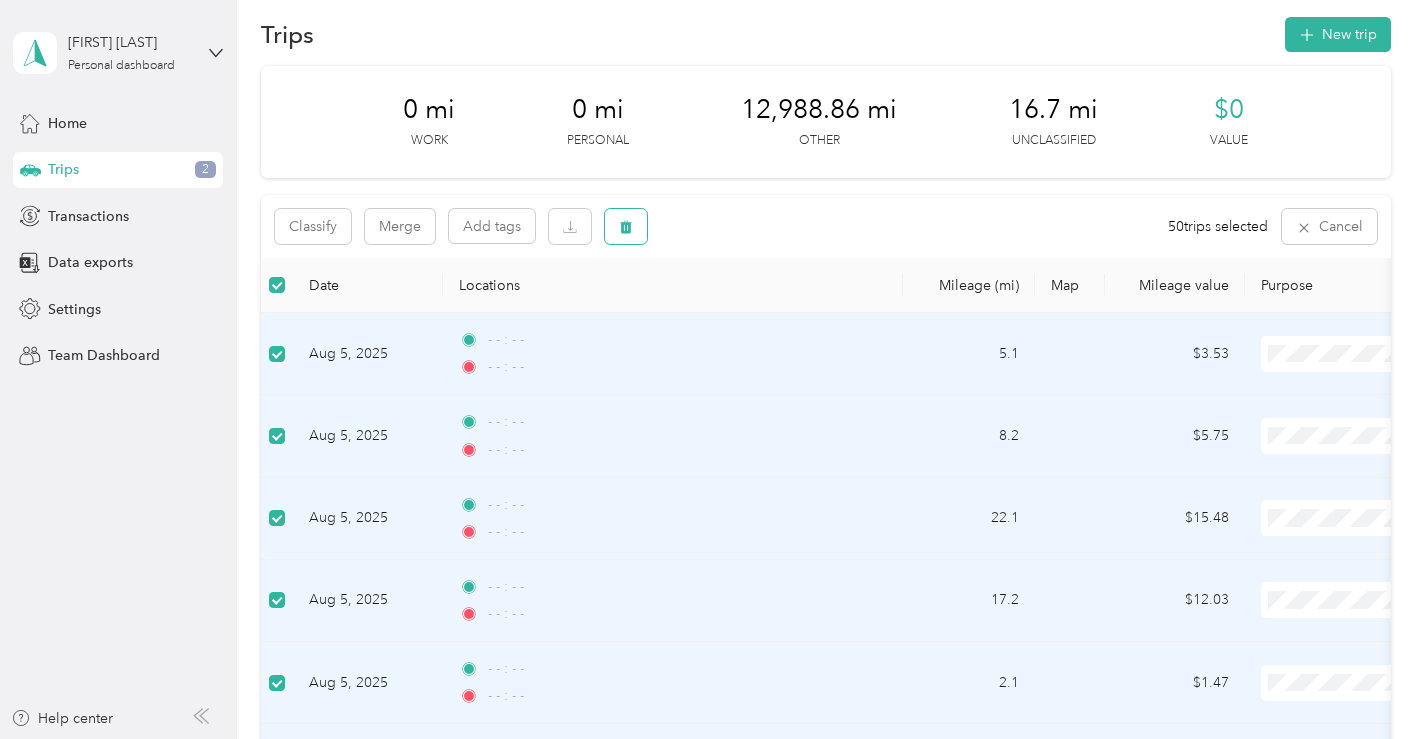 click 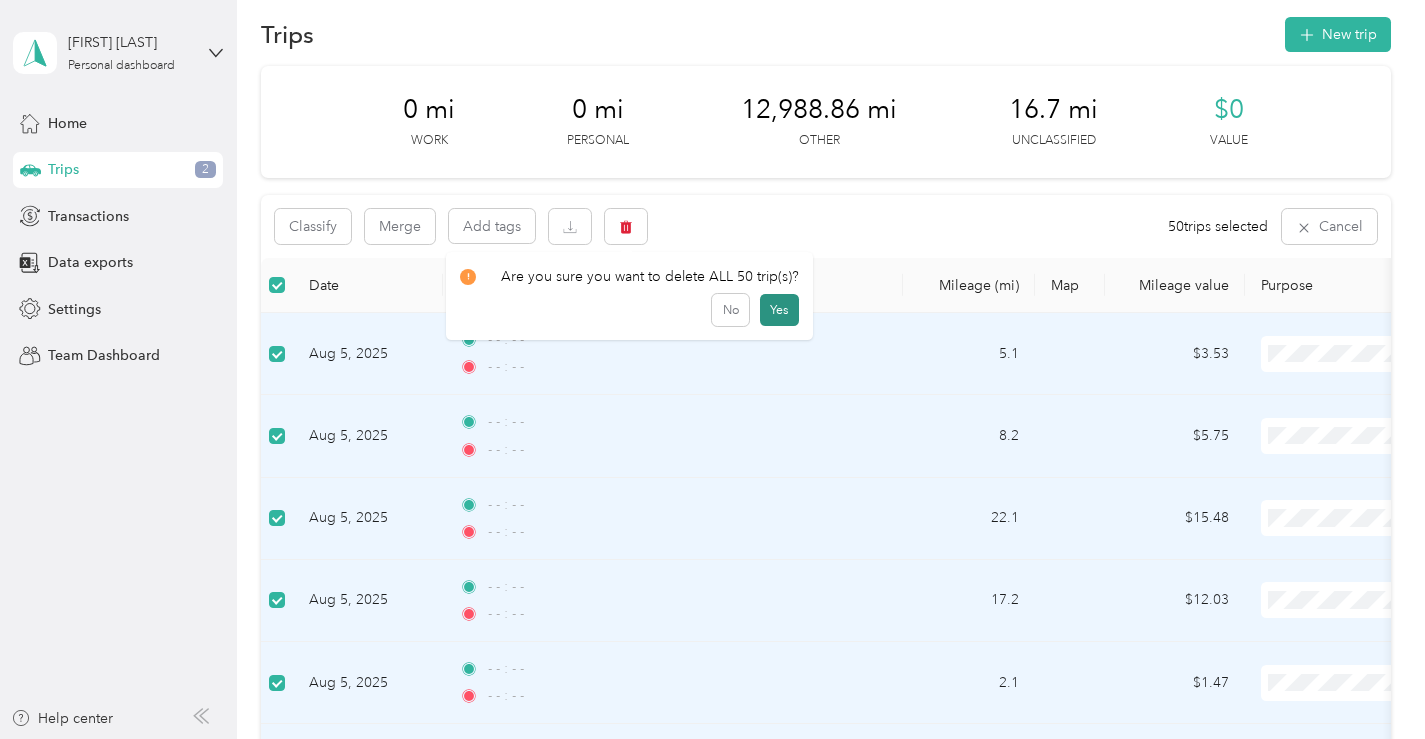 click on "Yes" at bounding box center [779, 310] 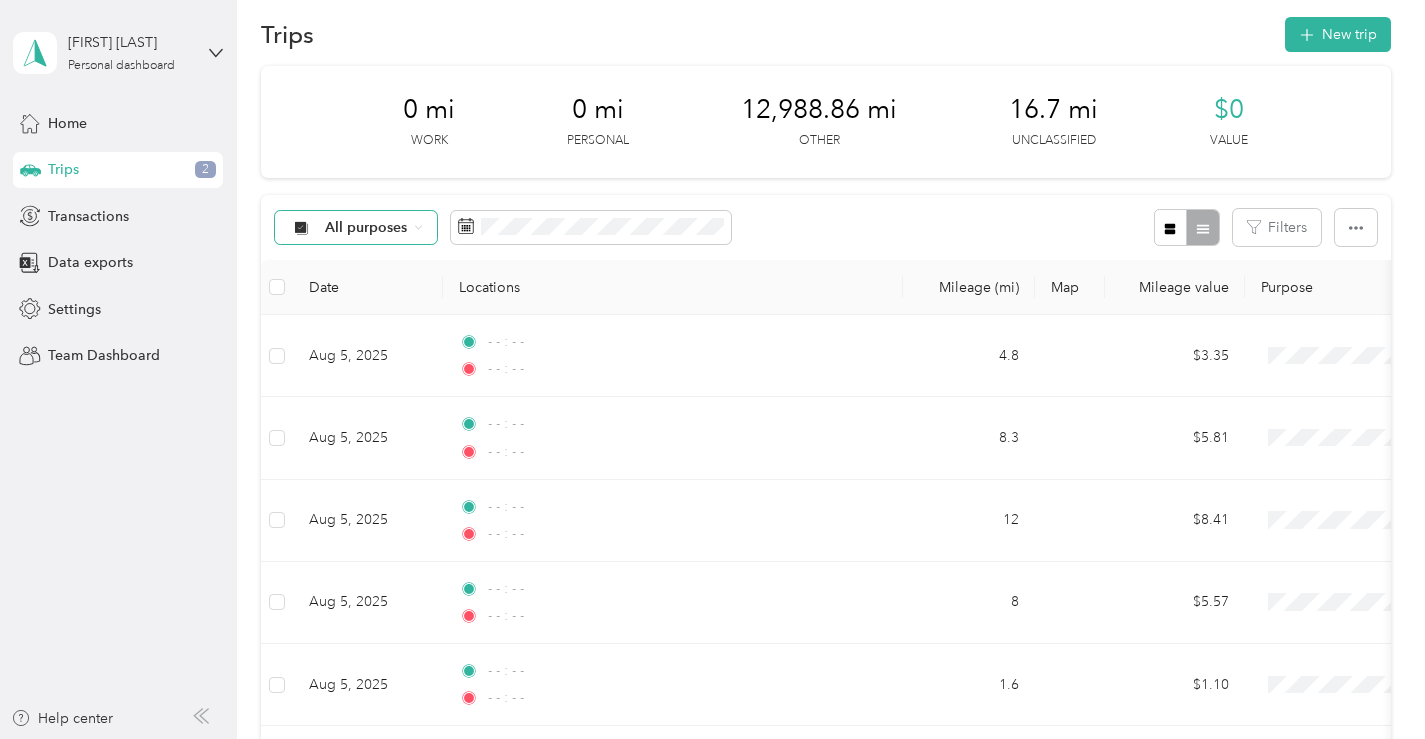 click on "All purposes" at bounding box center (366, 228) 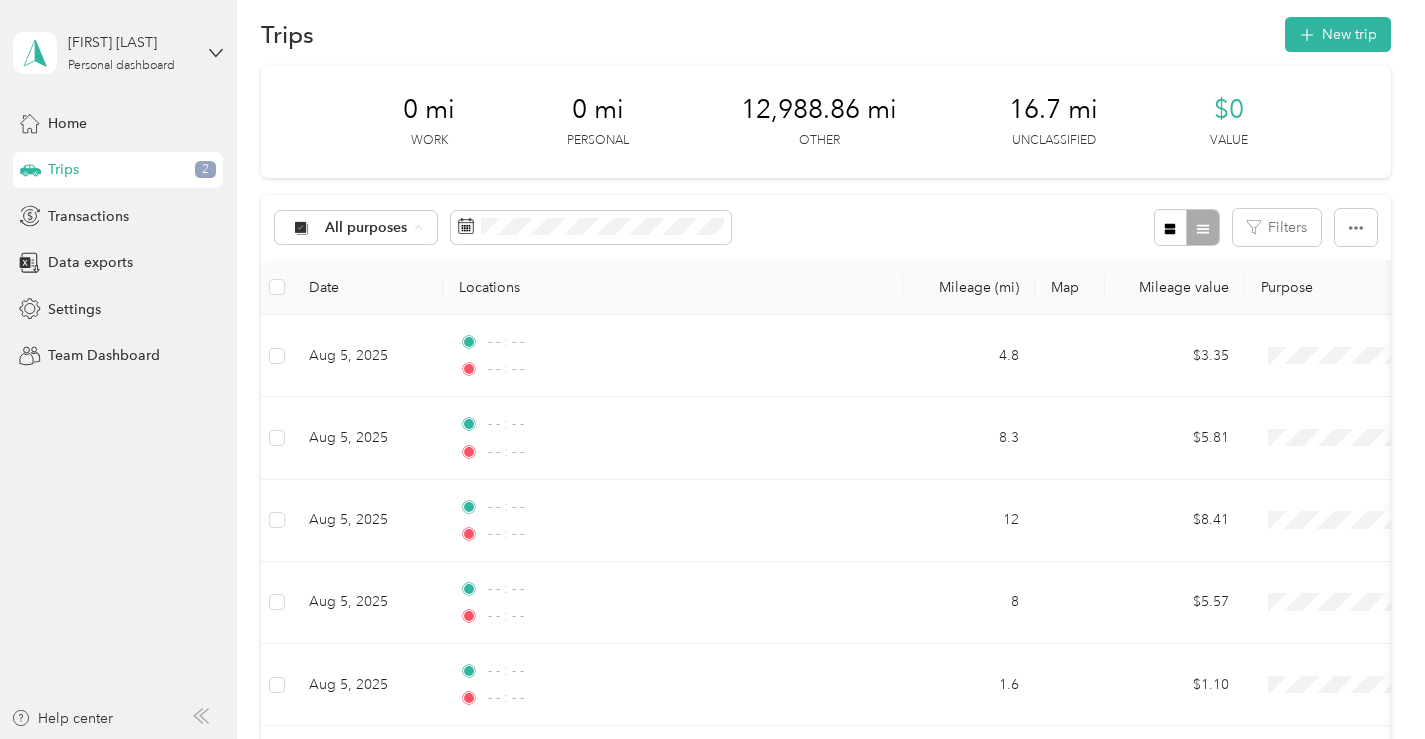 click 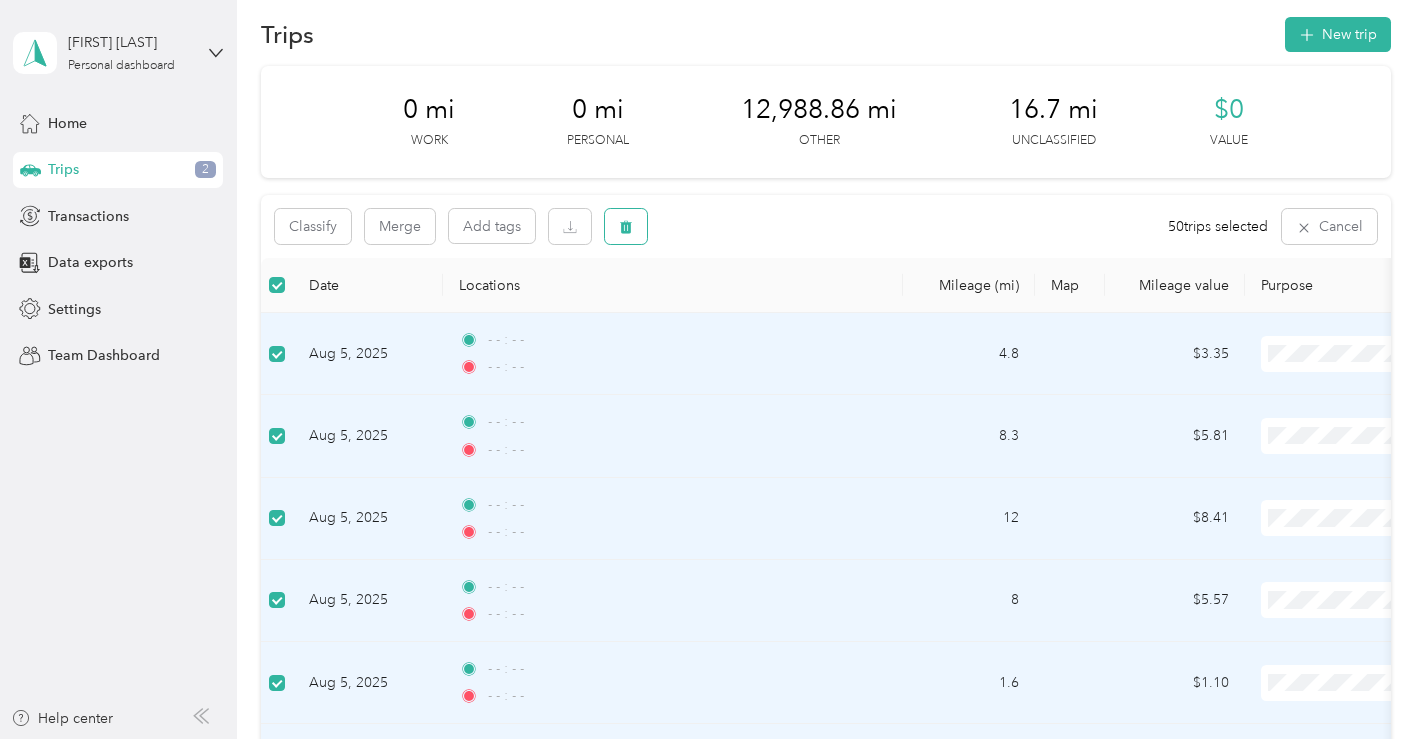 click at bounding box center [626, 226] 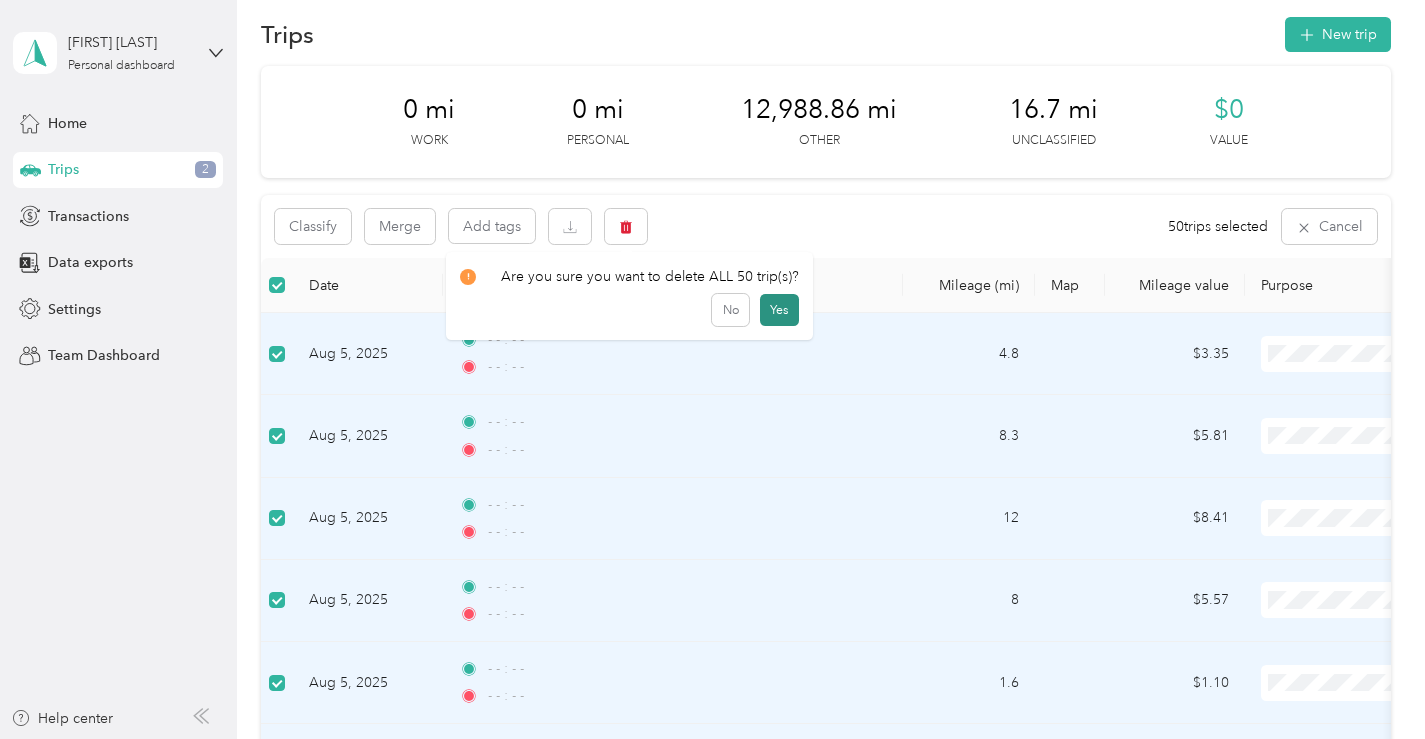 click on "Yes" at bounding box center [779, 310] 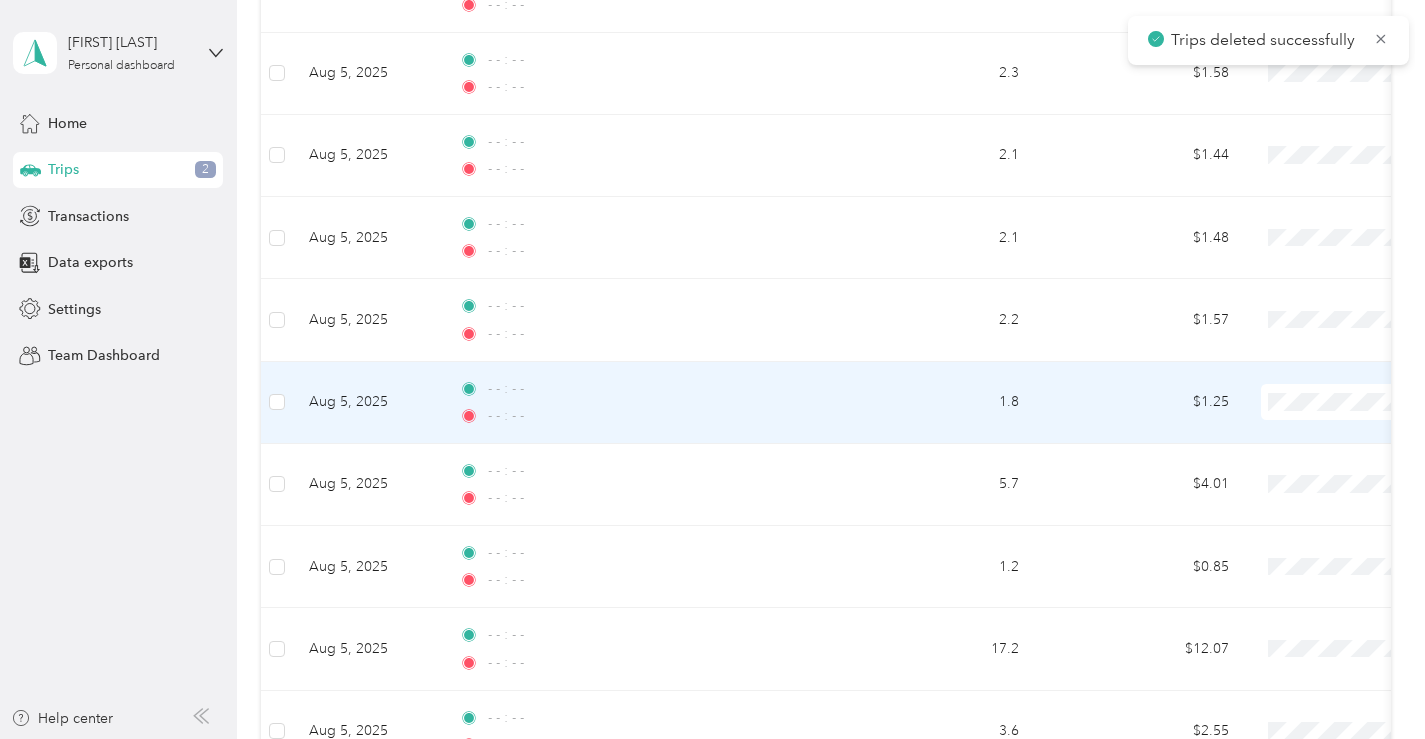 scroll, scrollTop: 4057, scrollLeft: 0, axis: vertical 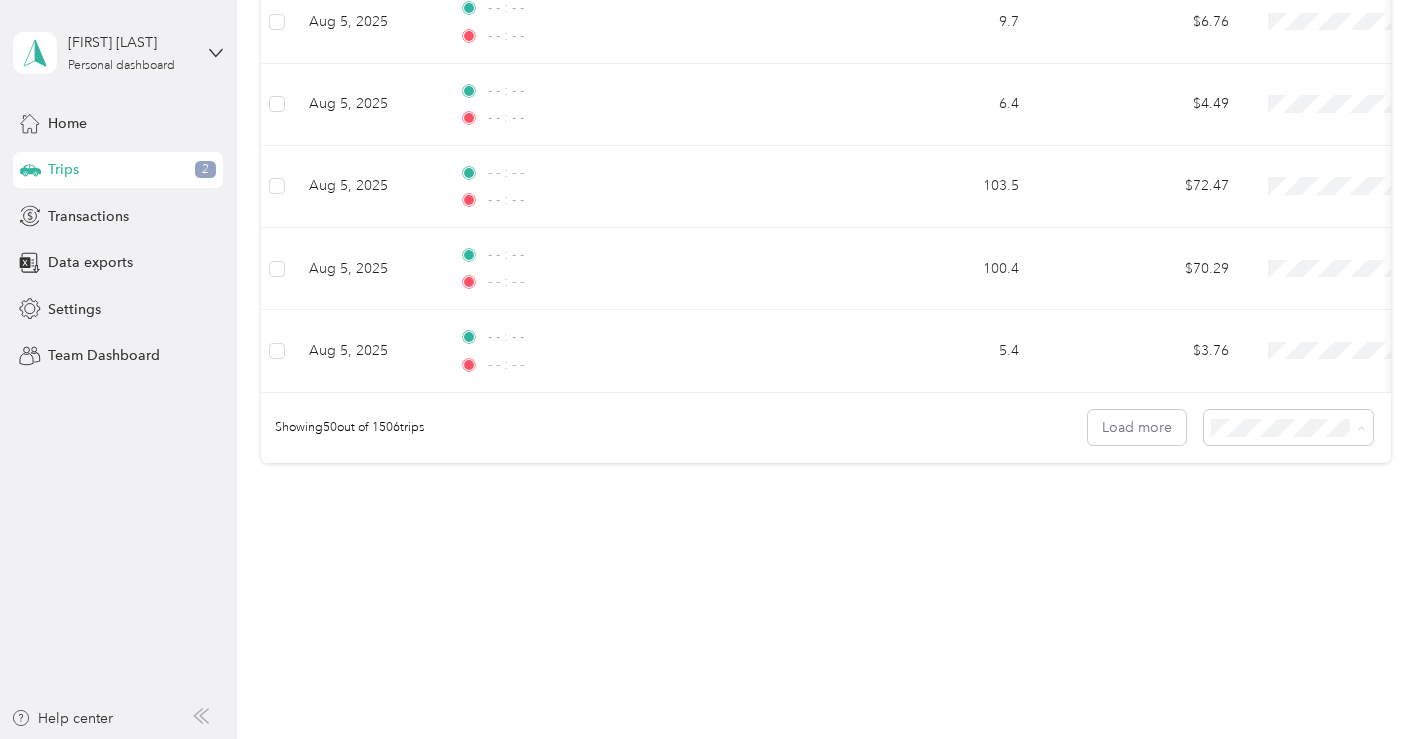 click on "100 per load" at bounding box center (1269, 534) 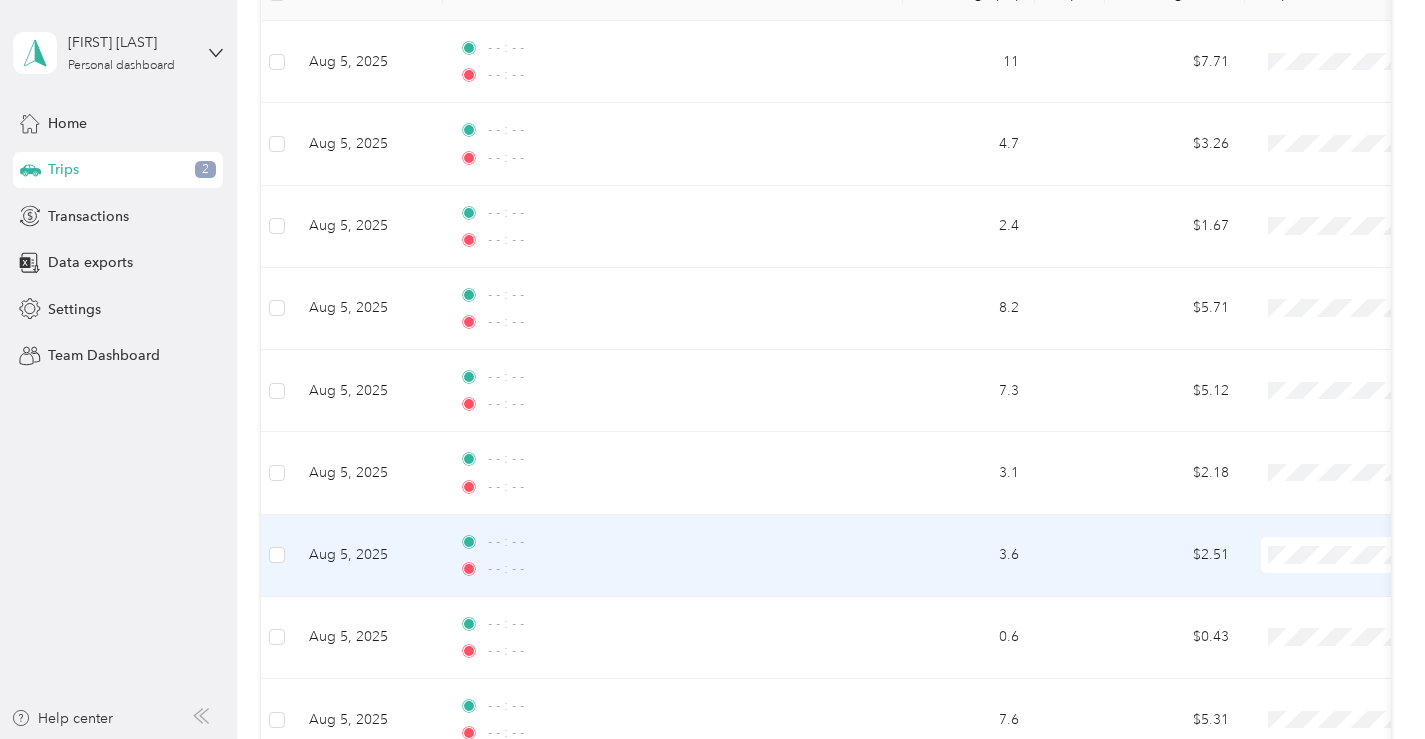 scroll, scrollTop: 0, scrollLeft: 0, axis: both 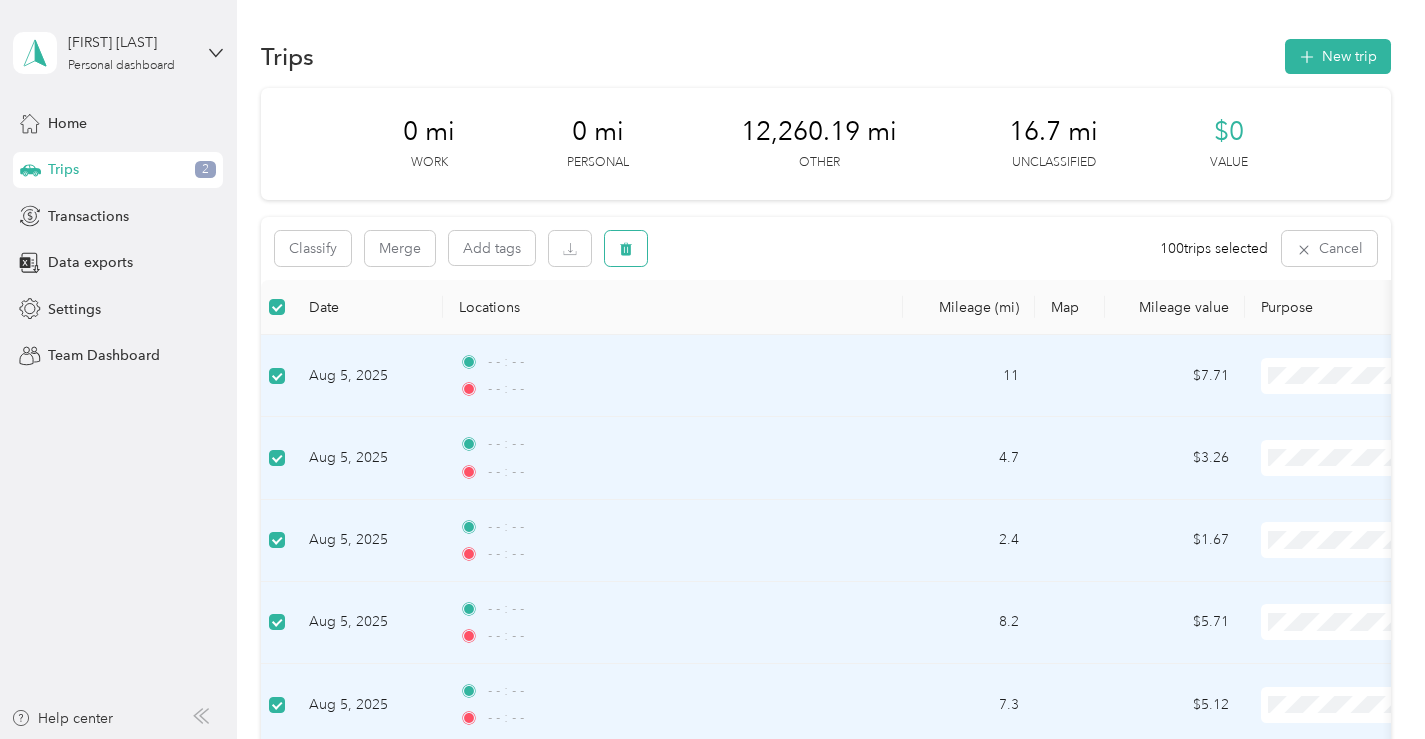 click 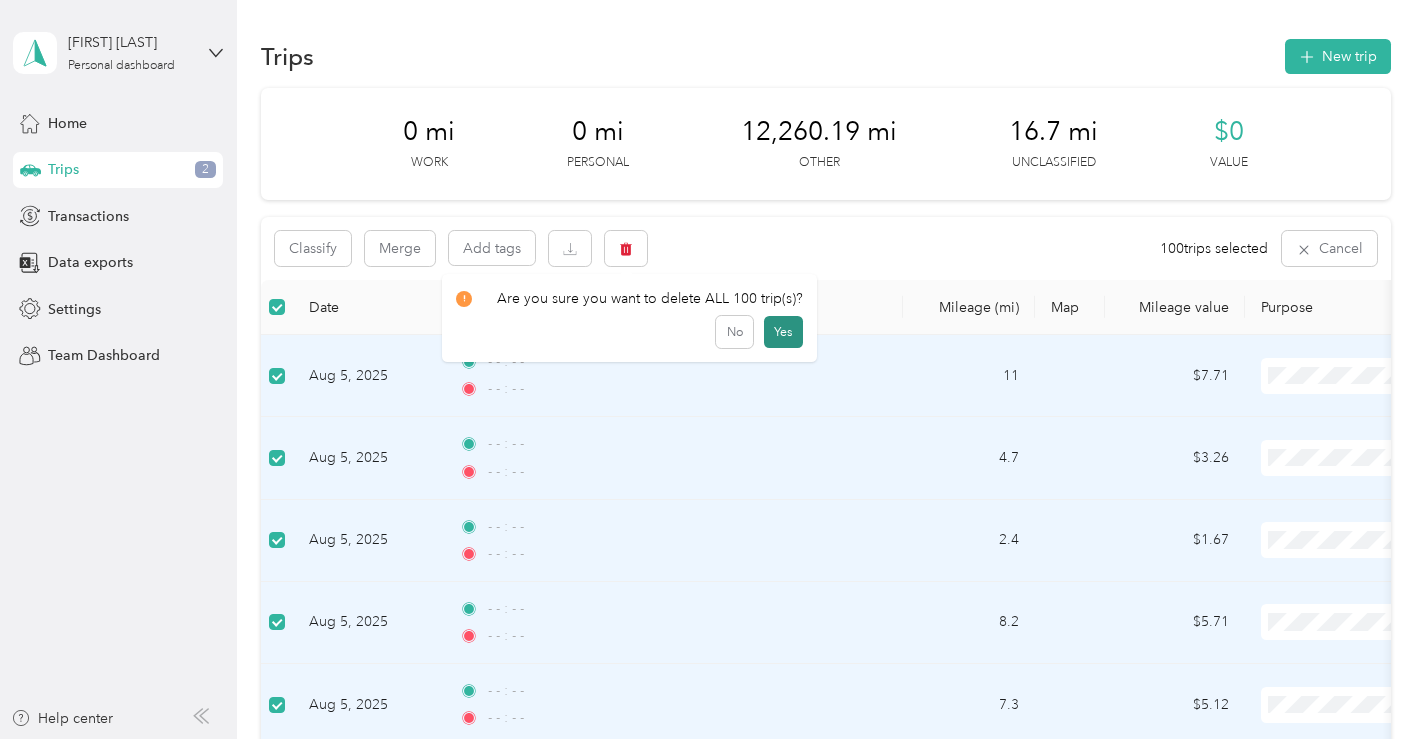 click on "Yes" at bounding box center [783, 332] 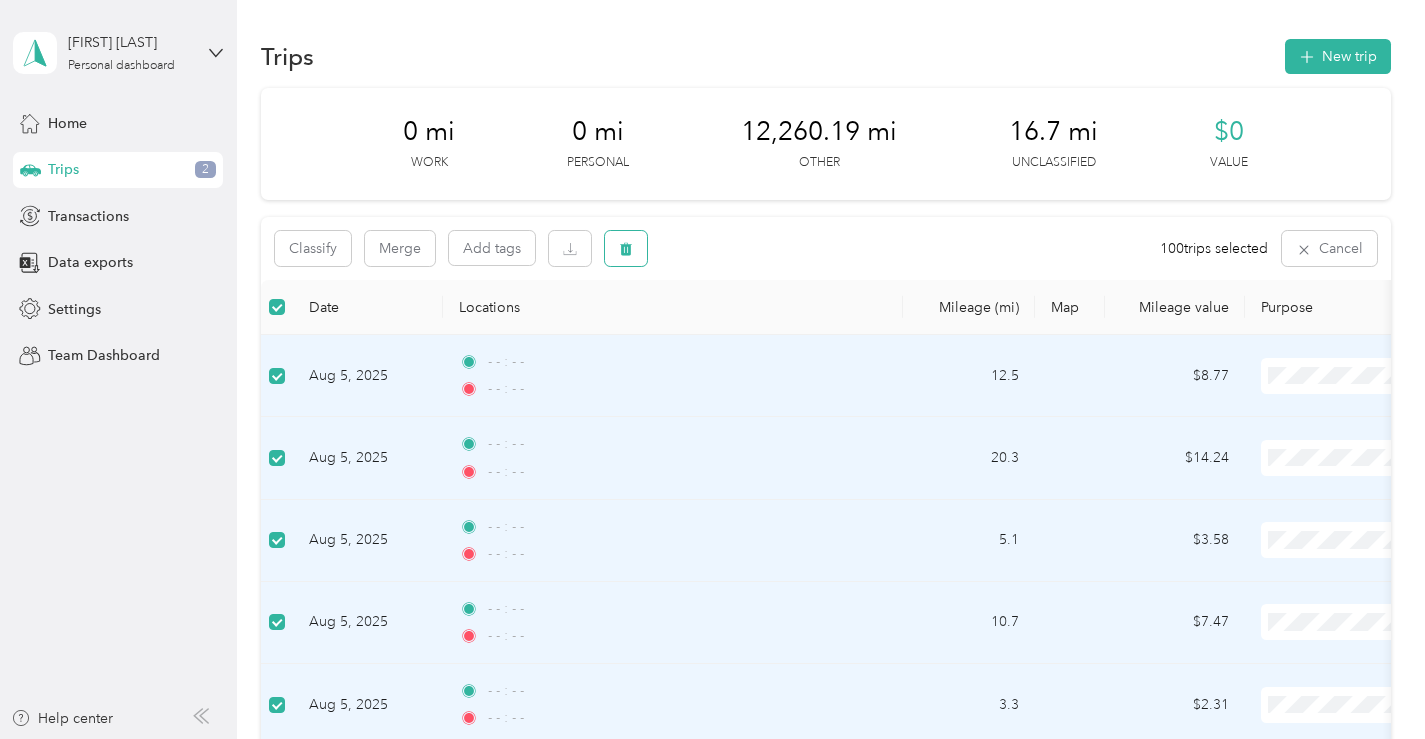 click 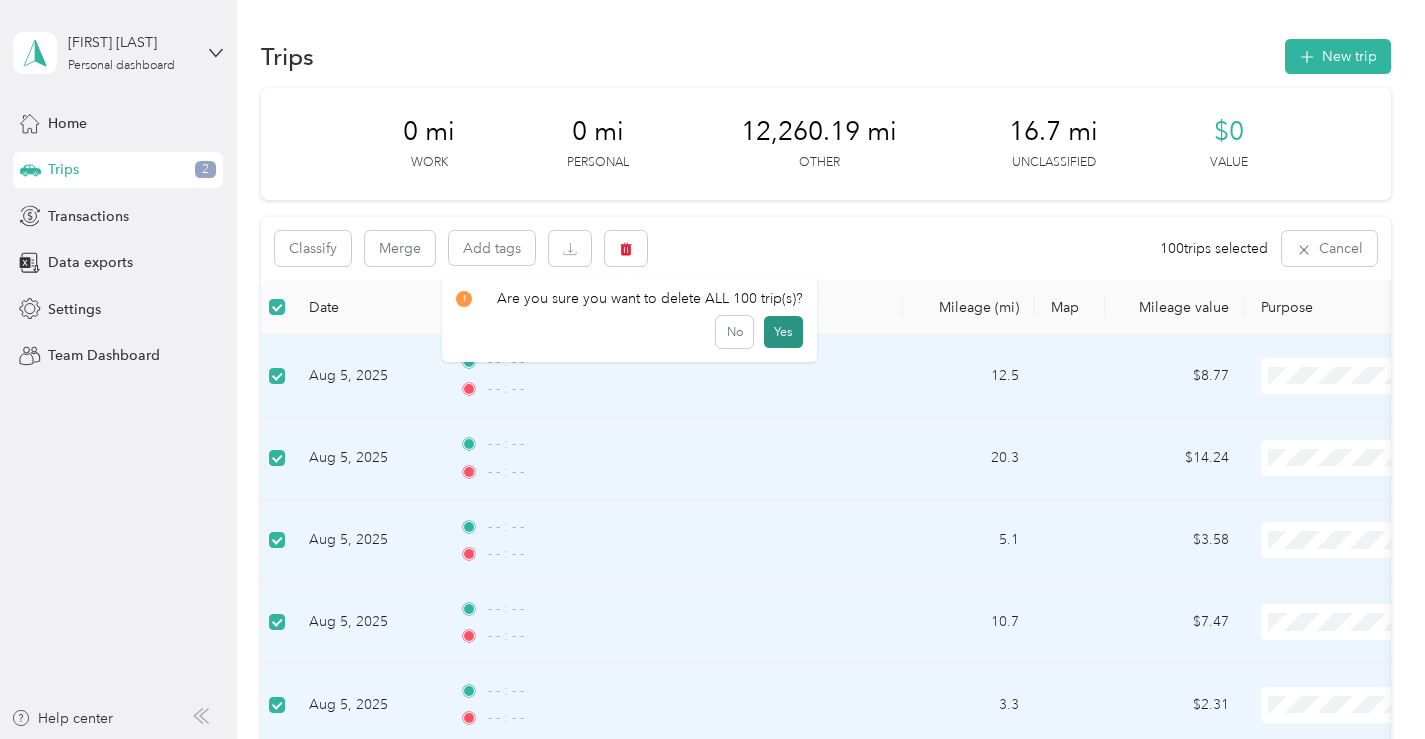 click on "Yes" at bounding box center [783, 332] 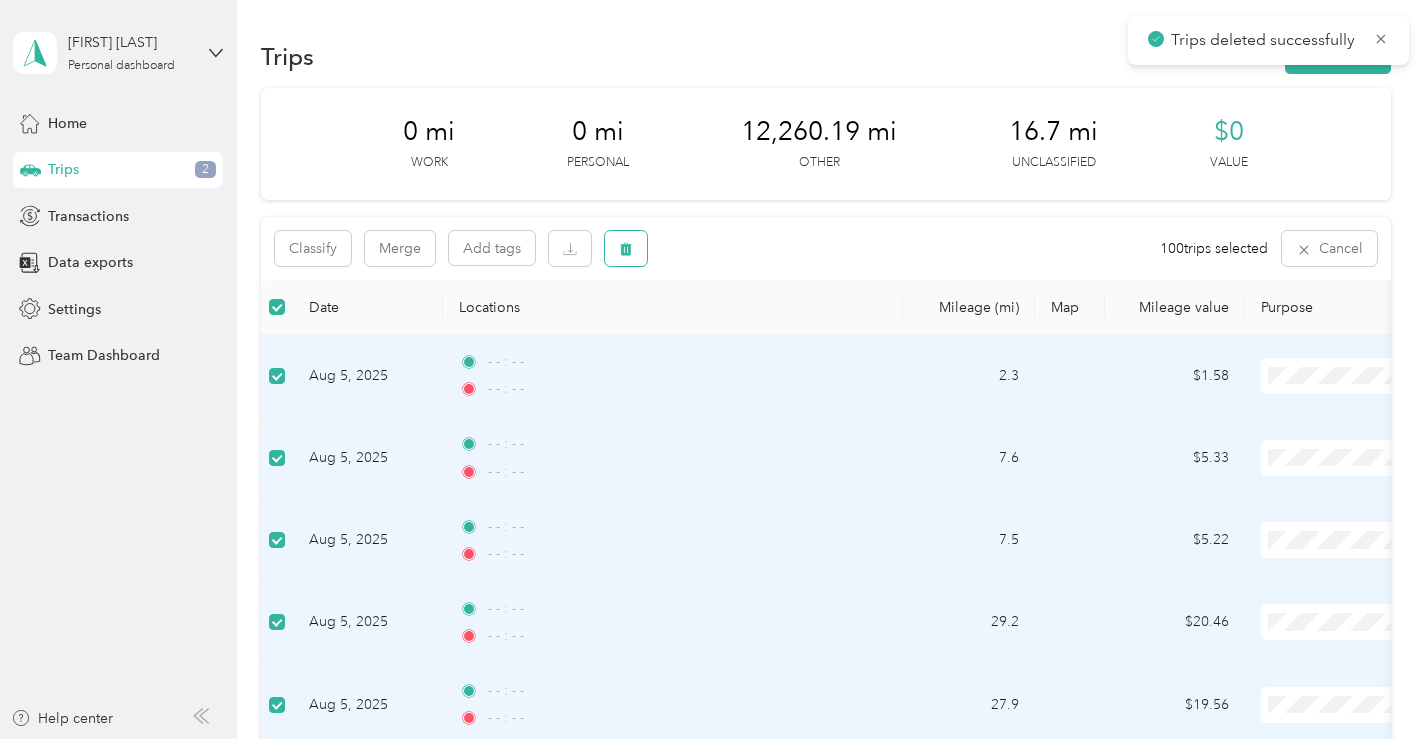 click 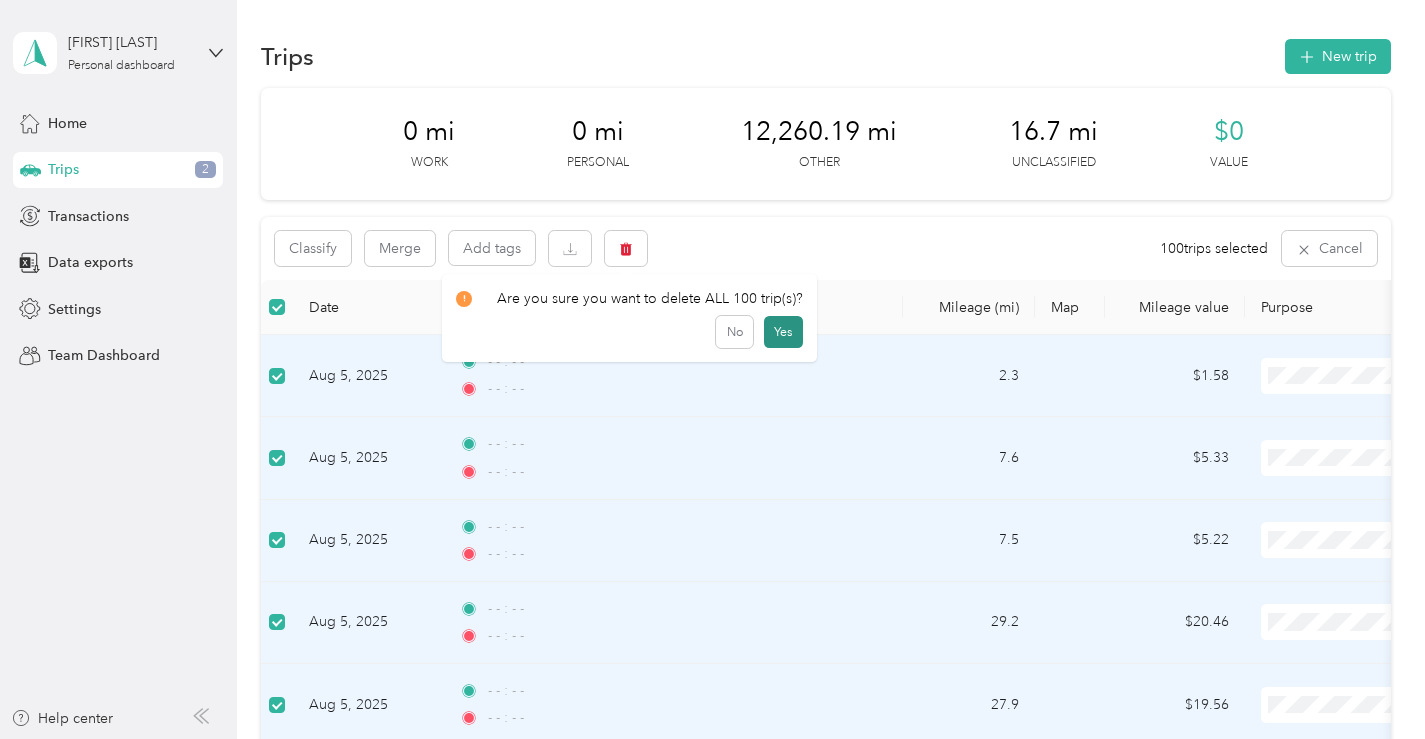 click on "Yes" at bounding box center [783, 332] 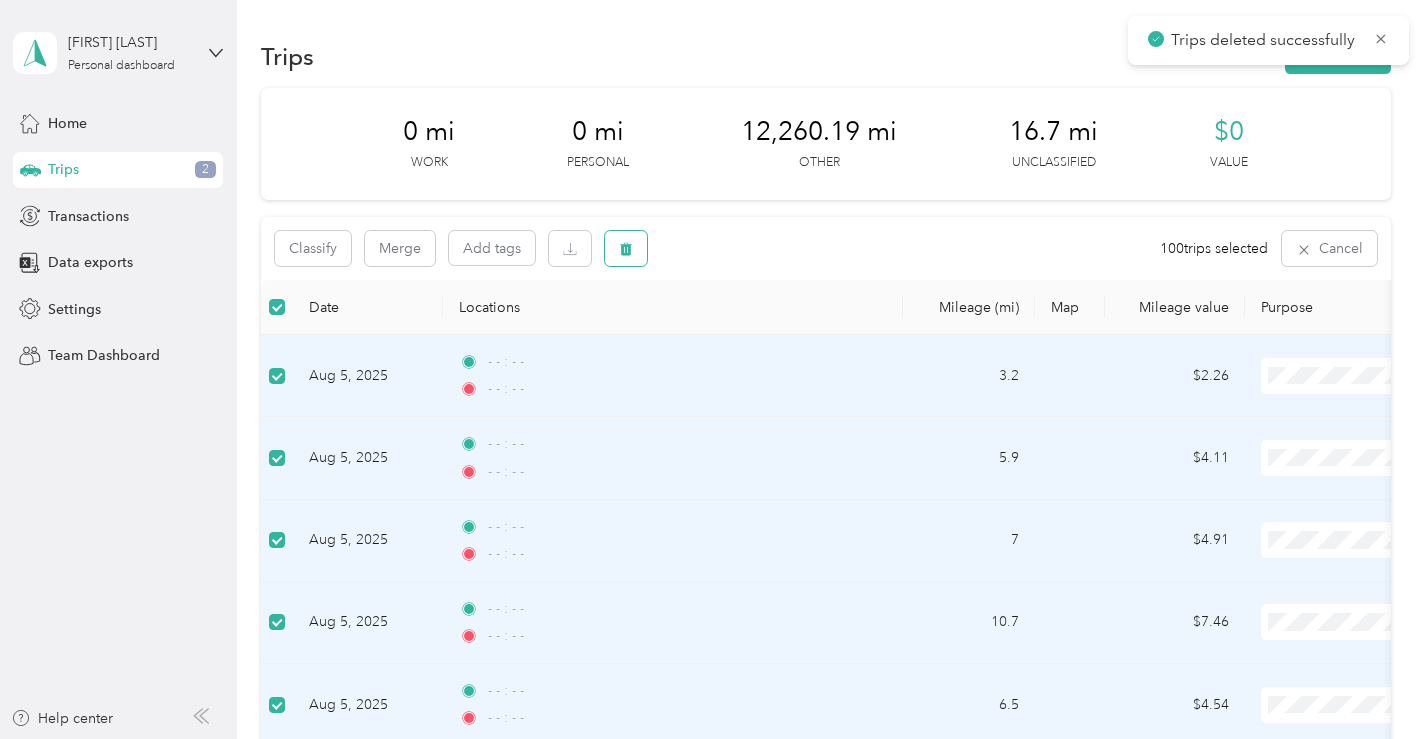 click 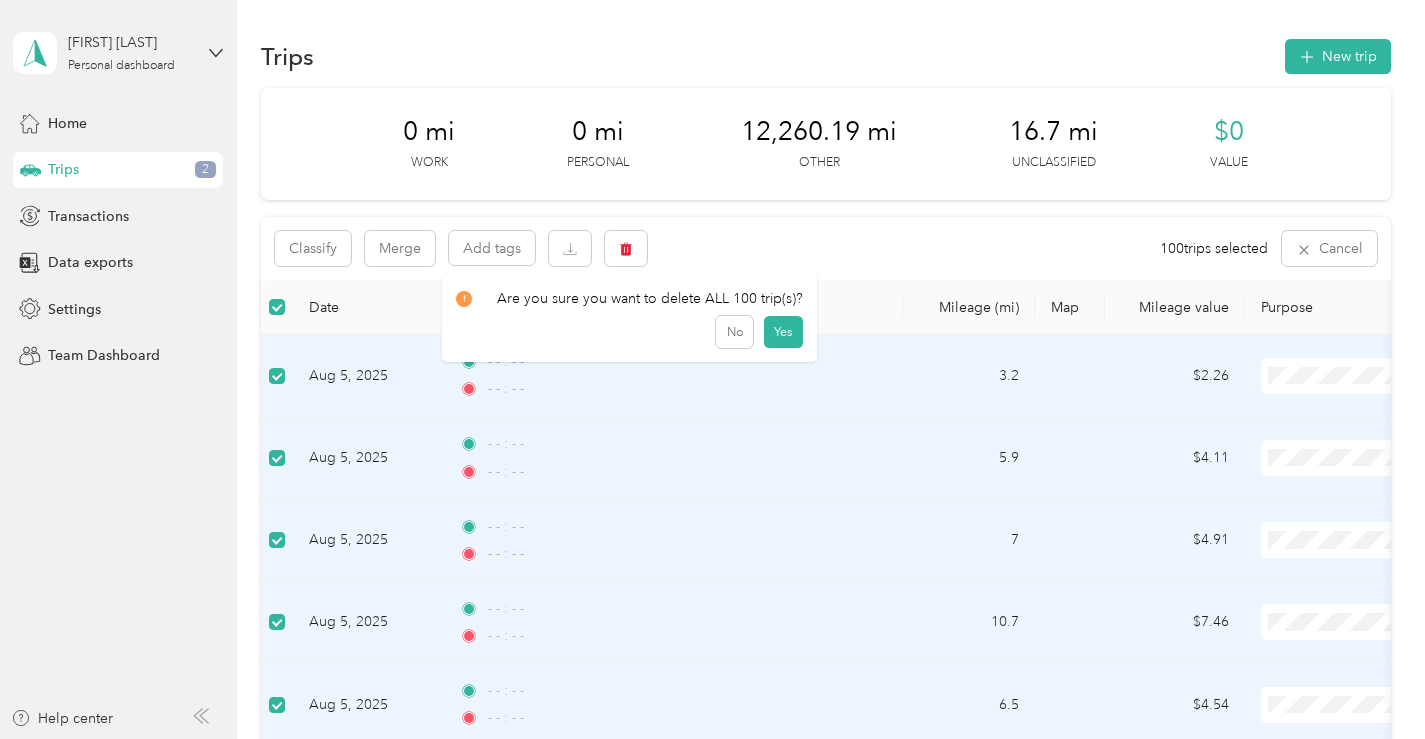 click on "Are you sure you want to delete ALL 100 trip(s)? No Yes" at bounding box center (629, 318) 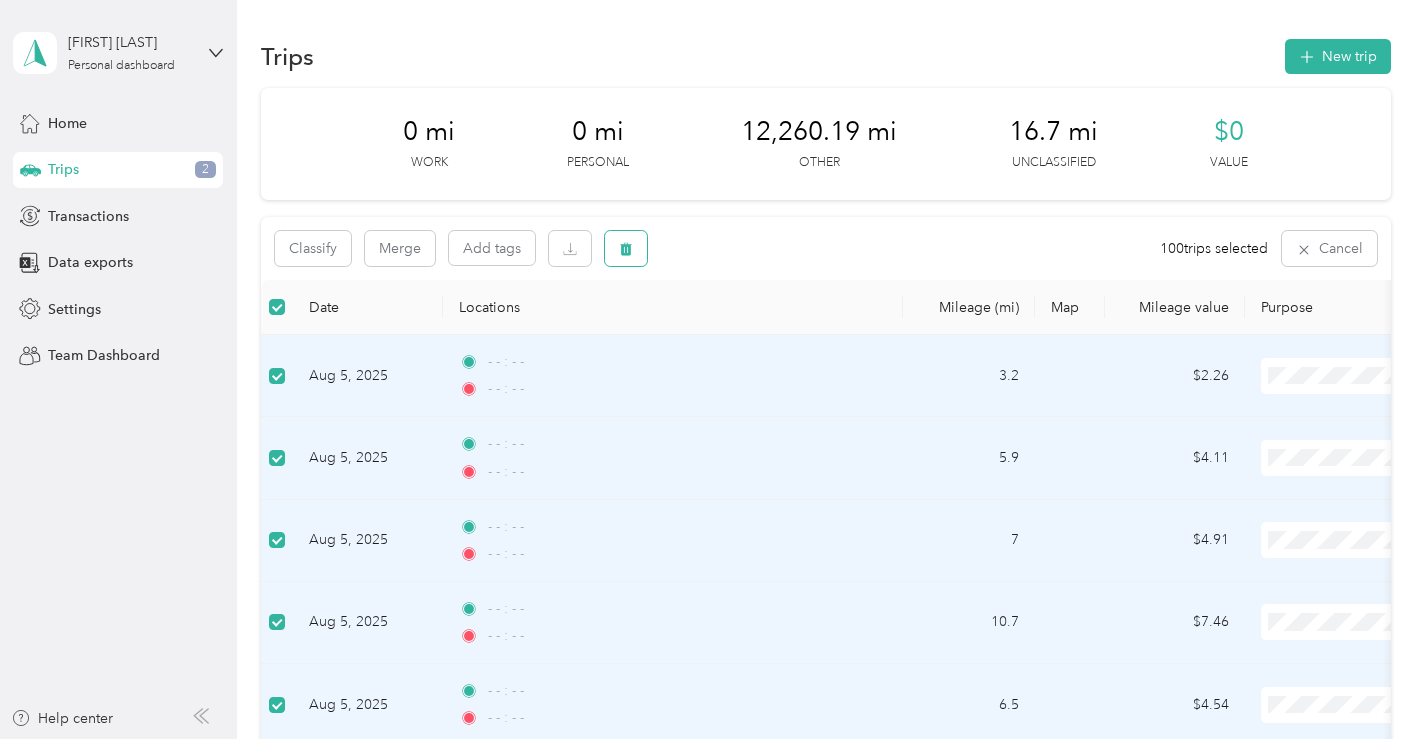 click at bounding box center [626, 248] 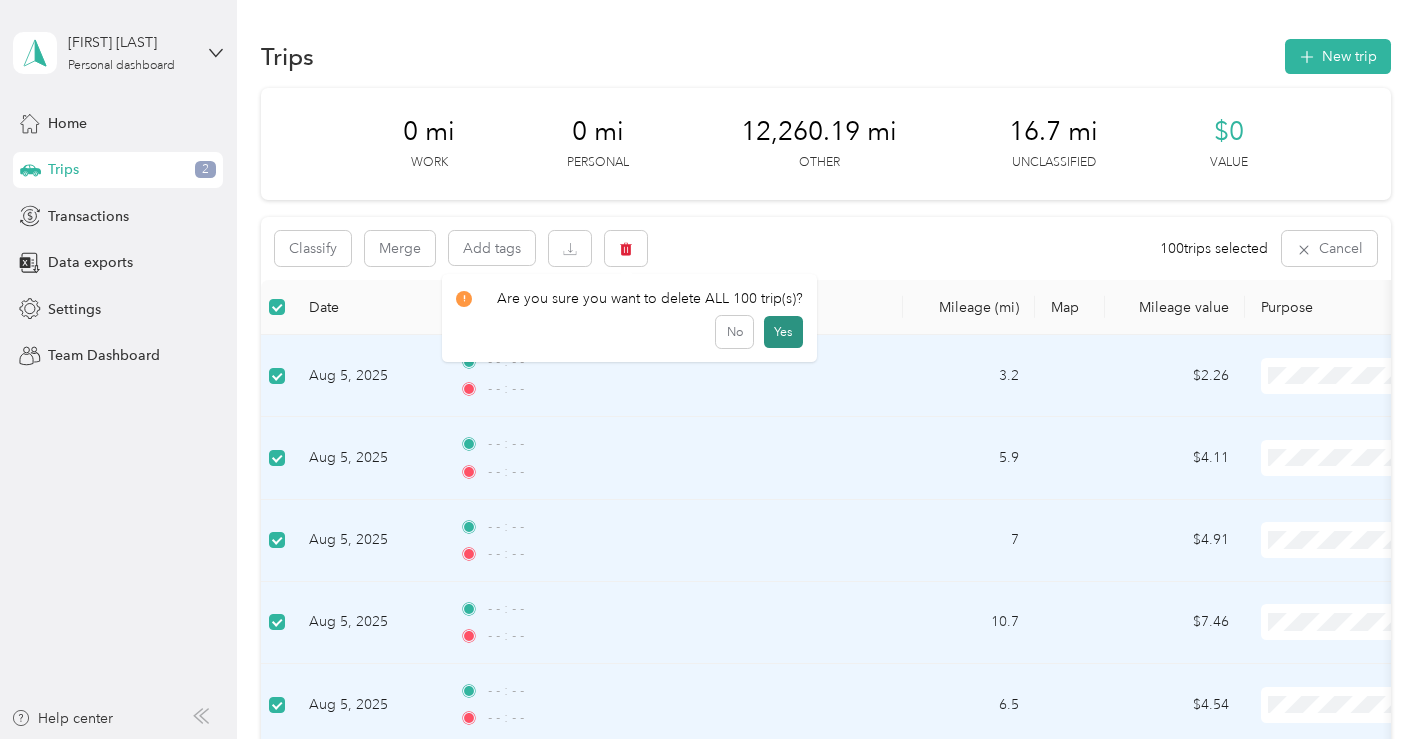 click on "Yes" at bounding box center [783, 332] 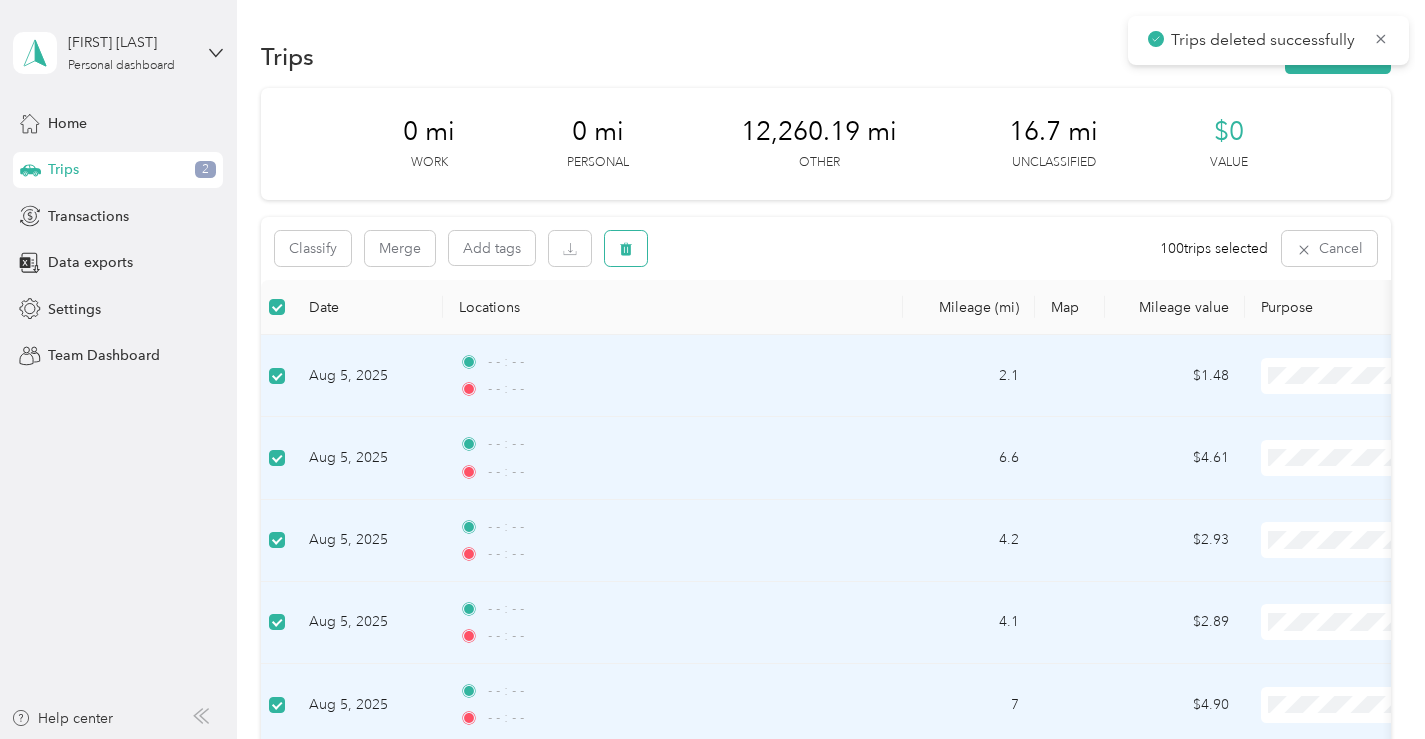 click 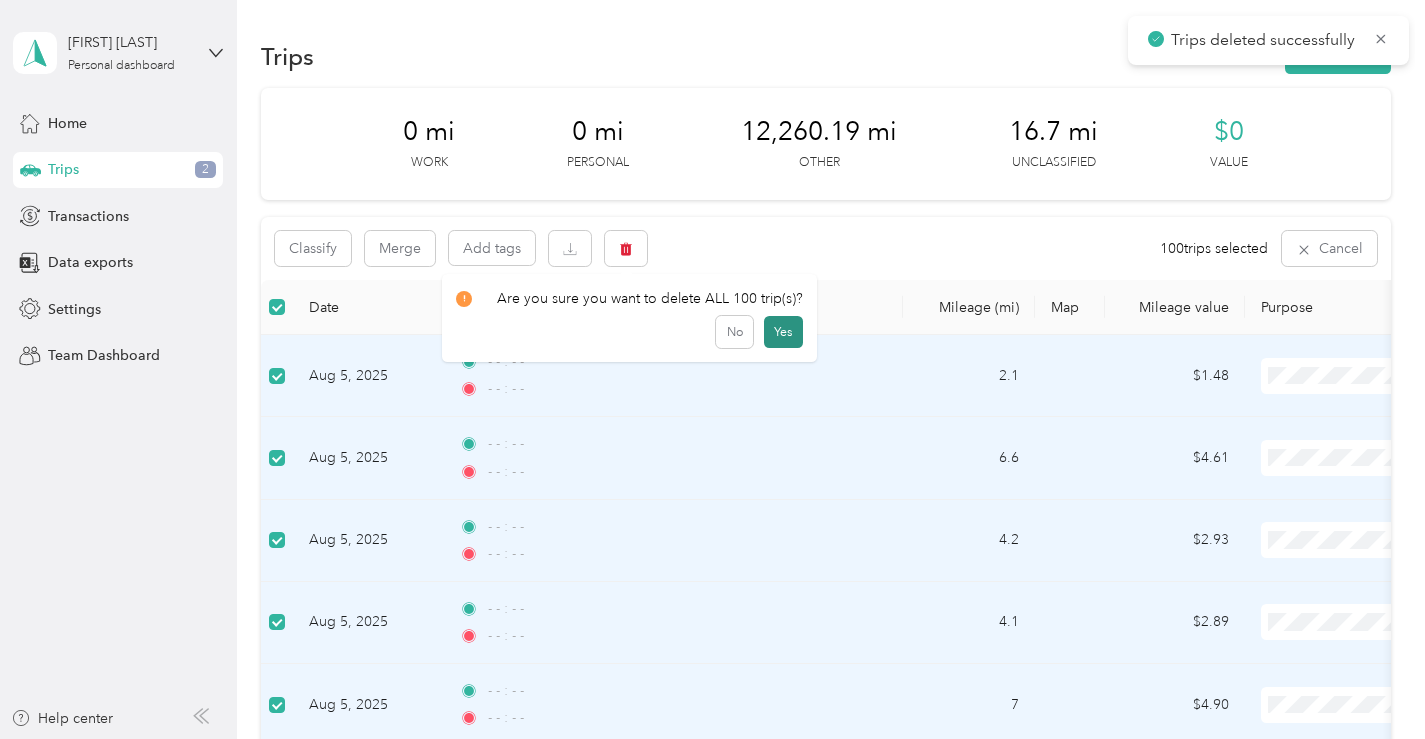 click on "Yes" at bounding box center [783, 332] 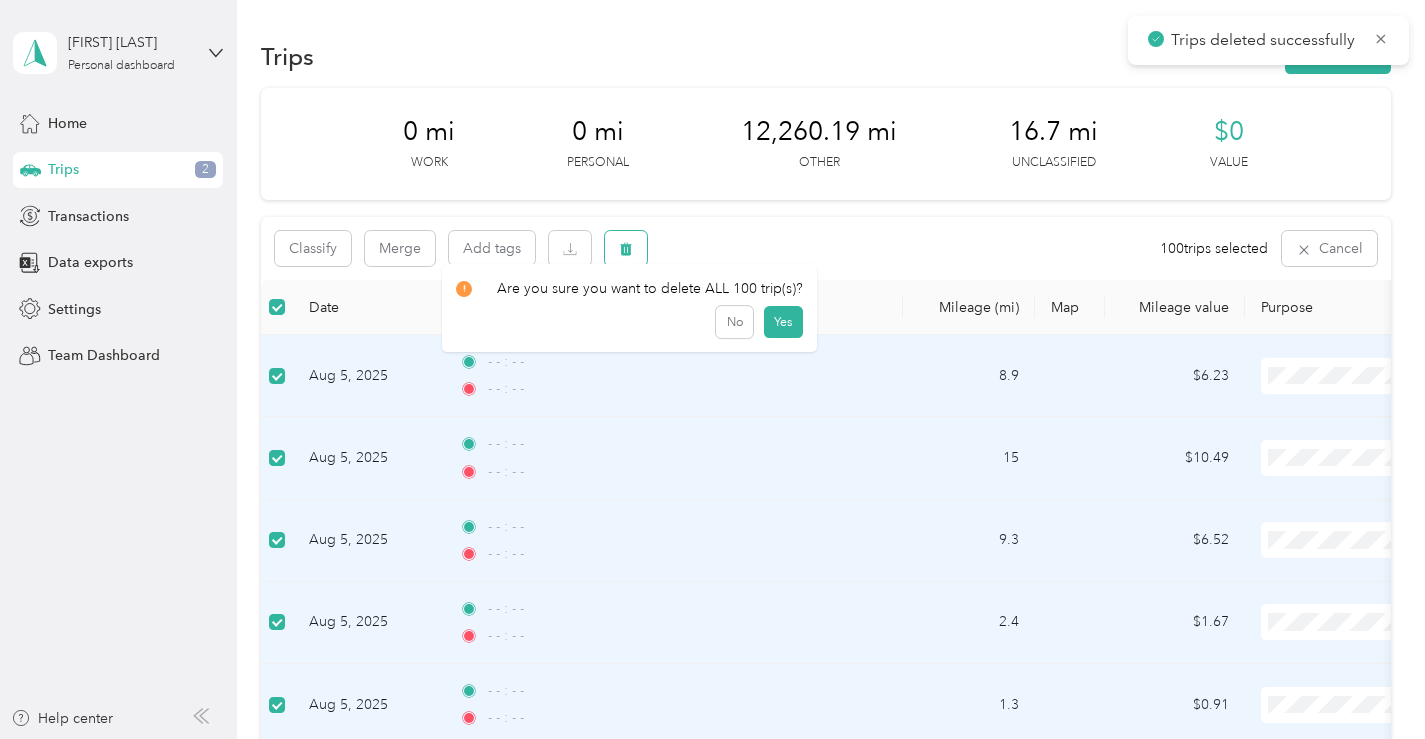 click 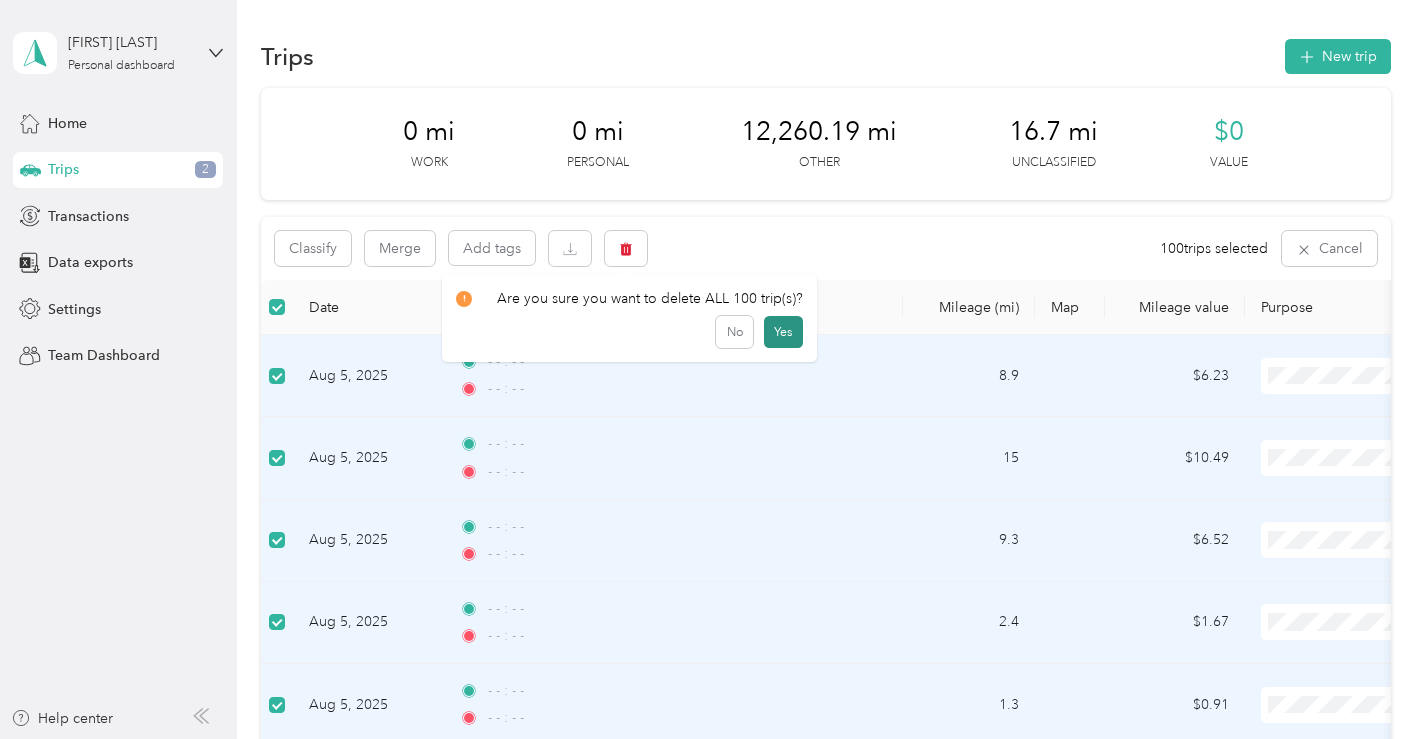 click on "Yes" at bounding box center [783, 332] 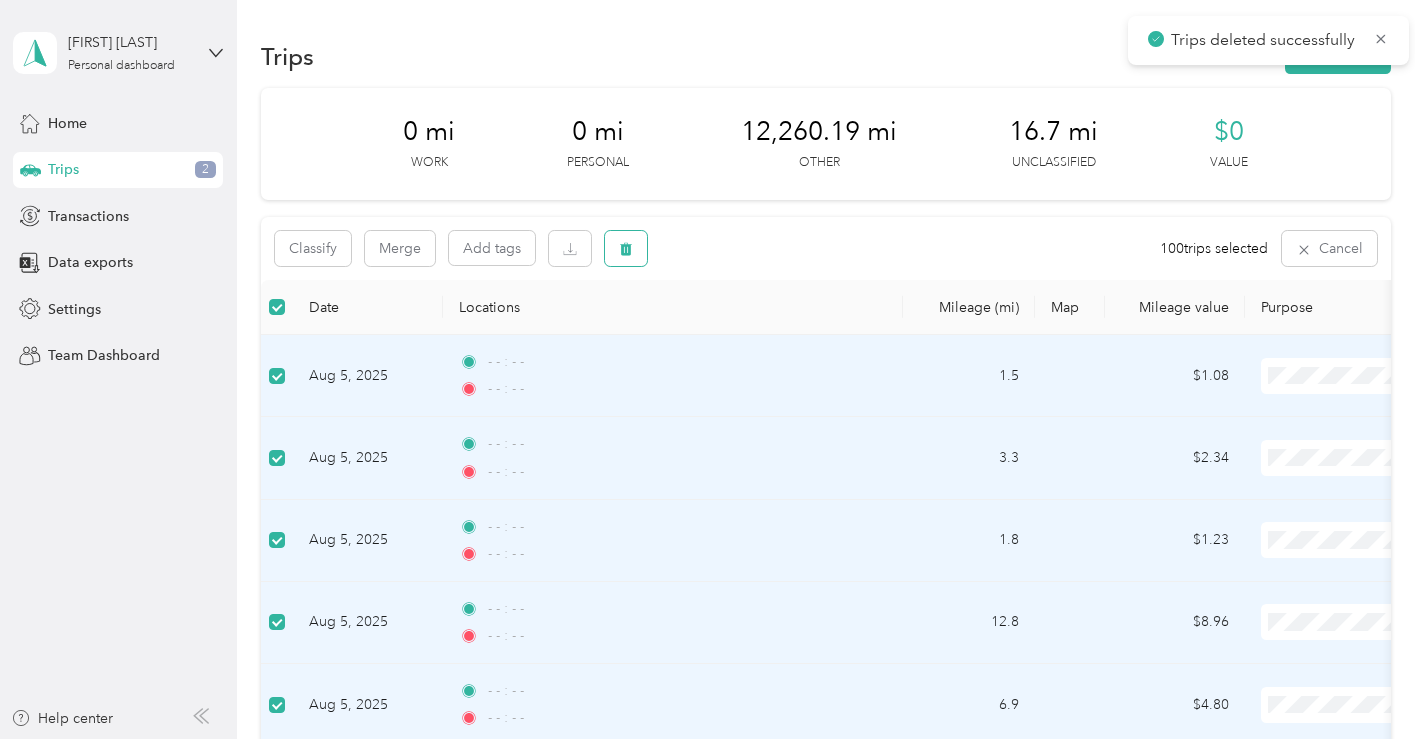 click at bounding box center [626, 248] 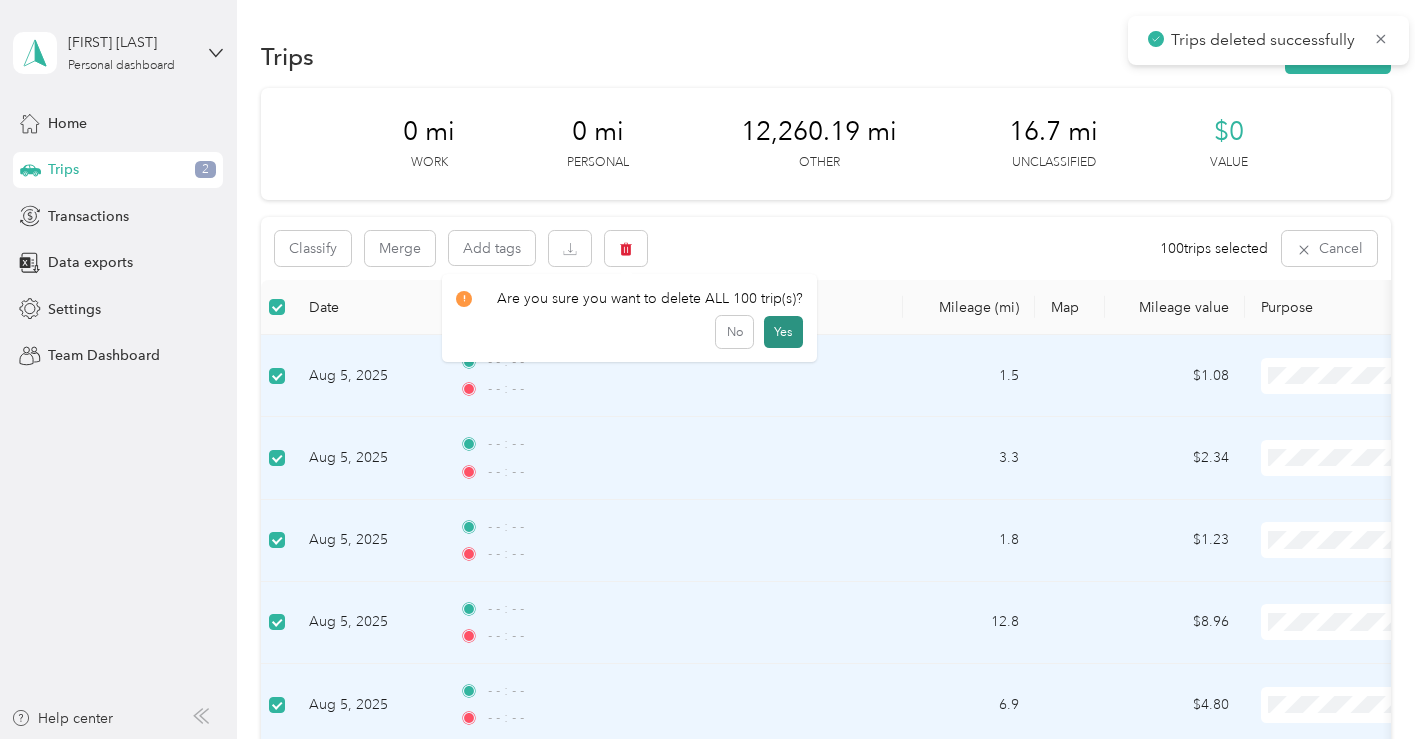 click on "Yes" at bounding box center (783, 332) 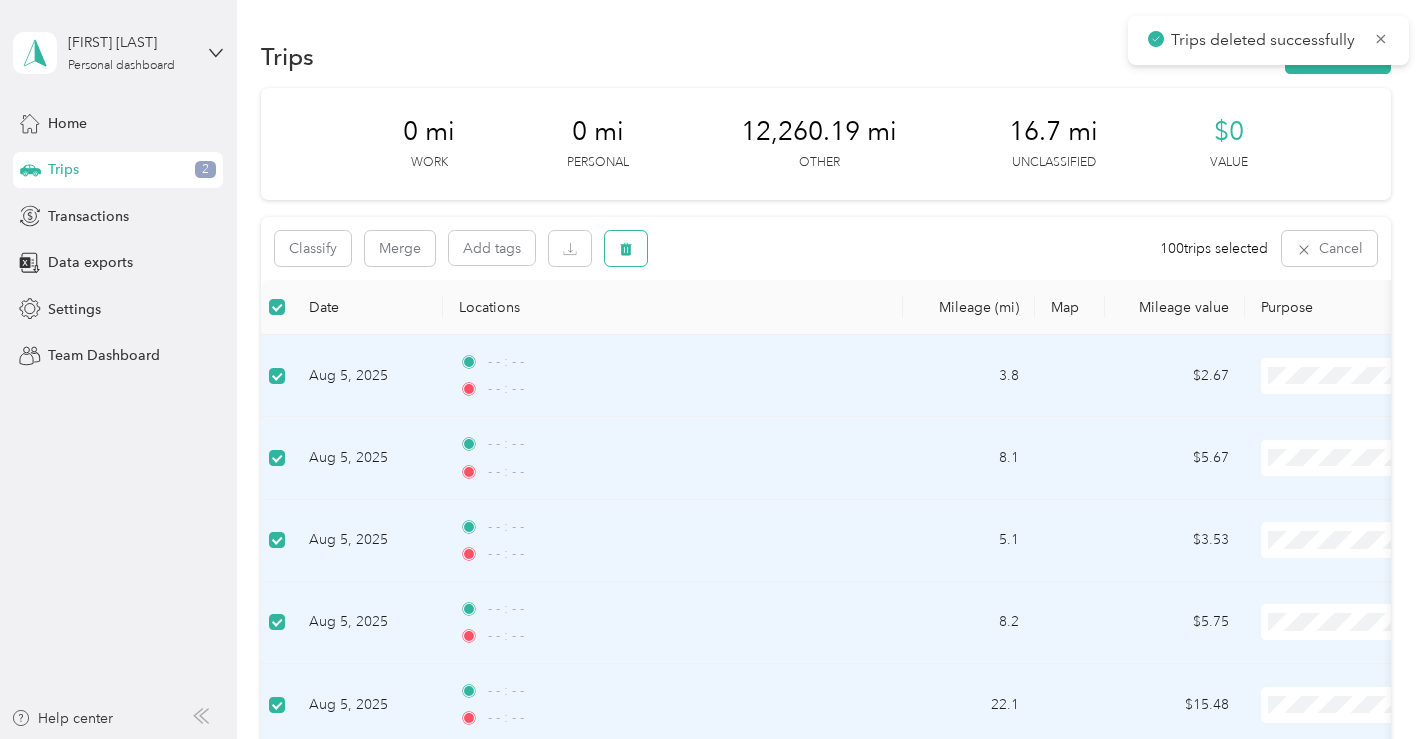 click 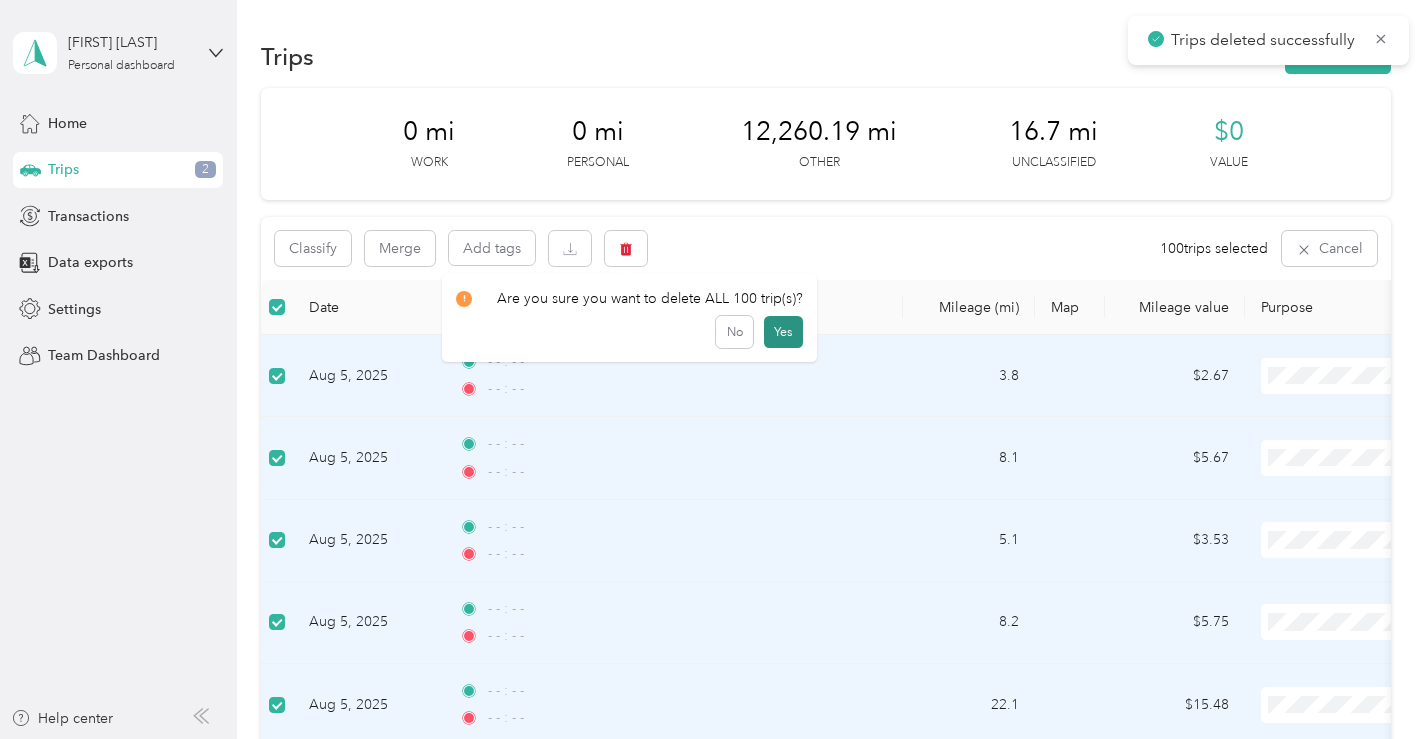 click on "Yes" at bounding box center (783, 332) 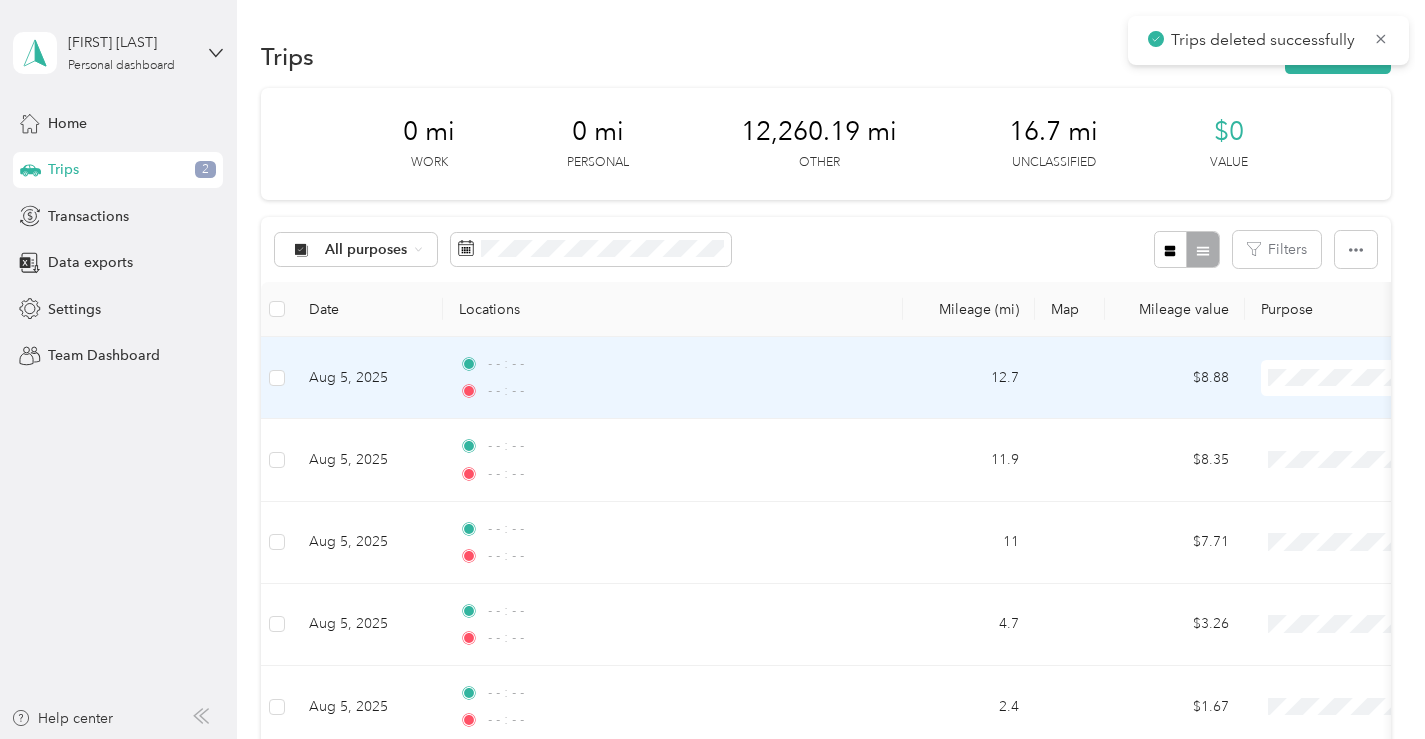 click at bounding box center [277, 309] 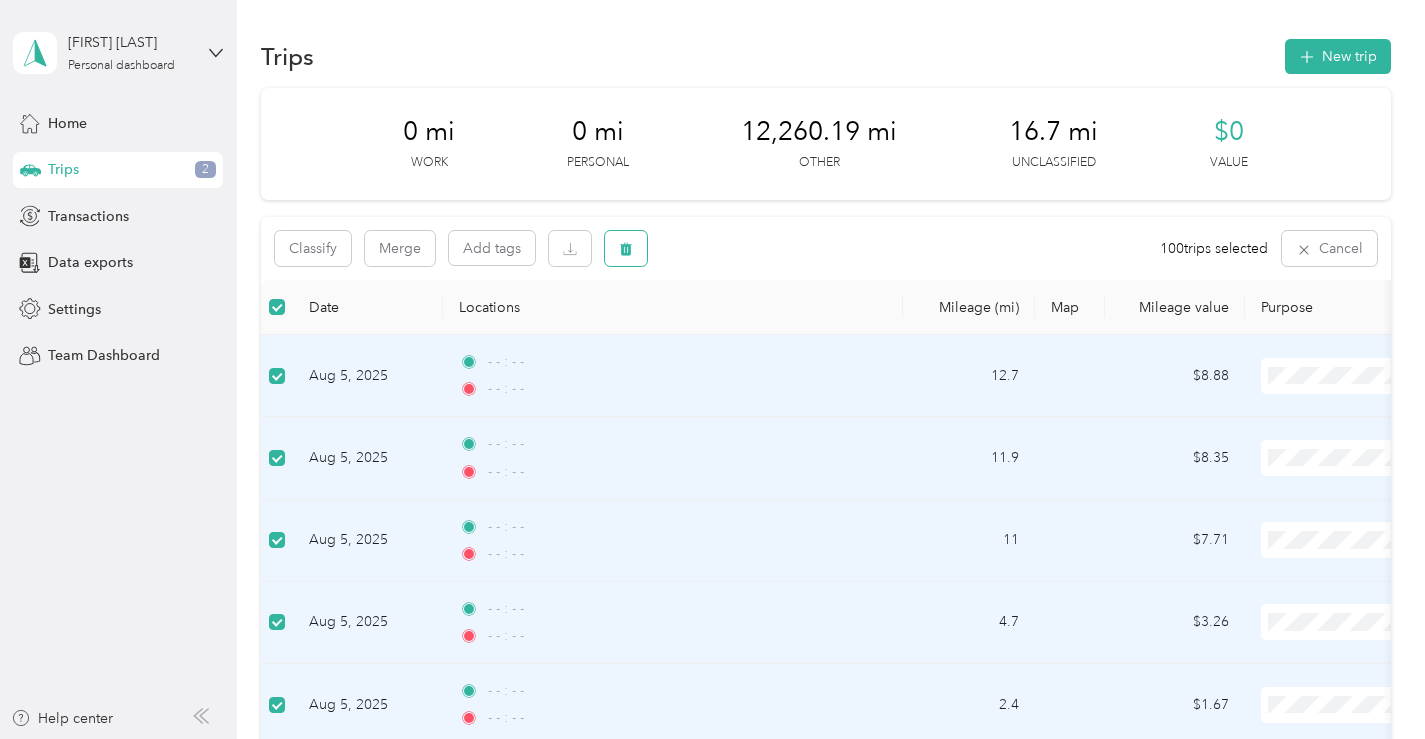 click at bounding box center (626, 248) 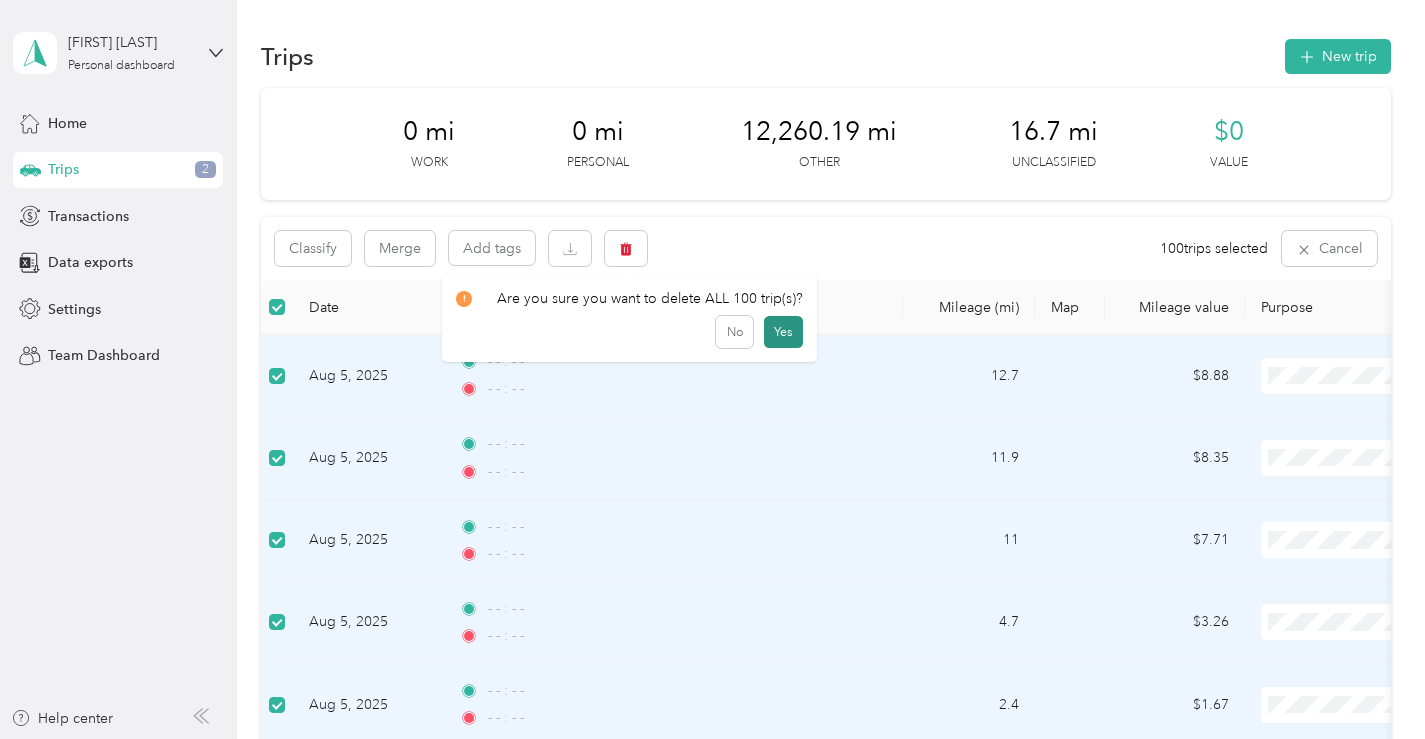 click on "Yes" at bounding box center [783, 332] 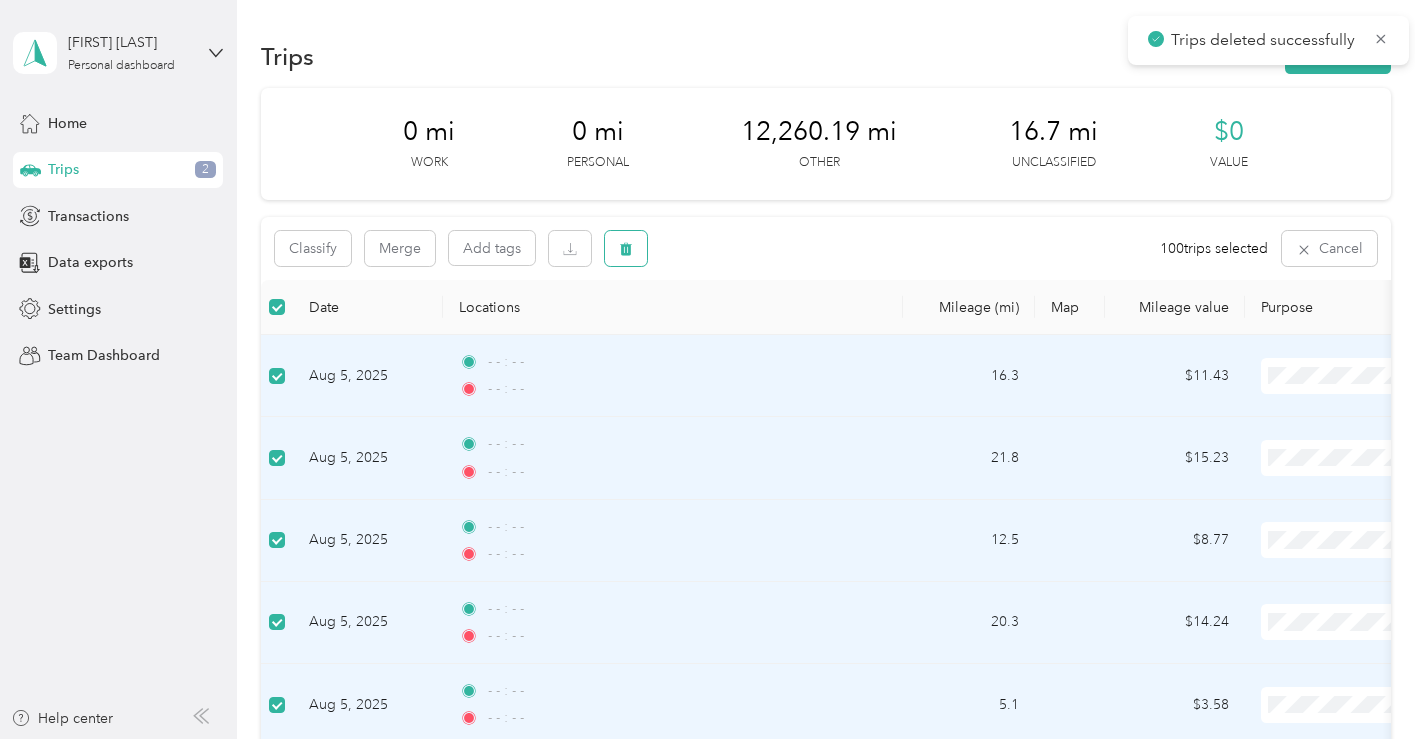 click at bounding box center [626, 248] 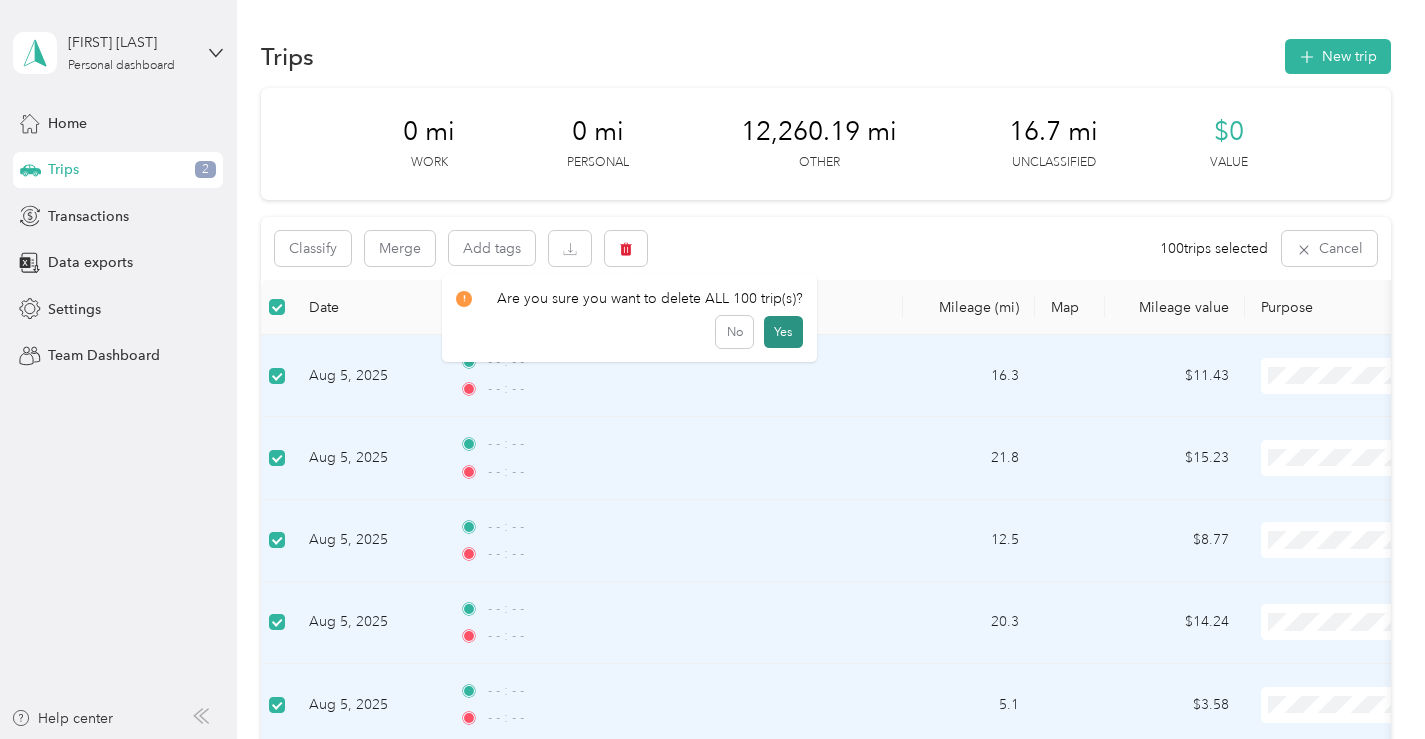 click on "Yes" at bounding box center [783, 332] 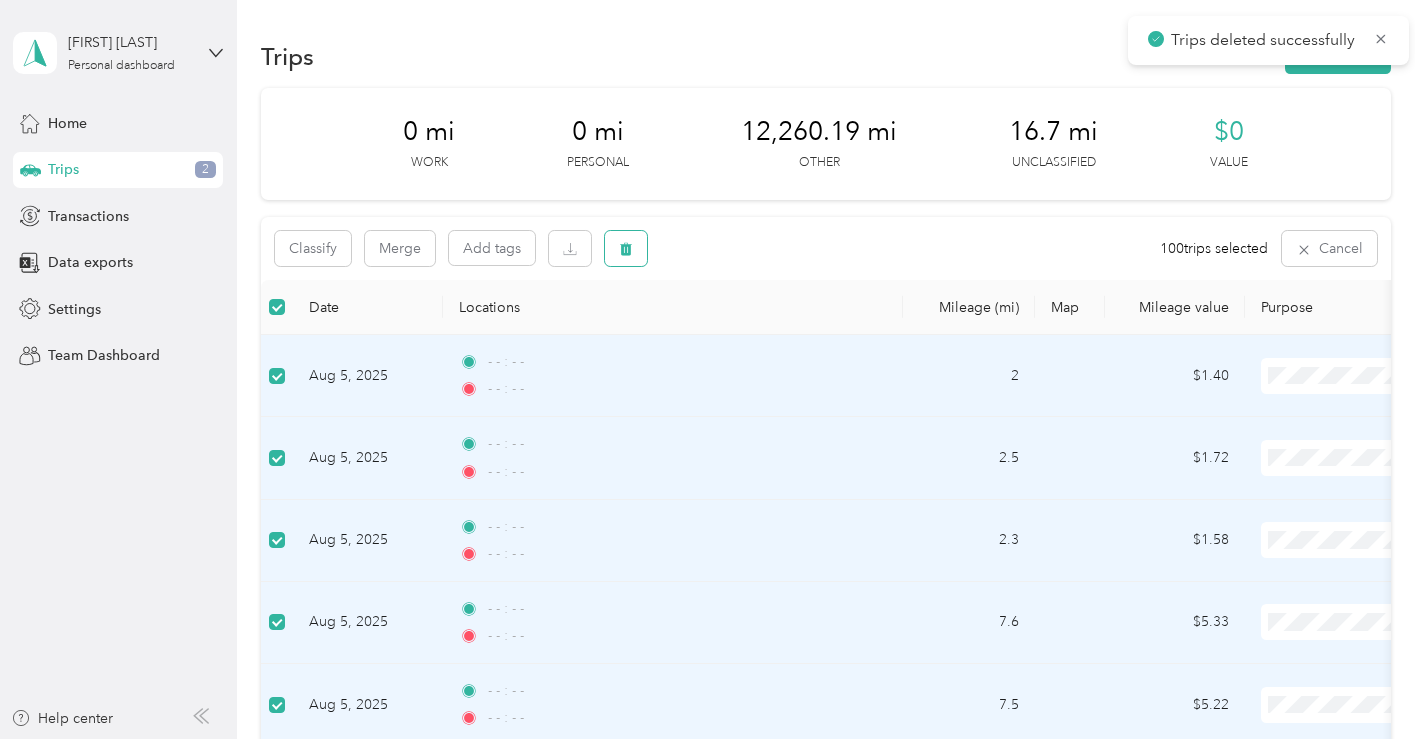 click 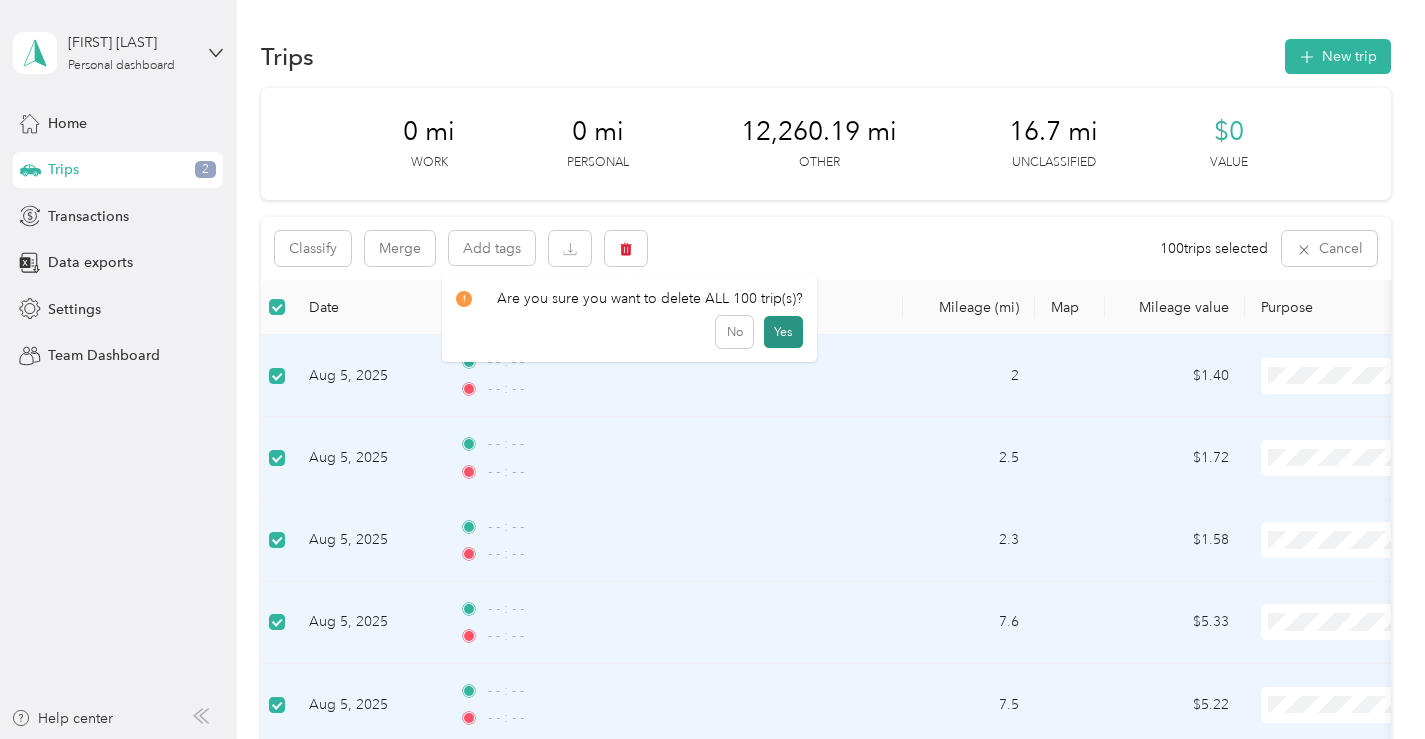 click on "Yes" at bounding box center (783, 332) 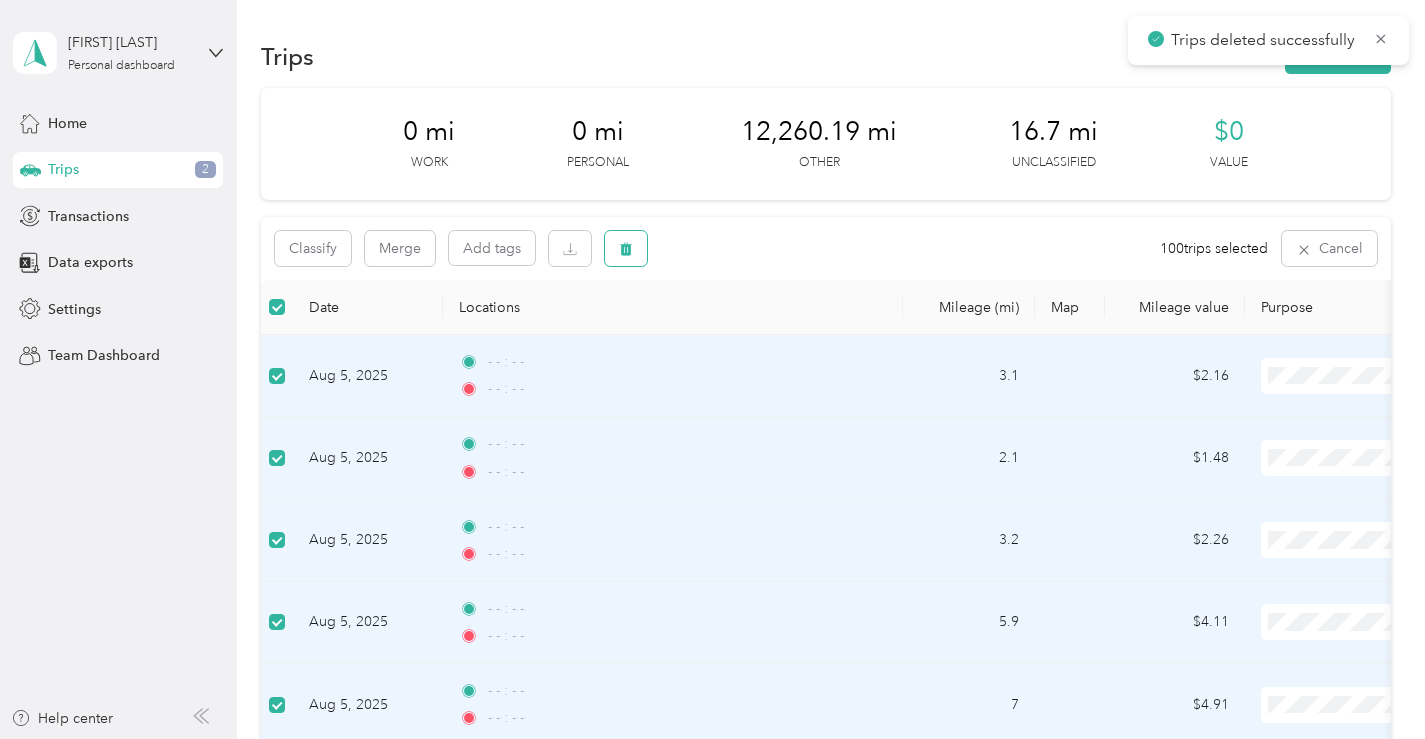 click 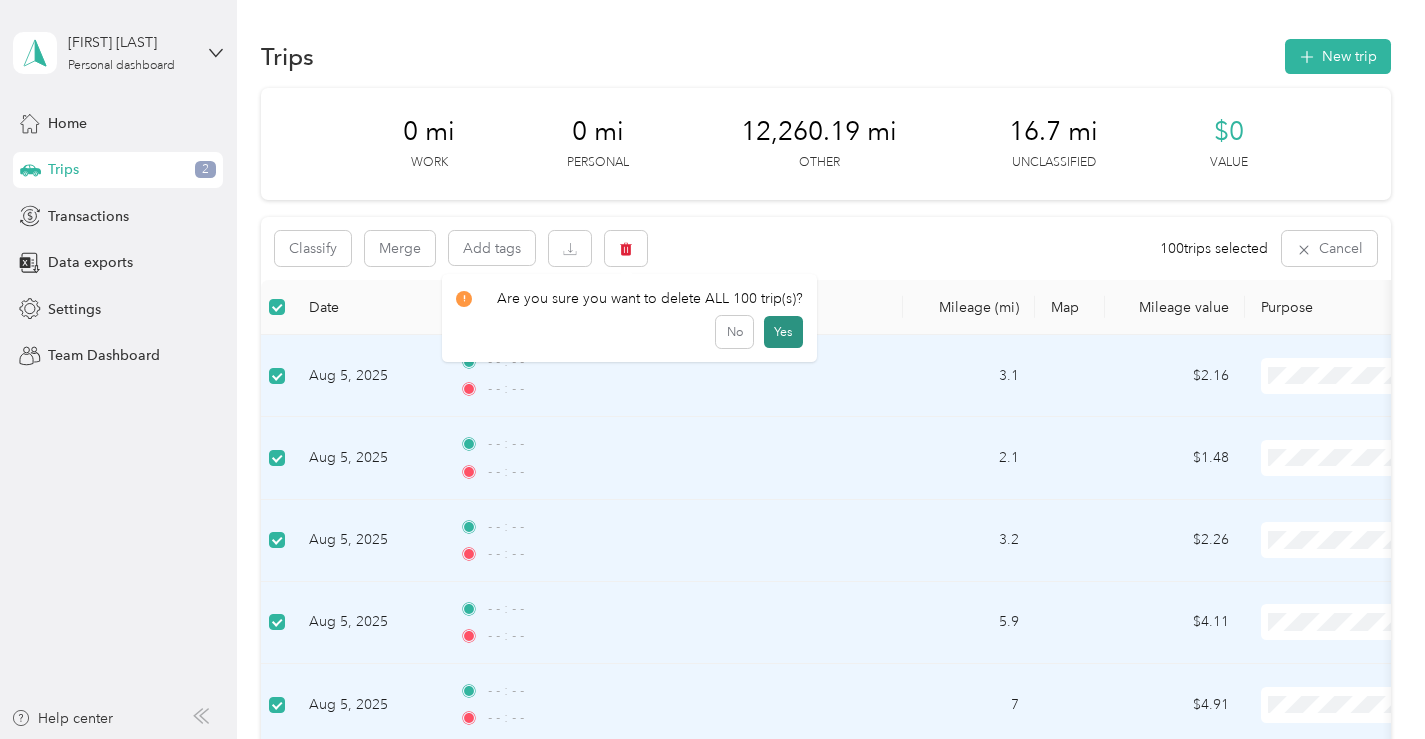 click on "Yes" at bounding box center (783, 332) 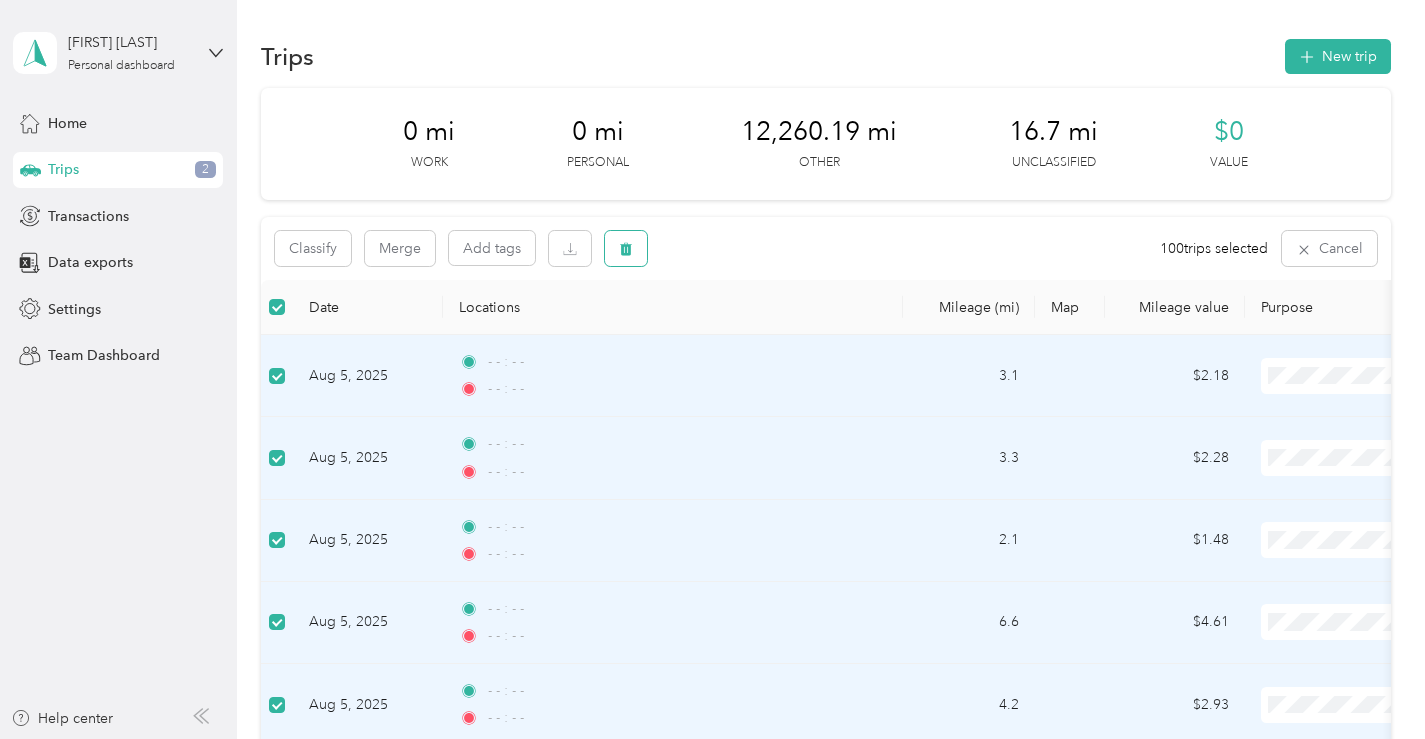 click 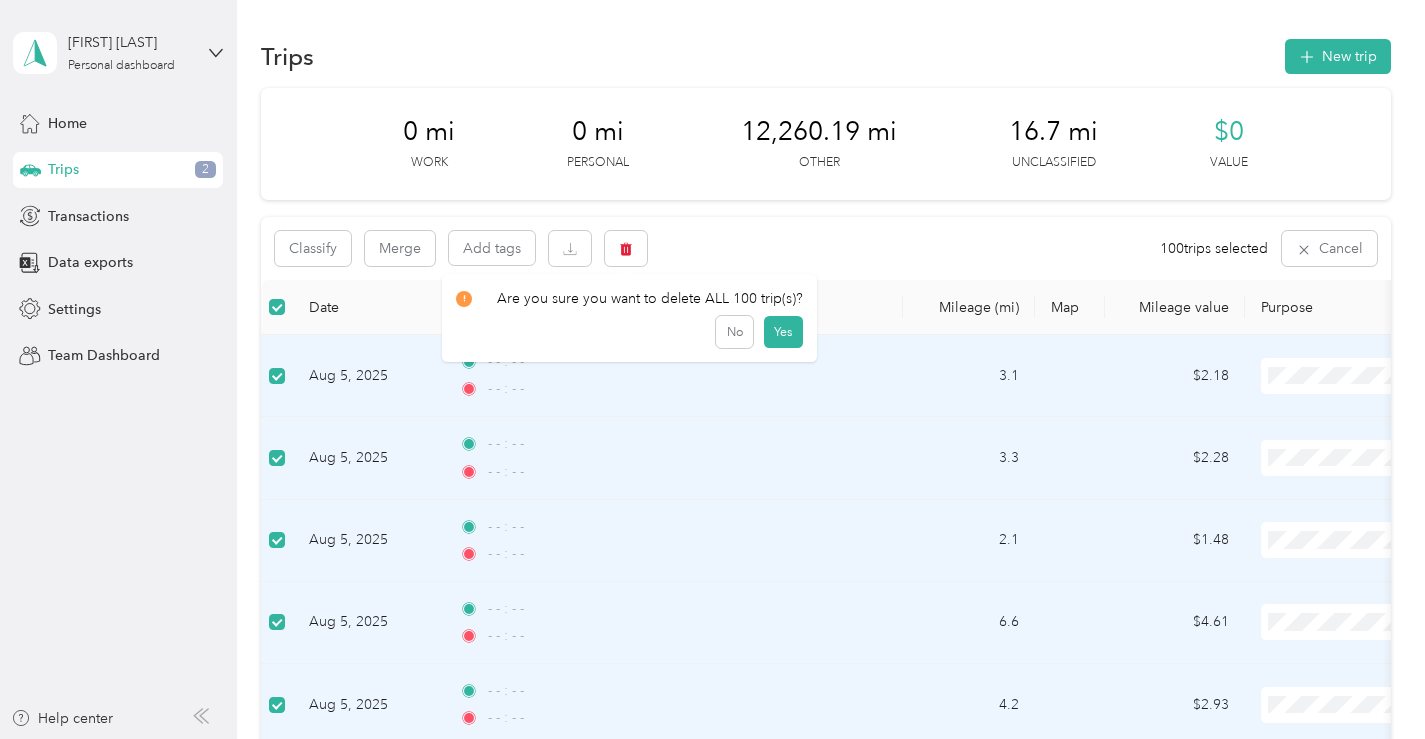 click on "Are you sure you want to delete ALL 100 trip(s)? No Yes" at bounding box center [629, 318] 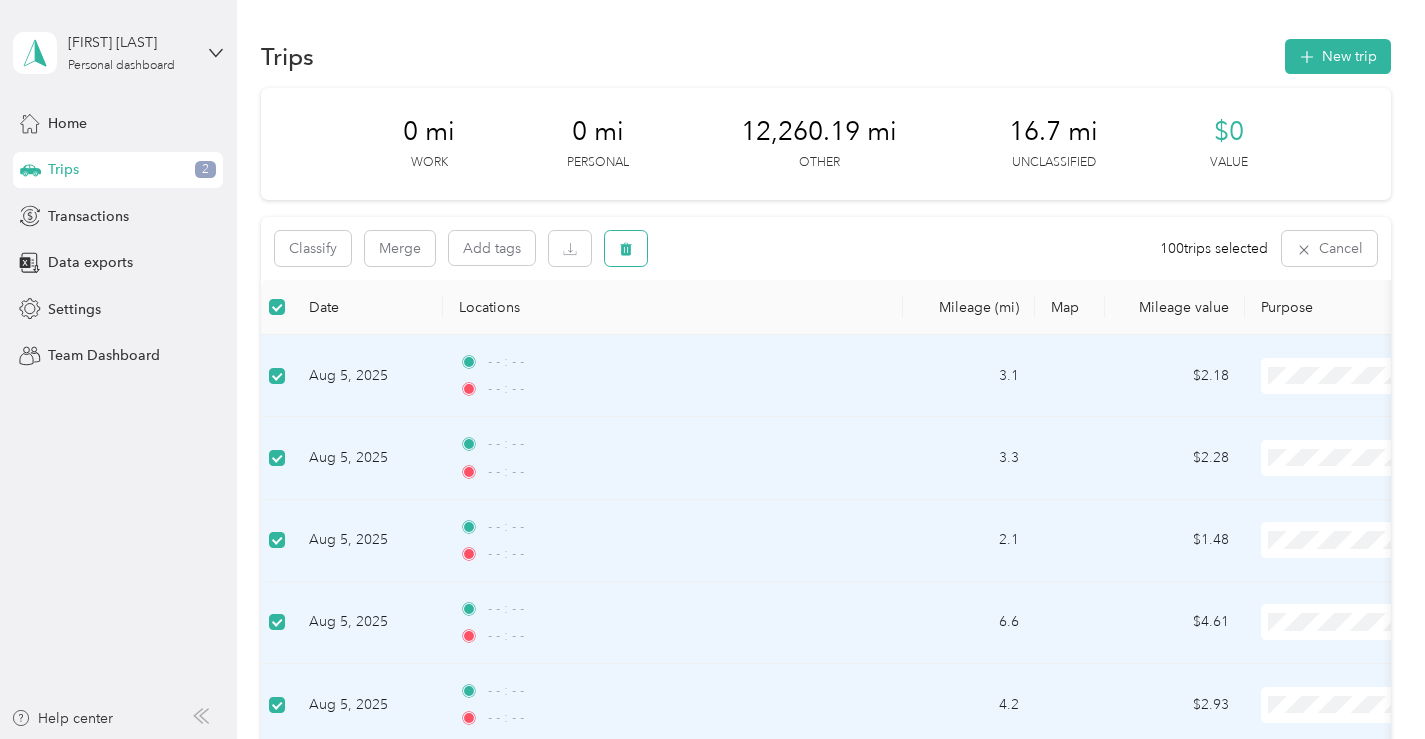 click at bounding box center [626, 248] 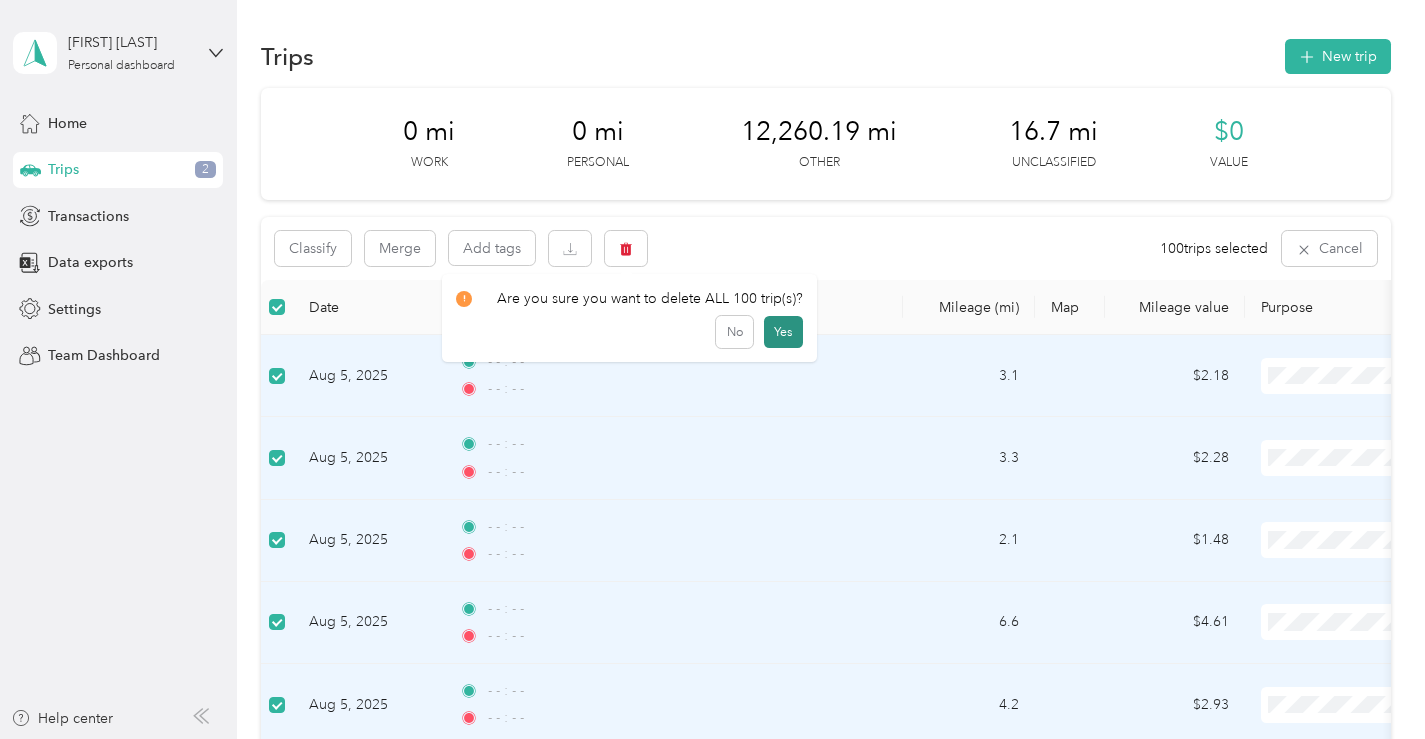 click on "Yes" at bounding box center [783, 332] 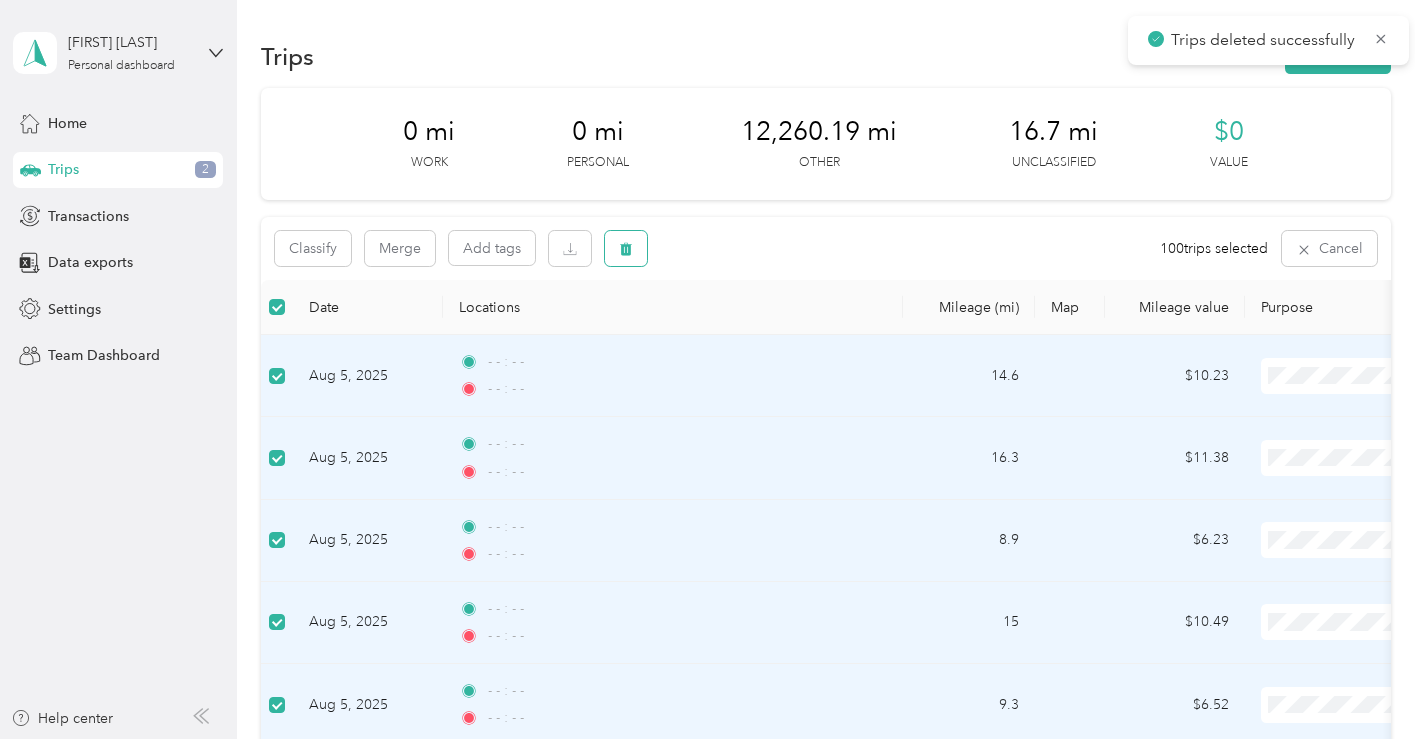 click at bounding box center [626, 248] 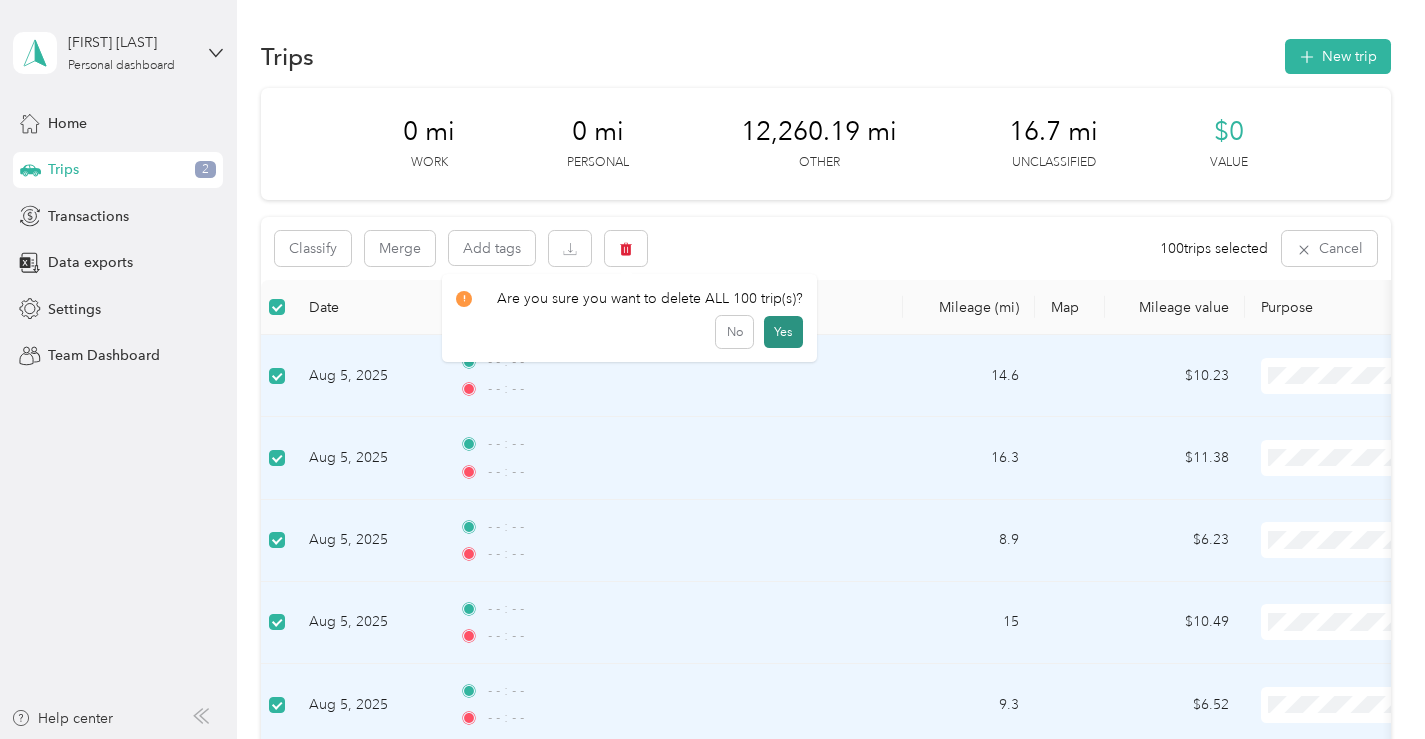 click on "Yes" at bounding box center (783, 332) 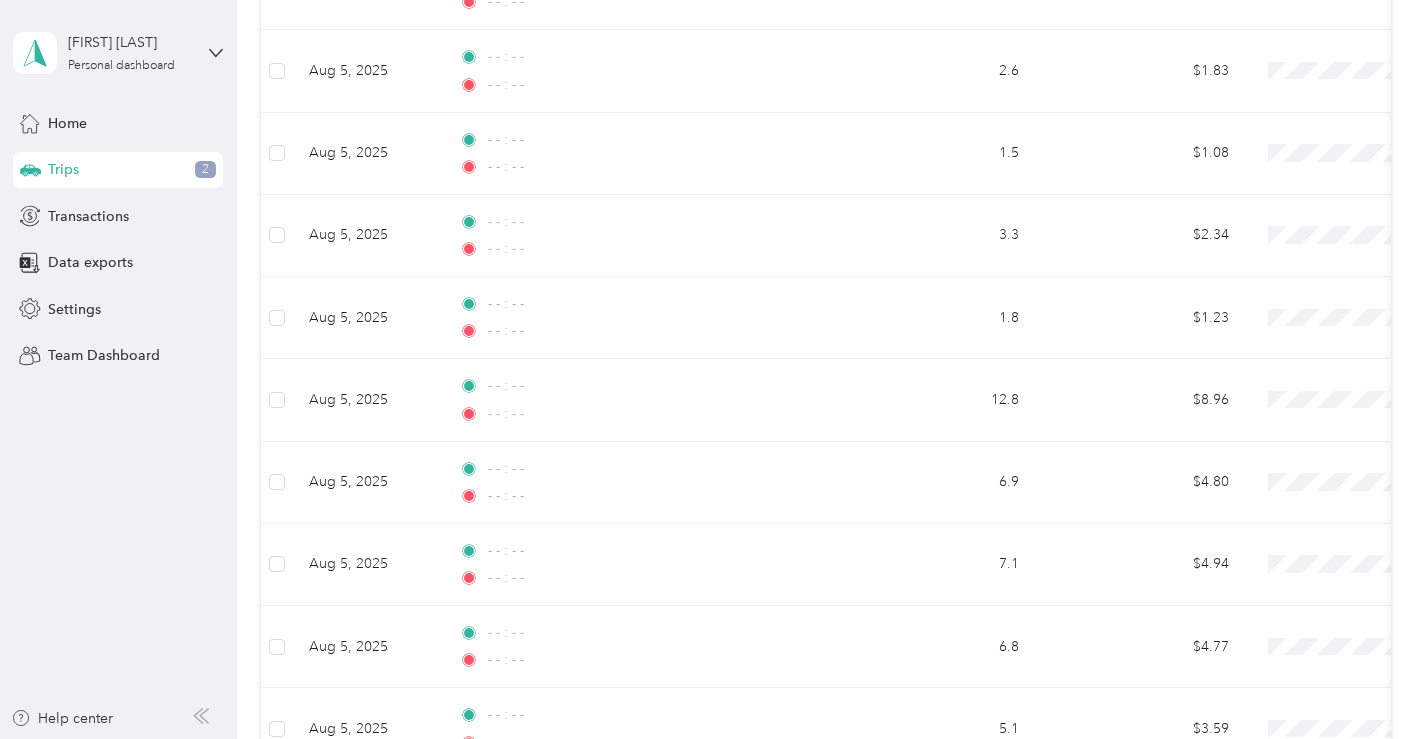 scroll, scrollTop: 0, scrollLeft: 0, axis: both 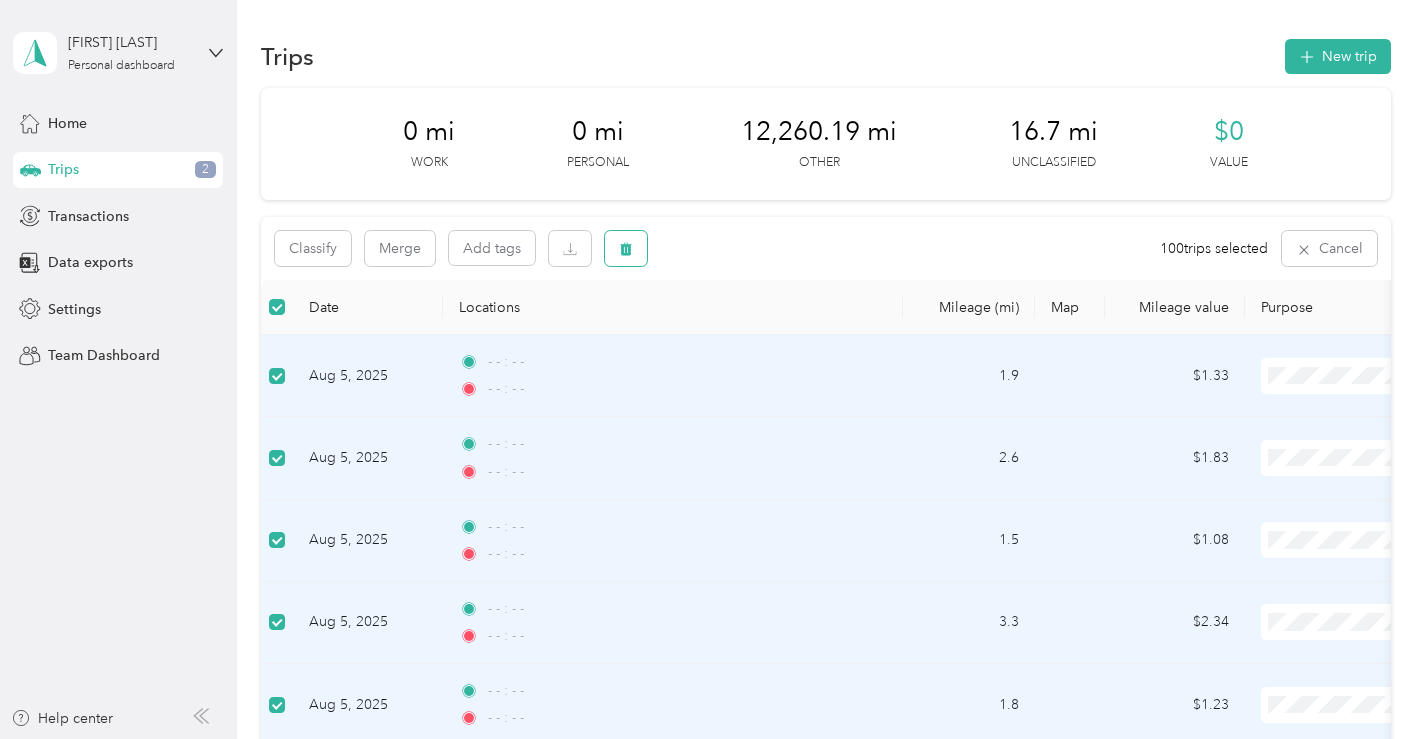 click 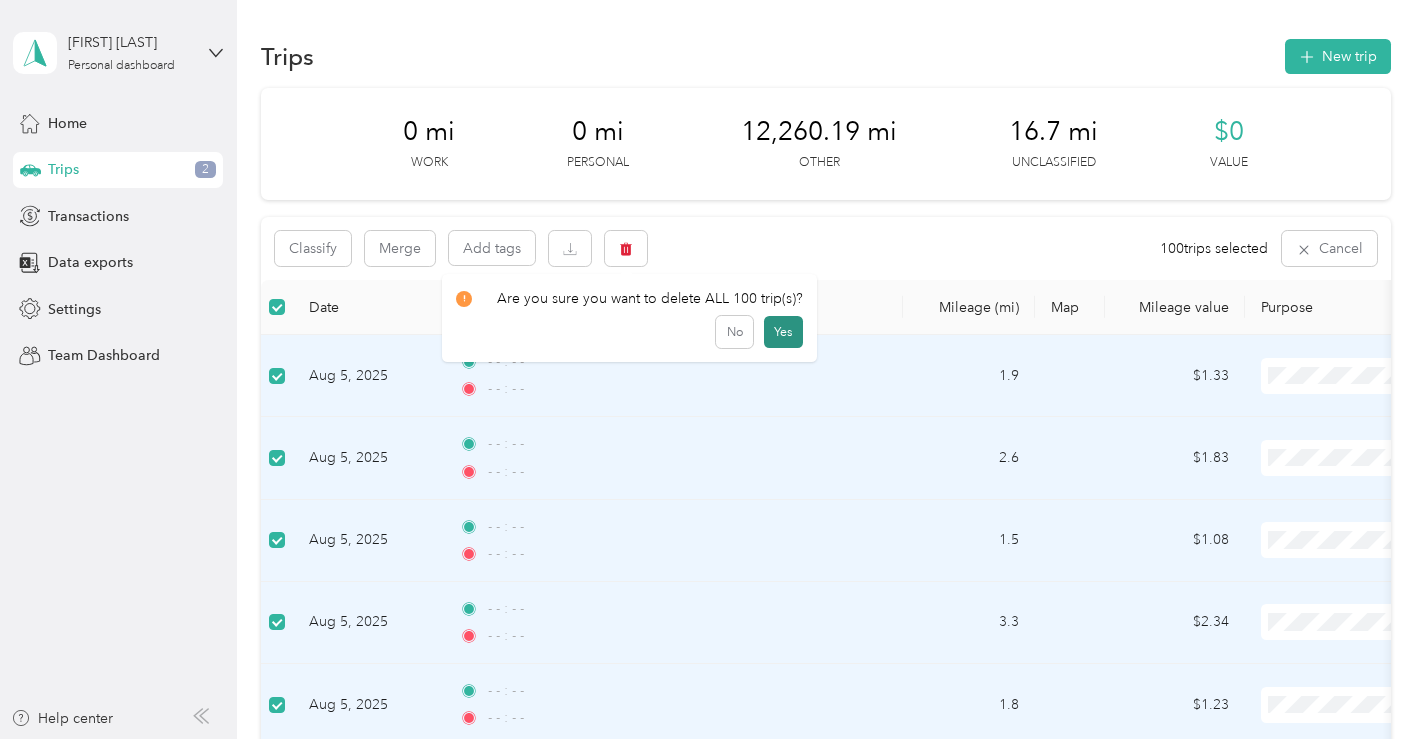 click on "Yes" at bounding box center [783, 332] 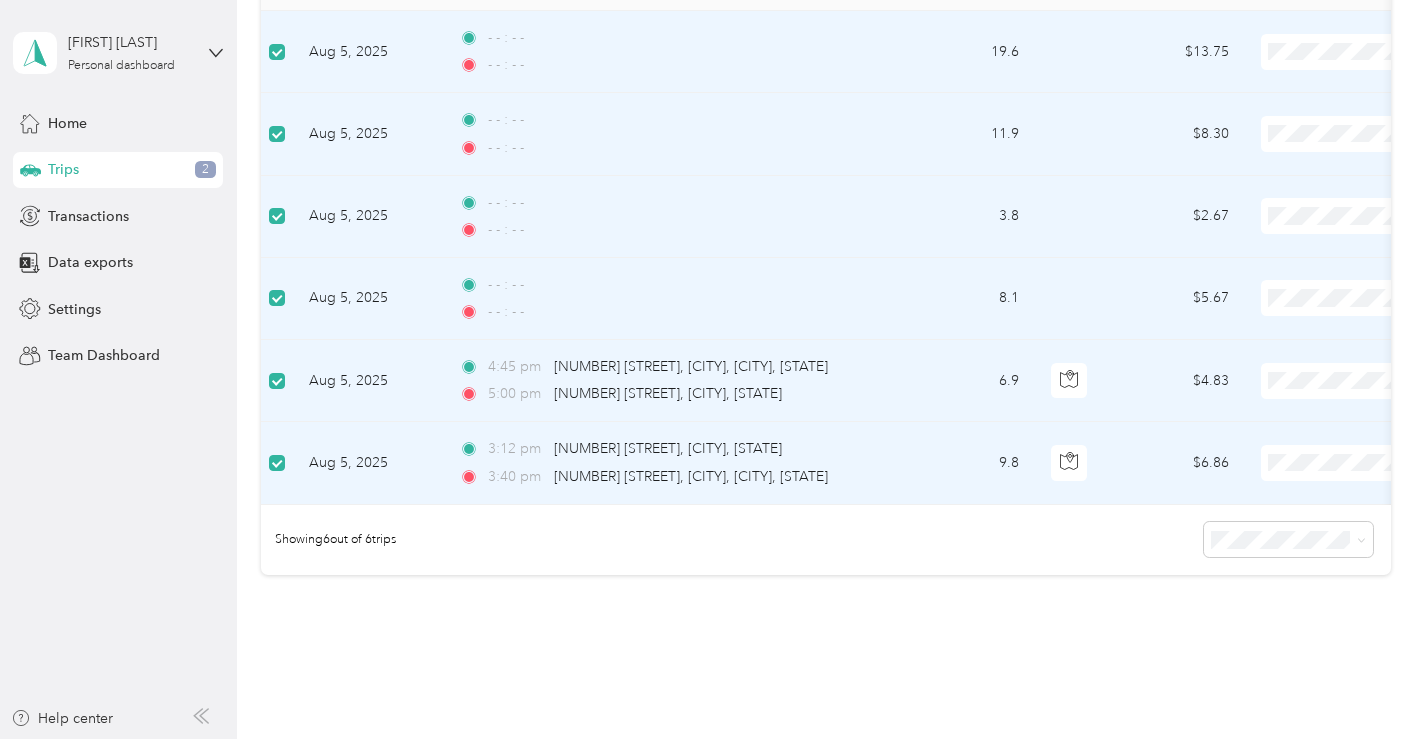 scroll, scrollTop: 337, scrollLeft: 0, axis: vertical 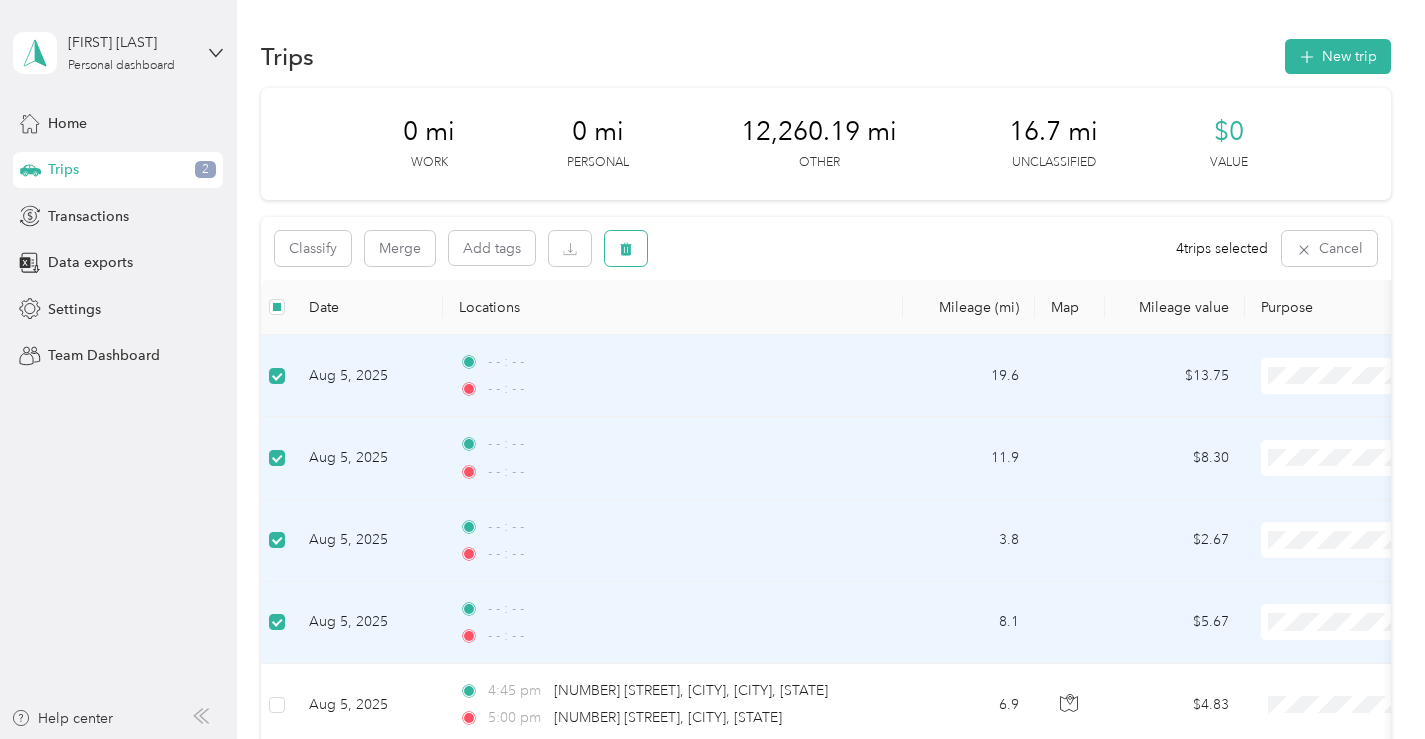 click 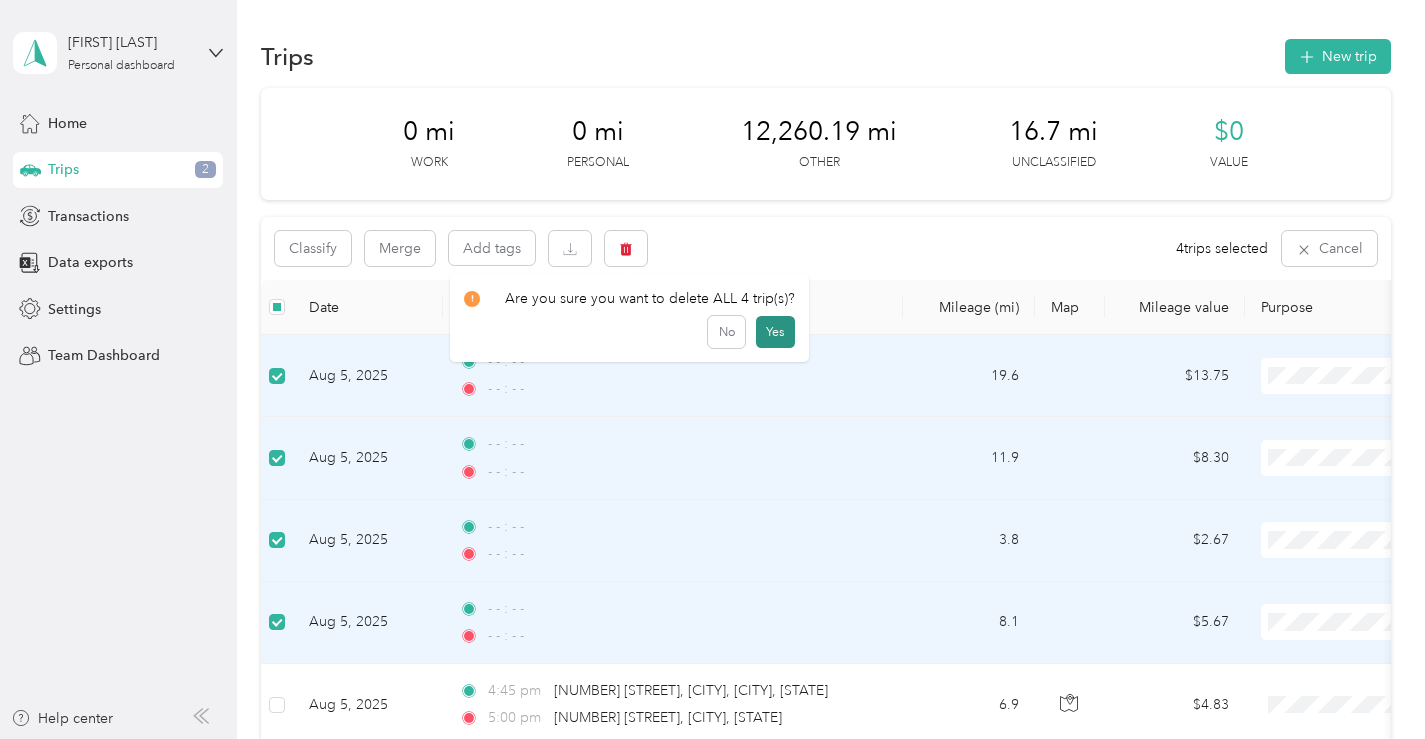 click on "Yes" at bounding box center (775, 332) 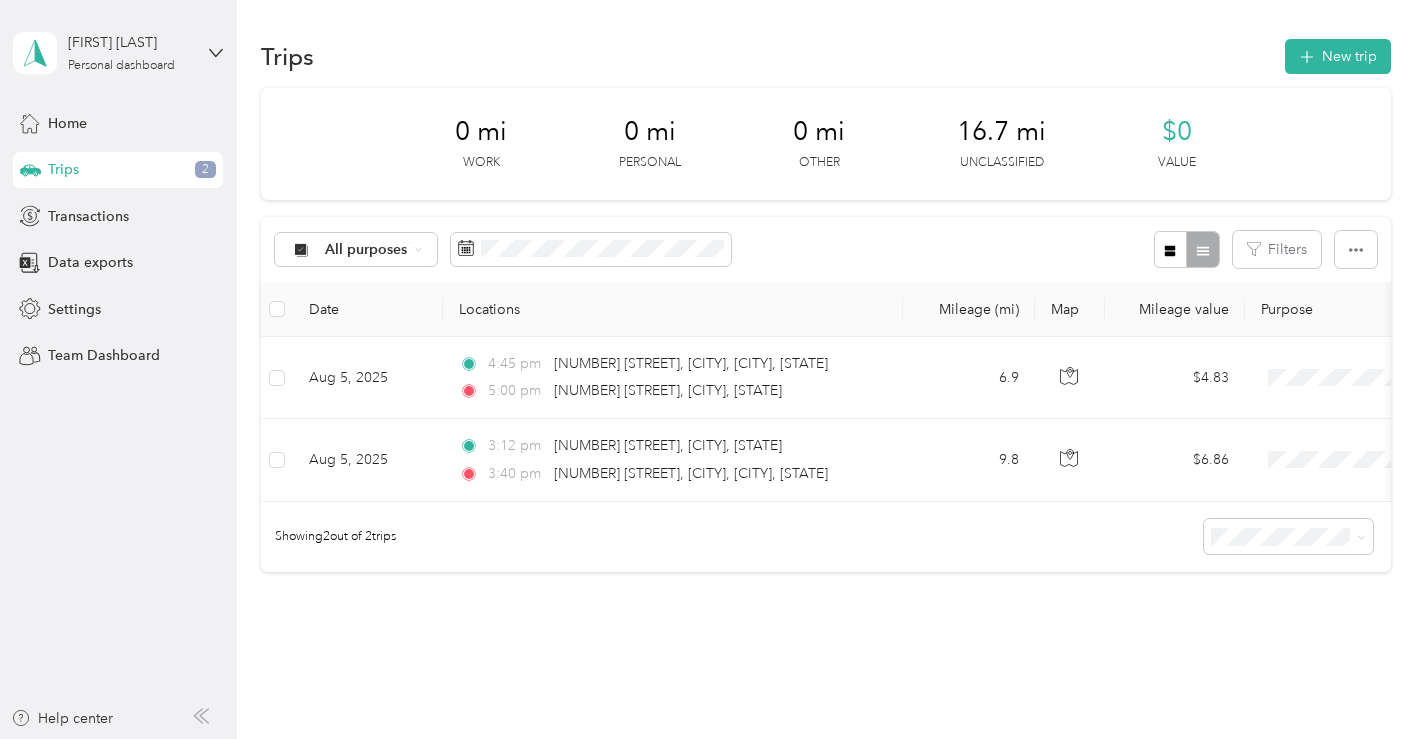 click on "Trips 2" at bounding box center (118, 170) 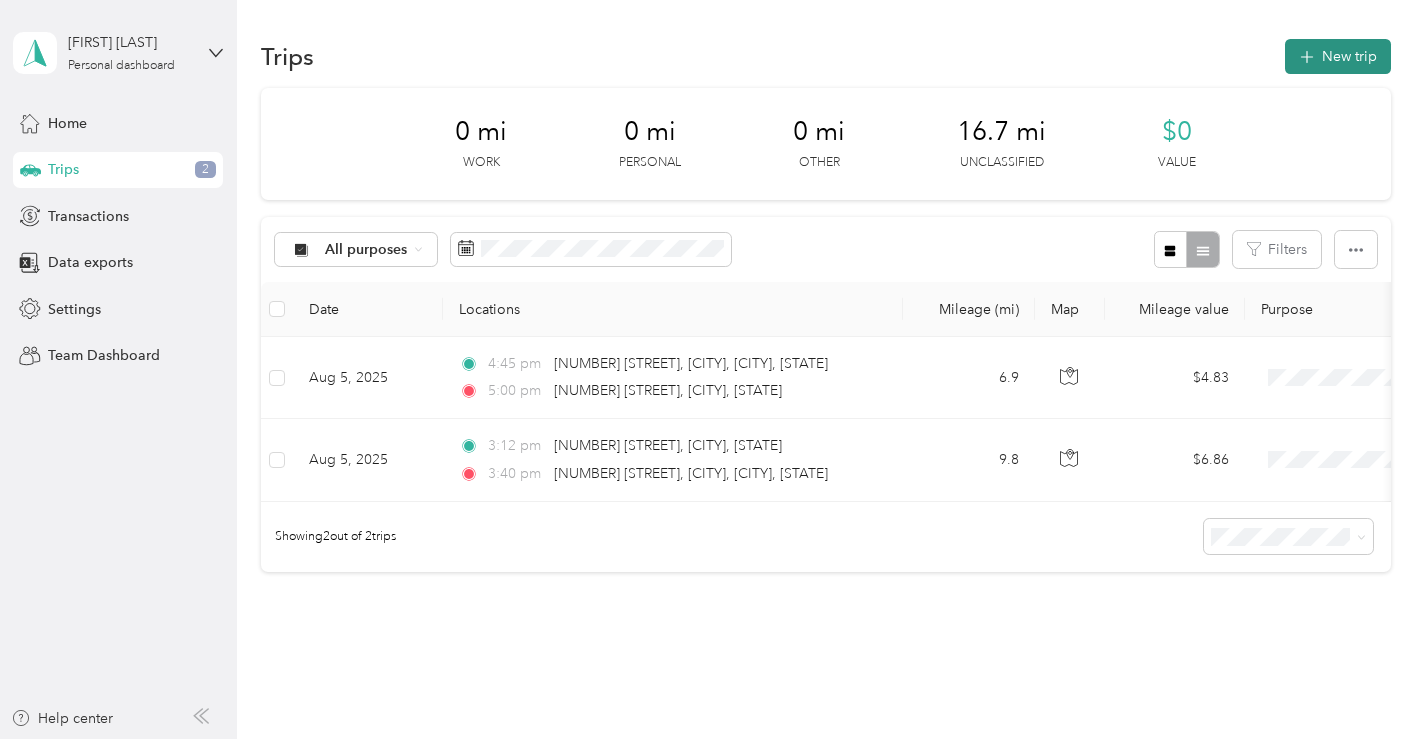 click on "New trip" at bounding box center (1338, 56) 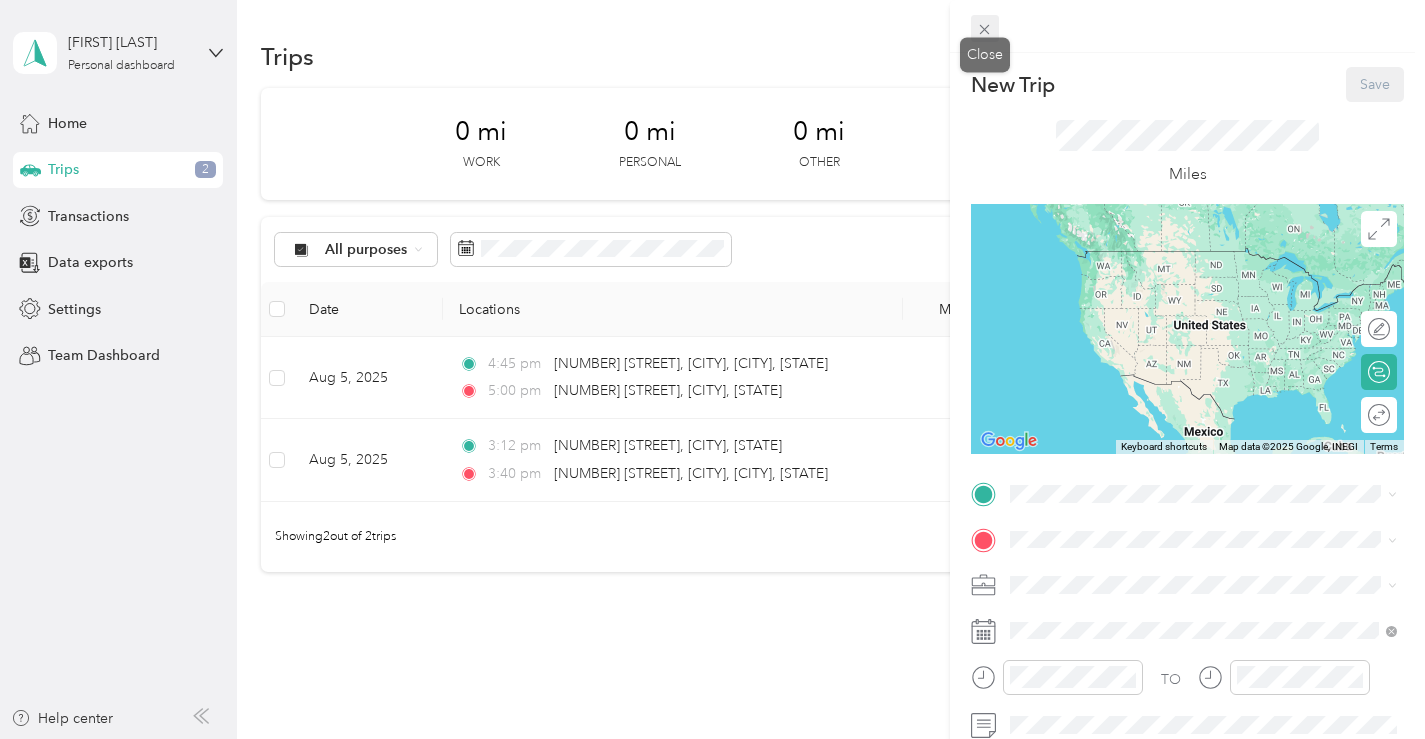 click 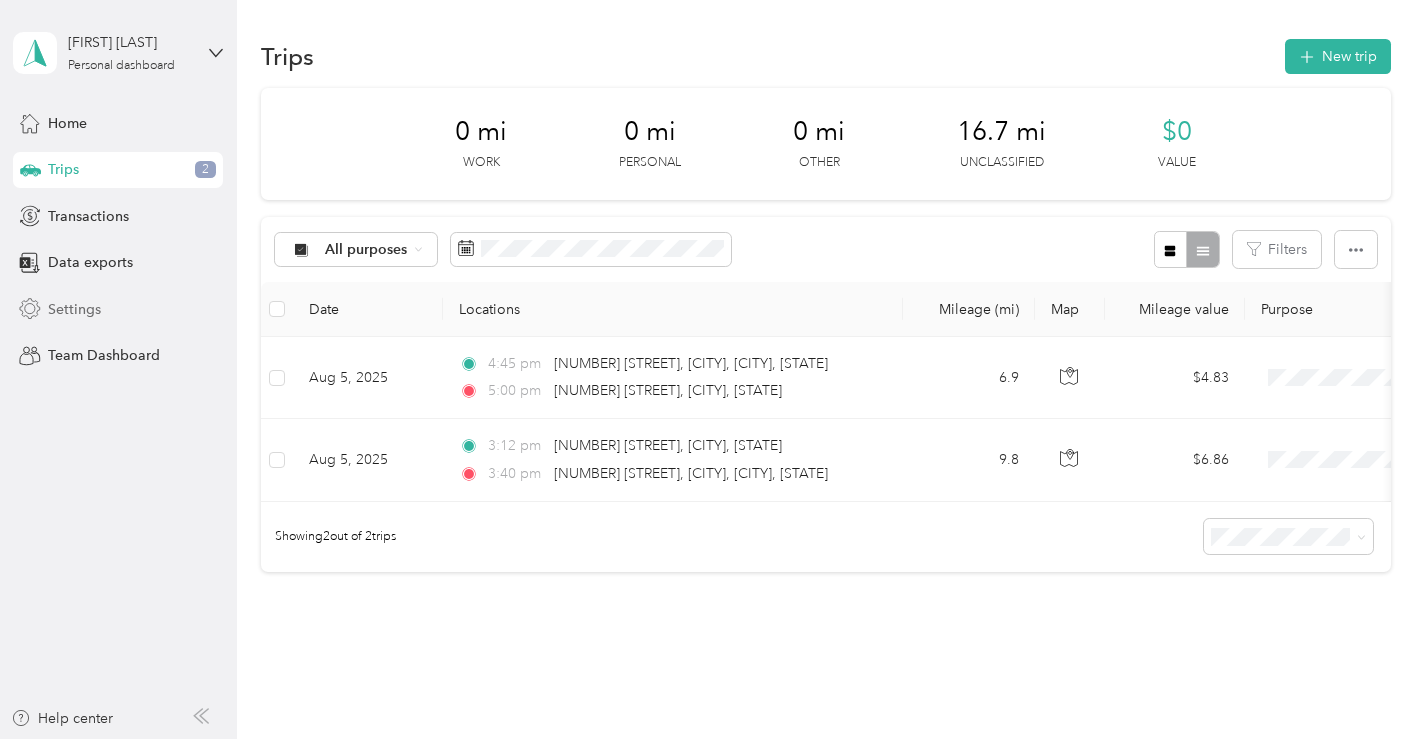 click on "Settings" at bounding box center (74, 309) 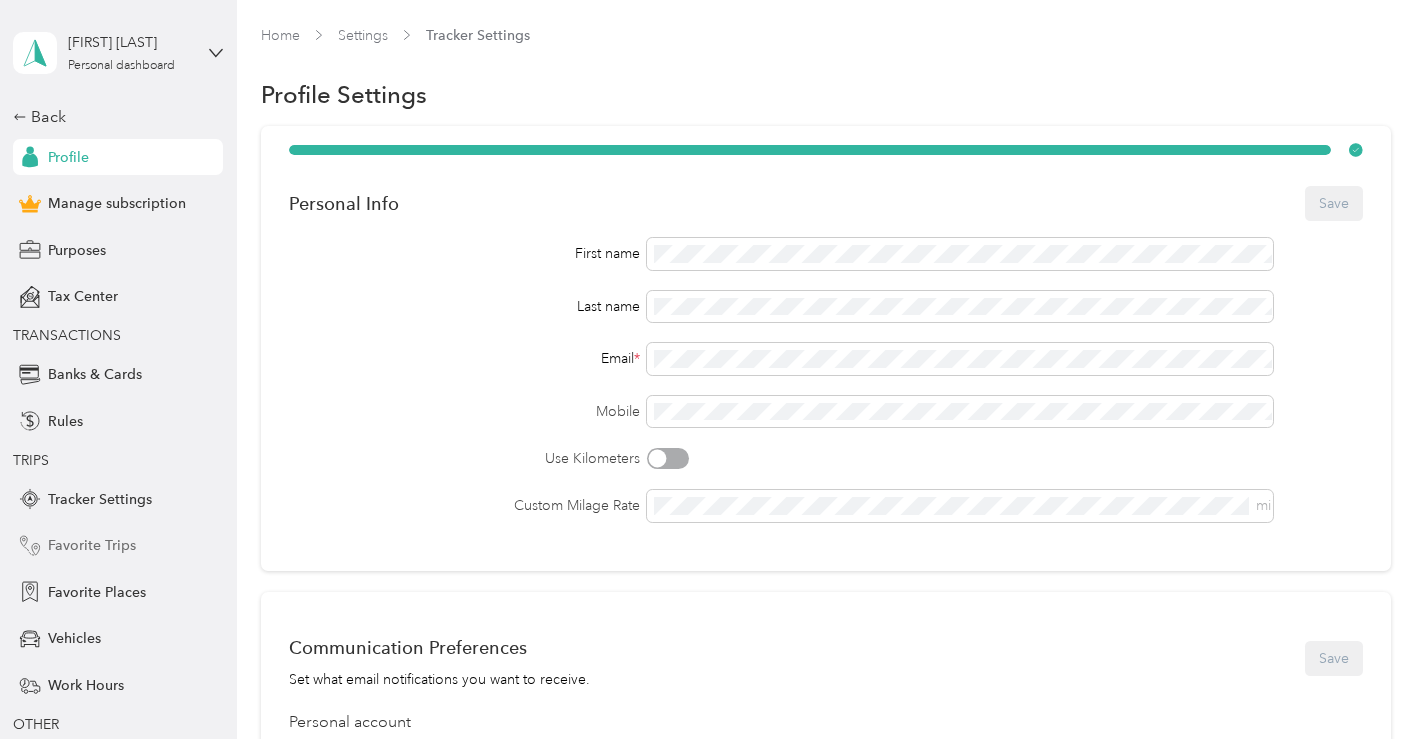 scroll, scrollTop: 91, scrollLeft: 0, axis: vertical 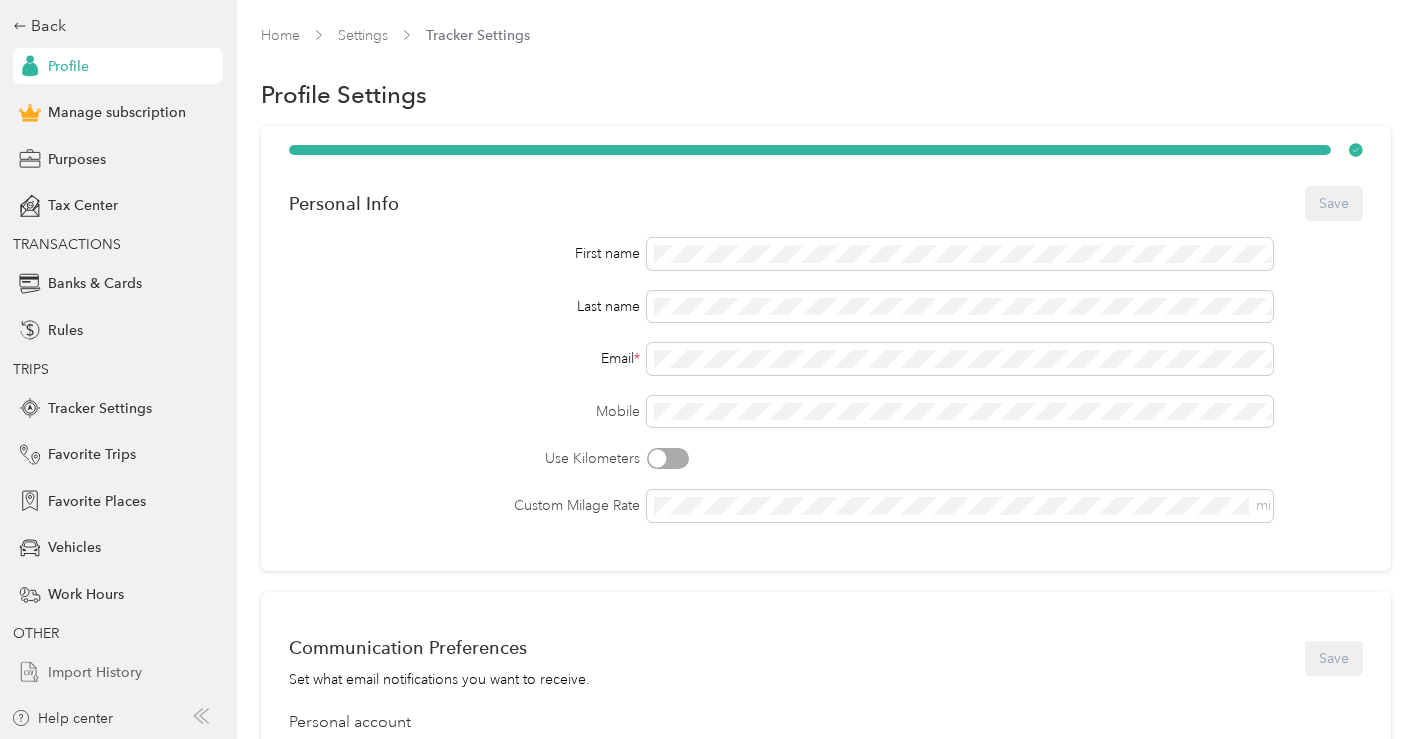 click on "Import History" at bounding box center [95, 672] 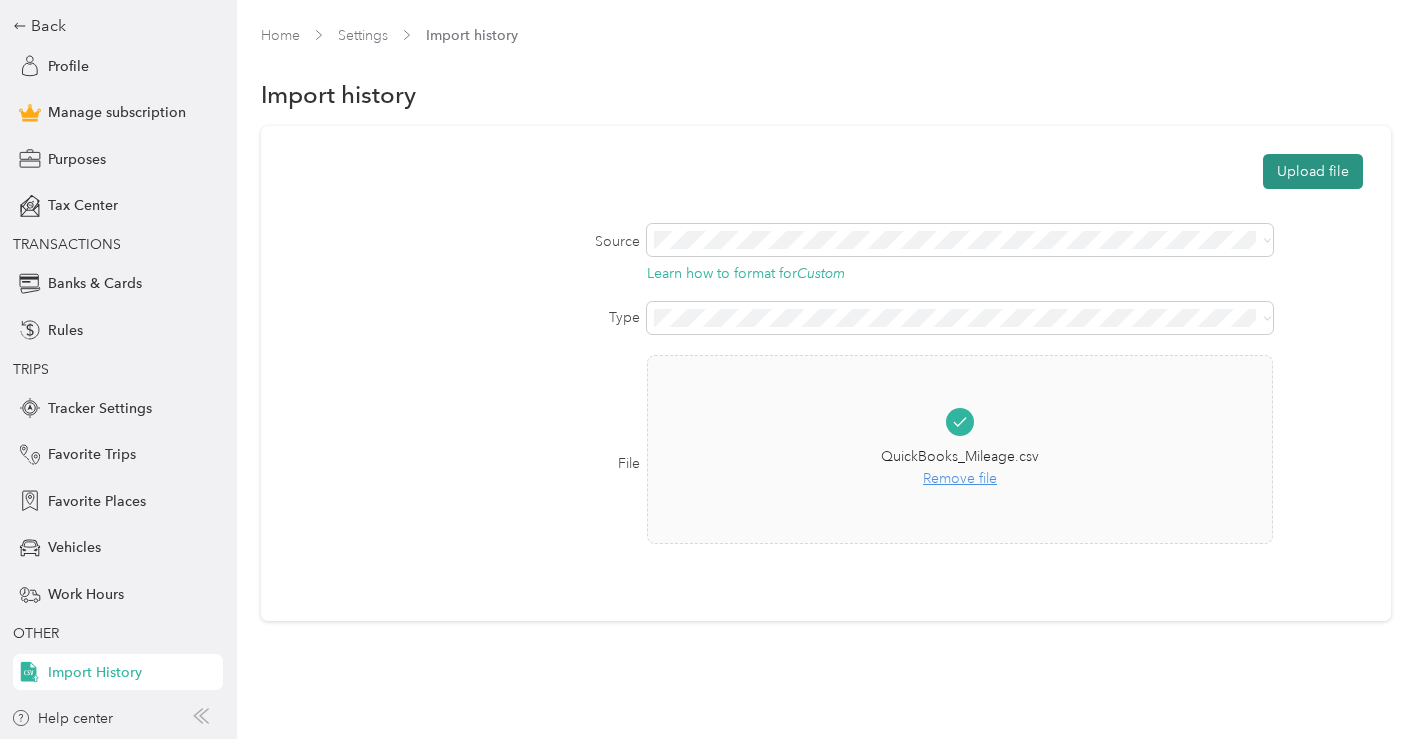 click on "Upload file" at bounding box center [1313, 171] 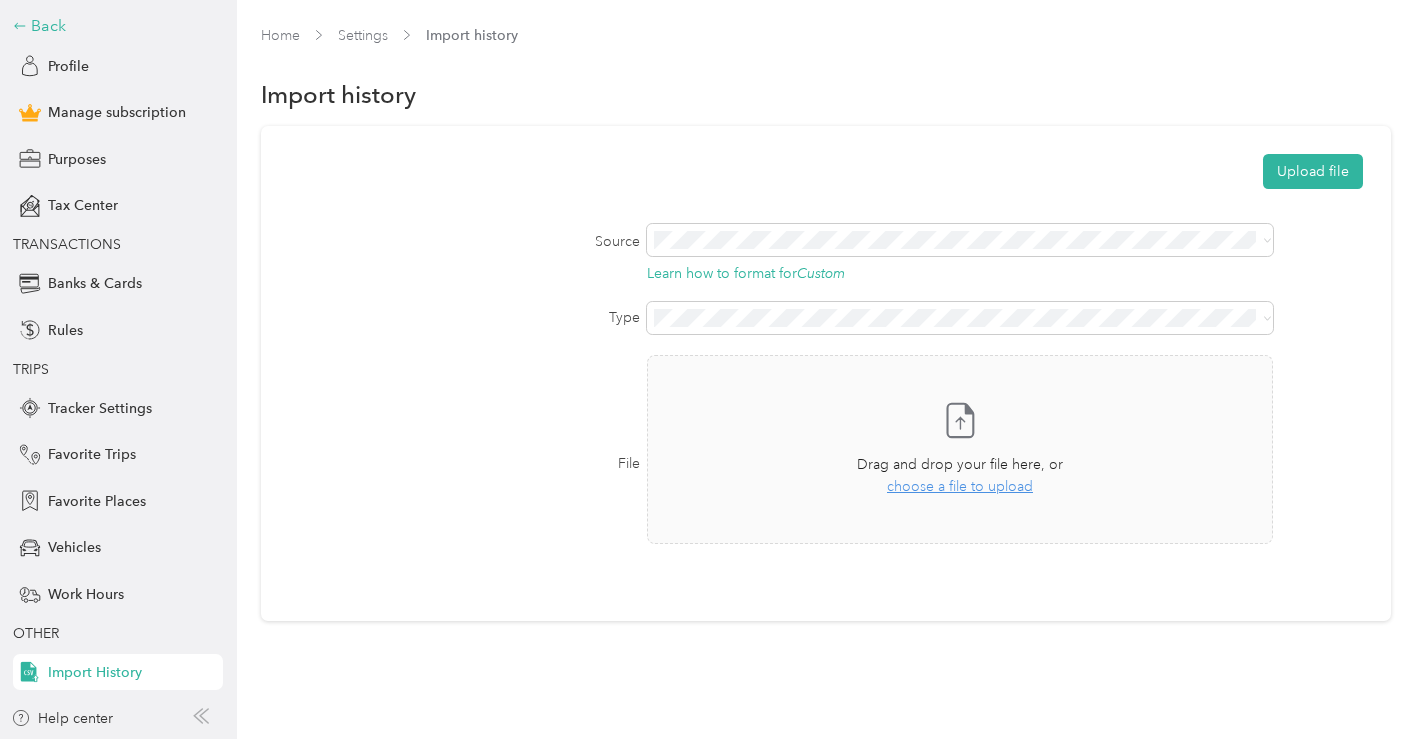 click 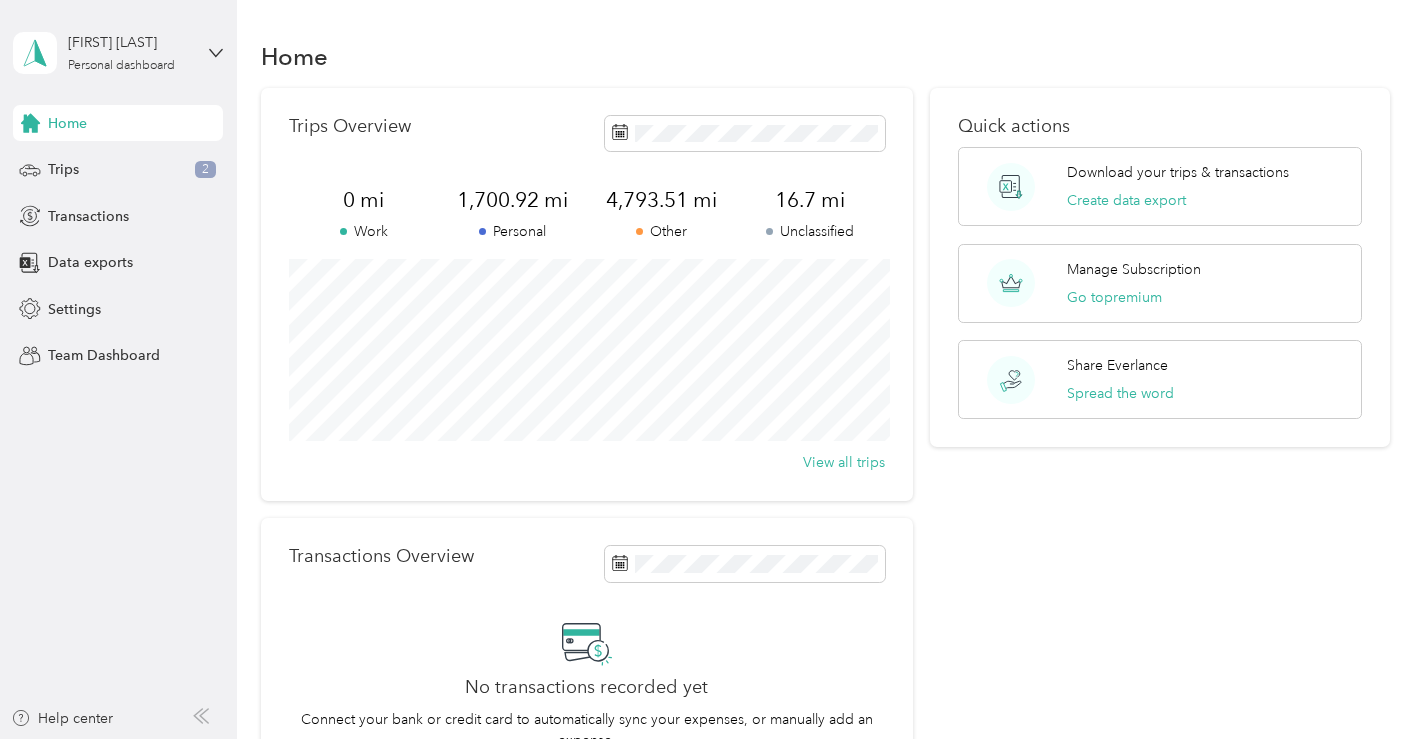click on "4,793.51   mi" at bounding box center [661, 200] 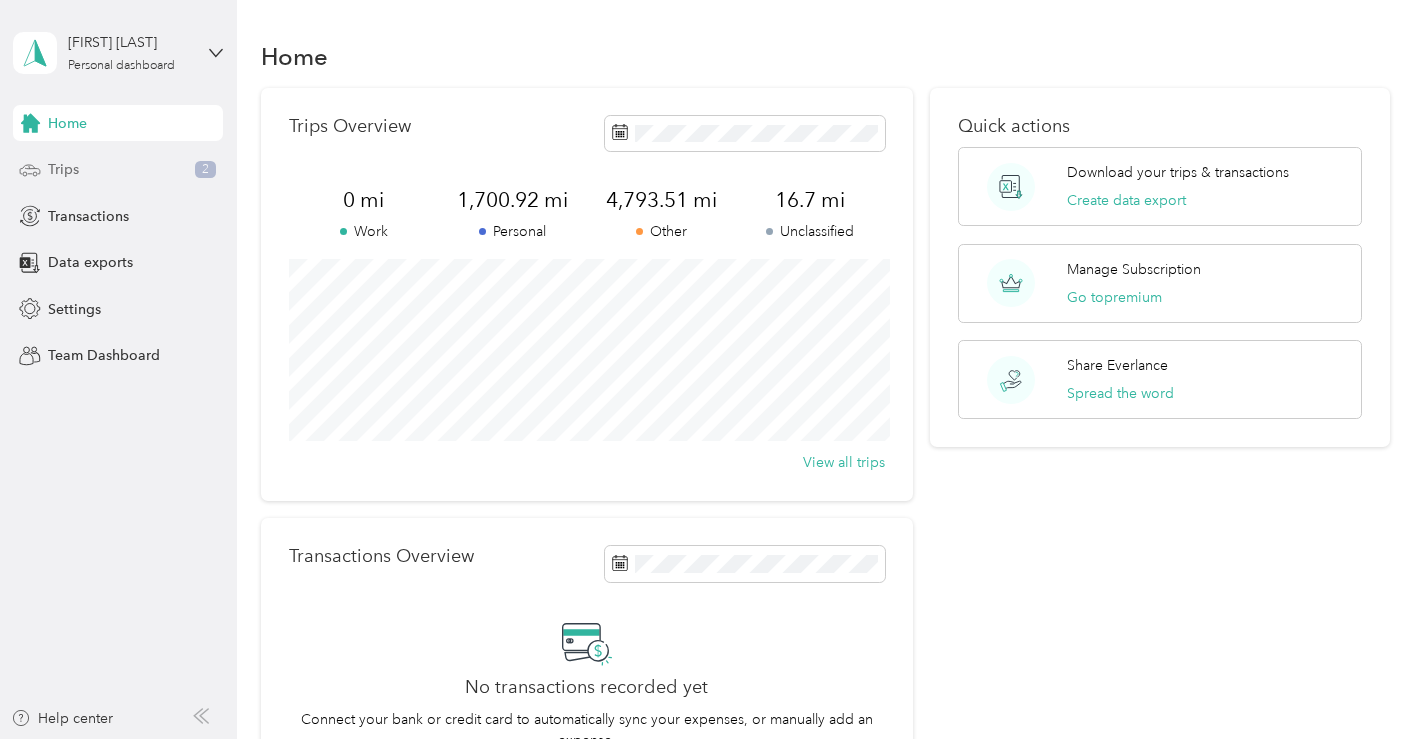 click on "Trips 2" at bounding box center [118, 170] 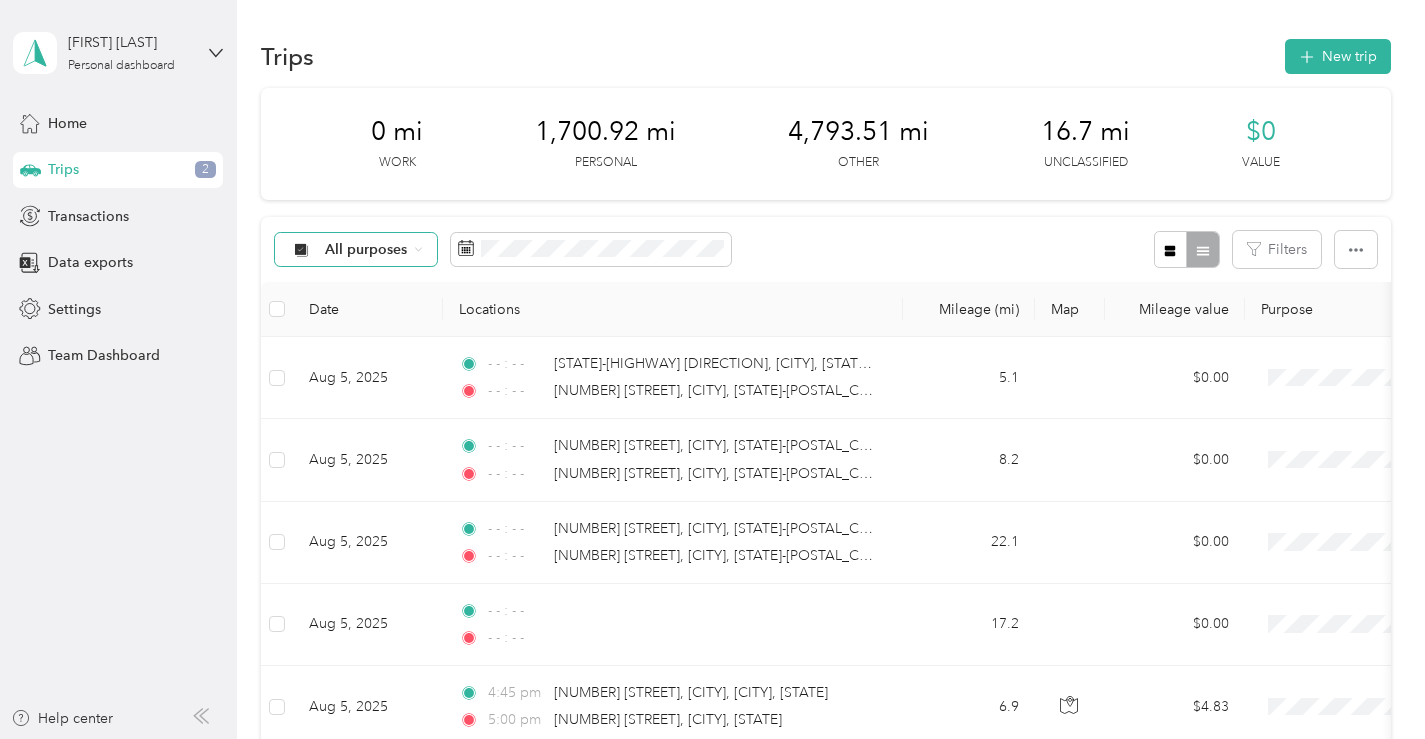 click 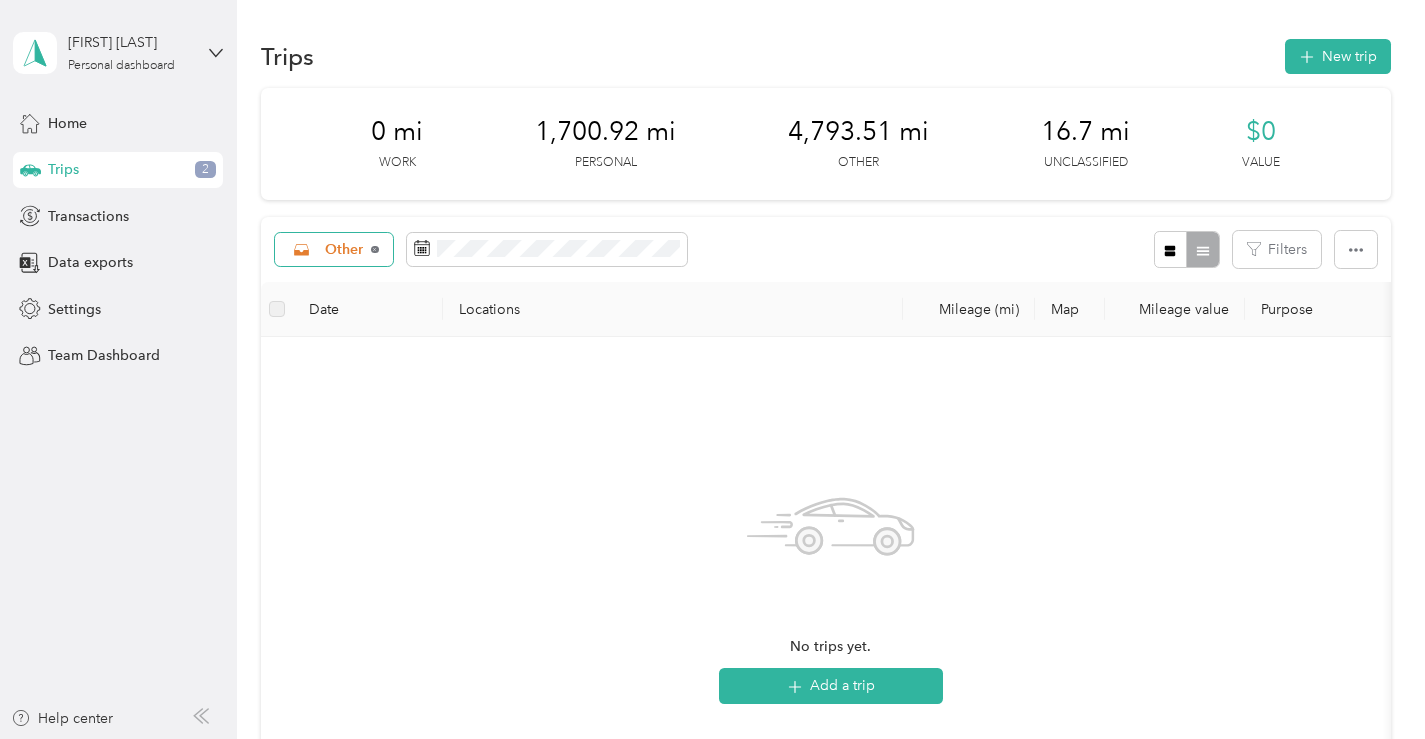 click 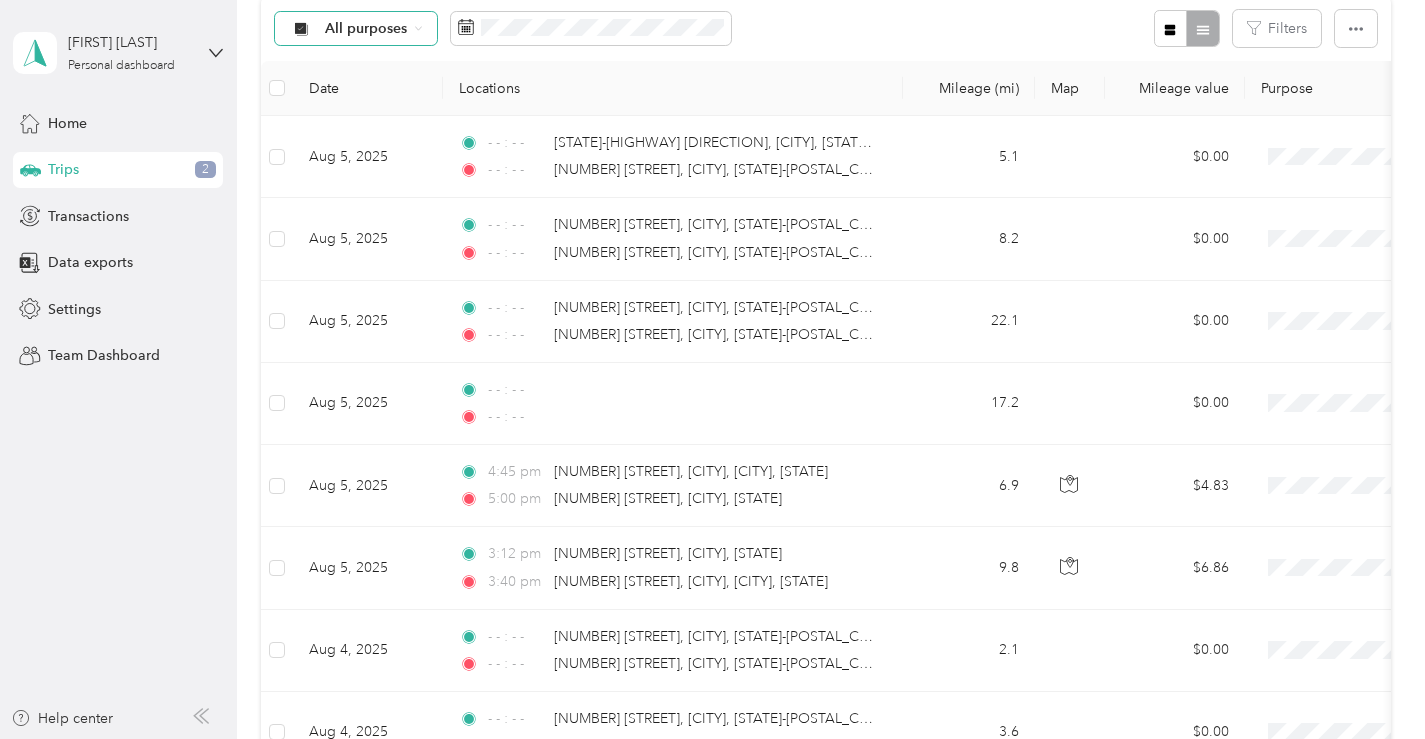 scroll, scrollTop: 0, scrollLeft: 0, axis: both 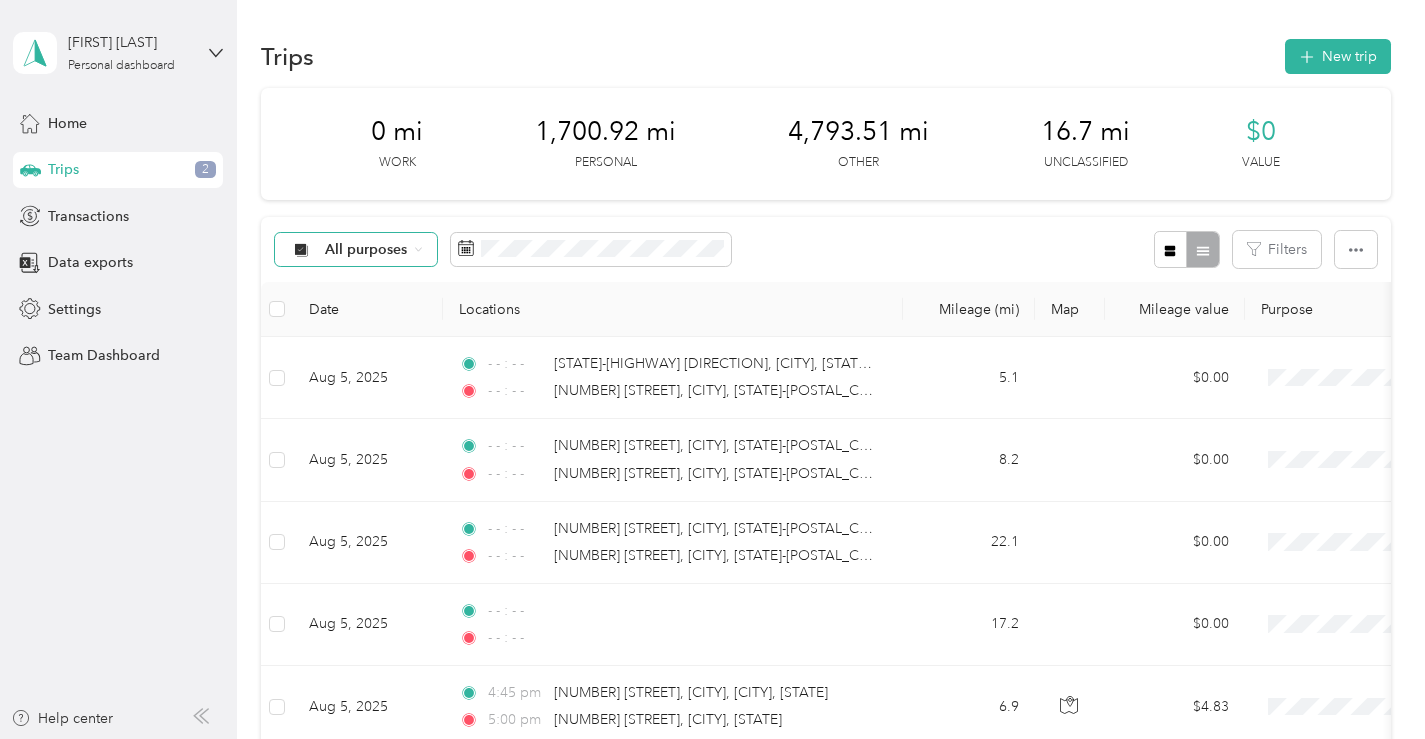 click on "All purposes" at bounding box center (366, 250) 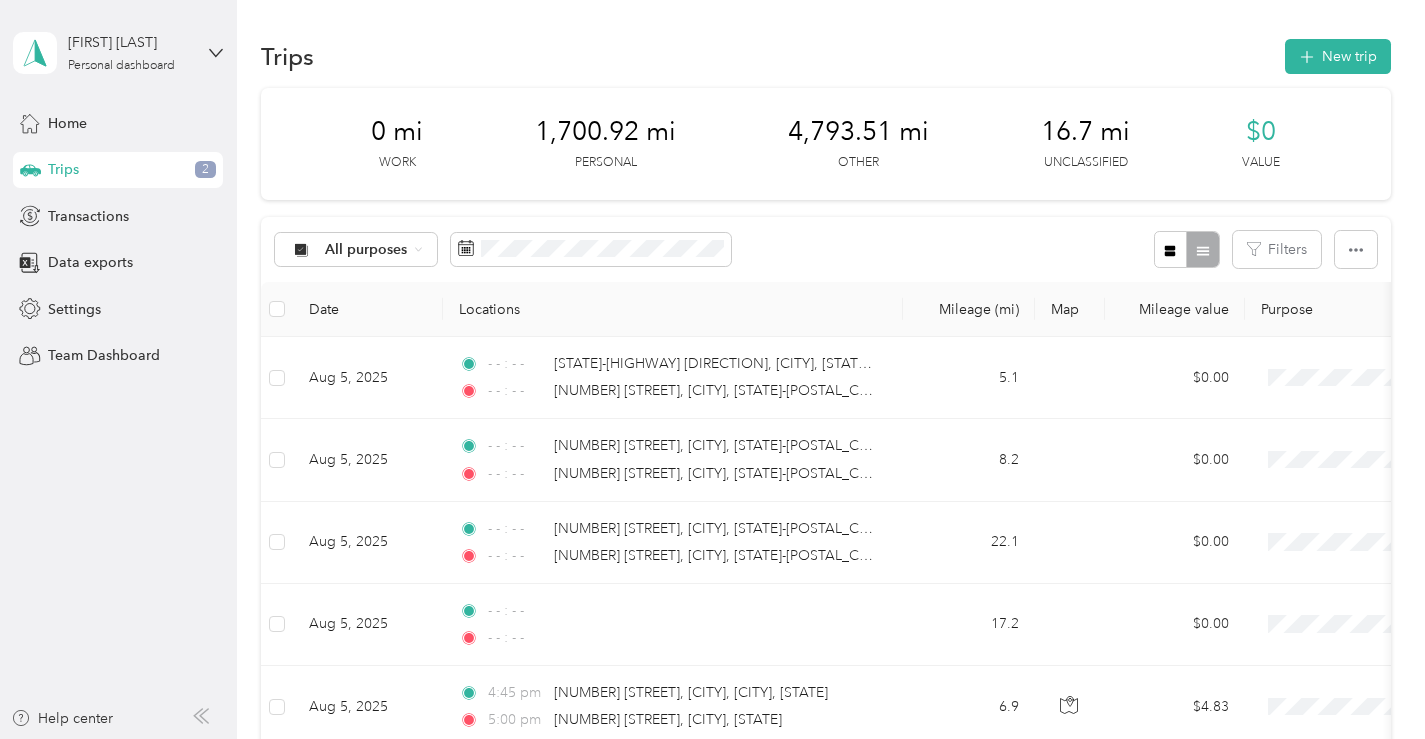 click on "Other" at bounding box center (355, 455) 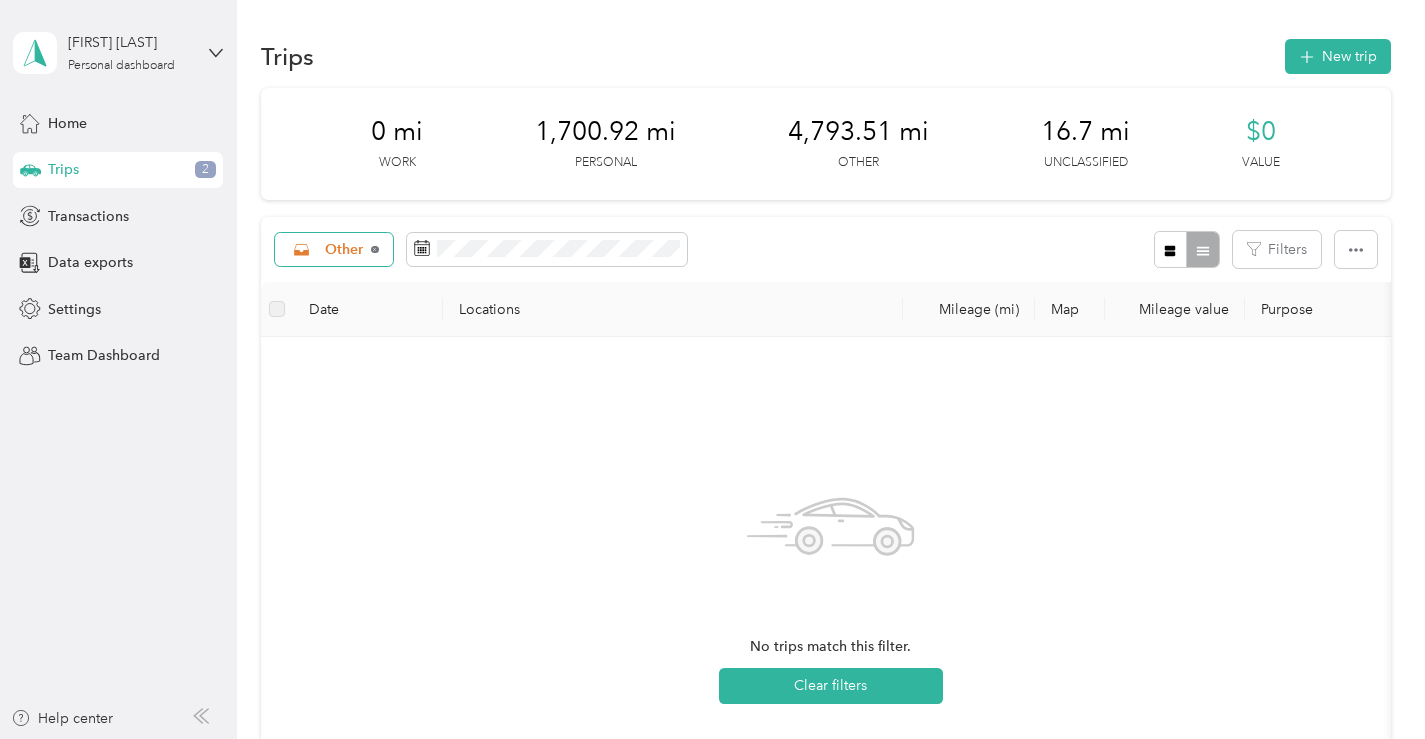 click 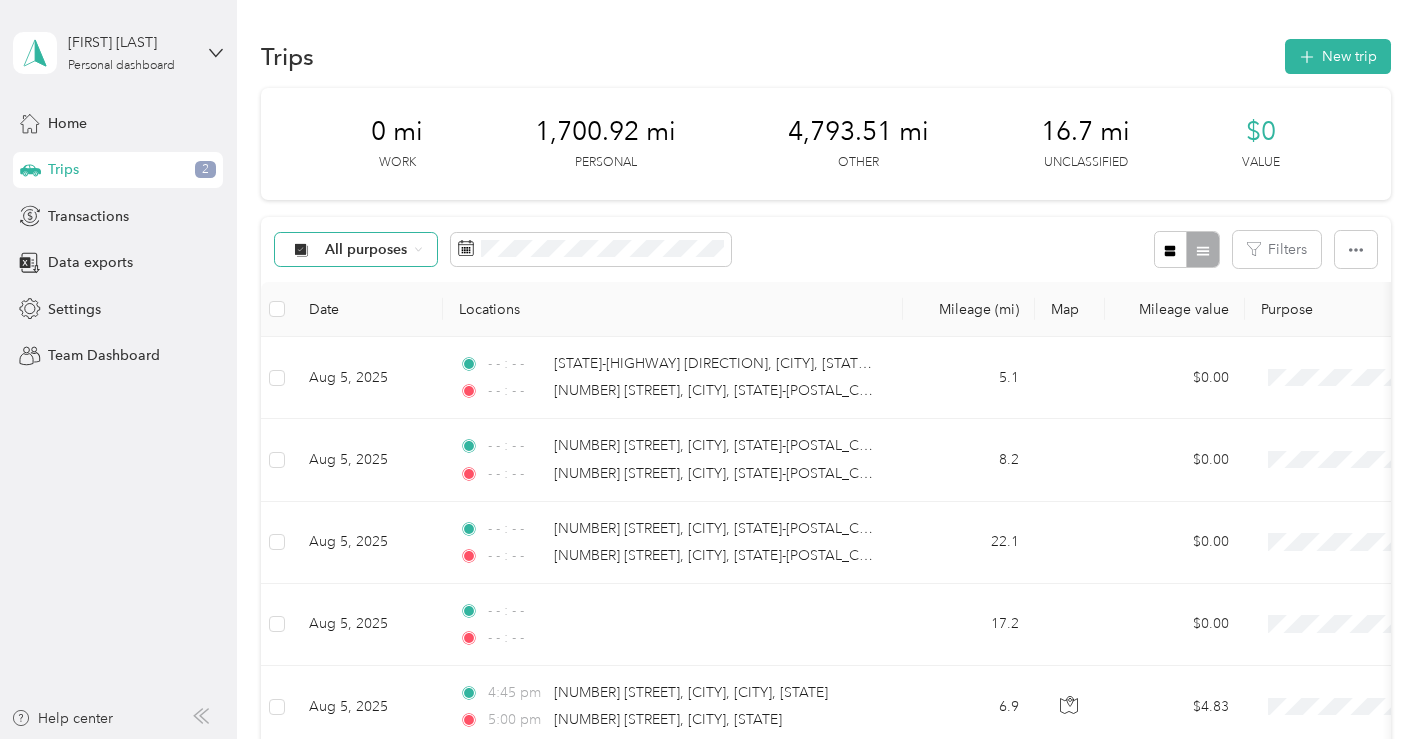 click on "All purposes" at bounding box center [366, 250] 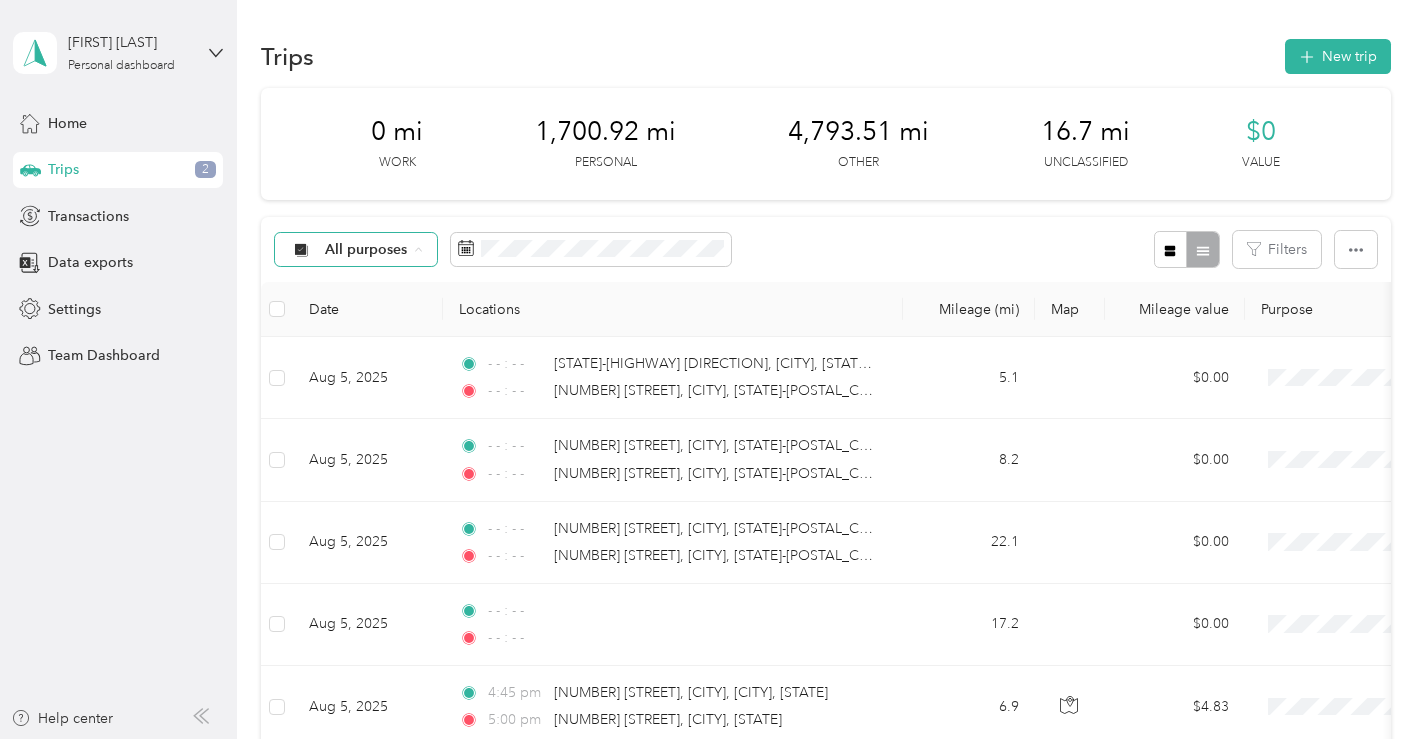 click on "Work" at bounding box center (355, 355) 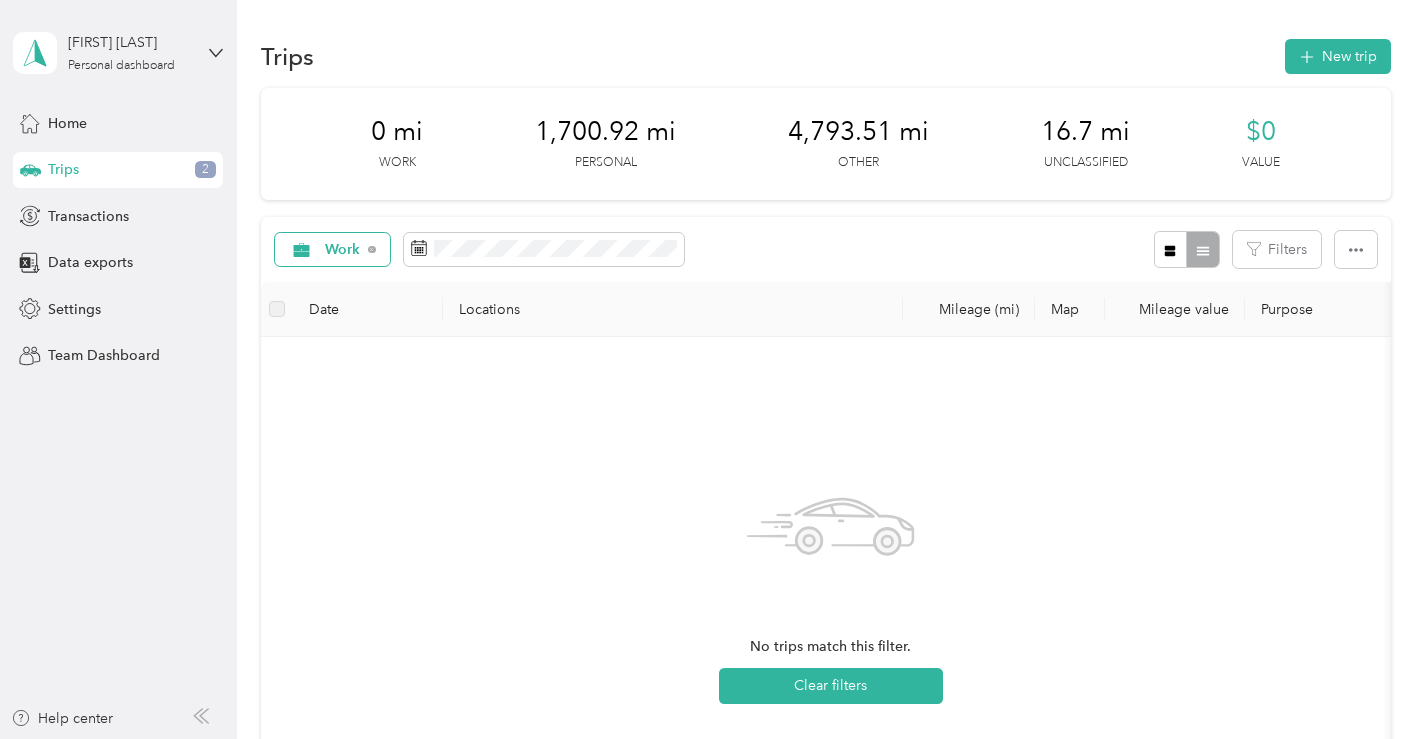 click on "Work" at bounding box center [332, 250] 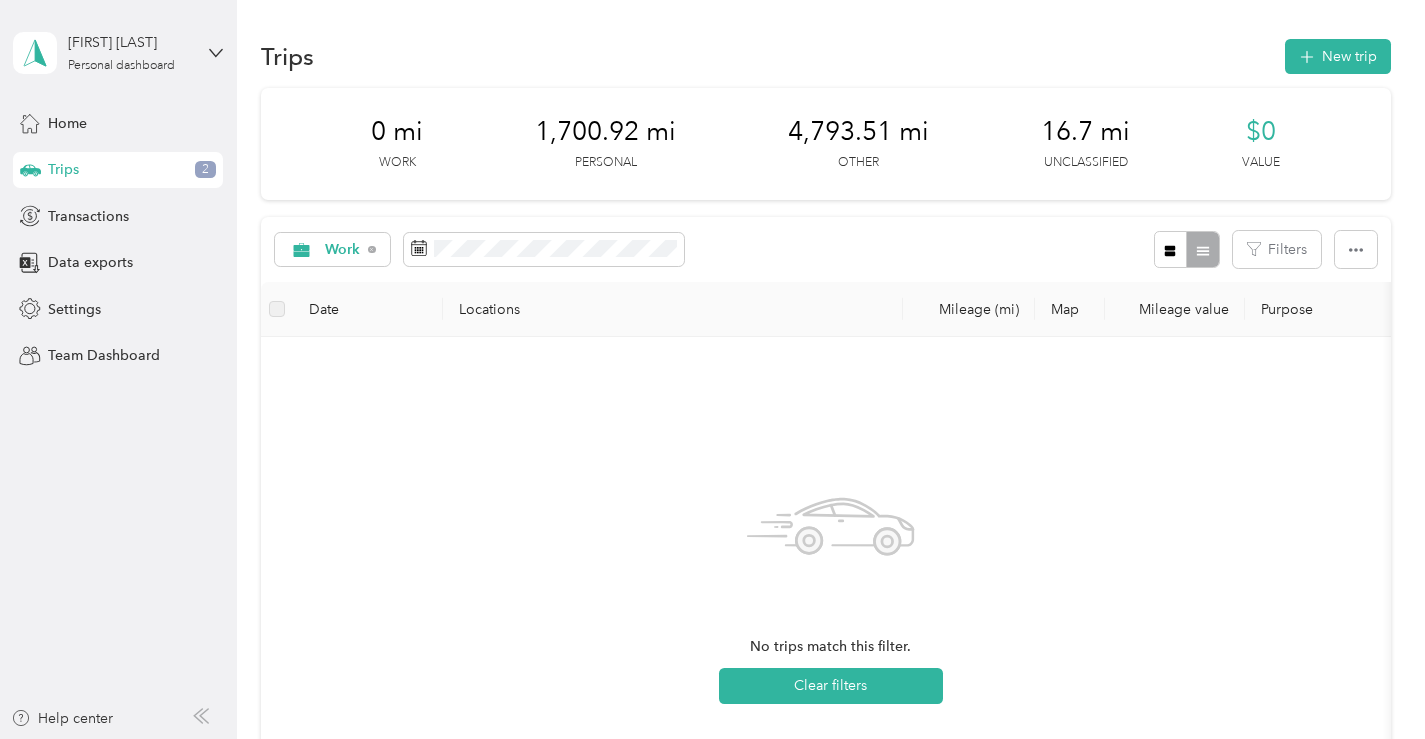 click on "Unclassified" at bounding box center [366, 320] 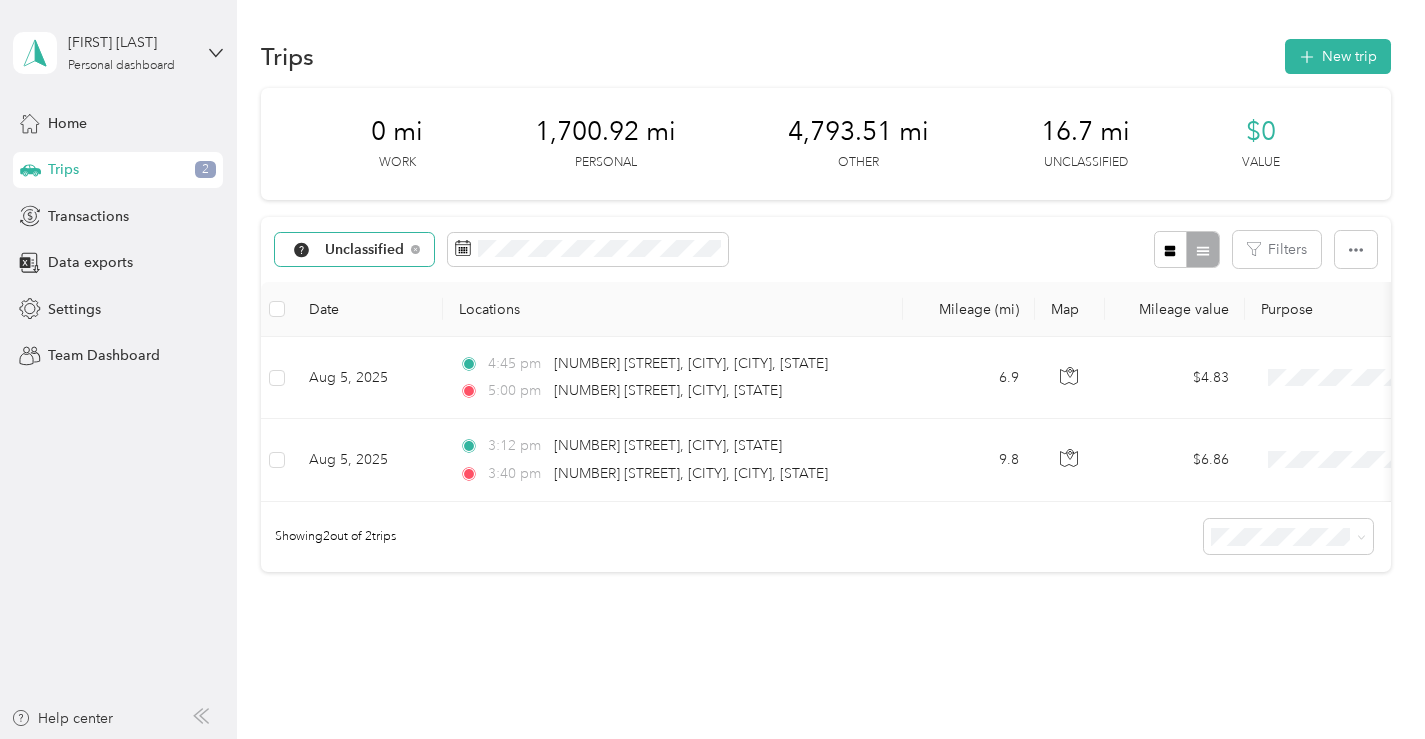 click on "Unclassified" at bounding box center (354, 250) 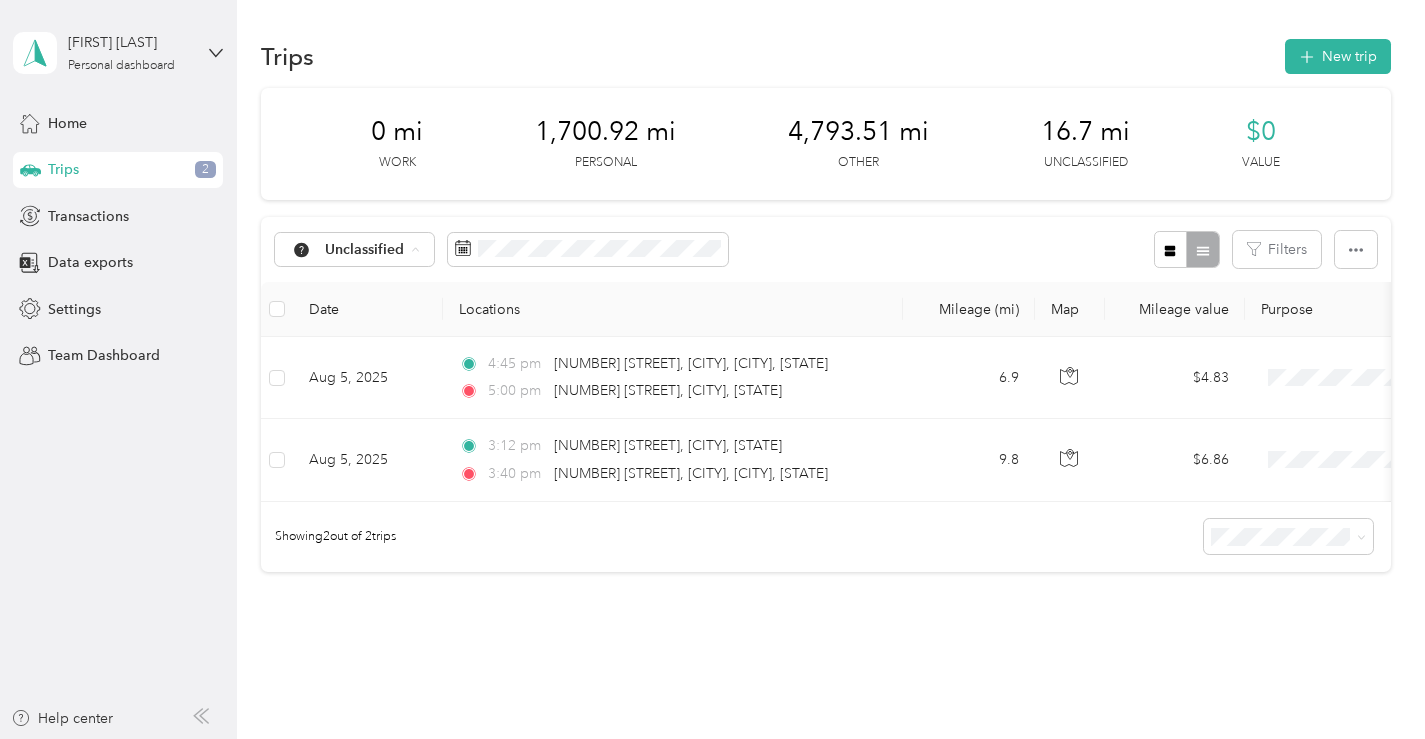 click on "Personal" at bounding box center (377, 390) 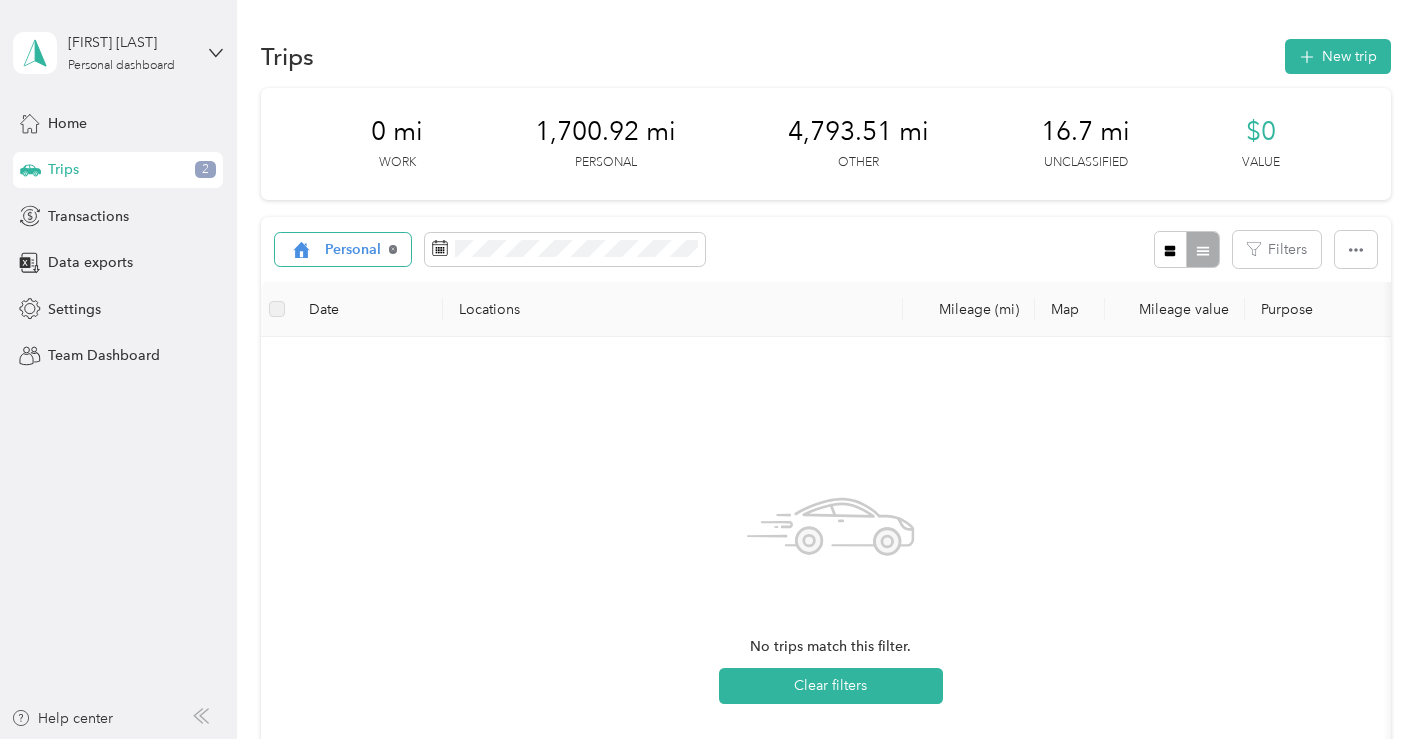 click 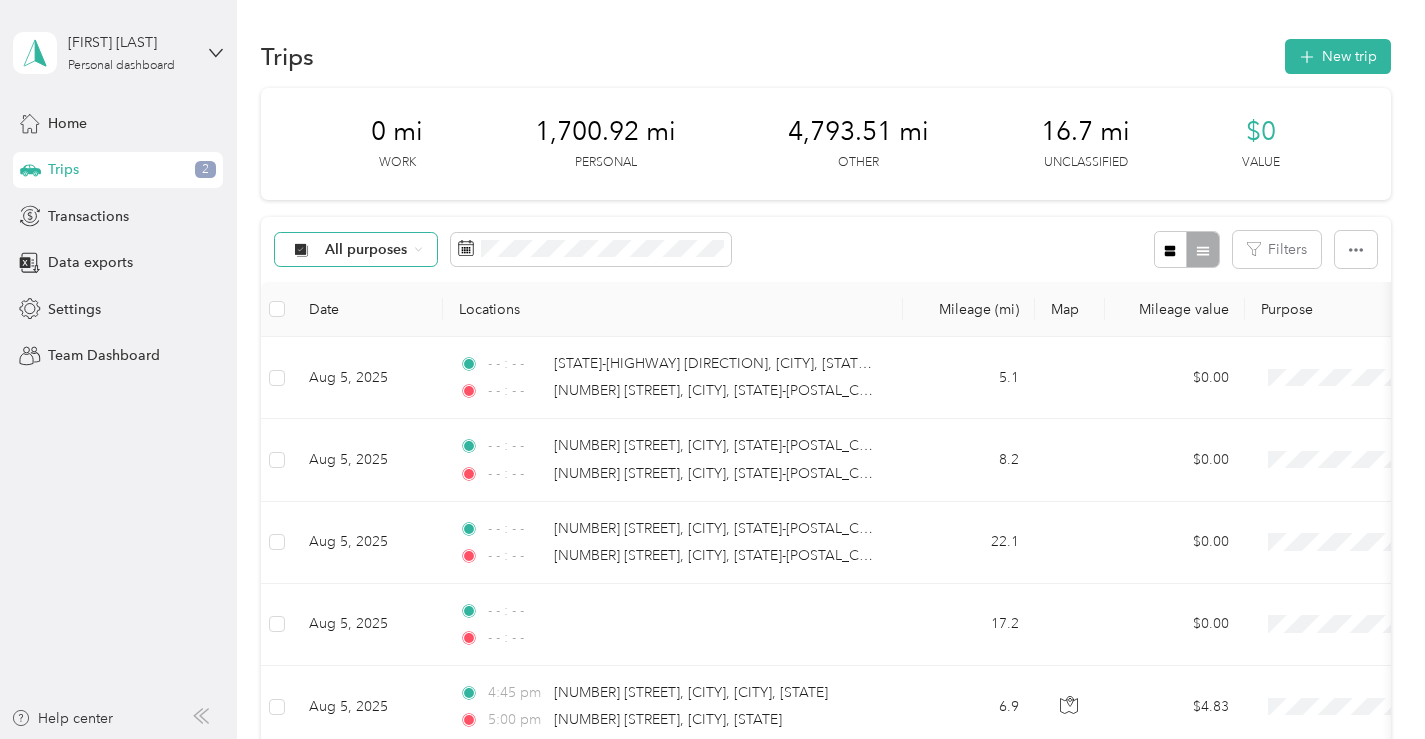 click on "1,700.92   mi Personal" at bounding box center [605, 144] 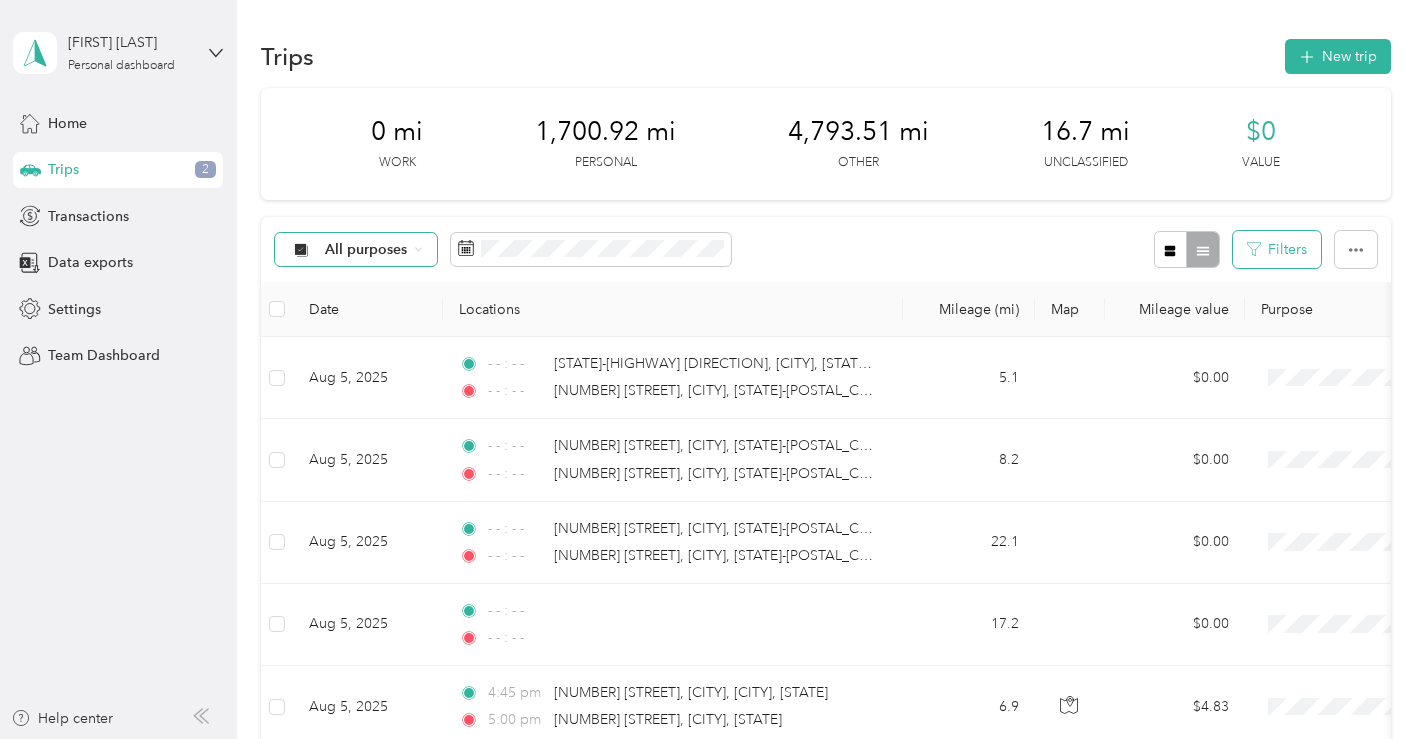 click on "Filters" at bounding box center (1277, 249) 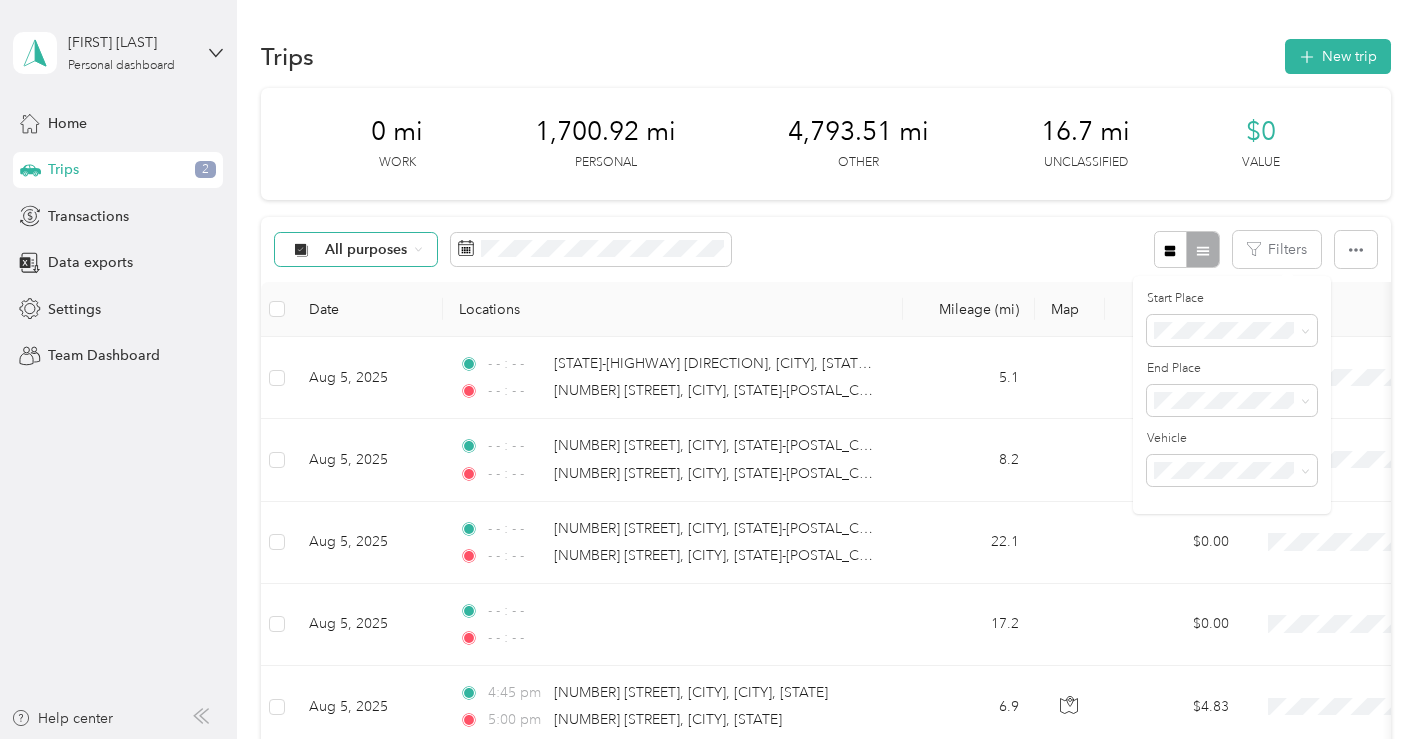 click on "All purposes Filters" at bounding box center [825, 249] 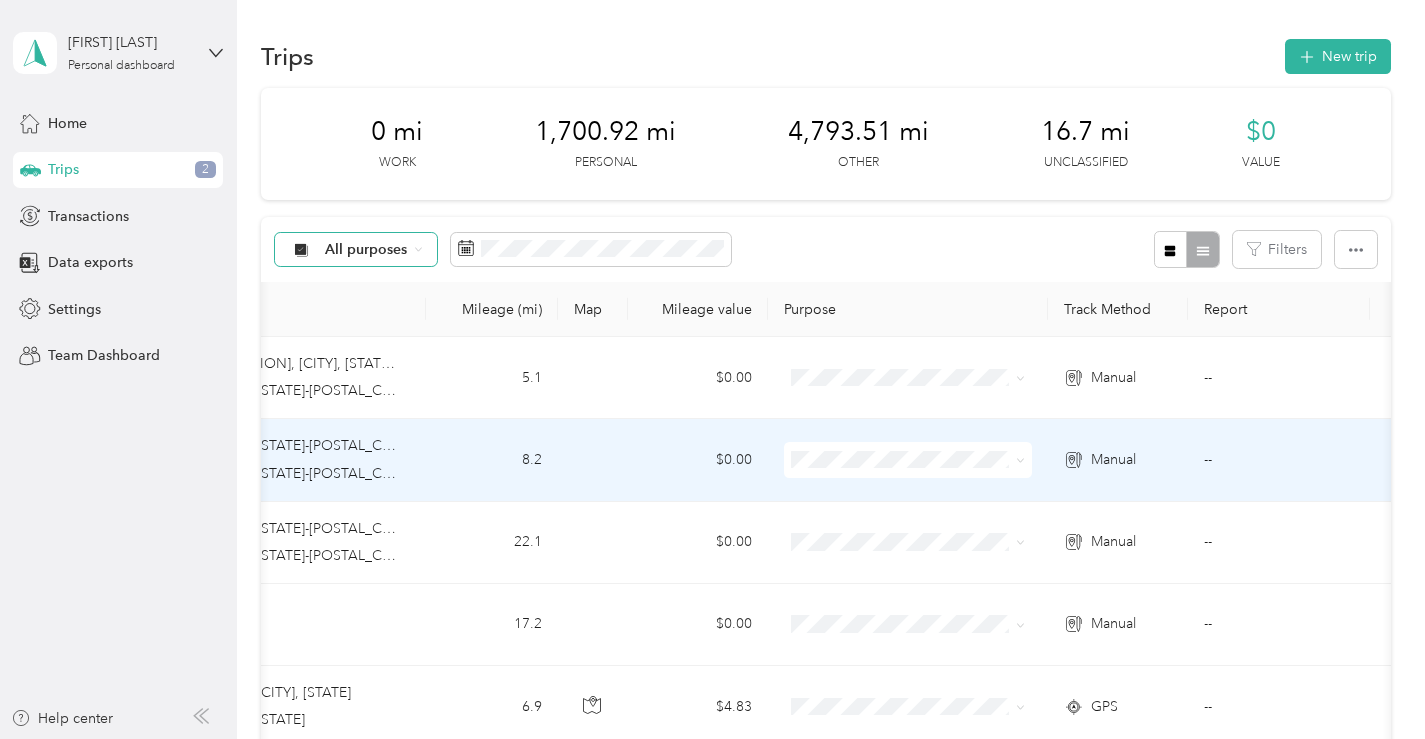 scroll, scrollTop: 0, scrollLeft: 517, axis: horizontal 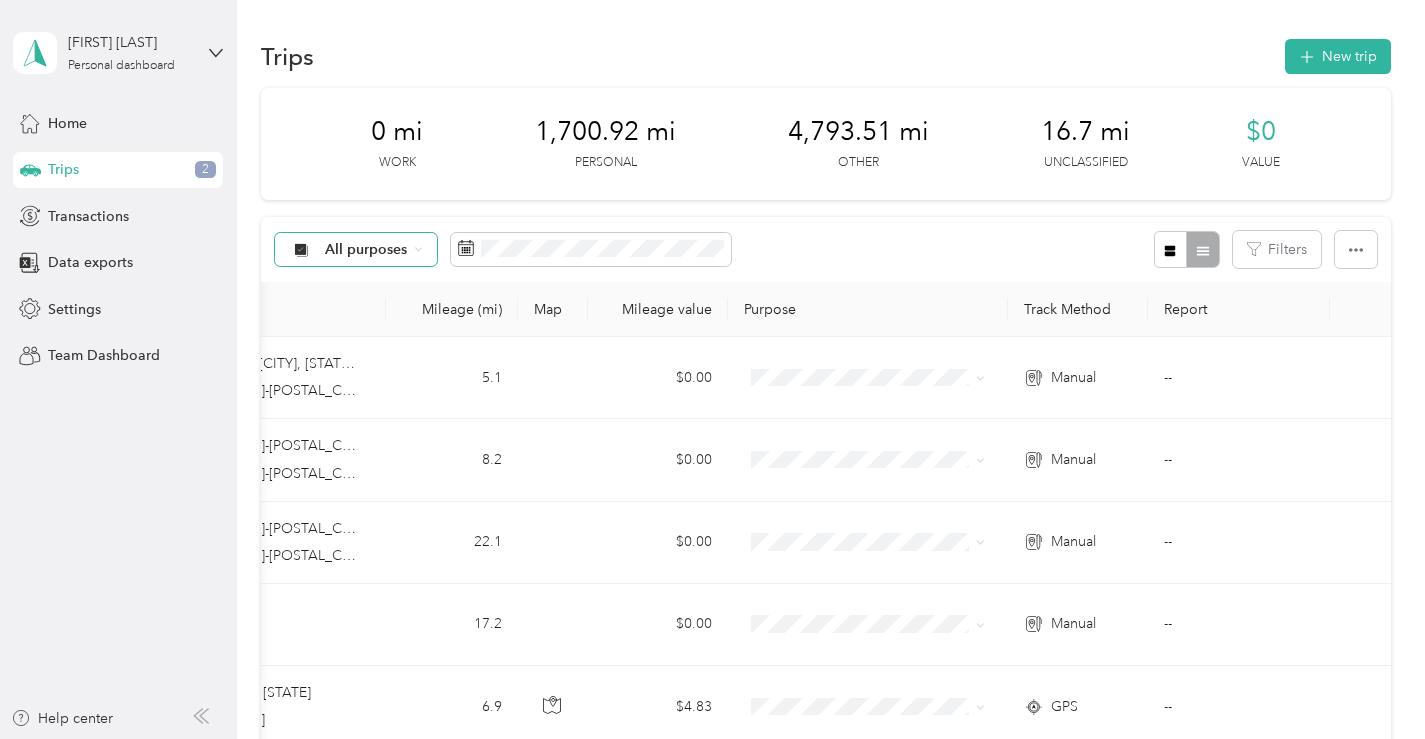 click on "Purpose" at bounding box center (868, 309) 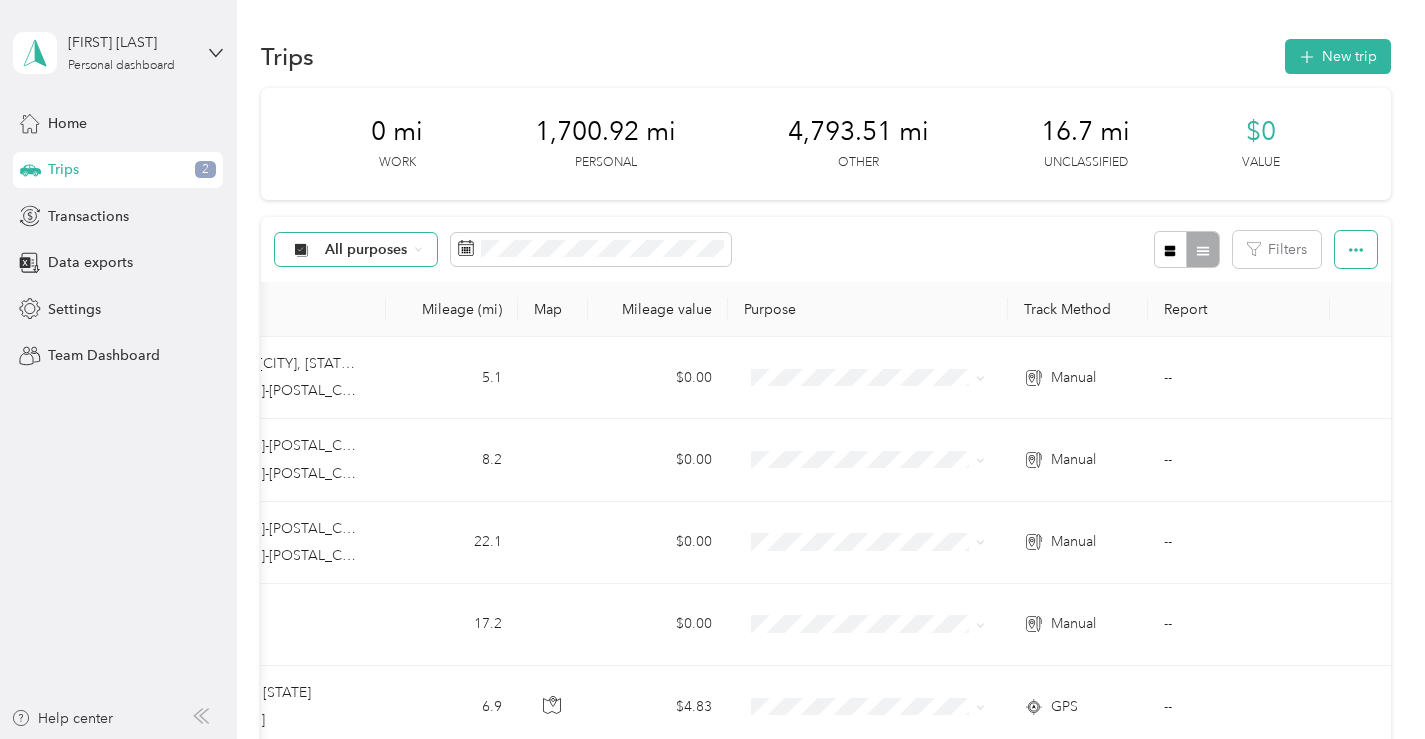 click at bounding box center [1356, 249] 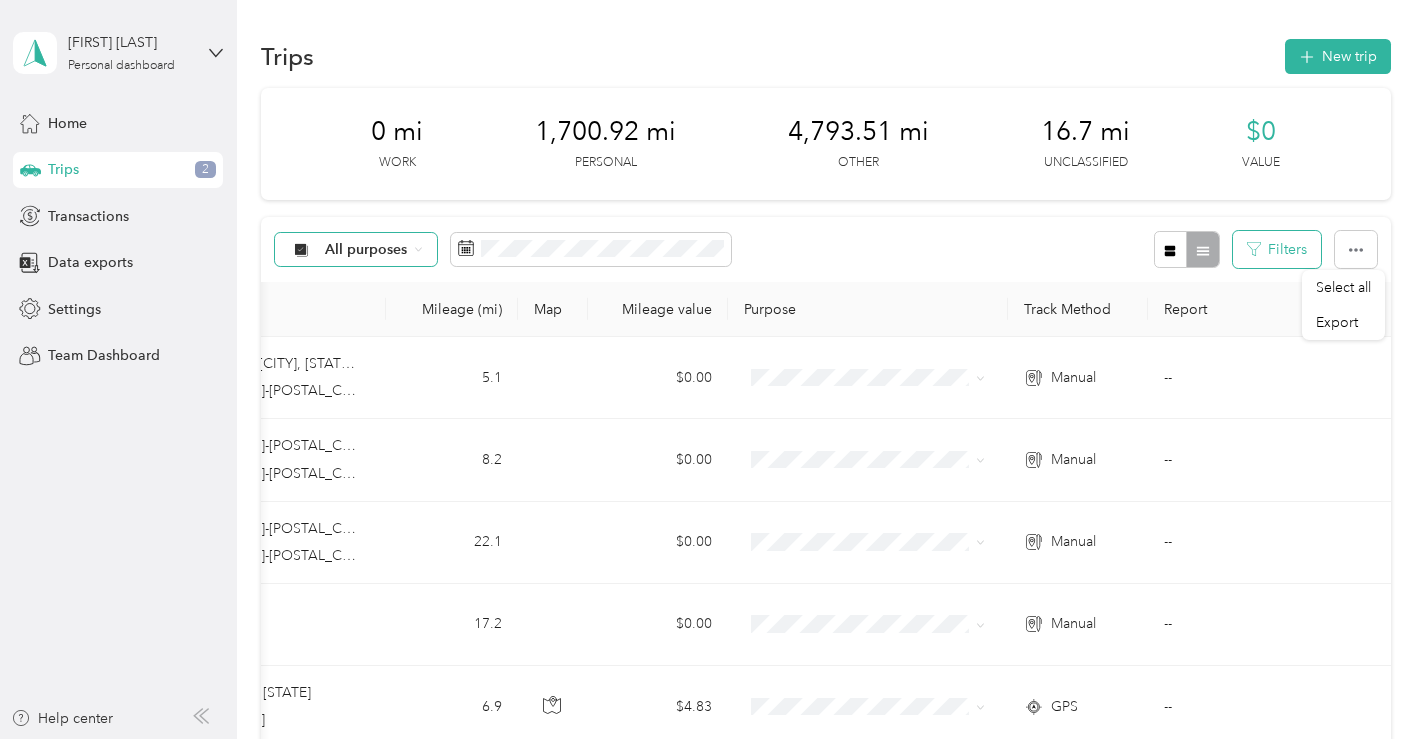 click 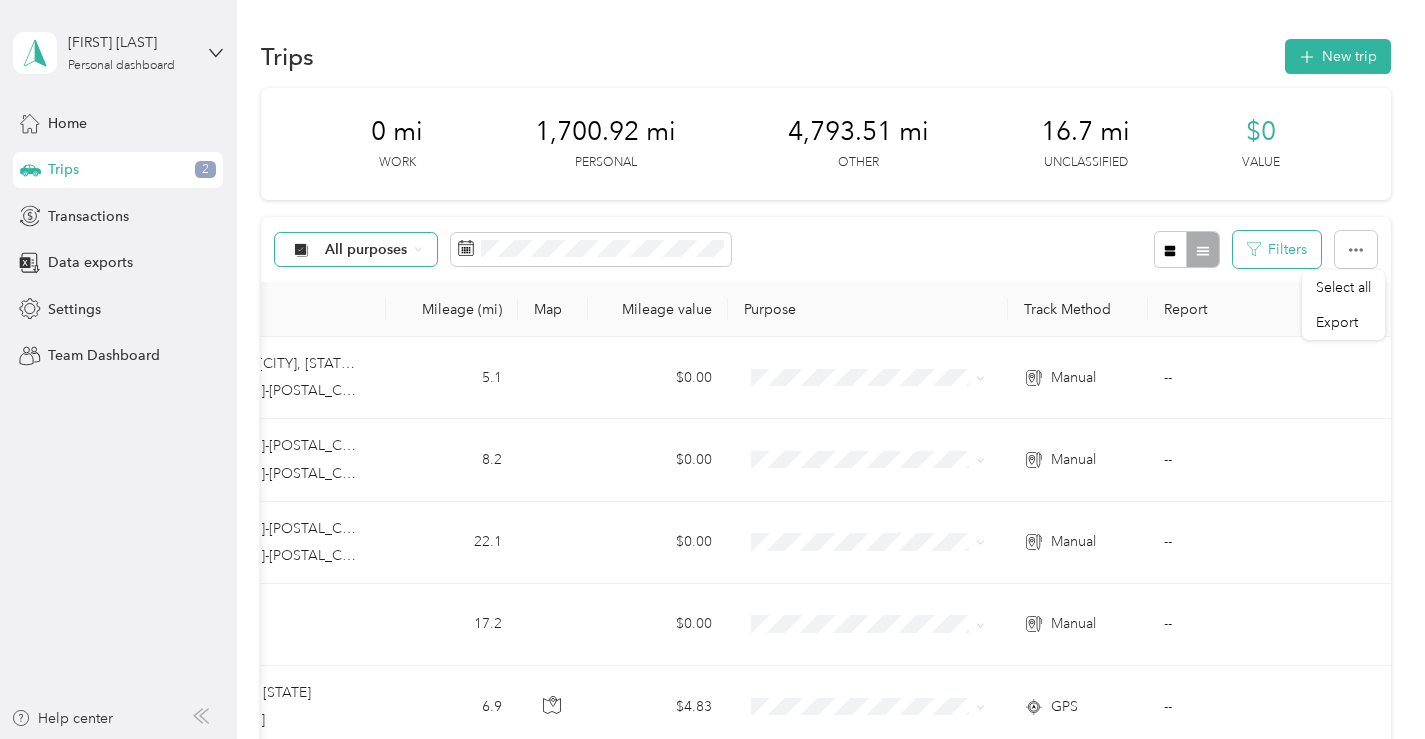 click 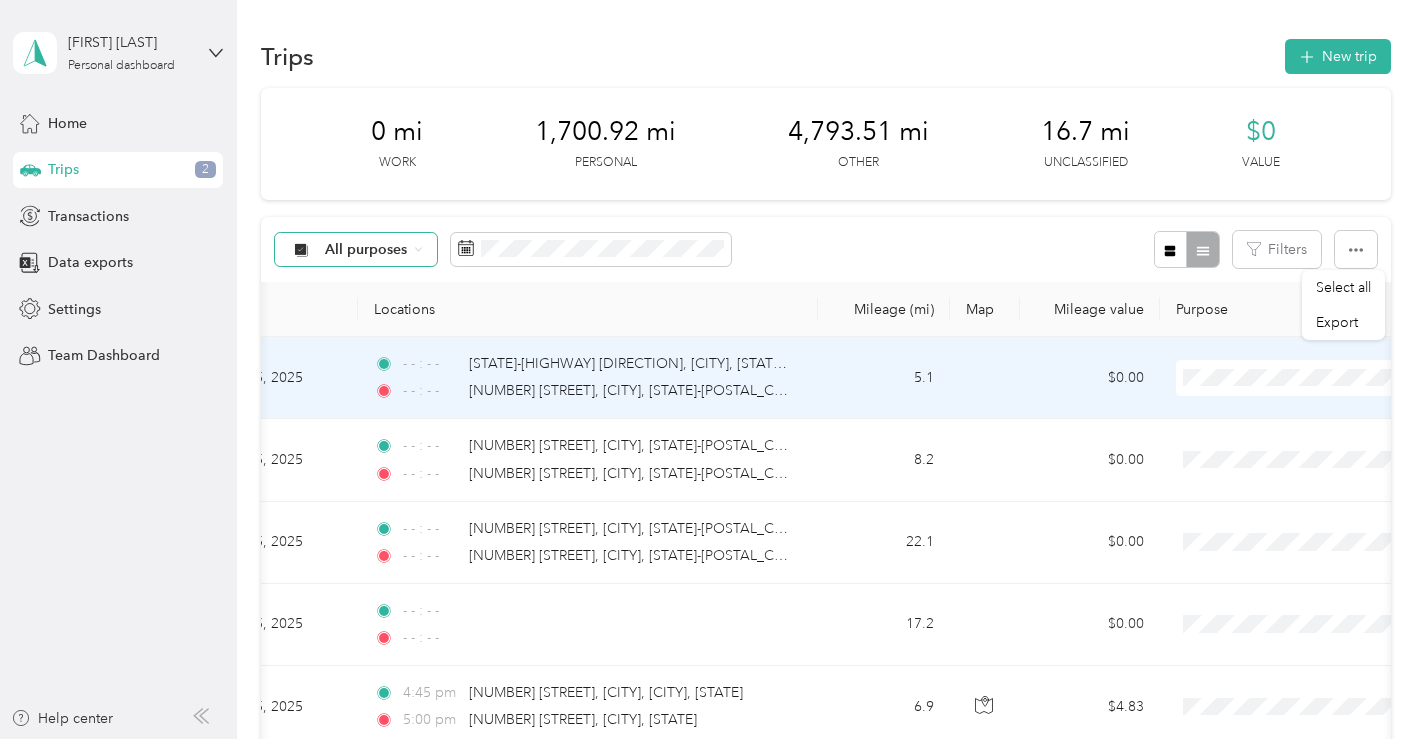scroll, scrollTop: 0, scrollLeft: 0, axis: both 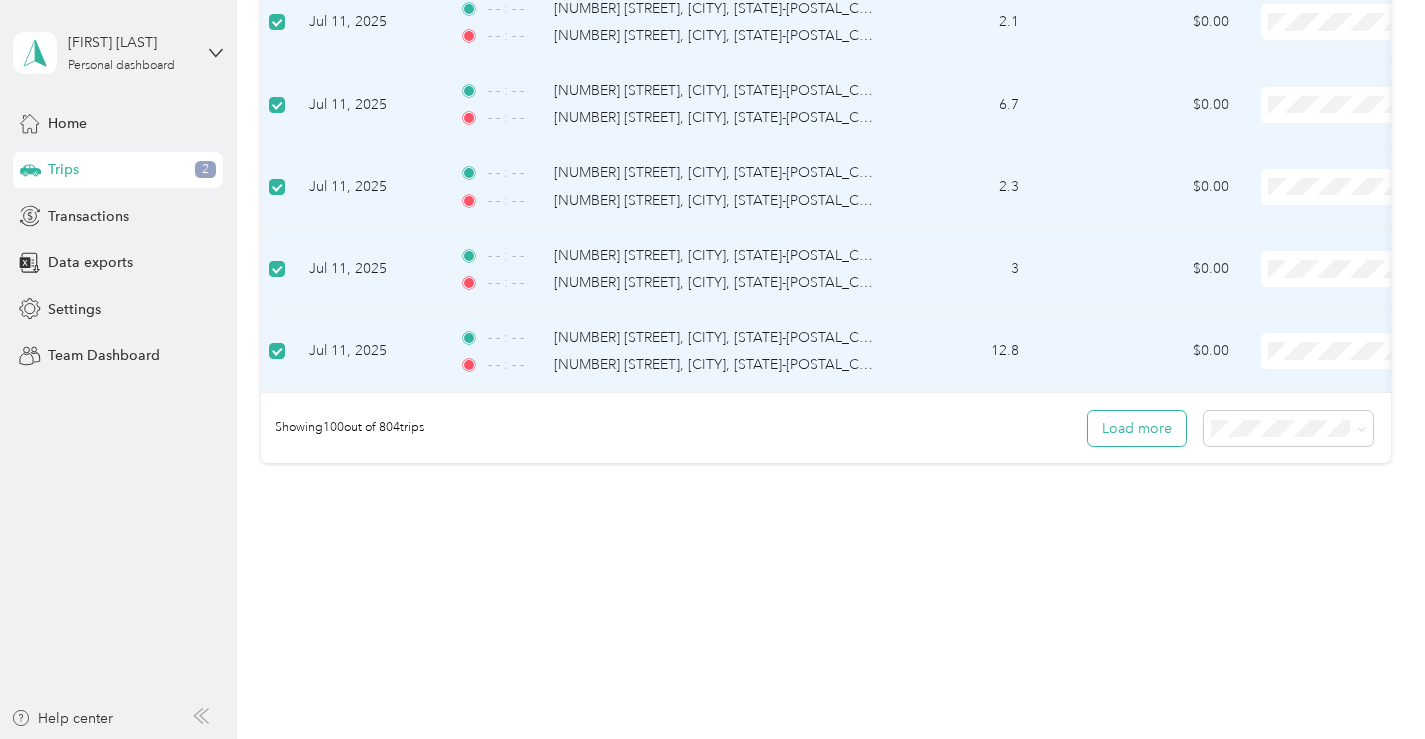 click on "Load more" at bounding box center (1137, 428) 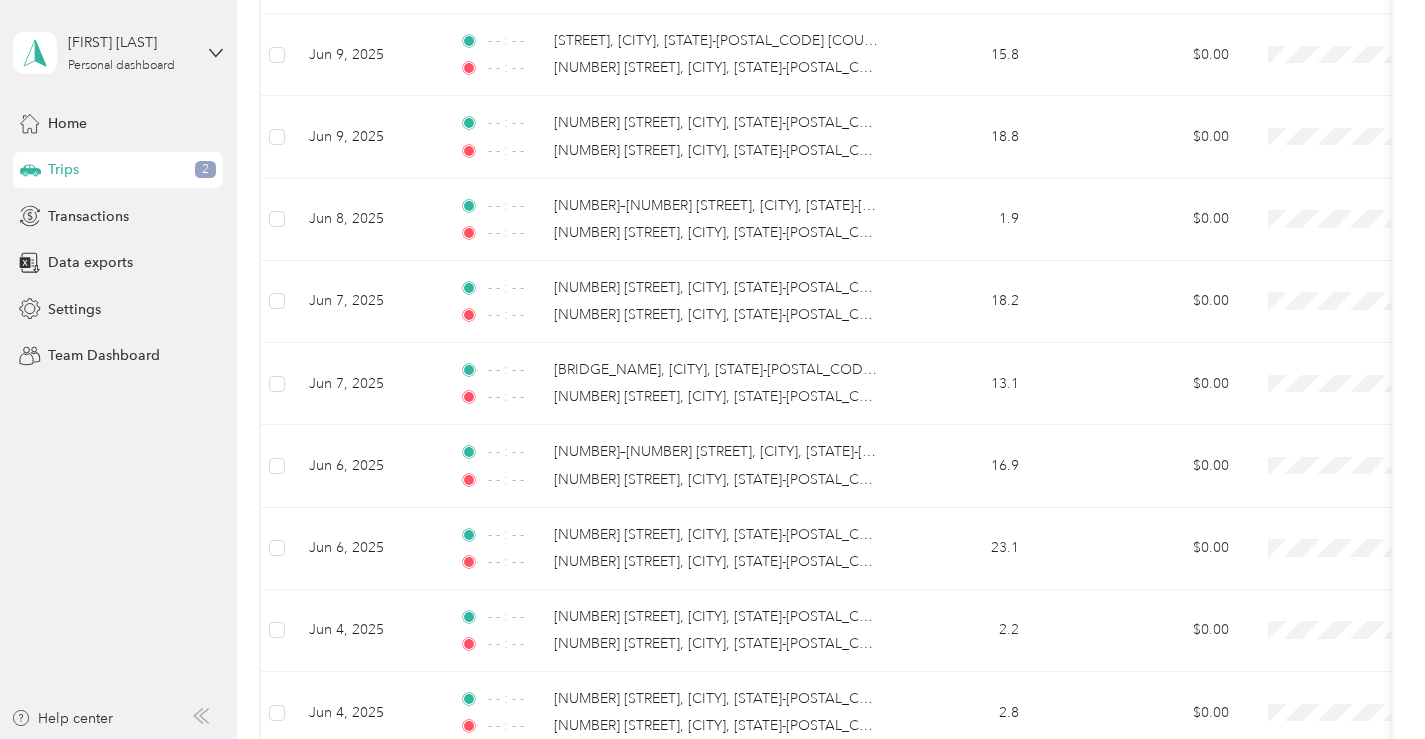 scroll, scrollTop: 16392, scrollLeft: 0, axis: vertical 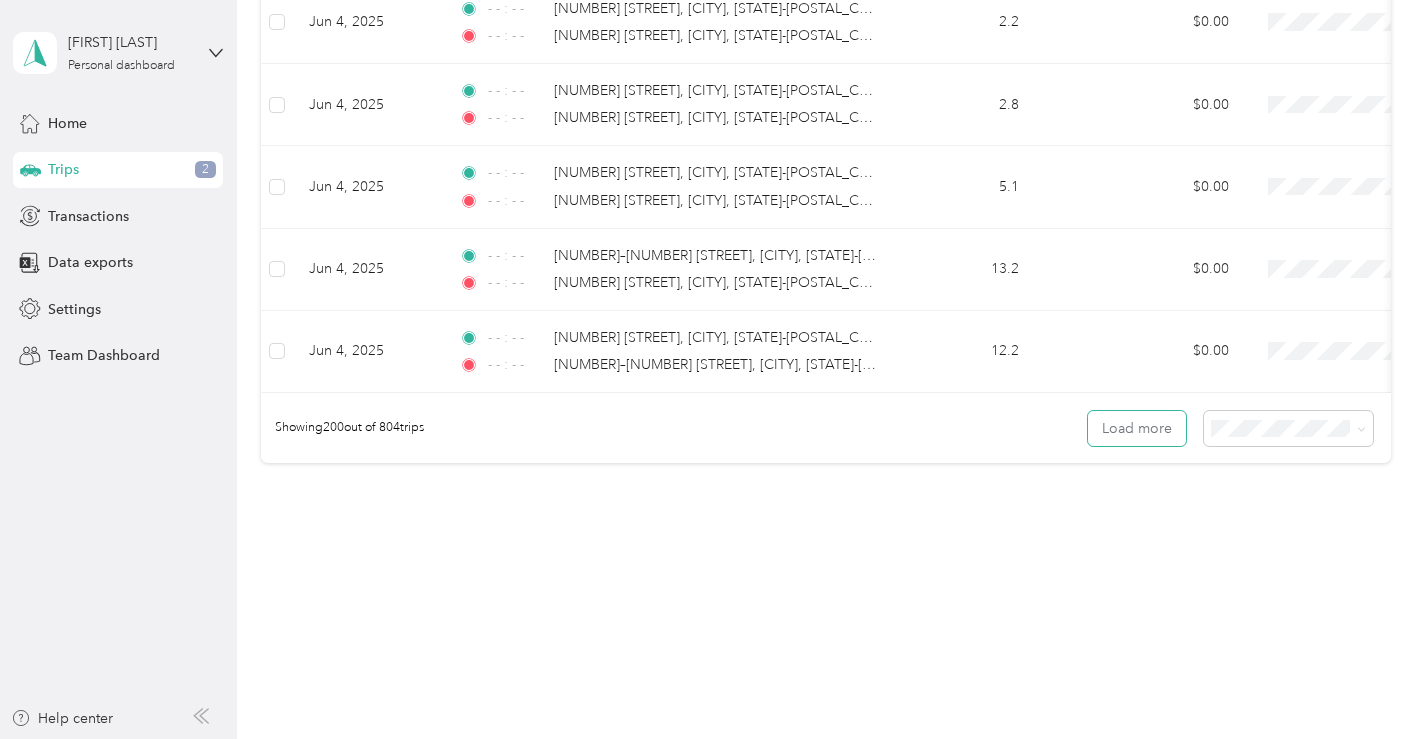 click on "Load more" at bounding box center [1137, 428] 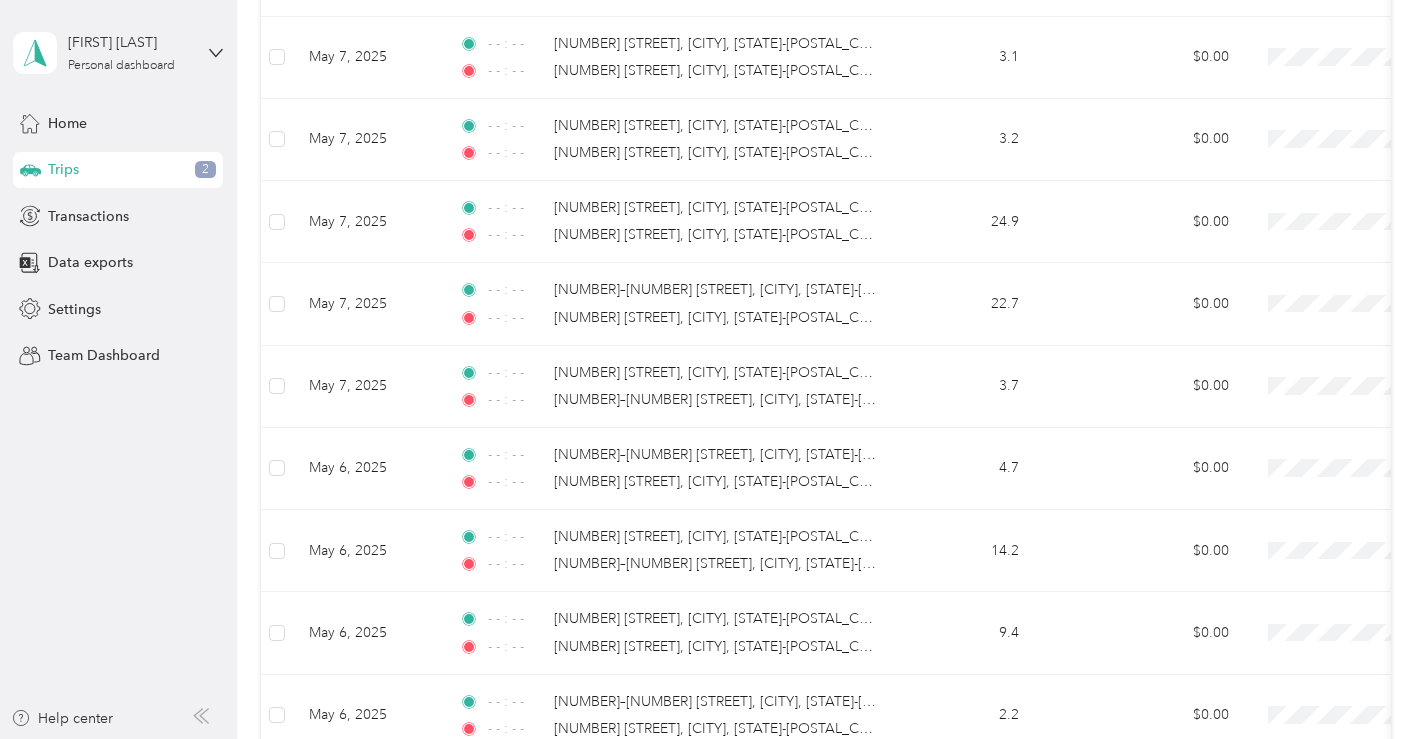 scroll, scrollTop: 24617, scrollLeft: 0, axis: vertical 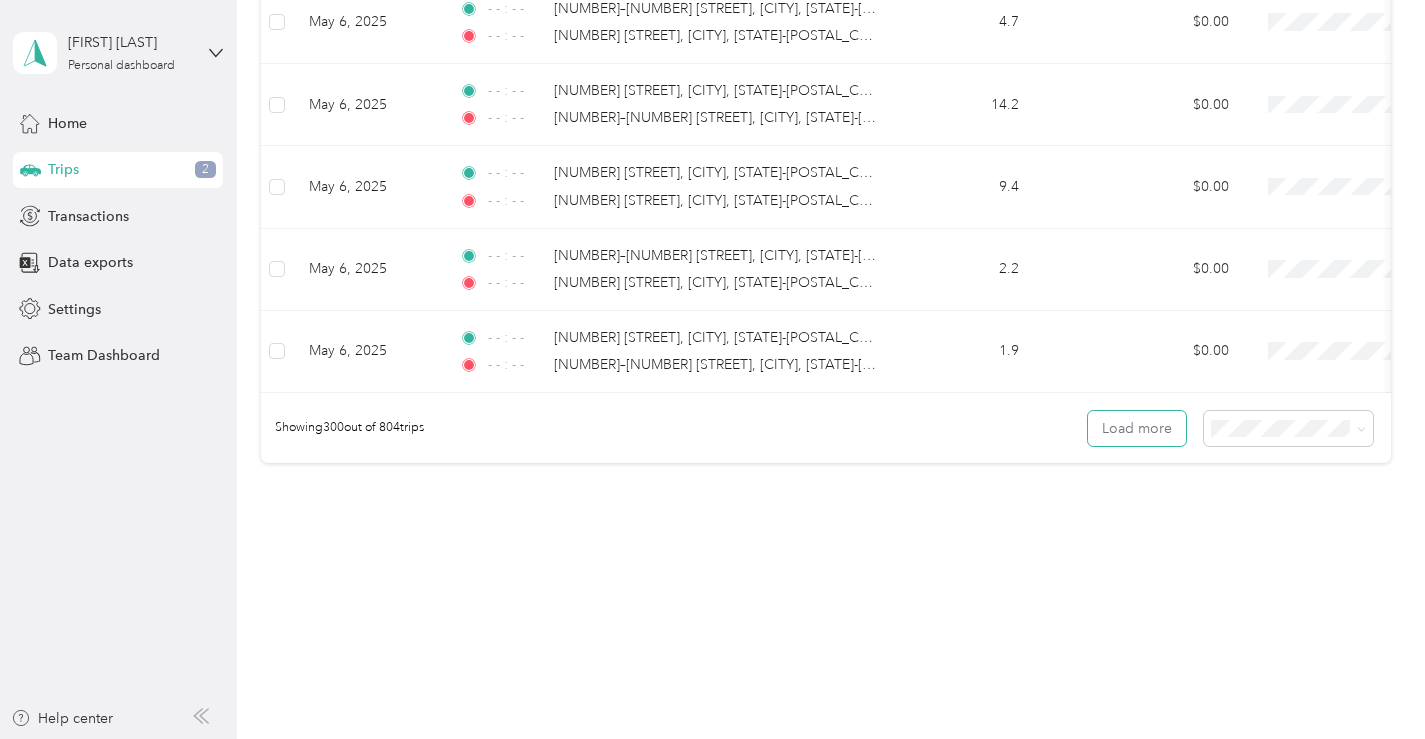 click on "Load more" at bounding box center [1137, 428] 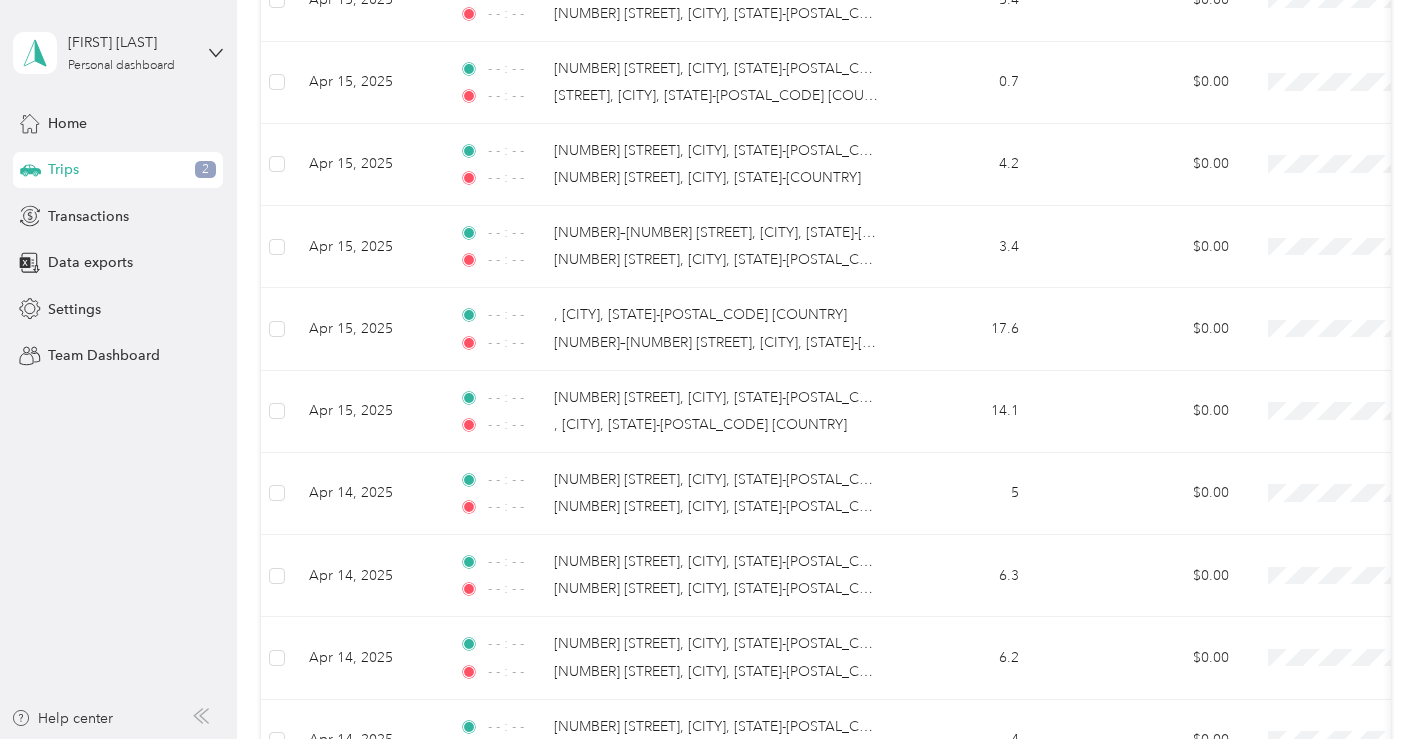 scroll, scrollTop: 32842, scrollLeft: 0, axis: vertical 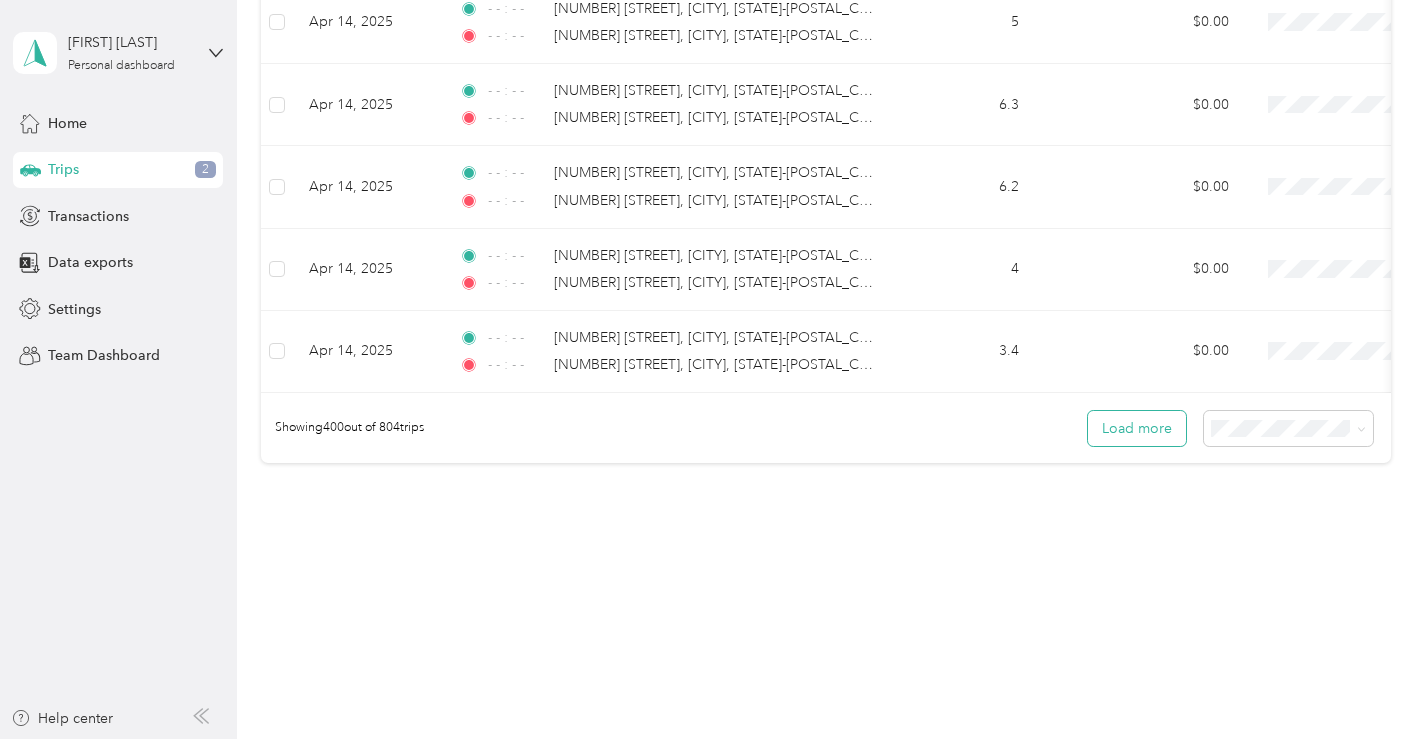 click on "Load more" at bounding box center [1137, 428] 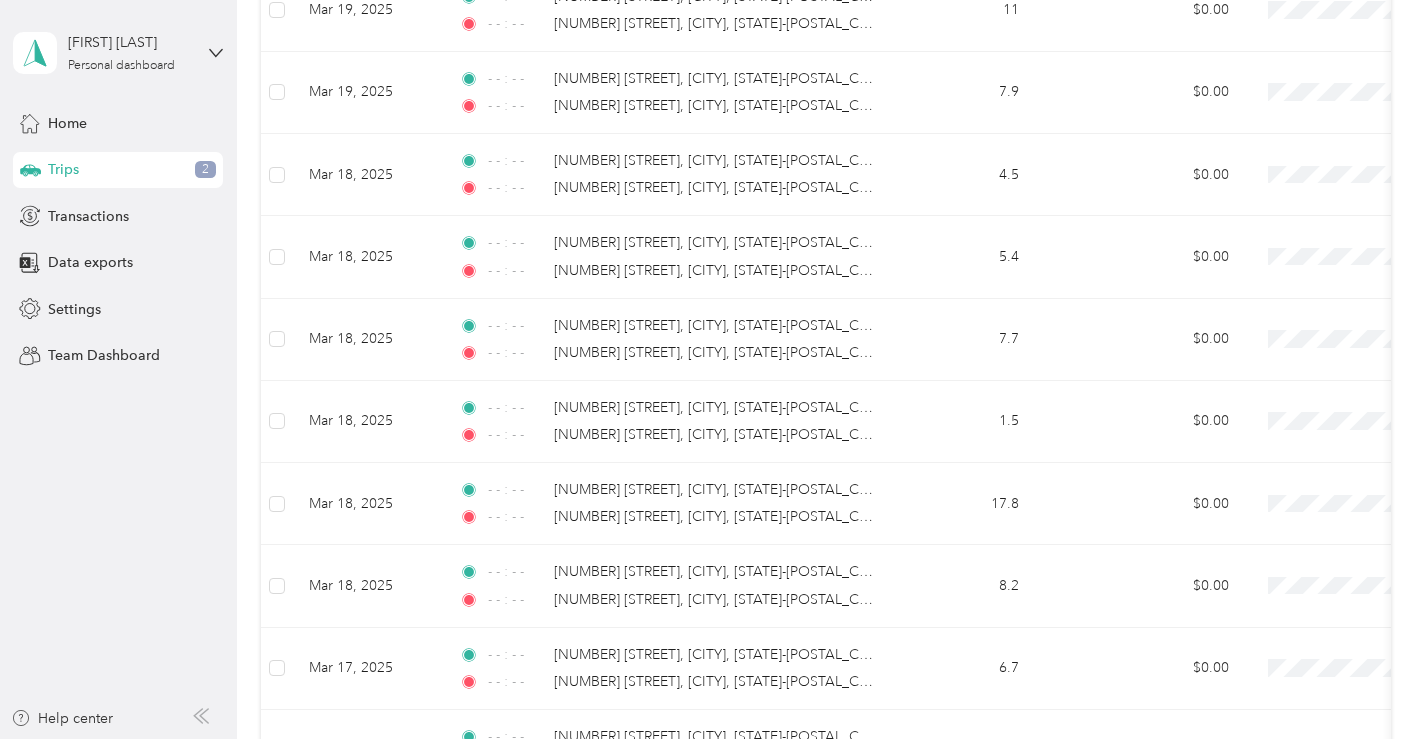 scroll, scrollTop: 41067, scrollLeft: 0, axis: vertical 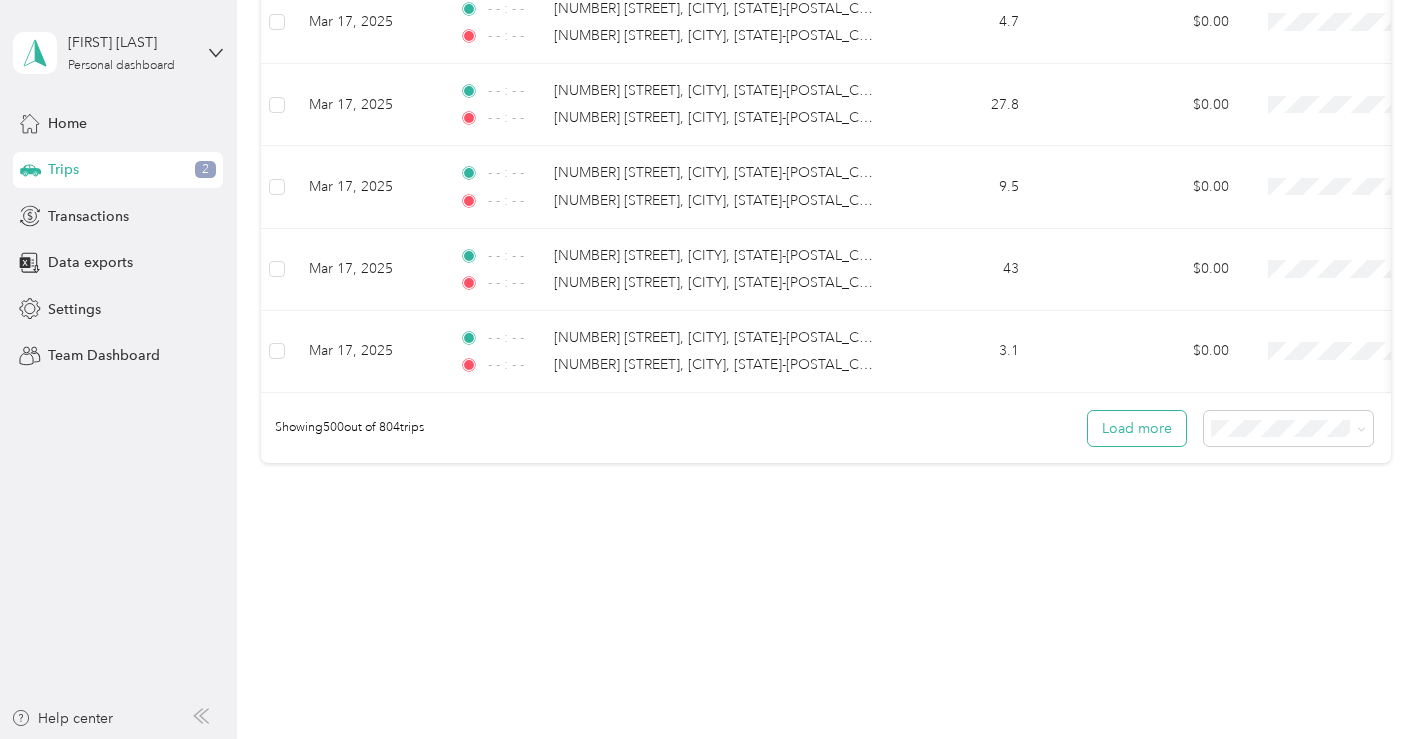 click on "Load more" at bounding box center [1137, 428] 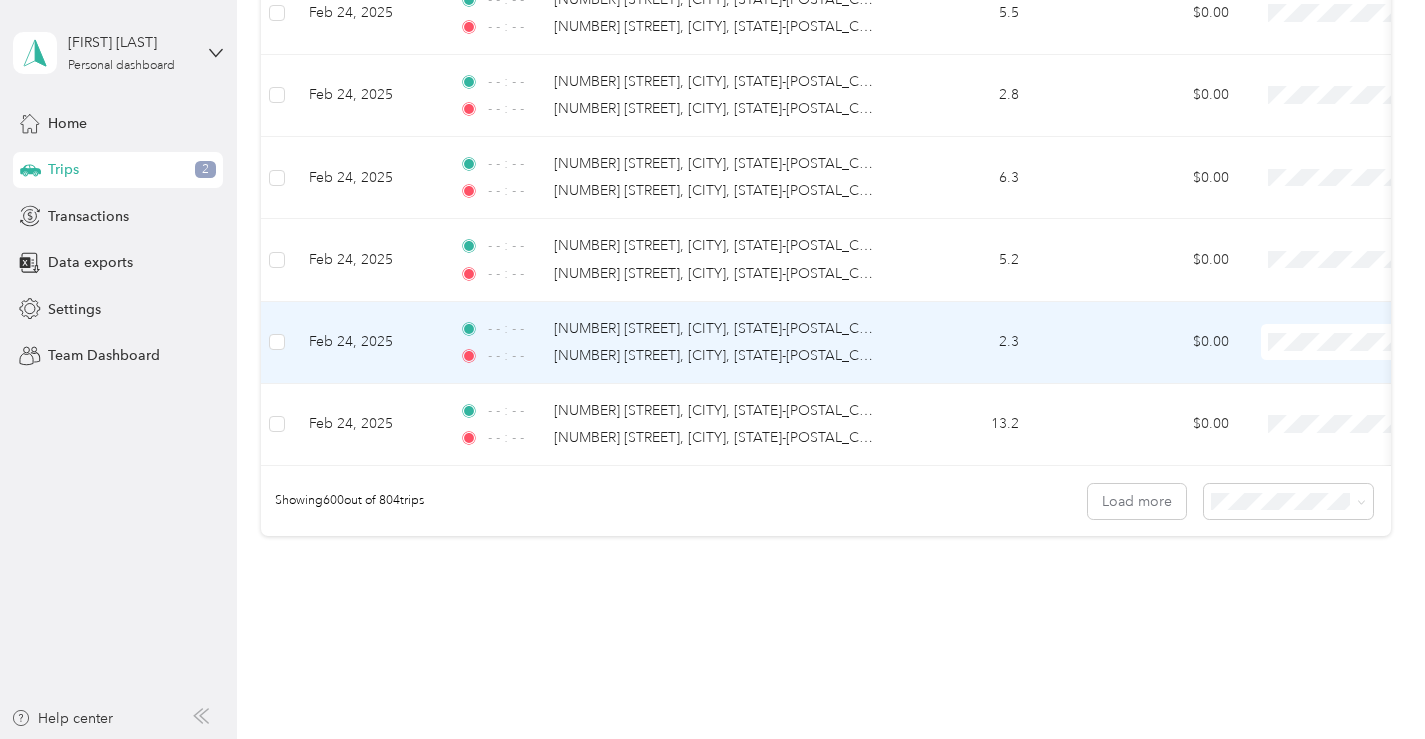 scroll, scrollTop: 49292, scrollLeft: 0, axis: vertical 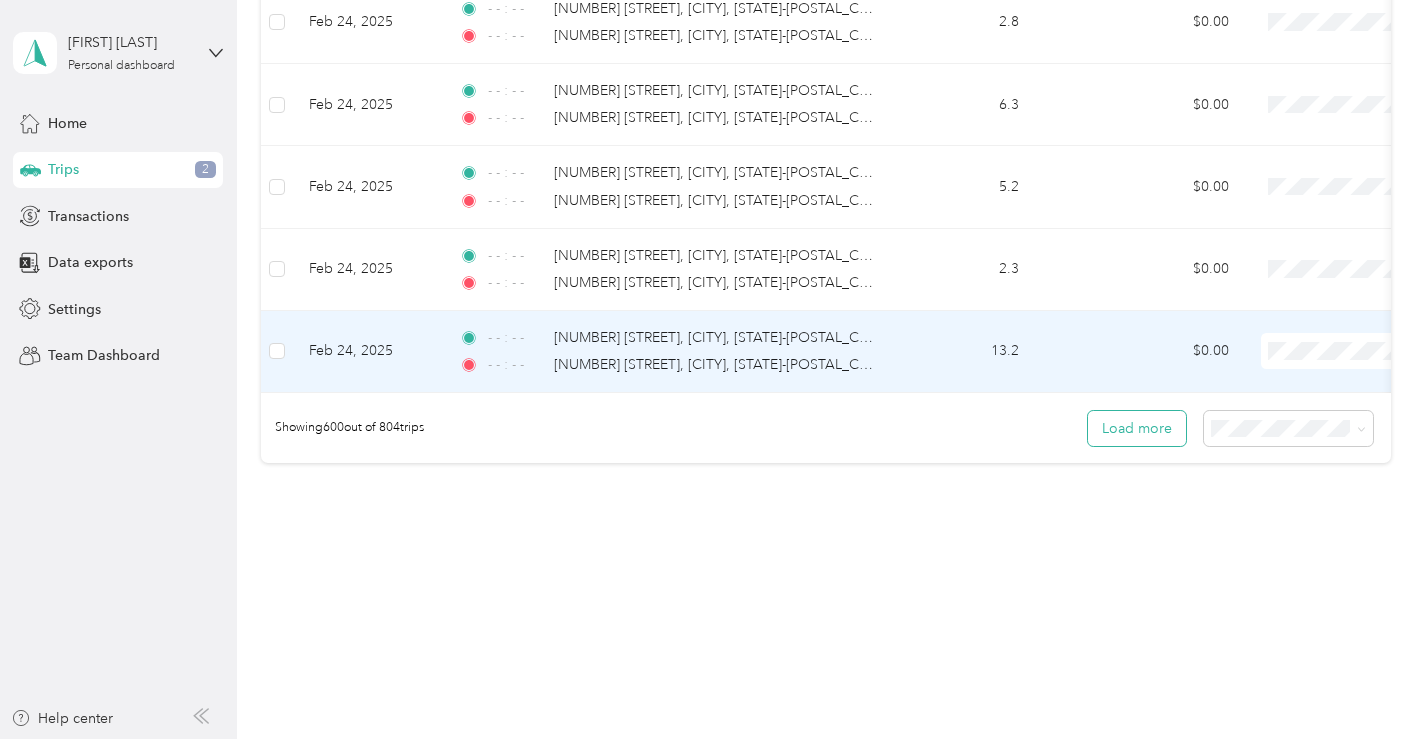 click on "Load more" at bounding box center (1137, 428) 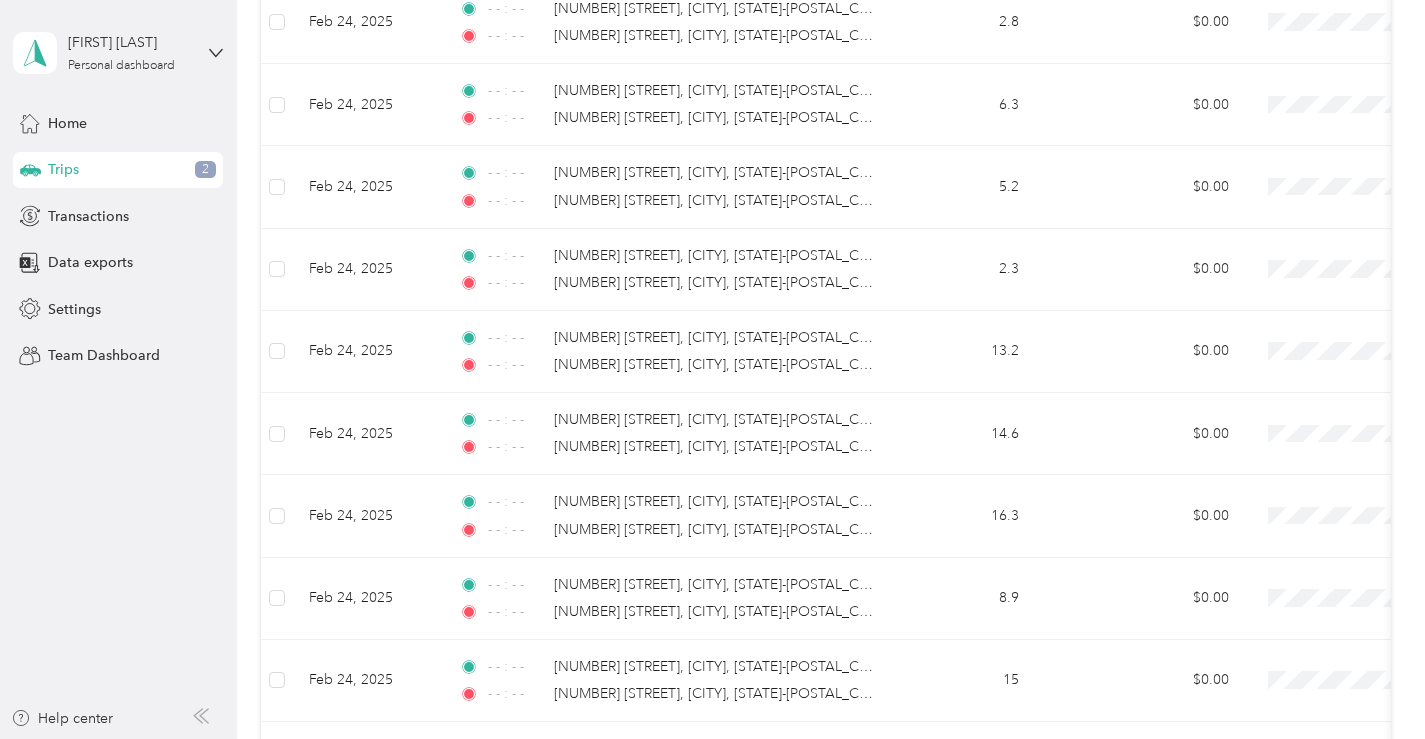 scroll, scrollTop: 57517, scrollLeft: 0, axis: vertical 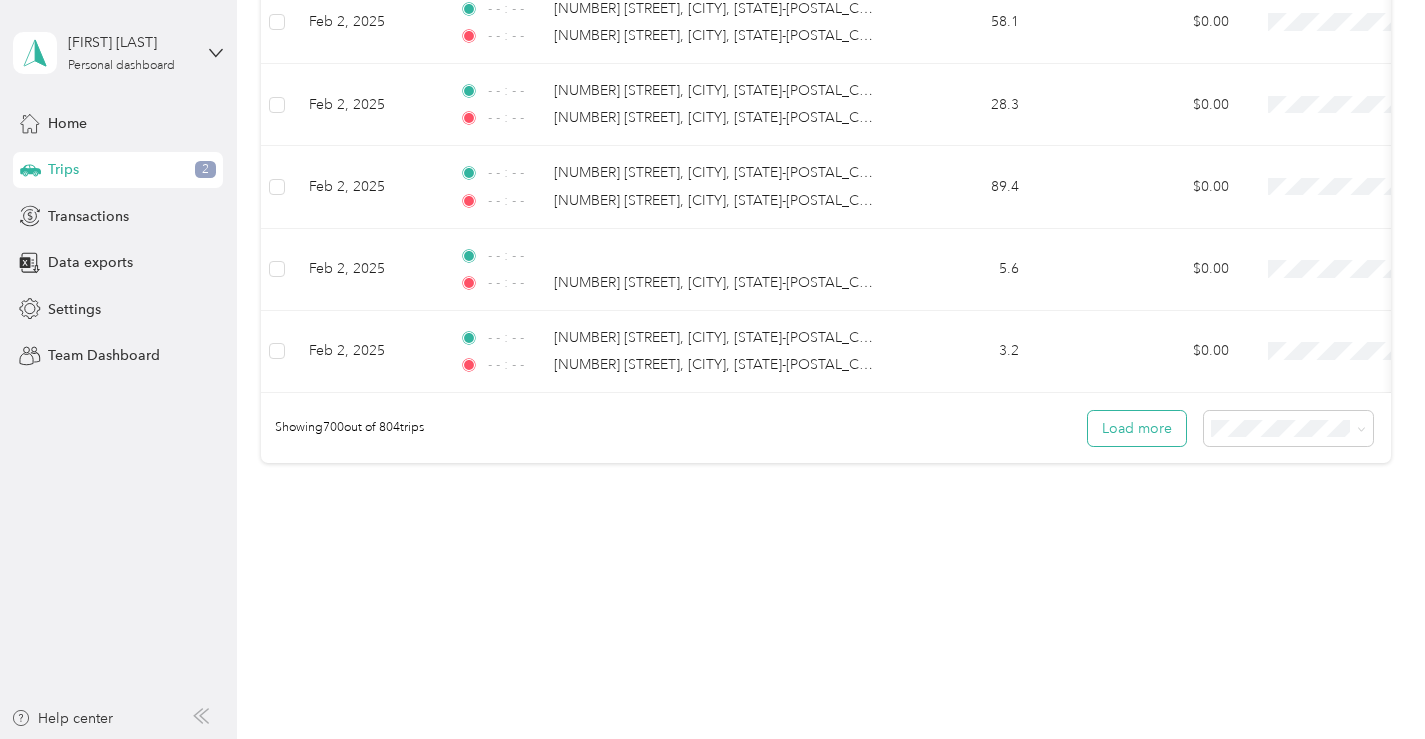 click on "Load more" at bounding box center (1137, 428) 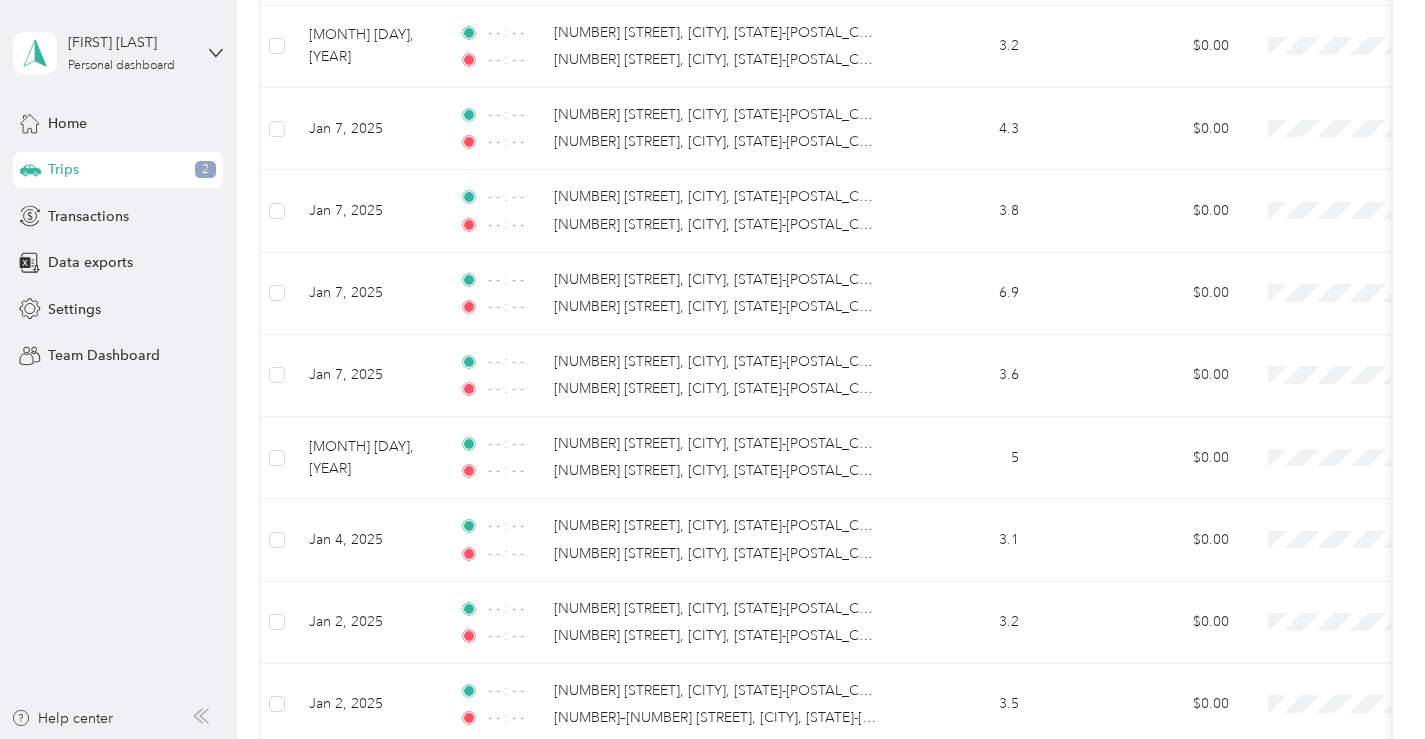 scroll, scrollTop: 65742, scrollLeft: 0, axis: vertical 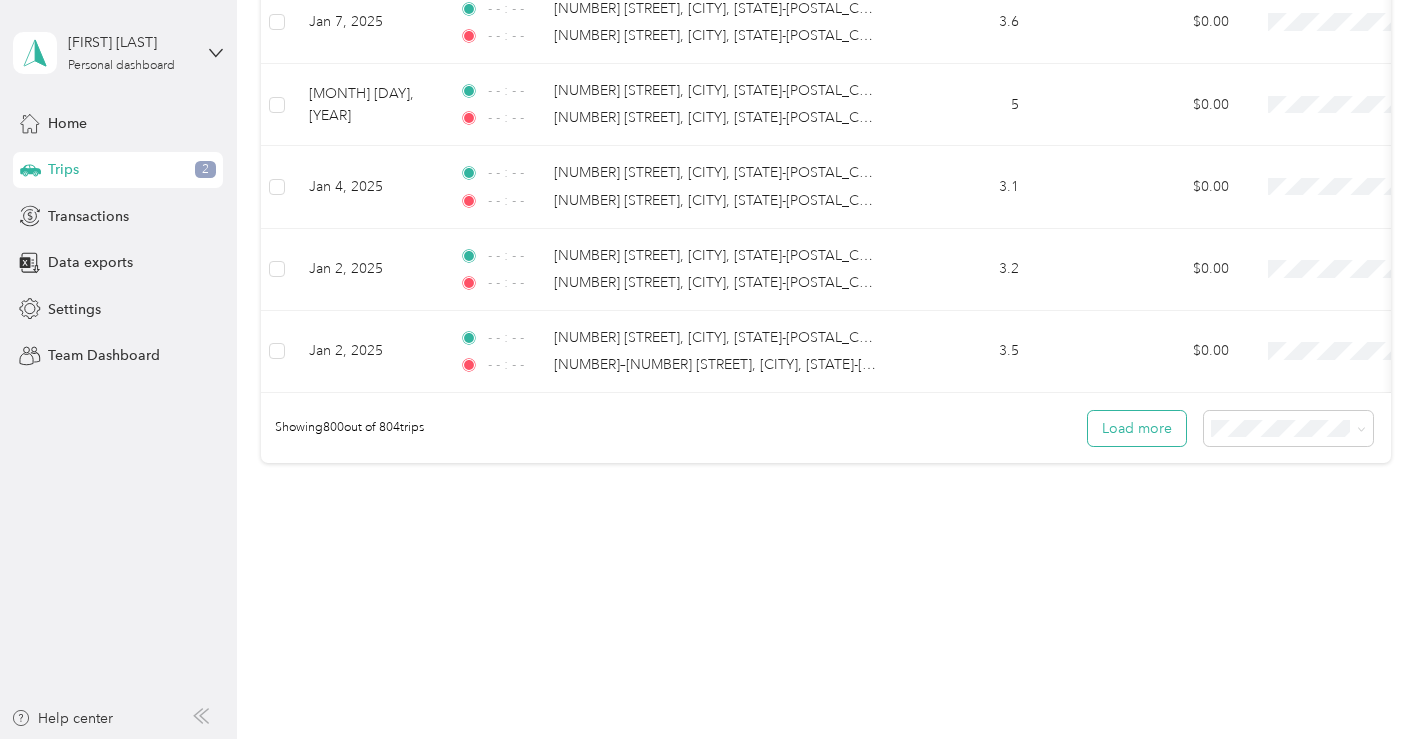 click on "Load more" at bounding box center [1137, 428] 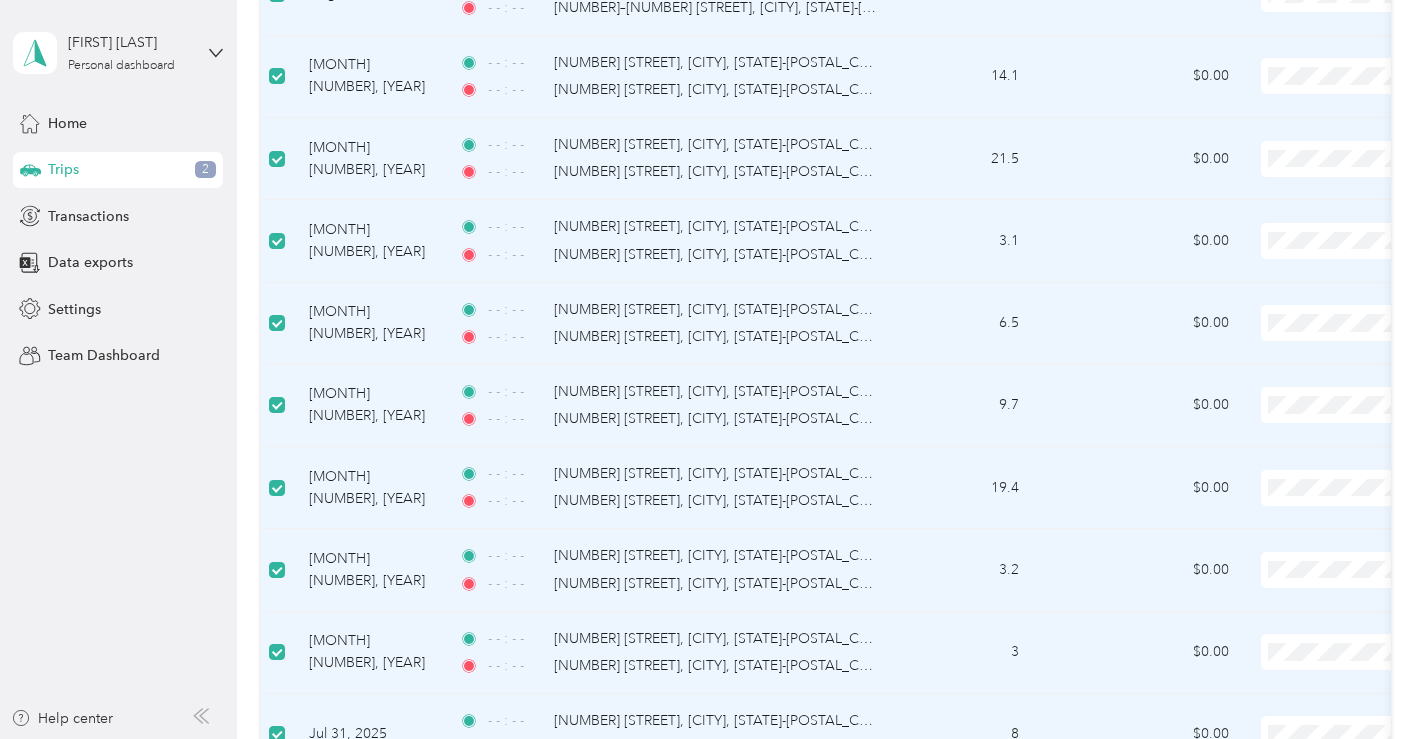 scroll, scrollTop: 0, scrollLeft: 0, axis: both 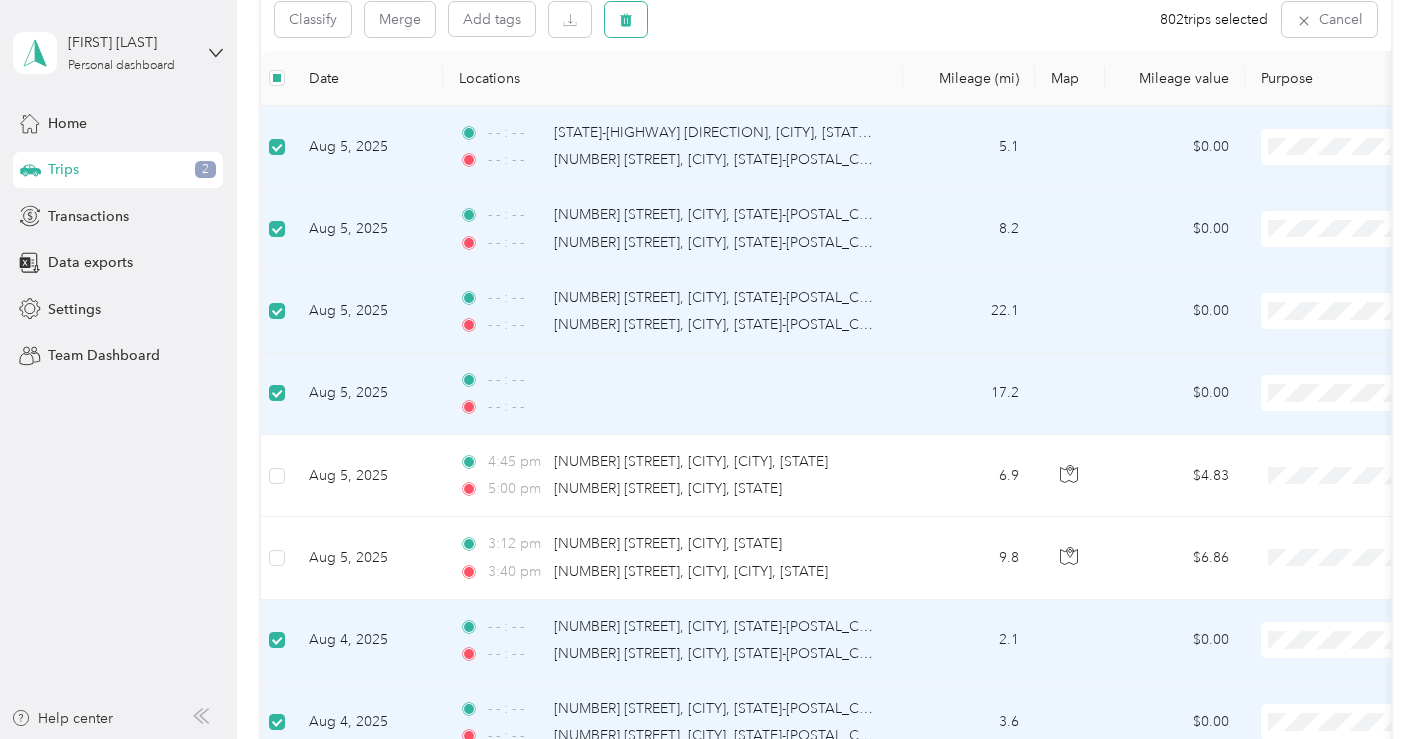 click 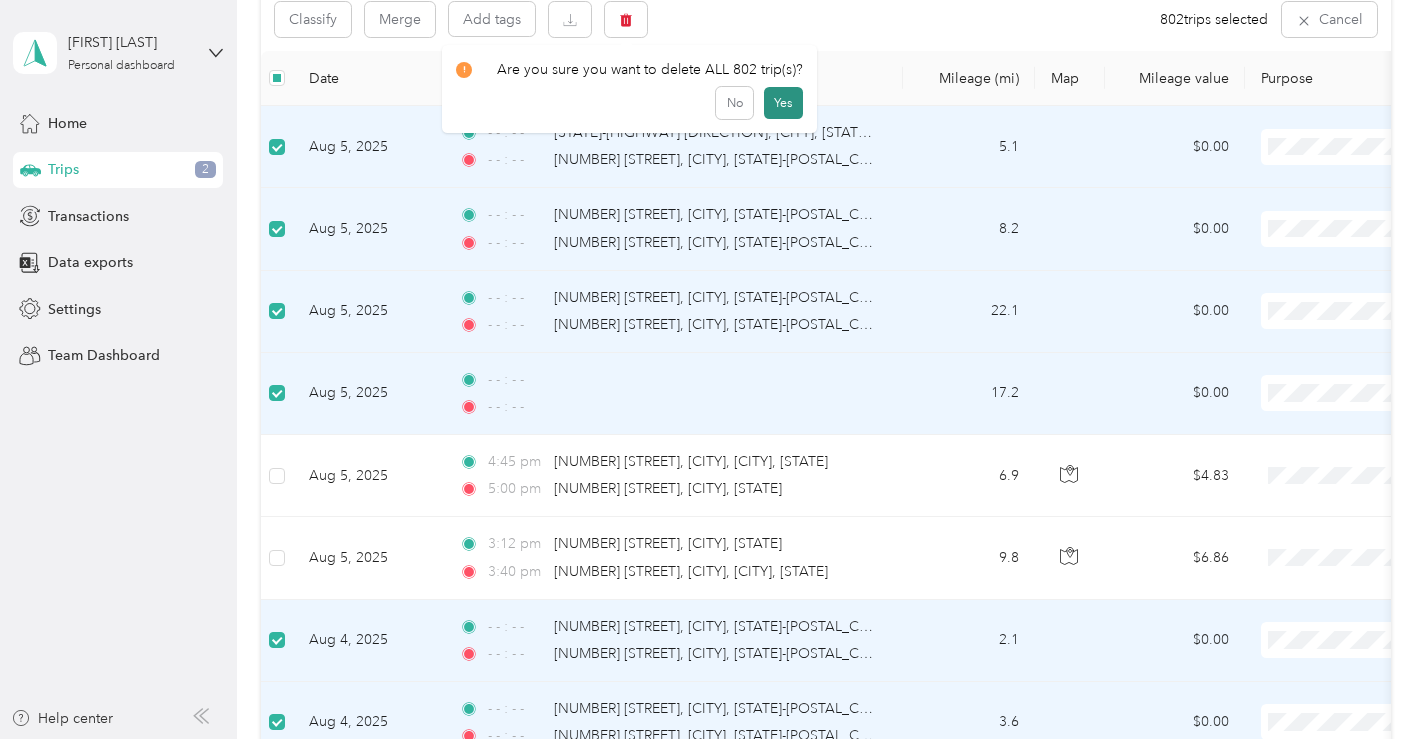 click on "Yes" at bounding box center [783, 103] 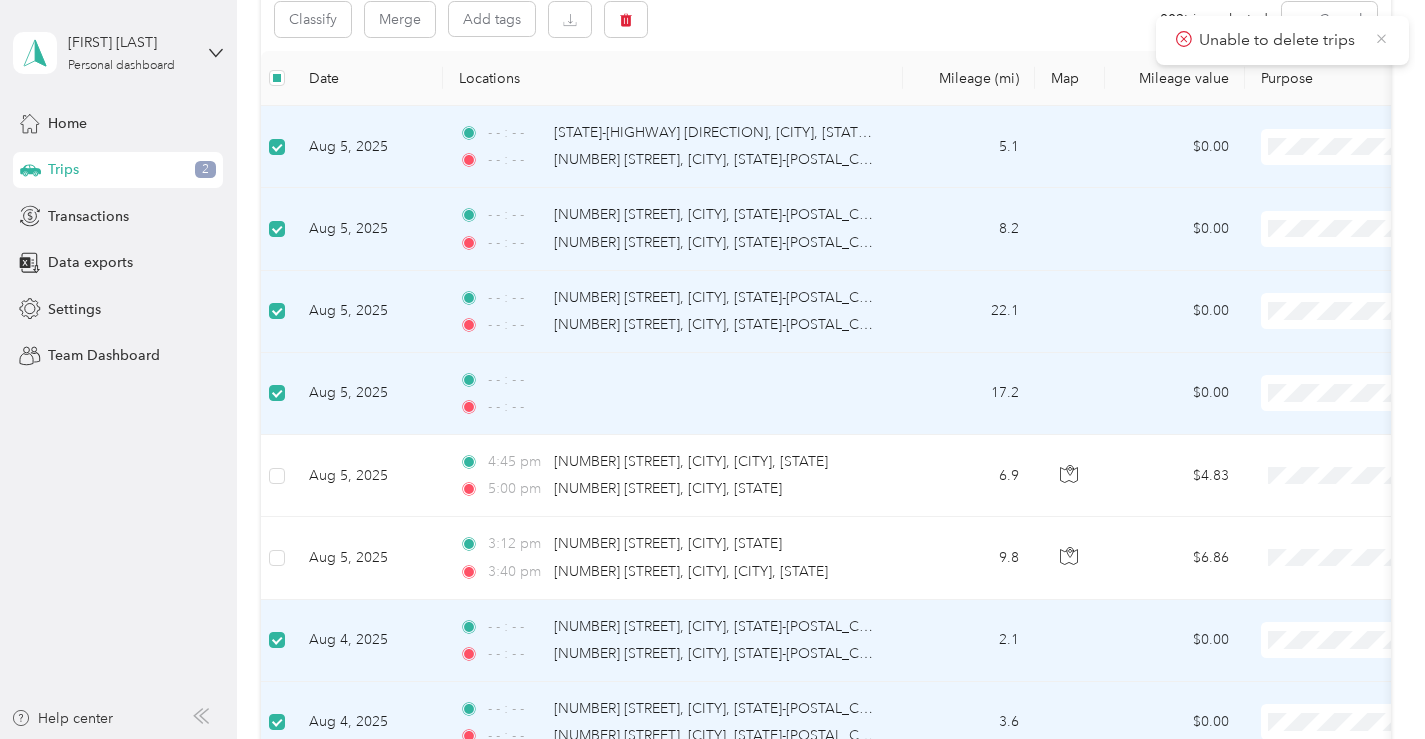 click 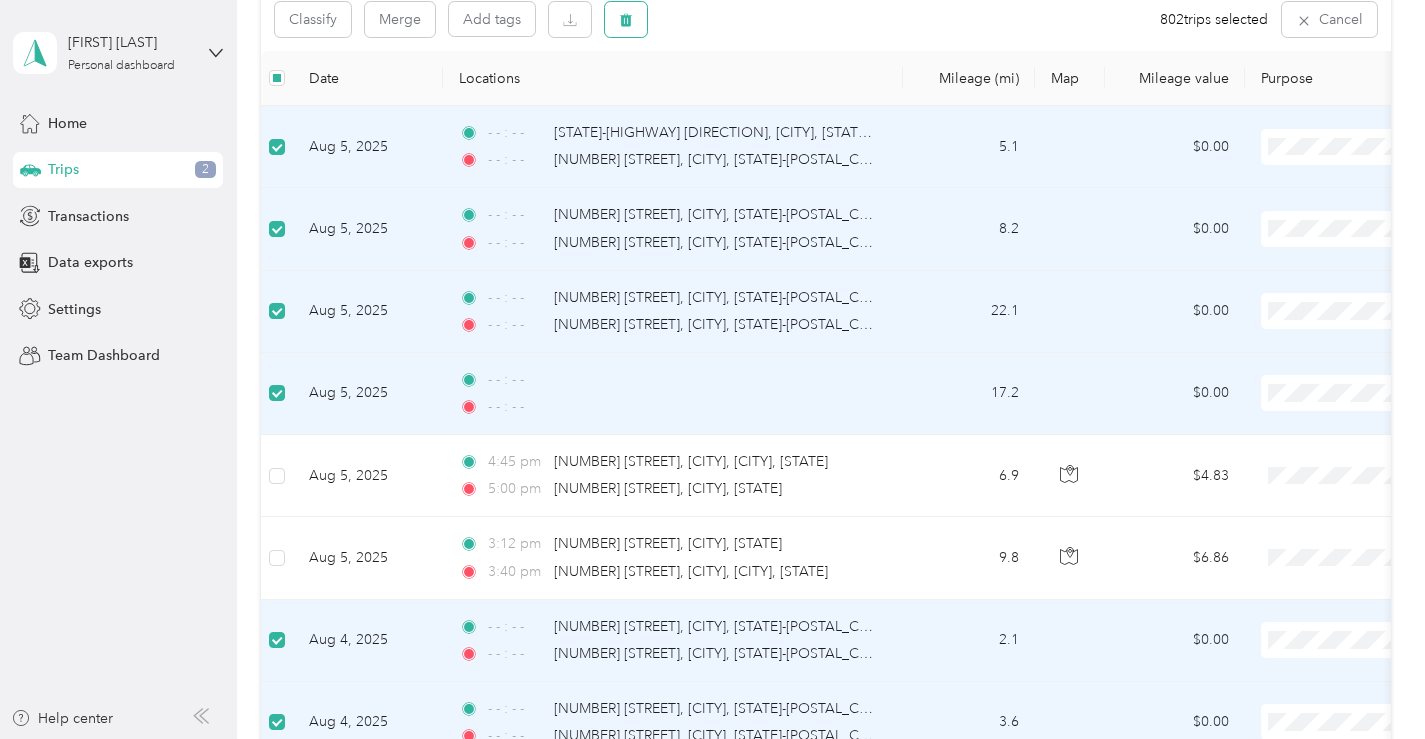 click at bounding box center (626, 19) 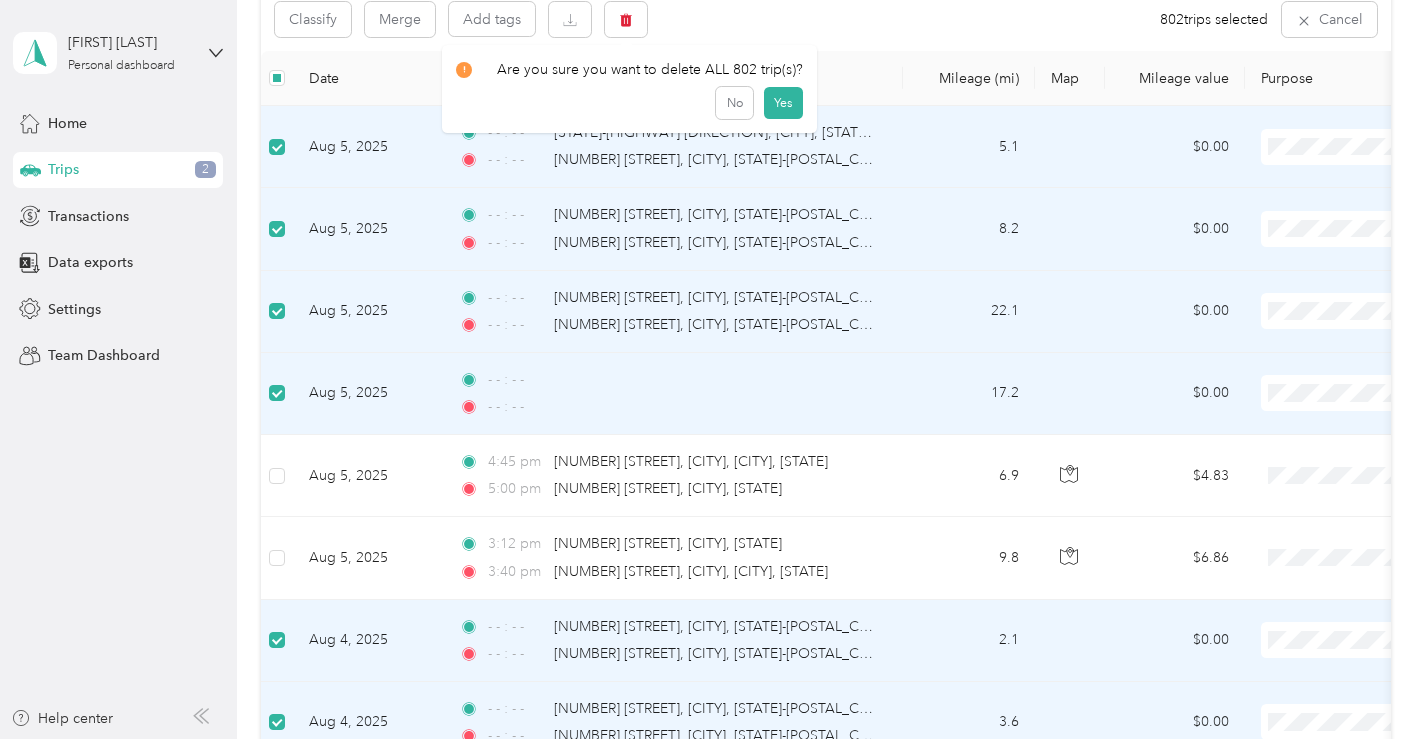 click on "Are you sure you want to delete ALL 802 trip(s)? No Yes" at bounding box center [629, 89] 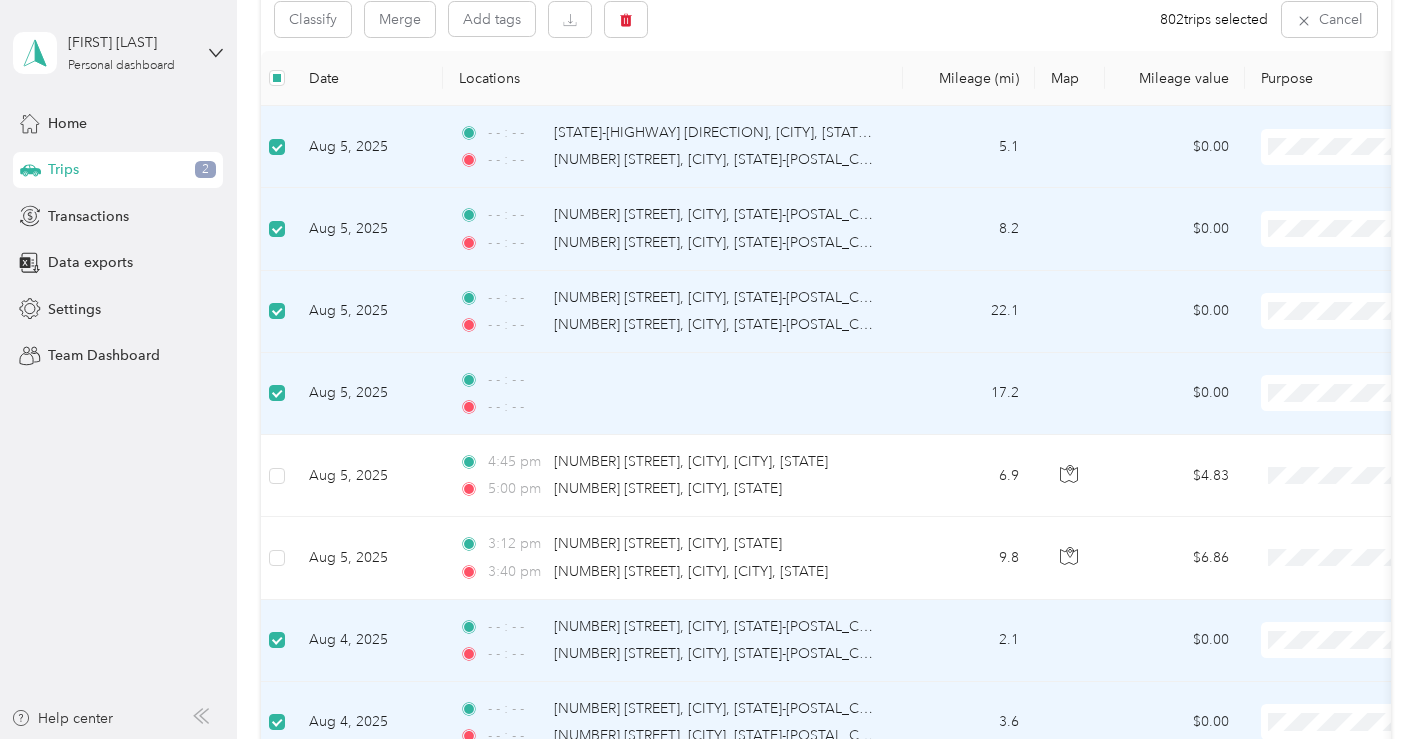 click on "Are you sure you want to delete ALL 802 trip(s)? No Yes" at bounding box center (629, 78) 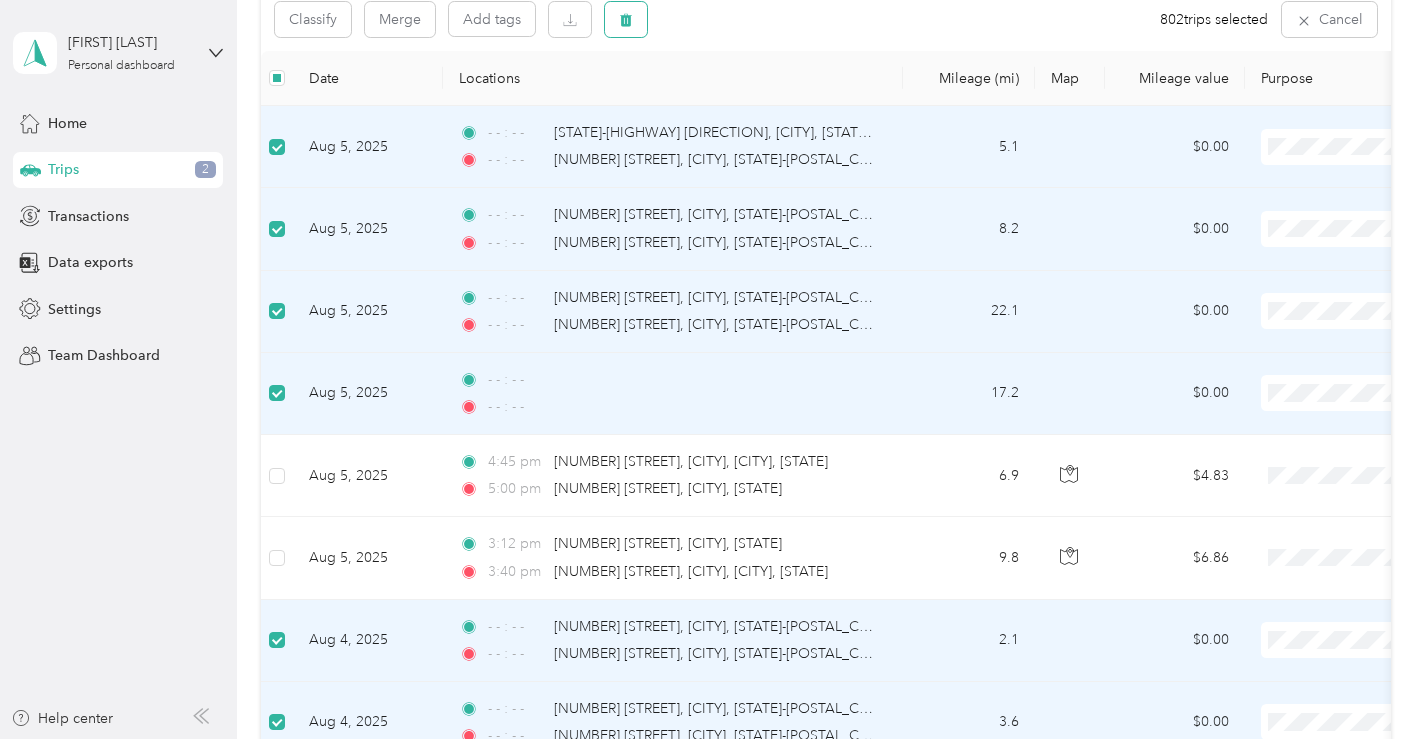 click 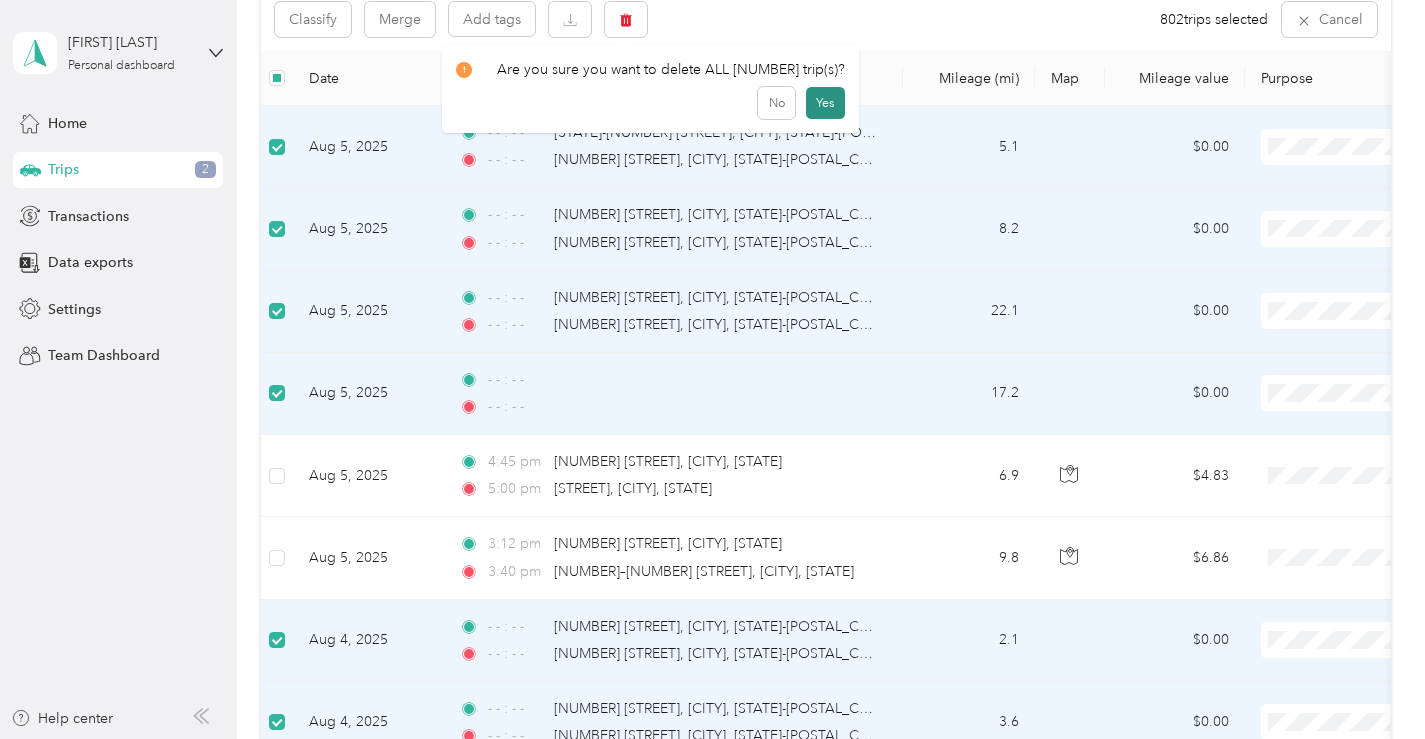click on "Yes" 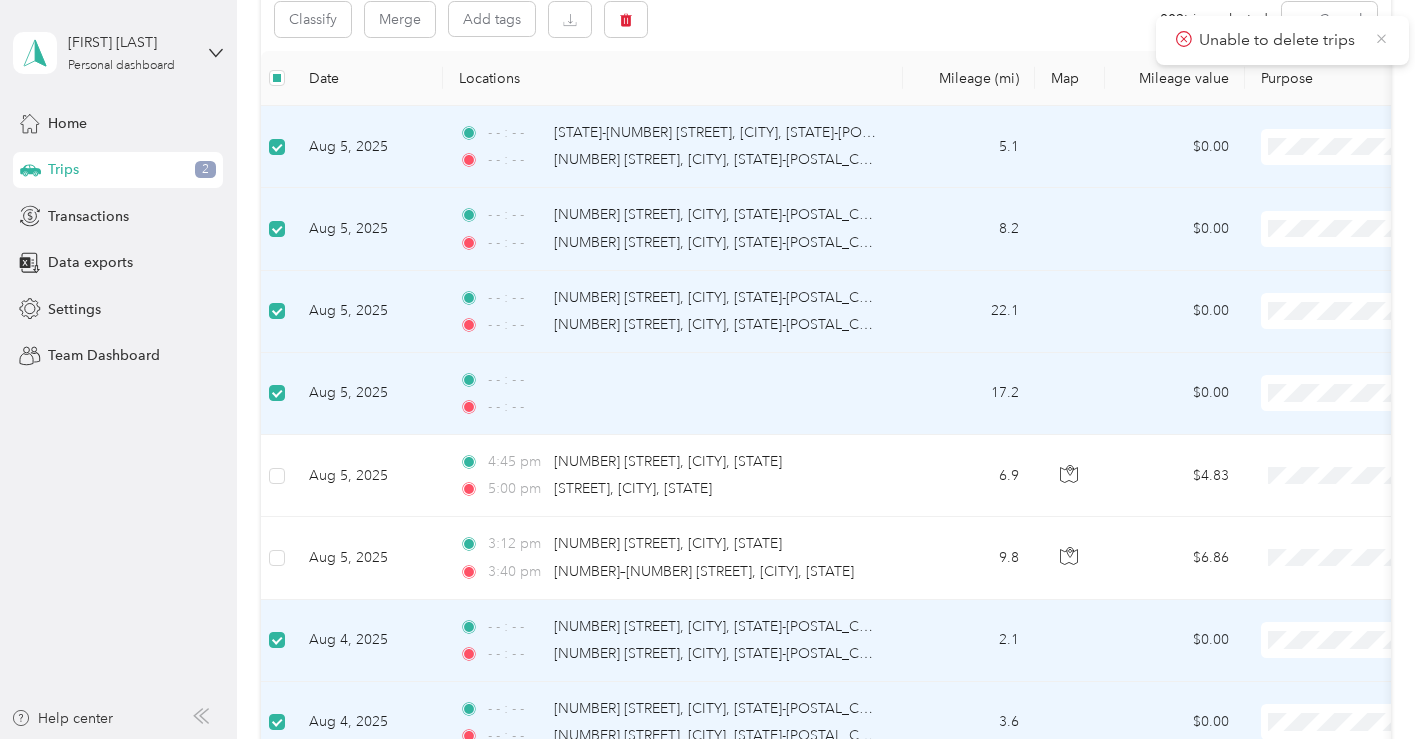 click 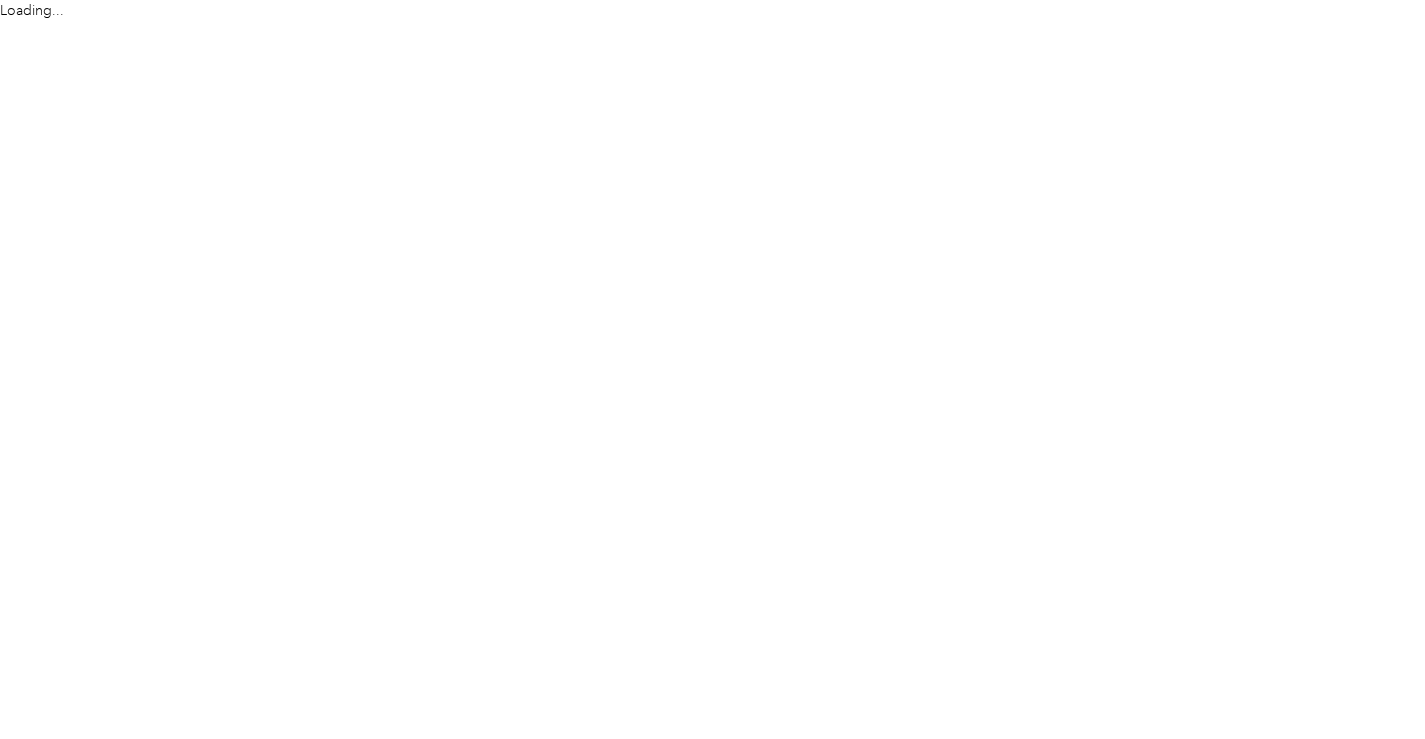 scroll, scrollTop: 0, scrollLeft: 0, axis: both 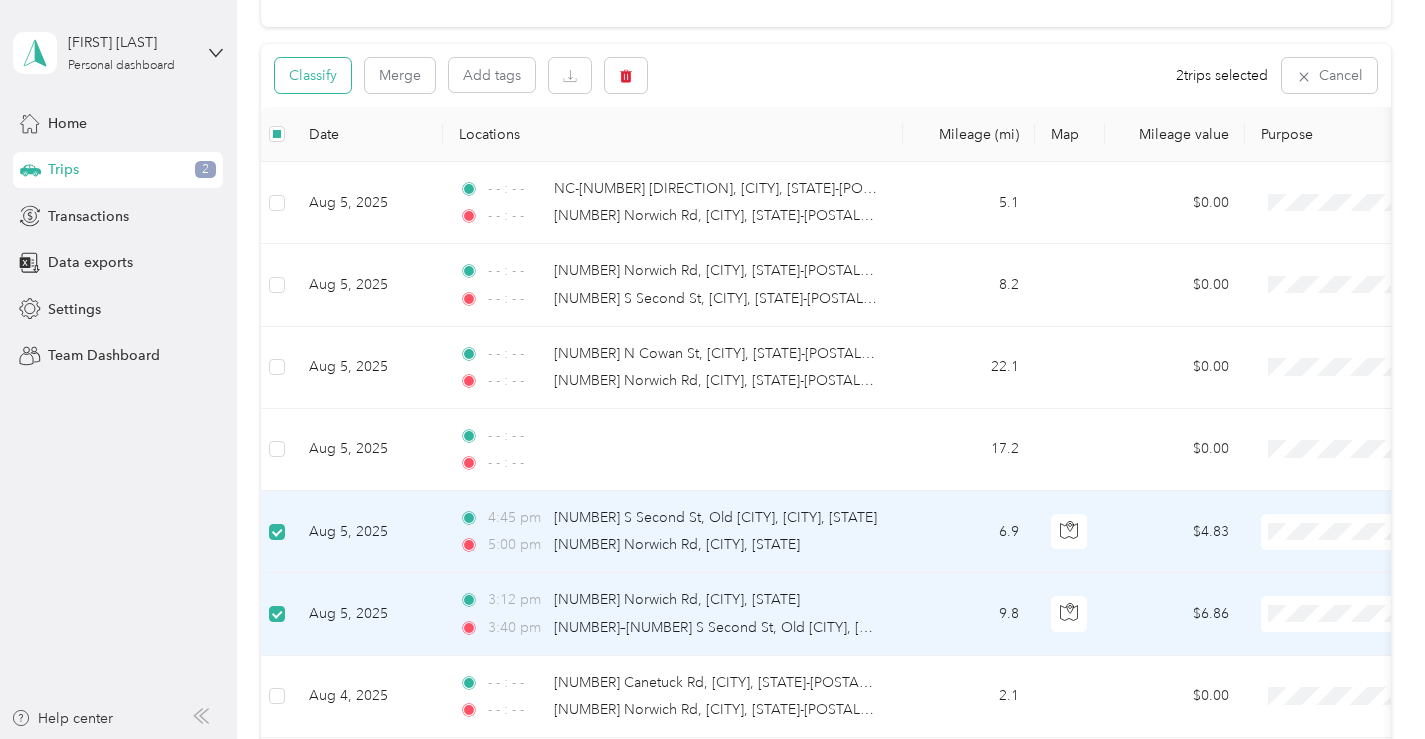 click on "Classify" at bounding box center [313, 75] 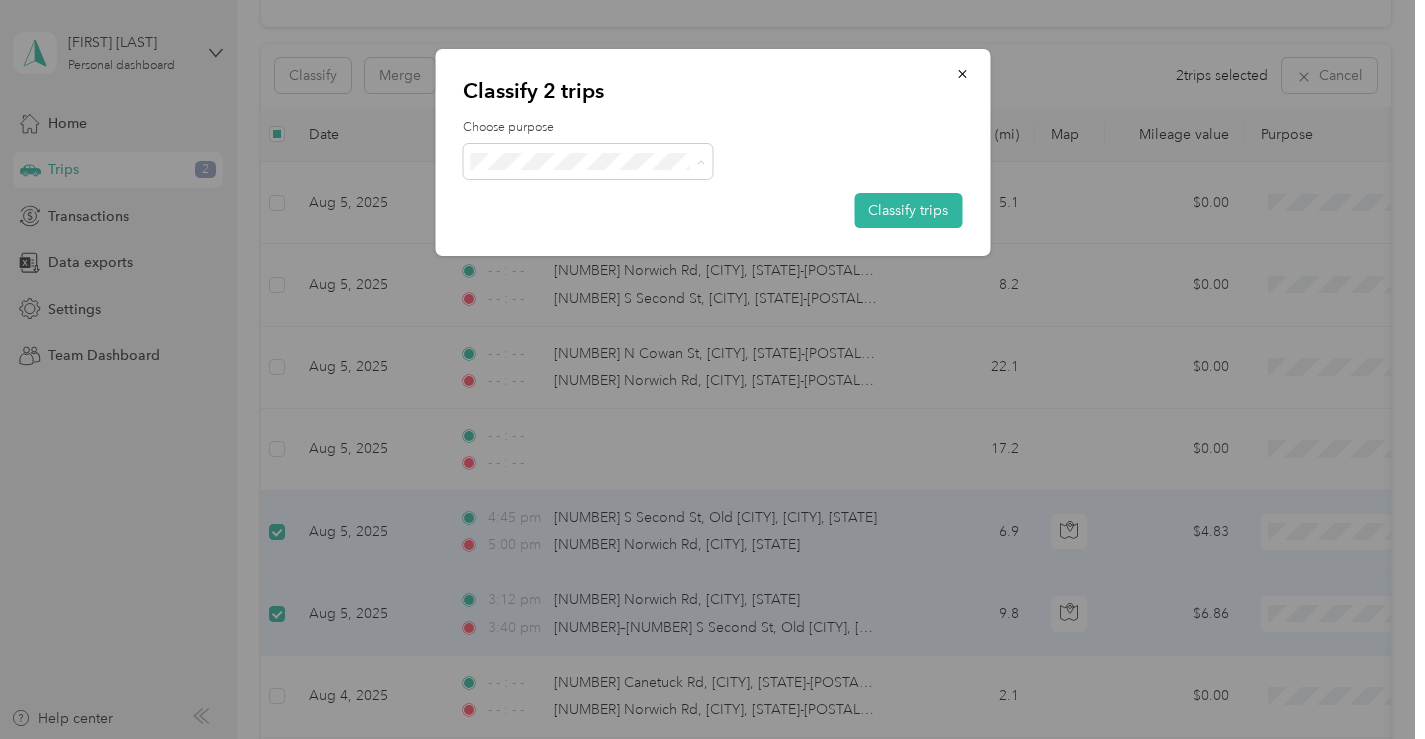 click on "Work" at bounding box center [606, 198] 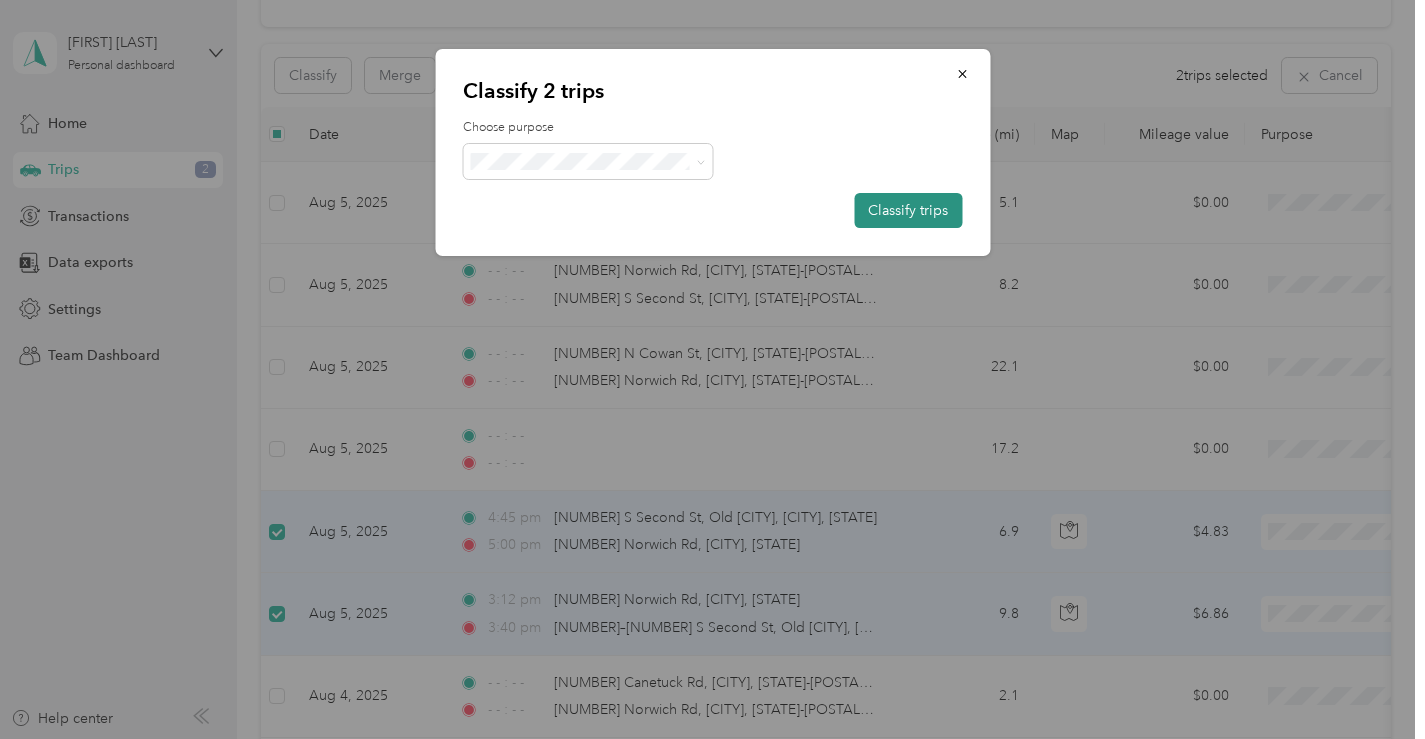 click on "Classify trips" at bounding box center (908, 210) 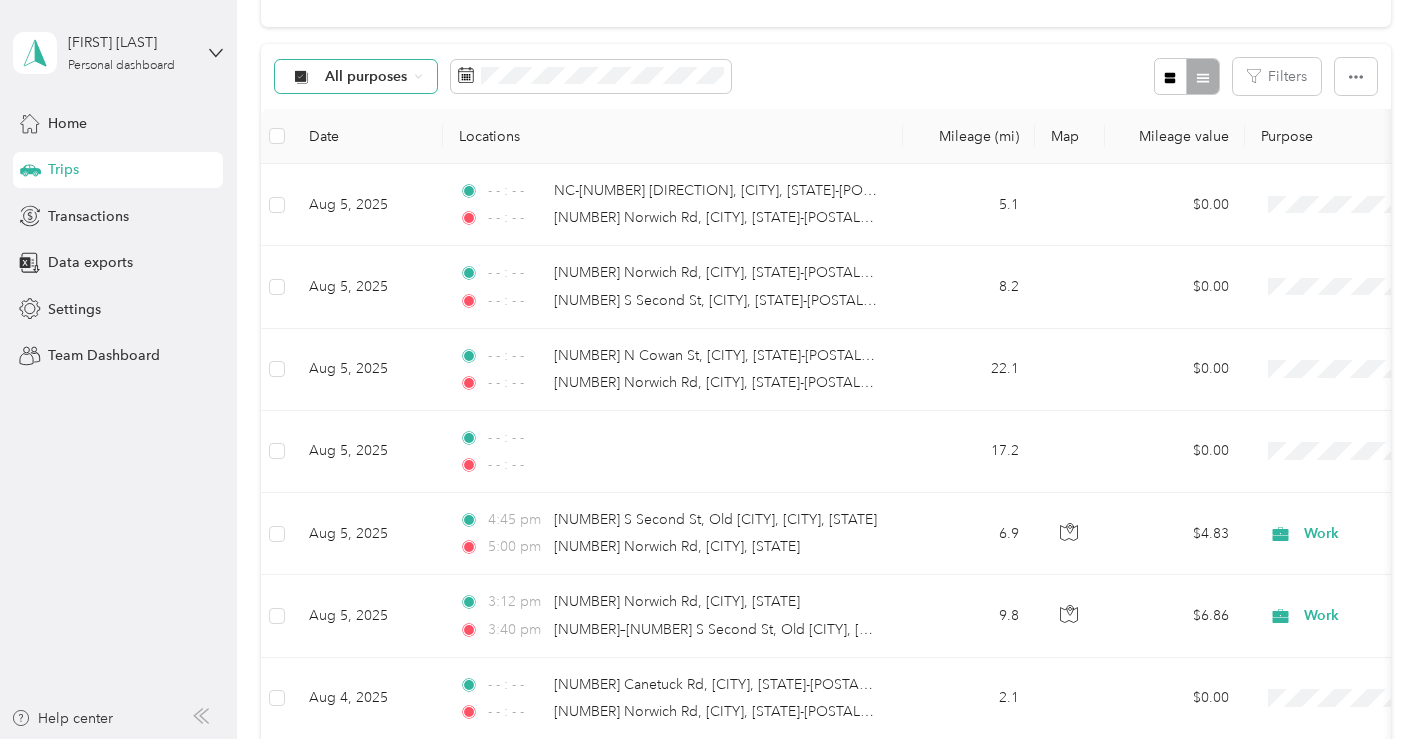click on "All purposes" at bounding box center (356, 77) 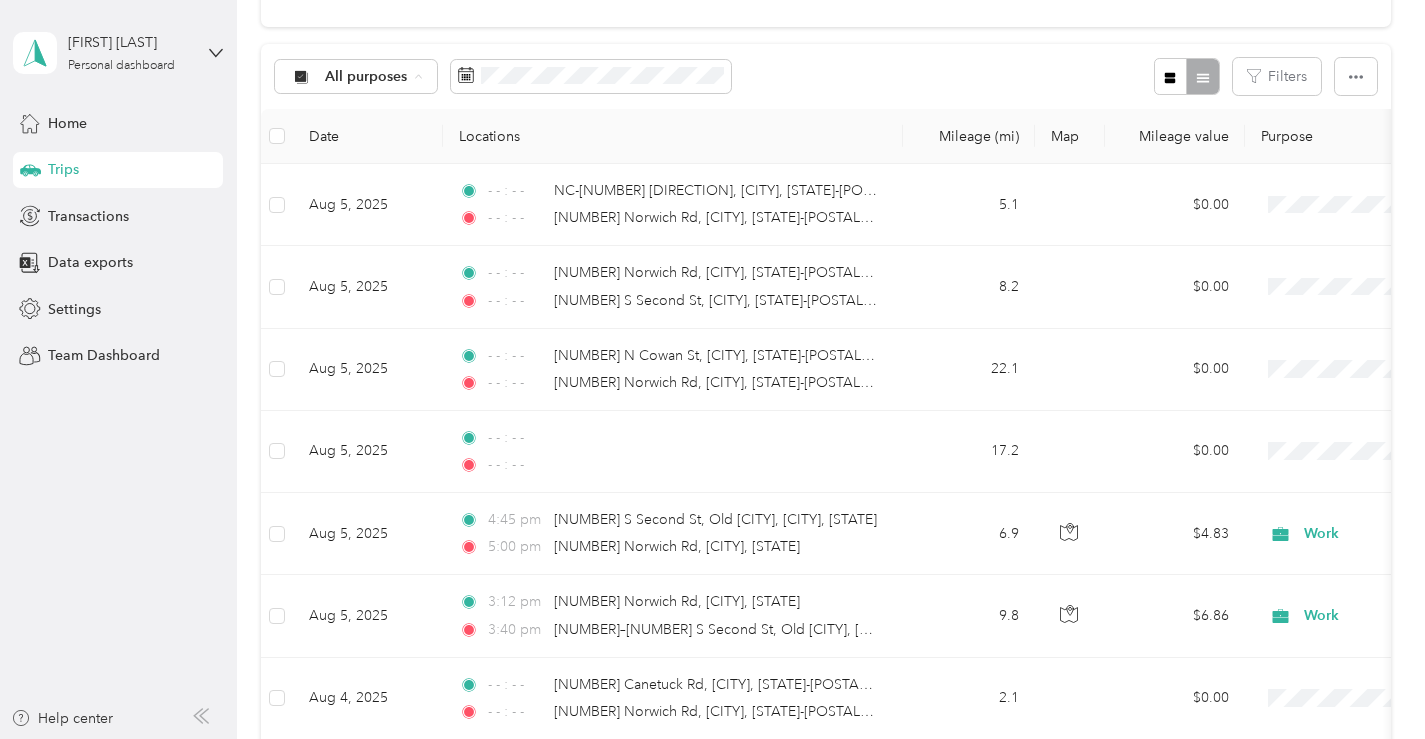 click on "Unclassified" at bounding box center (373, 147) 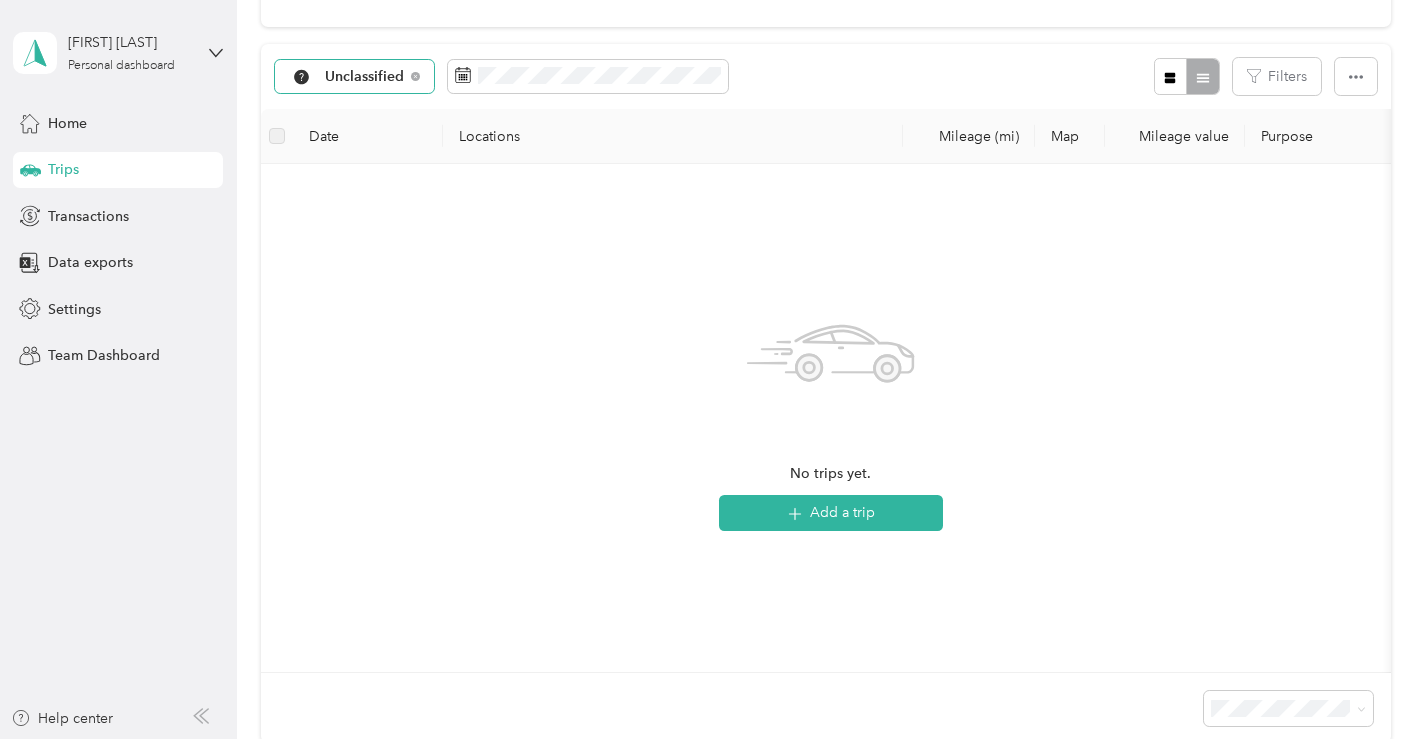 click on "Unclassified" at bounding box center [365, 77] 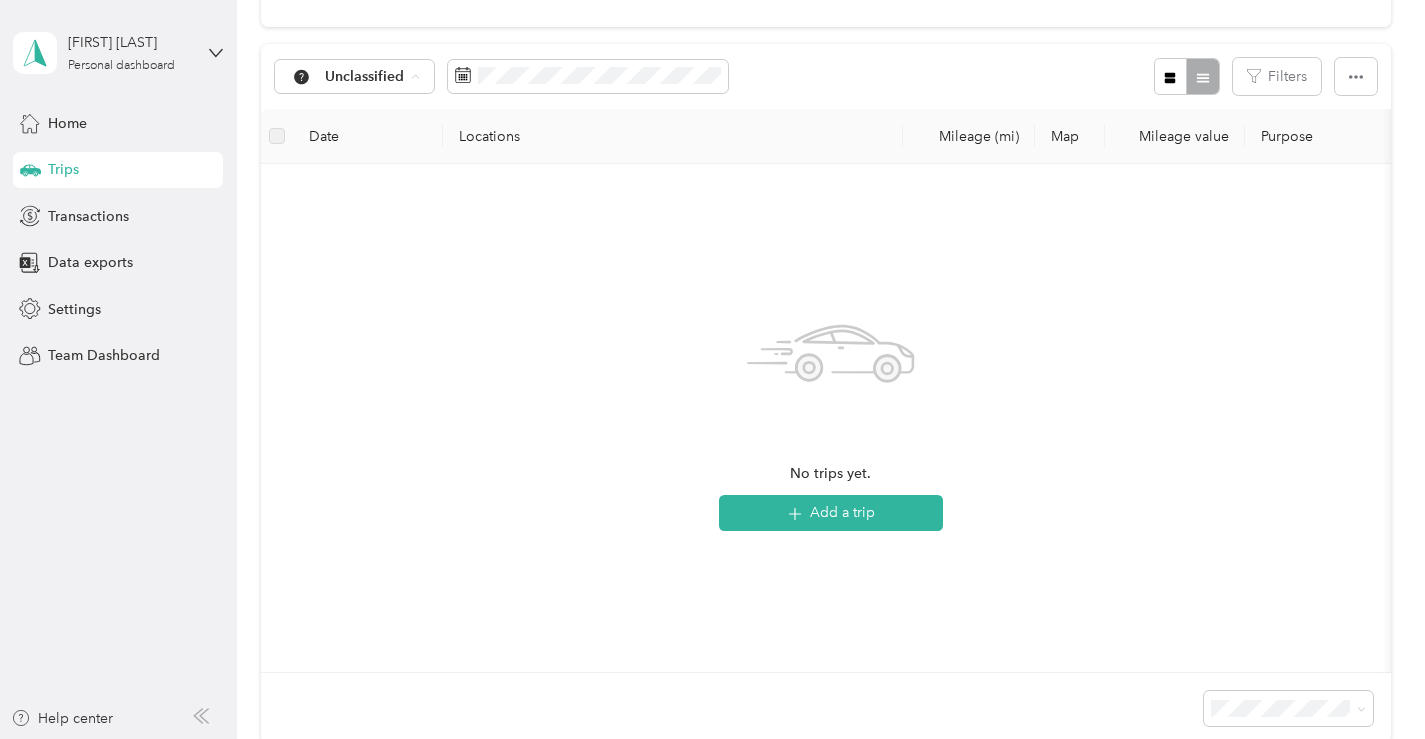 click on "All purposes" at bounding box center (377, 112) 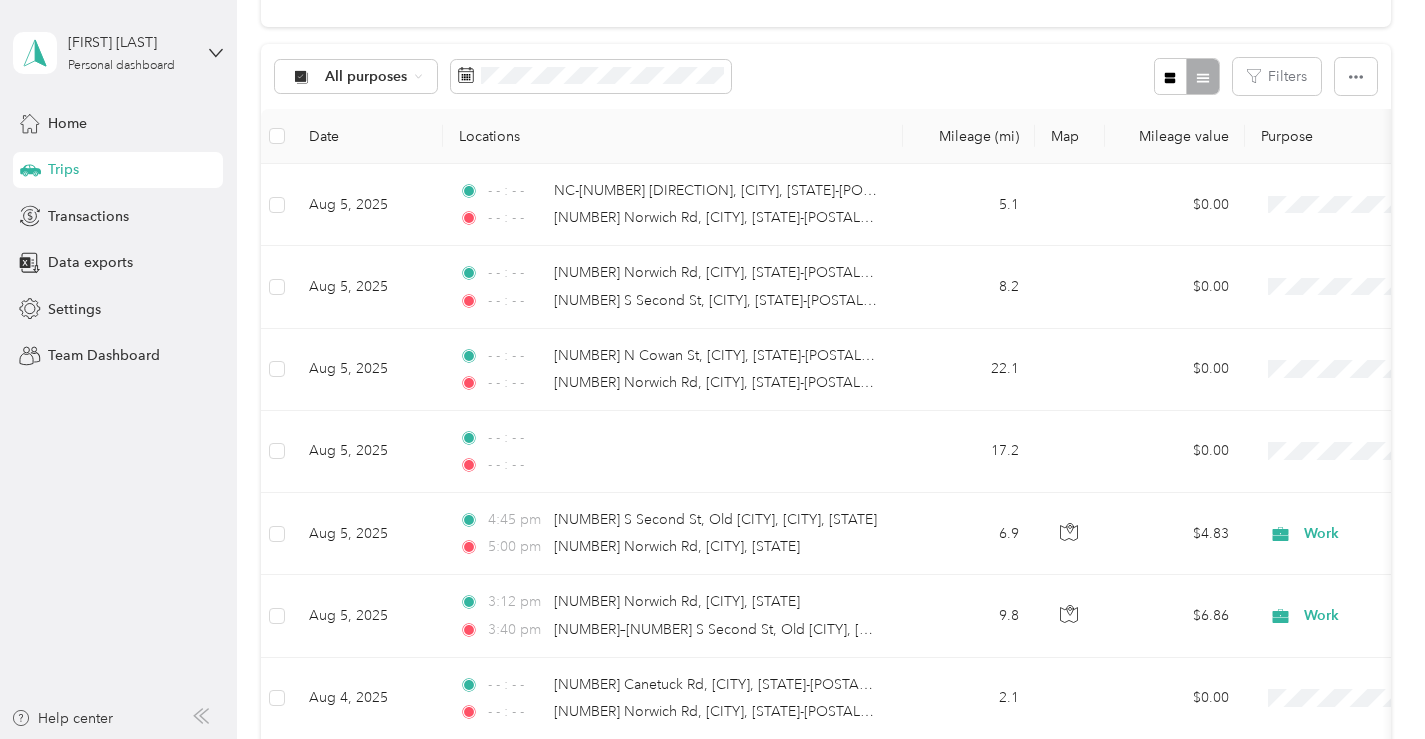 click on "Purpose" at bounding box center [1385, 136] 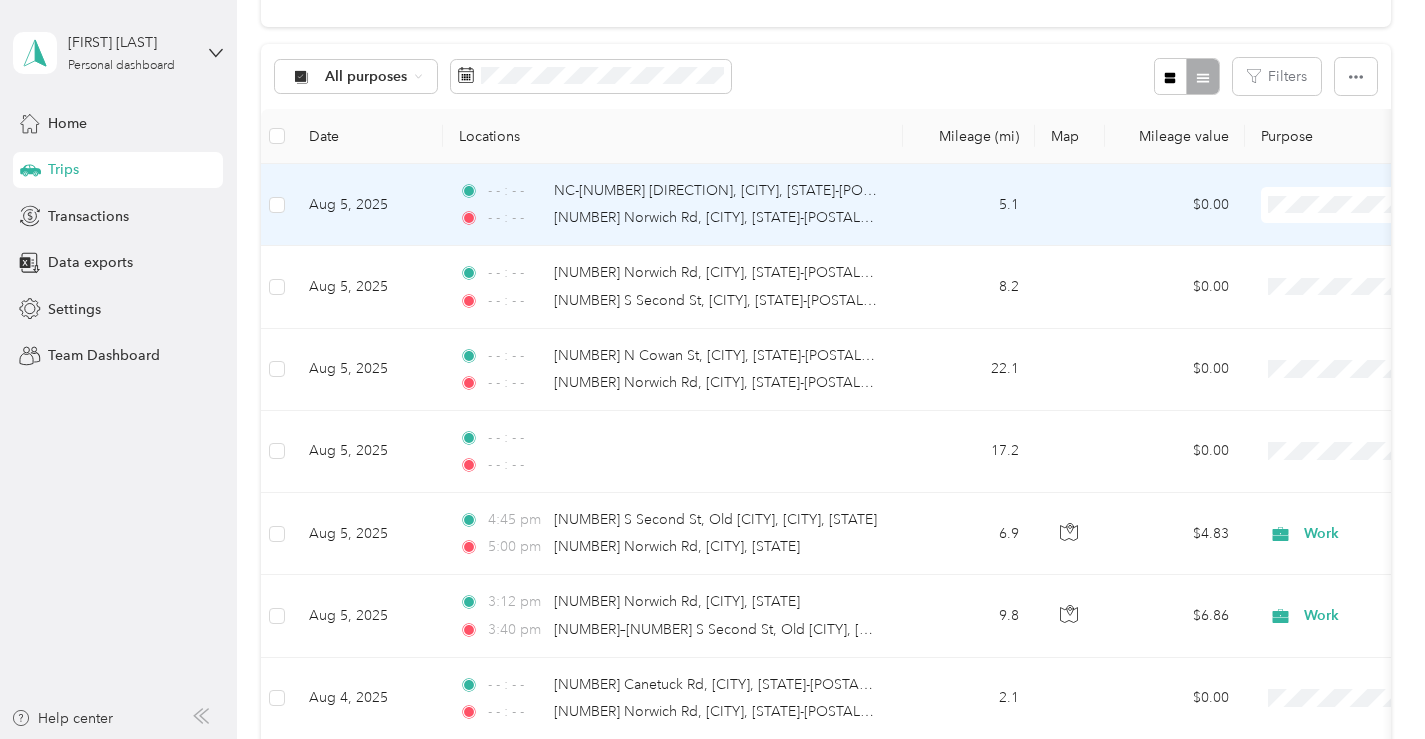 click on "Work" at bounding box center [1319, 242] 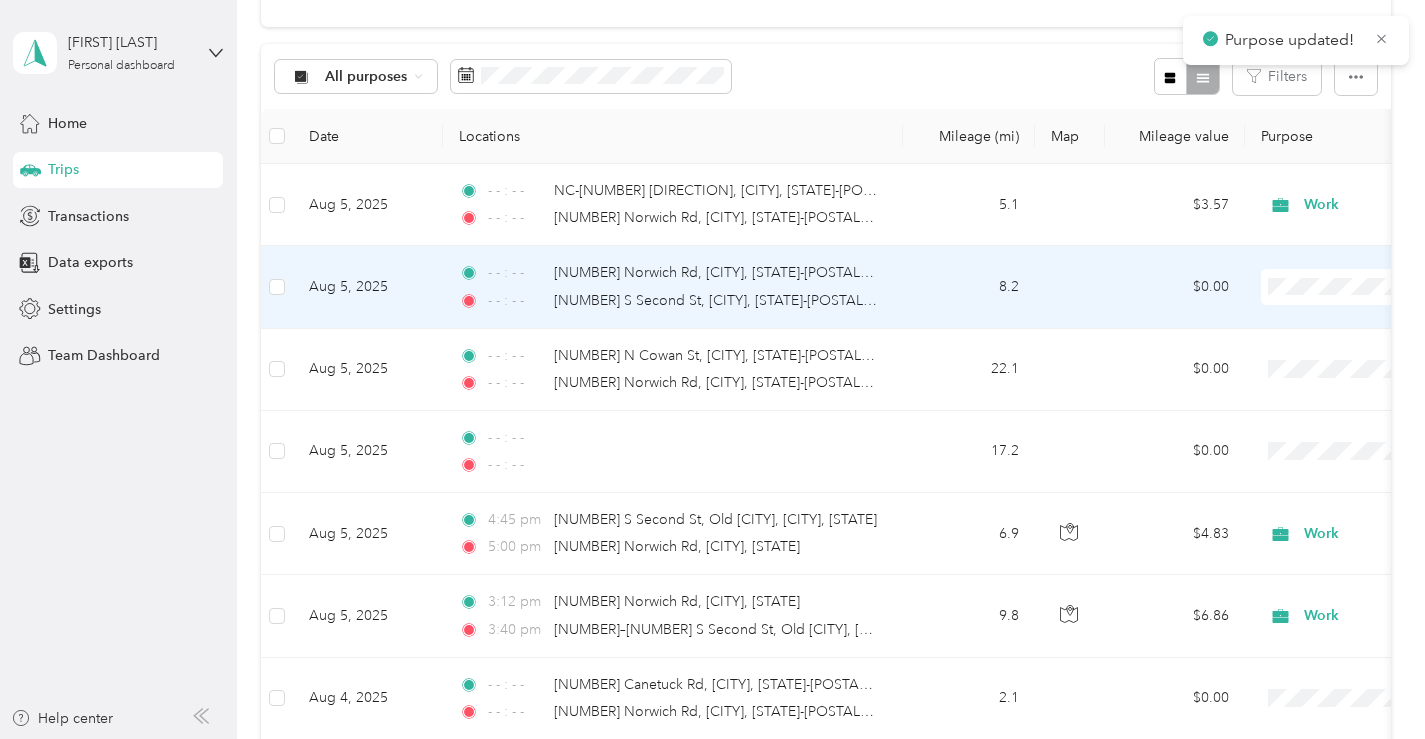 click on "Work" at bounding box center [1301, 324] 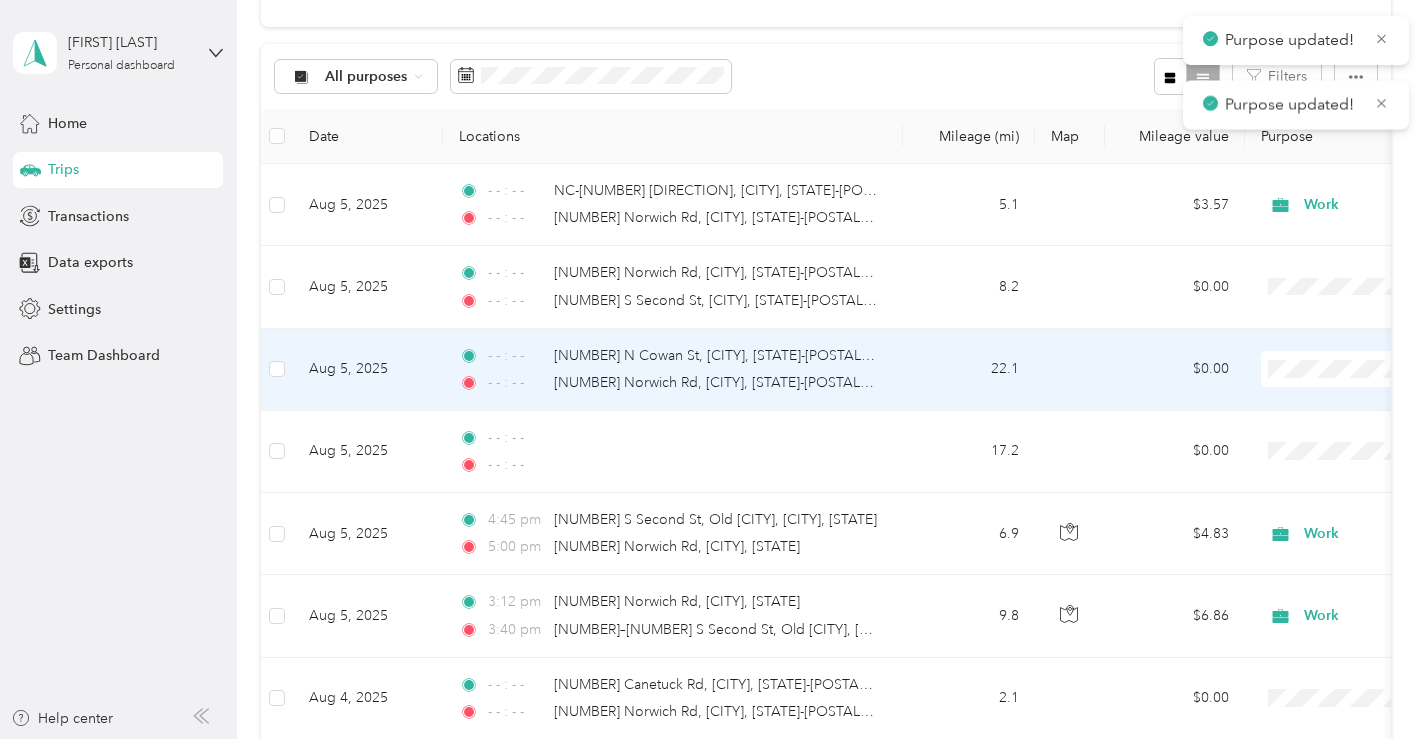 click on "Work" at bounding box center [1301, 406] 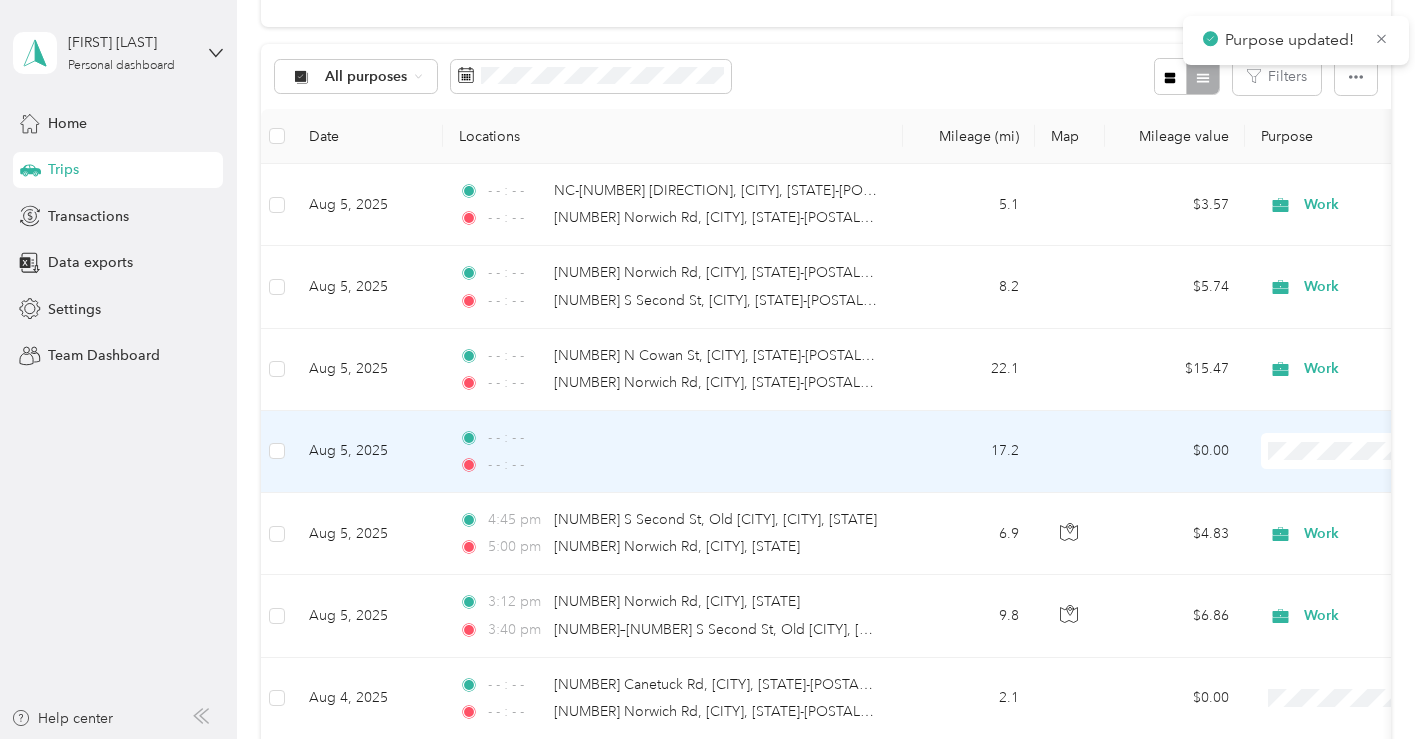 click on "Work" at bounding box center [1319, 168] 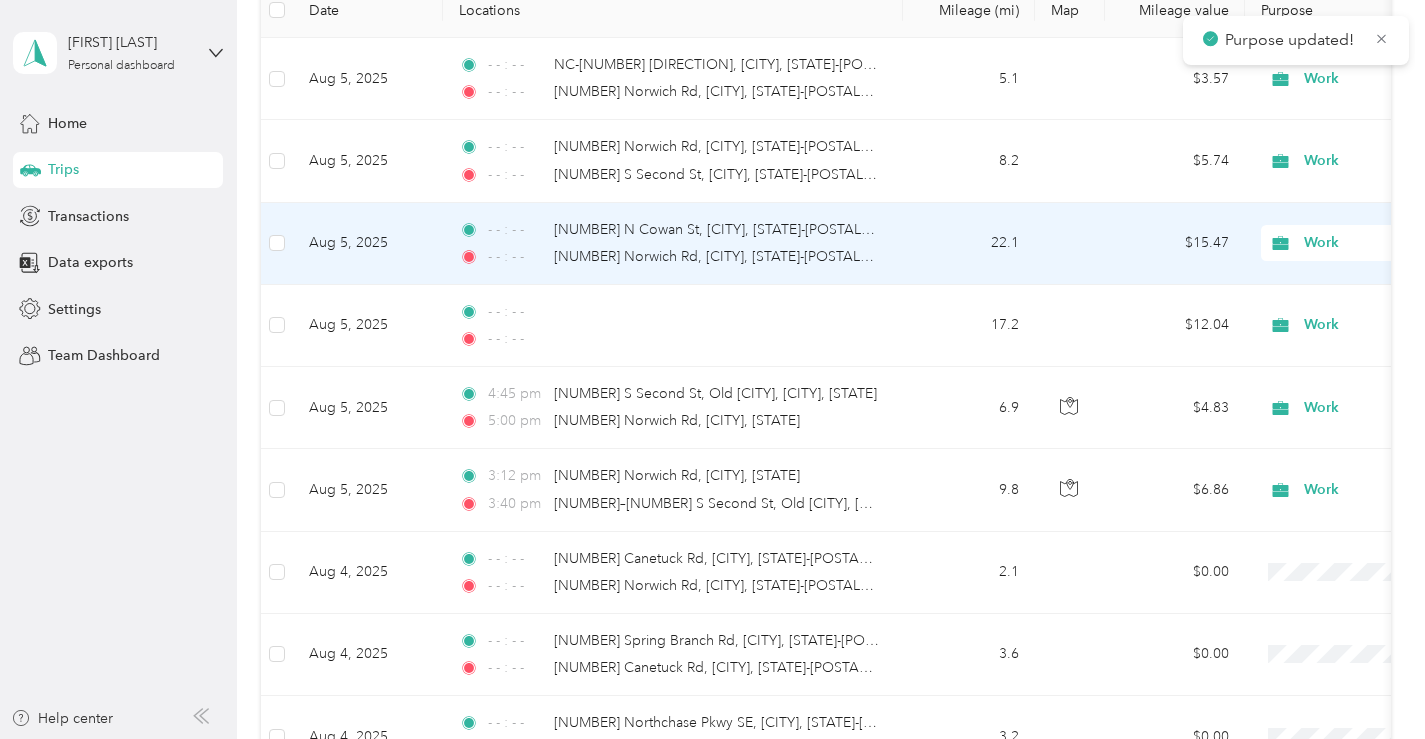 scroll, scrollTop: 350, scrollLeft: 0, axis: vertical 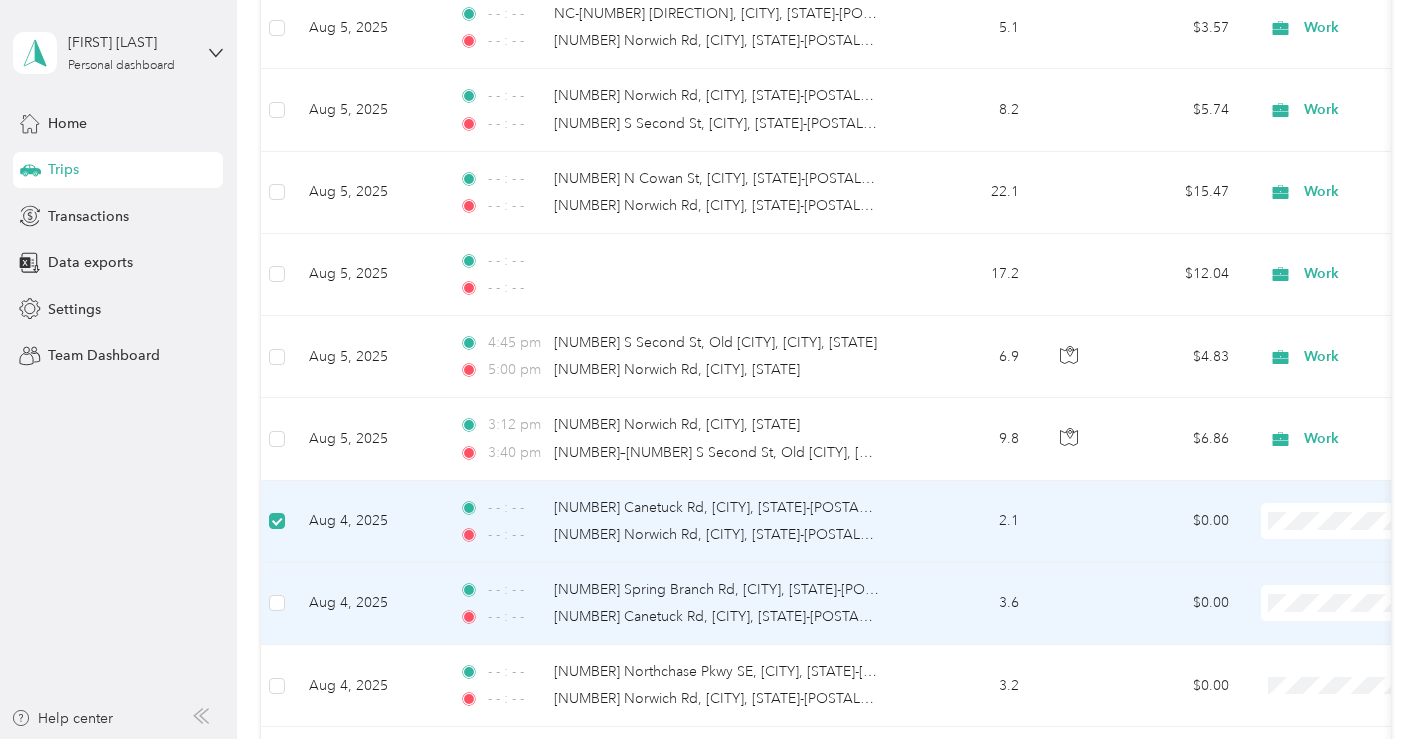 click at bounding box center (277, 604) 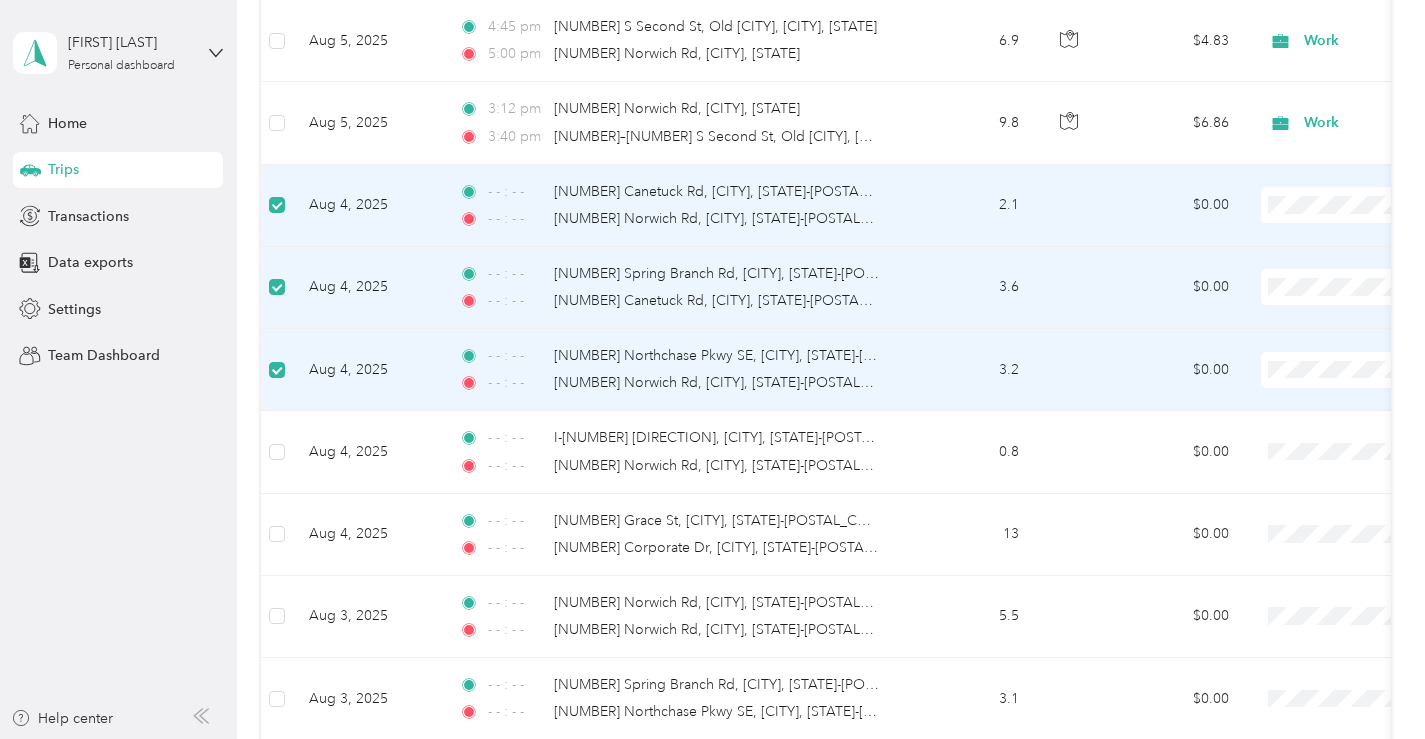 scroll, scrollTop: 691, scrollLeft: 0, axis: vertical 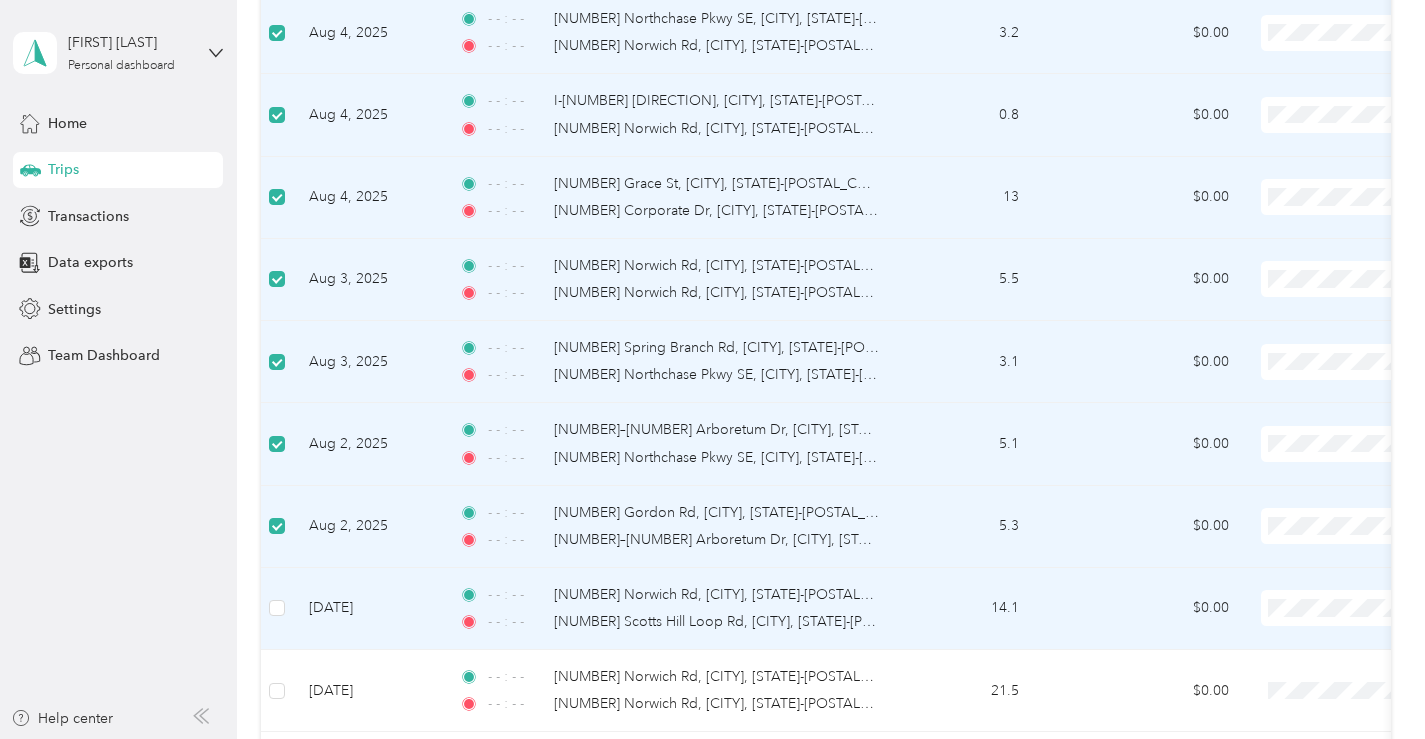 click at bounding box center [277, 608] 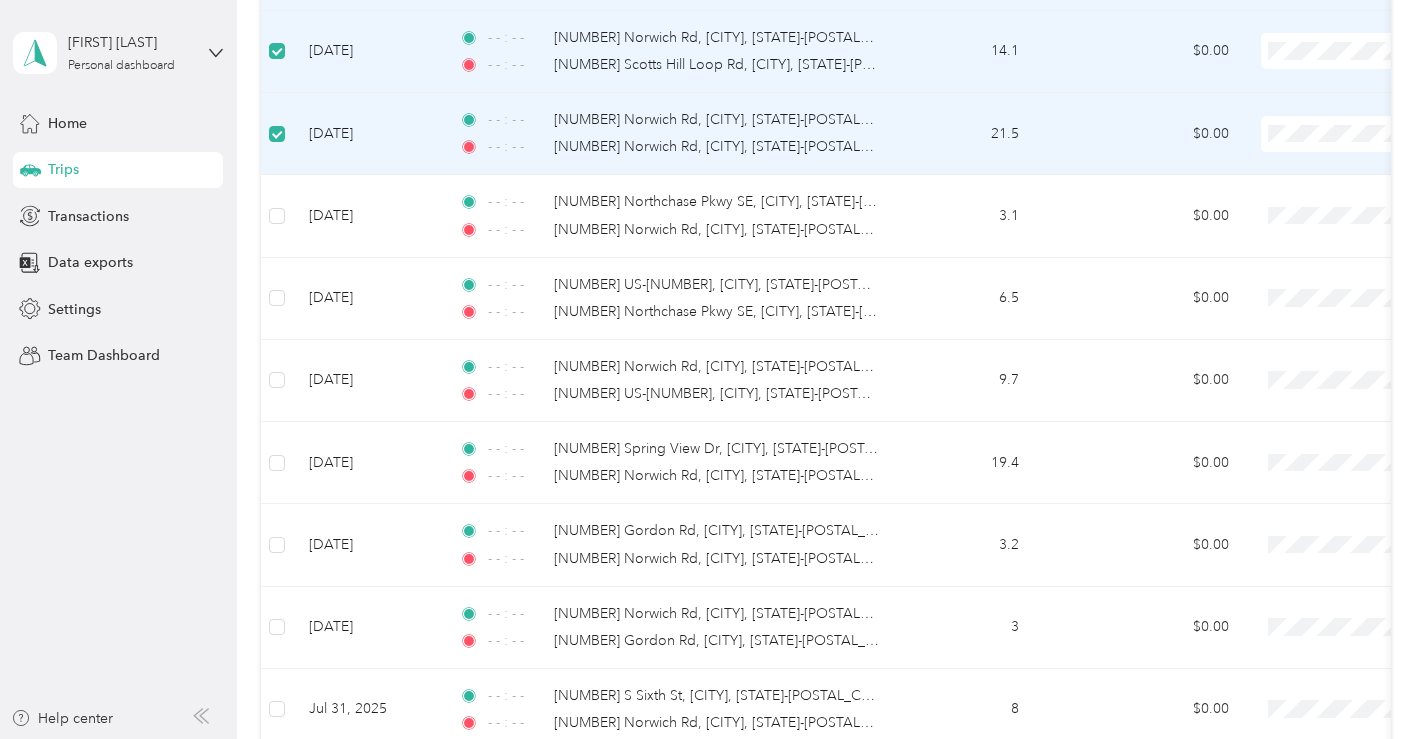 scroll, scrollTop: 1597, scrollLeft: 0, axis: vertical 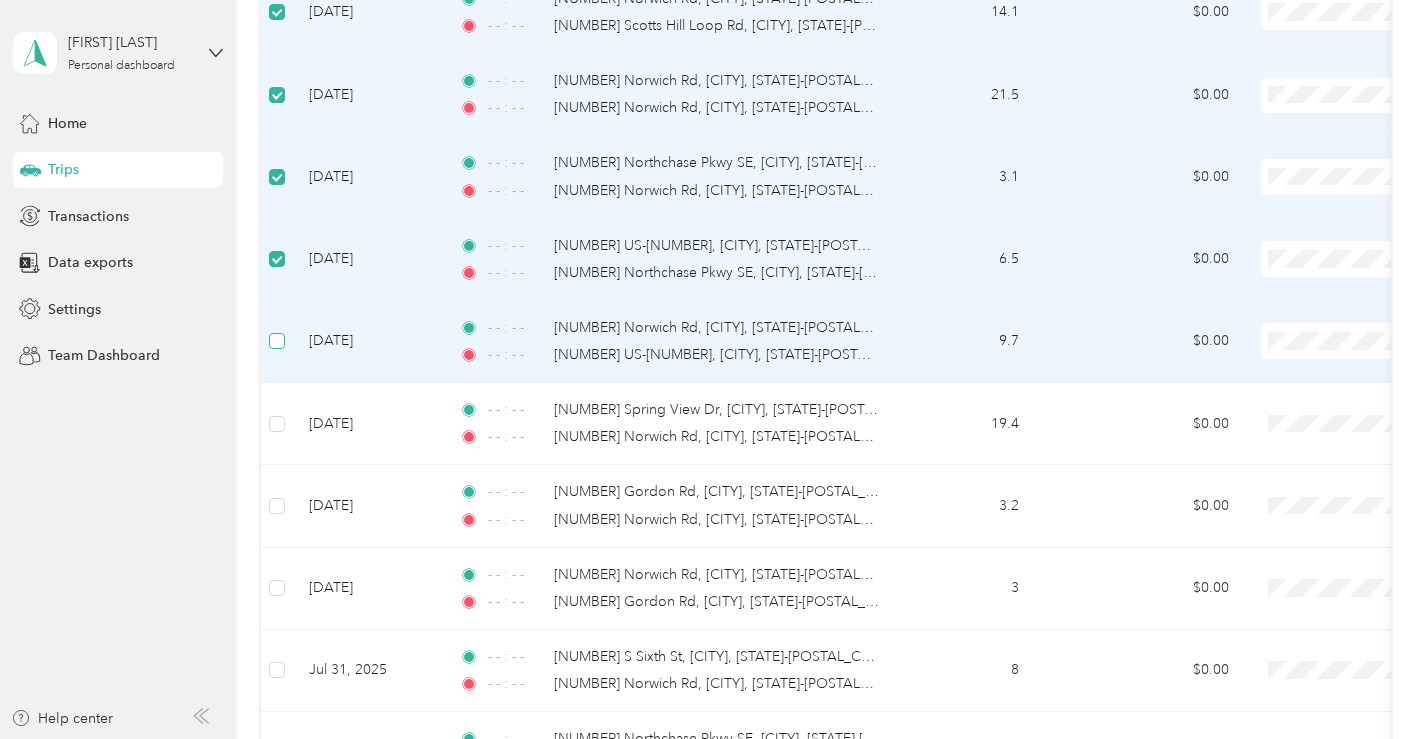 click at bounding box center [277, 341] 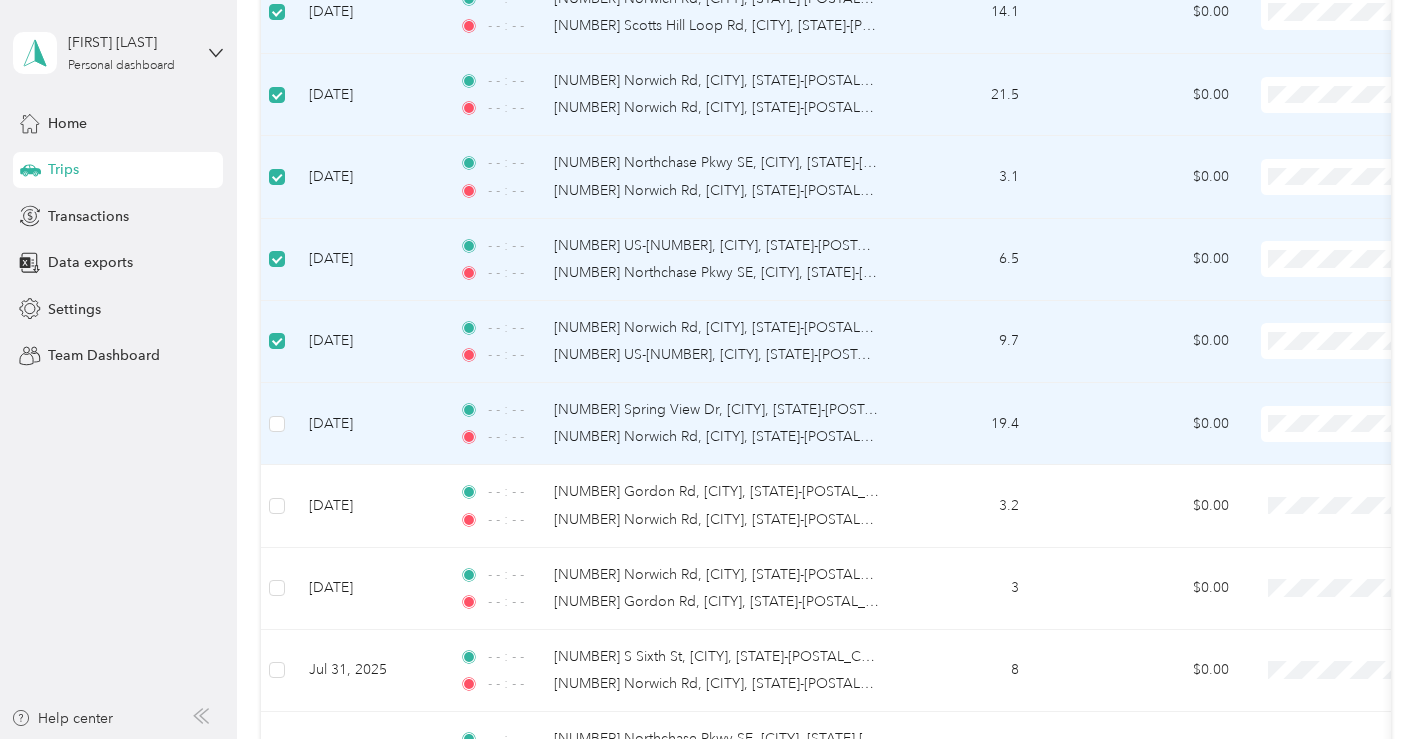 click at bounding box center (277, 424) 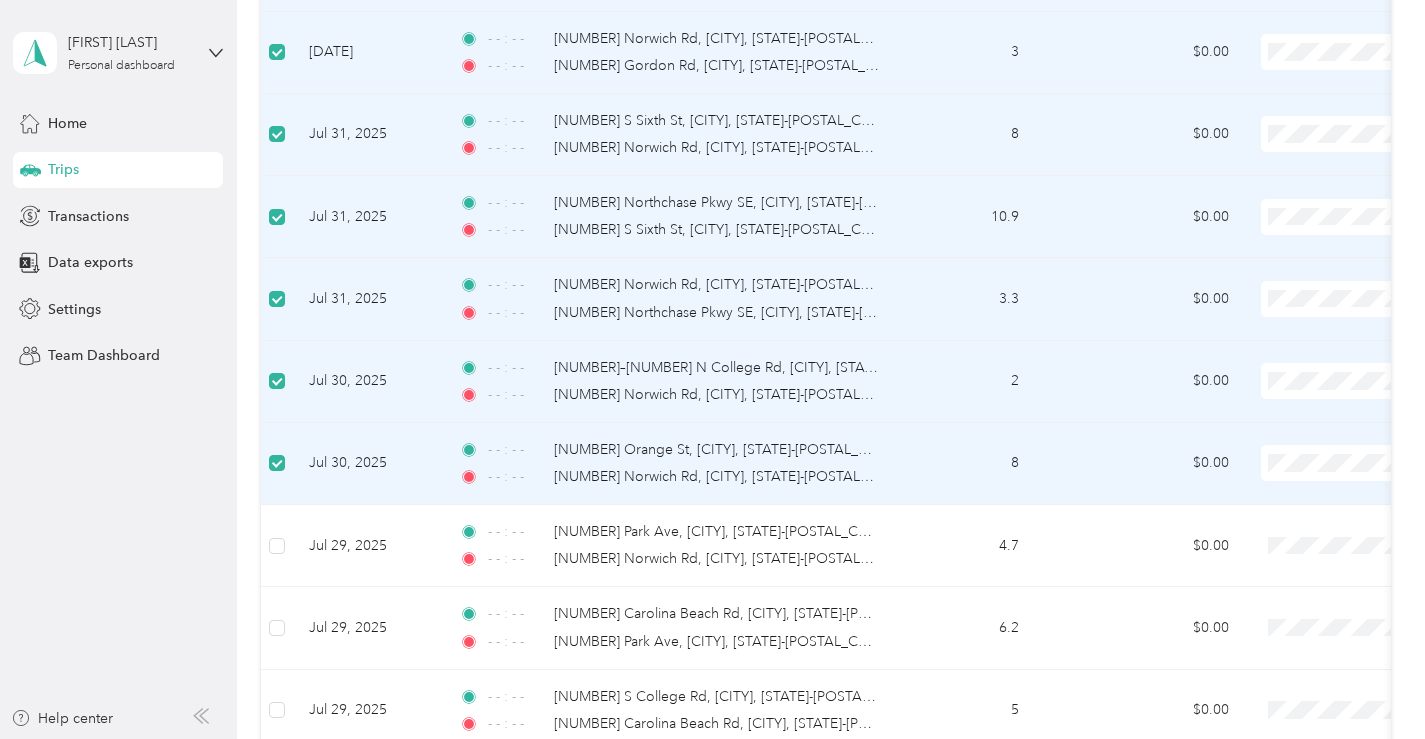 scroll, scrollTop: 2132, scrollLeft: 0, axis: vertical 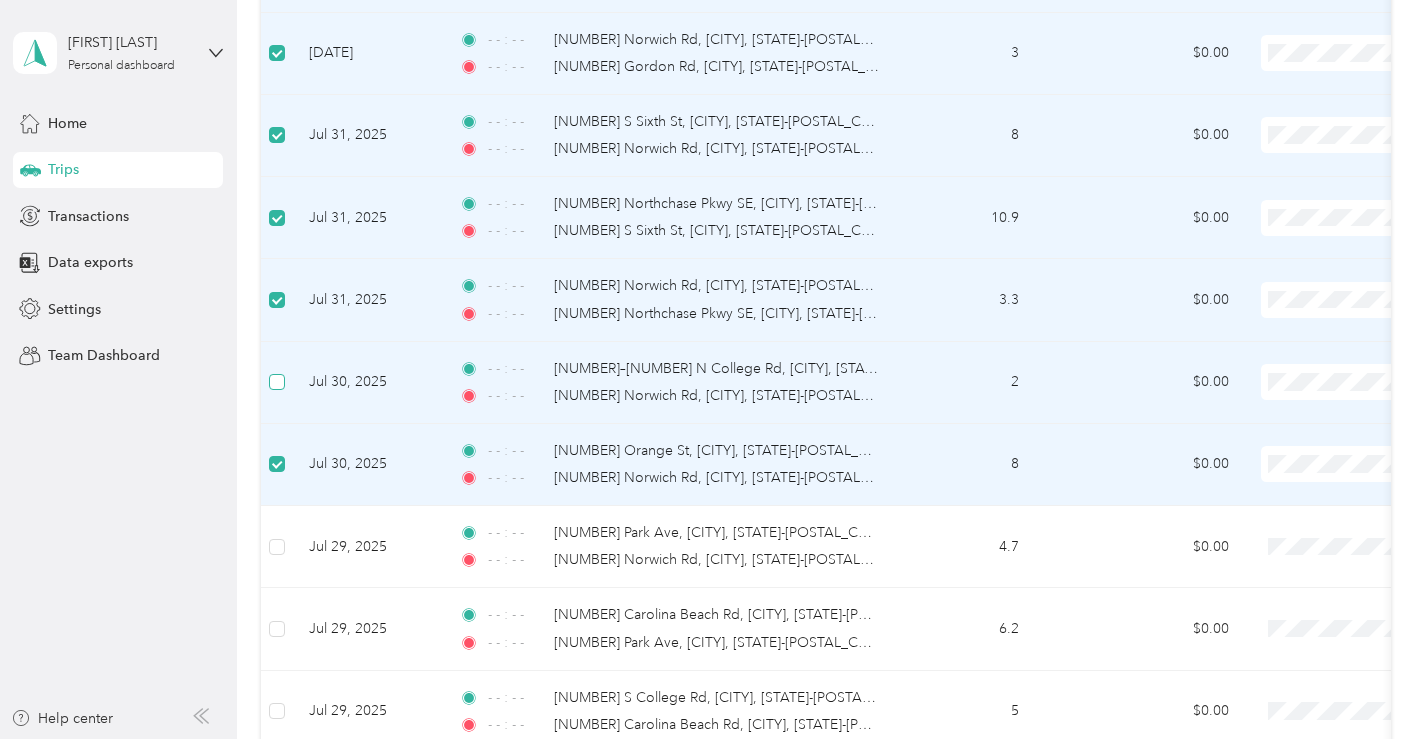 click at bounding box center [277, 382] 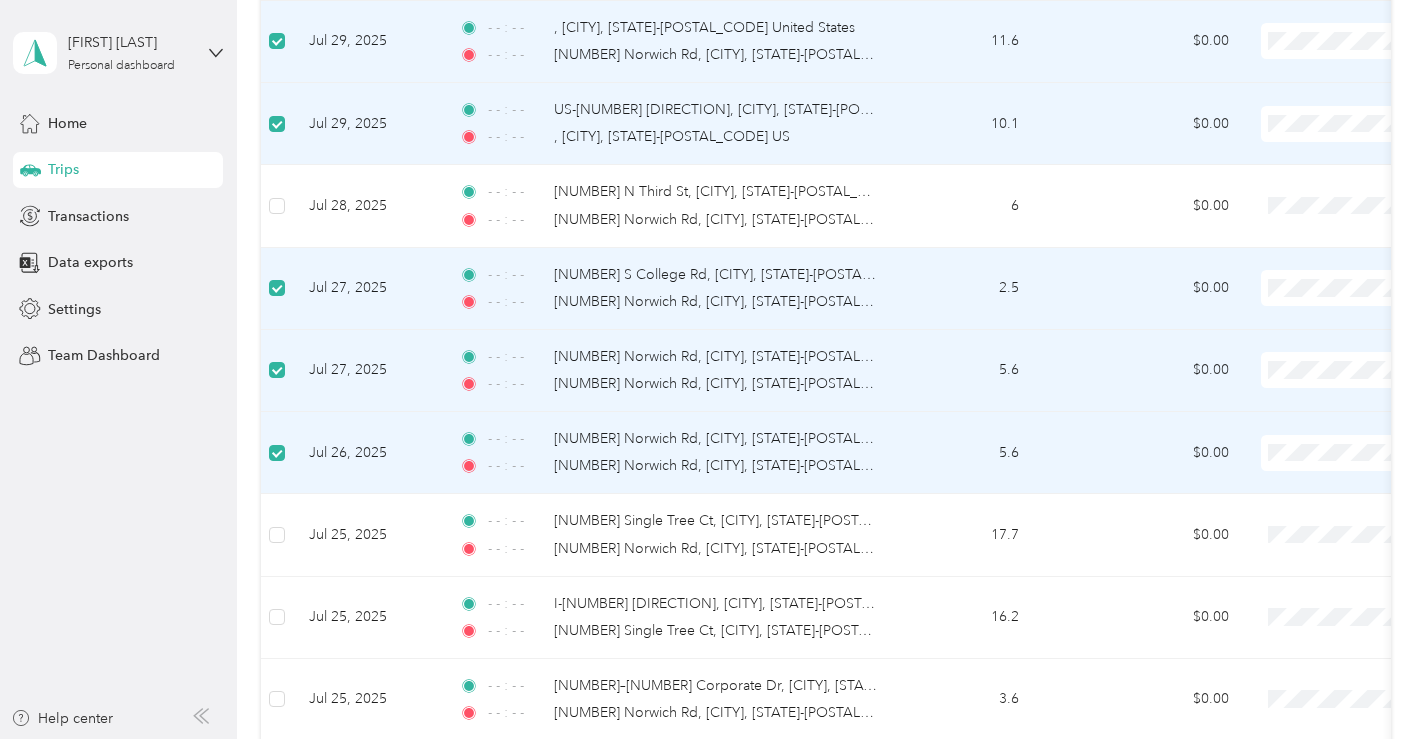scroll, scrollTop: 2891, scrollLeft: 0, axis: vertical 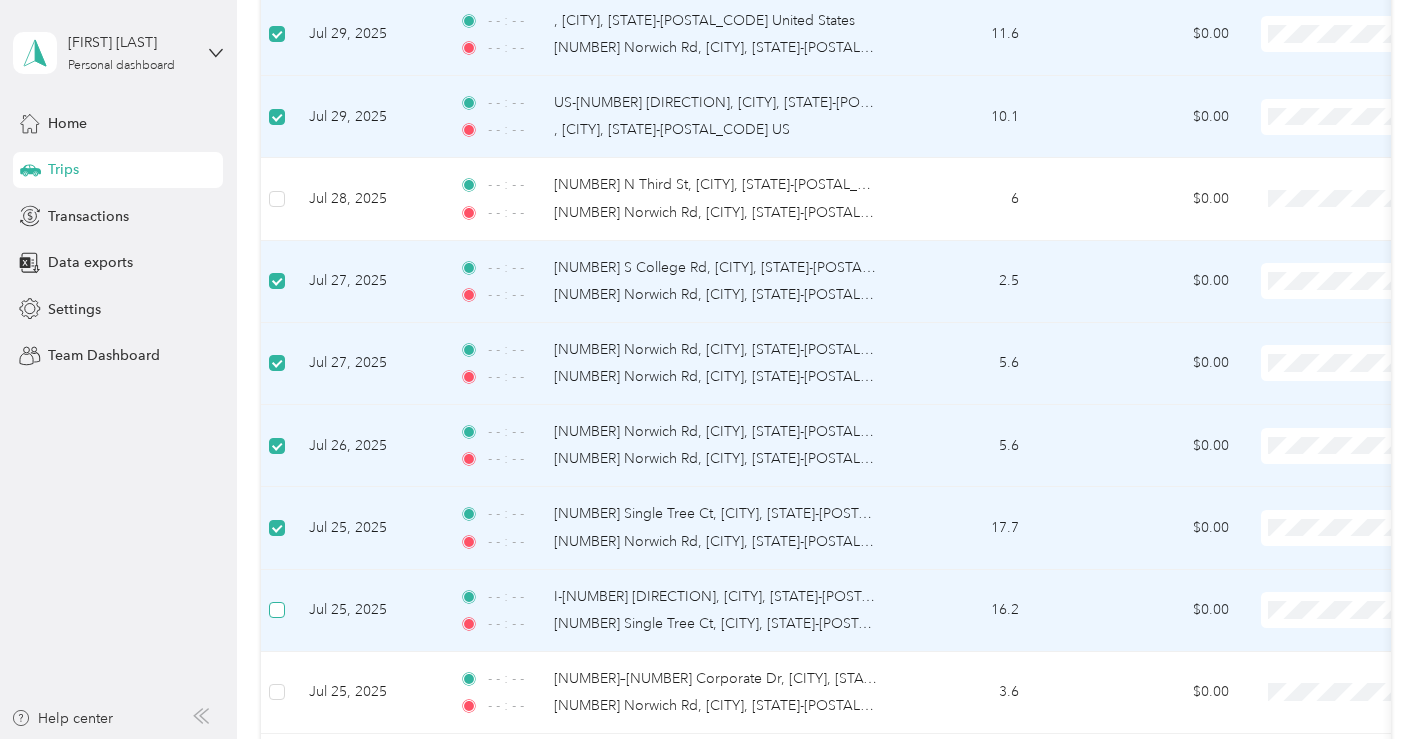 click at bounding box center (277, 610) 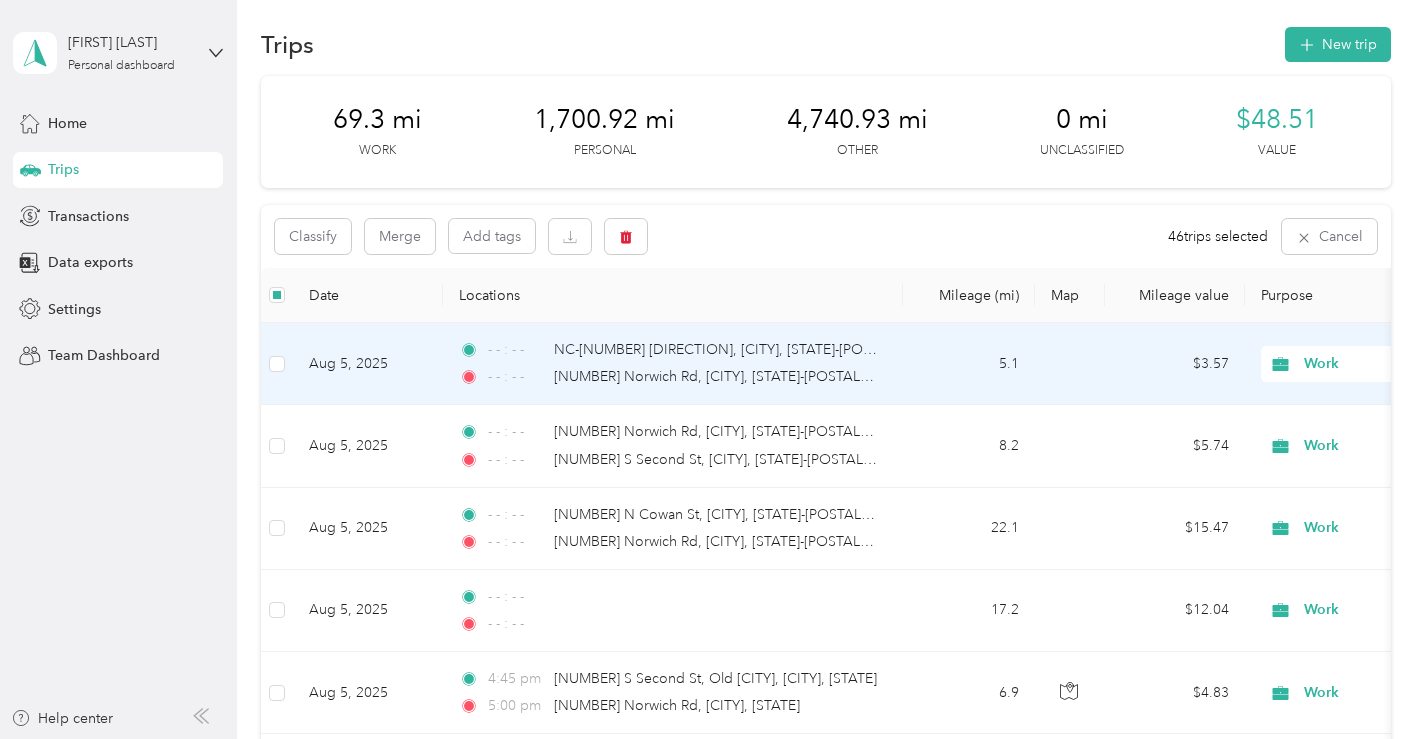 scroll, scrollTop: 0, scrollLeft: 0, axis: both 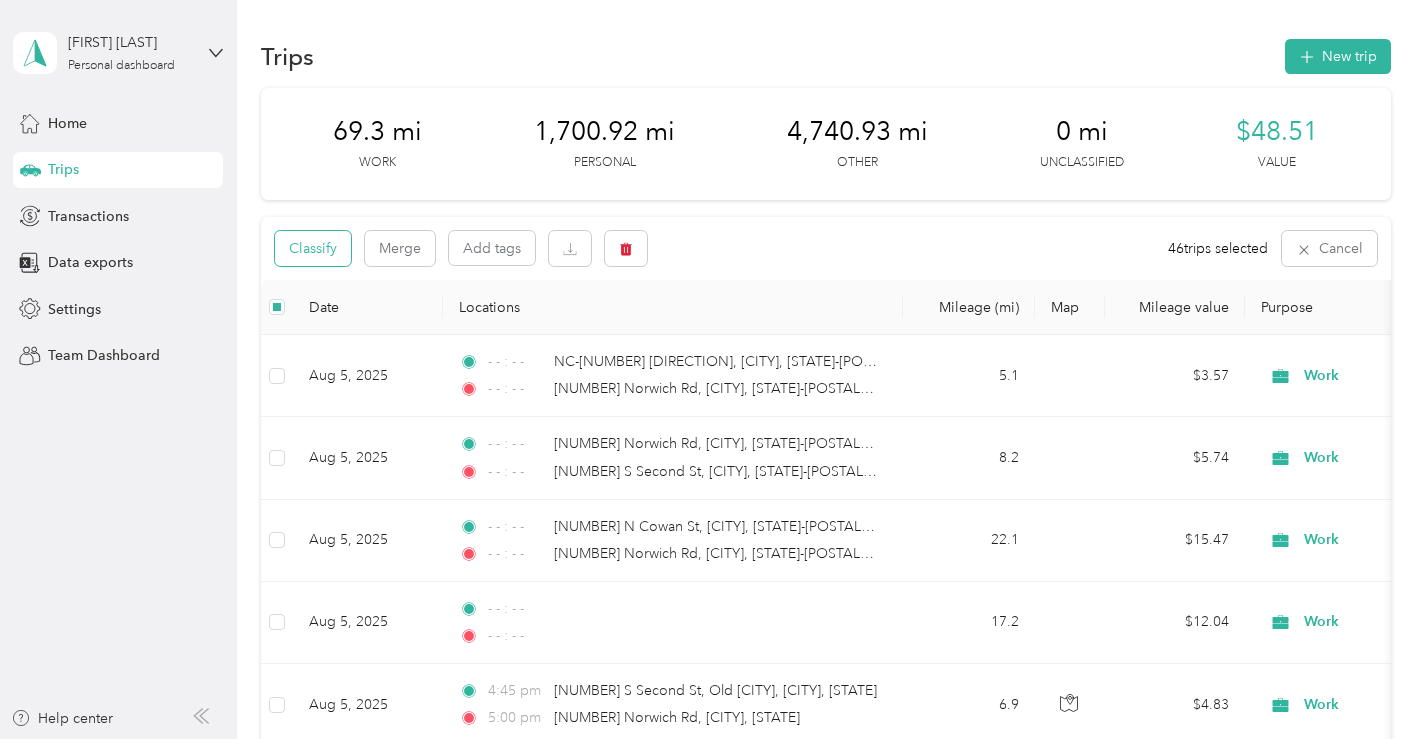 click on "Classify" at bounding box center (313, 248) 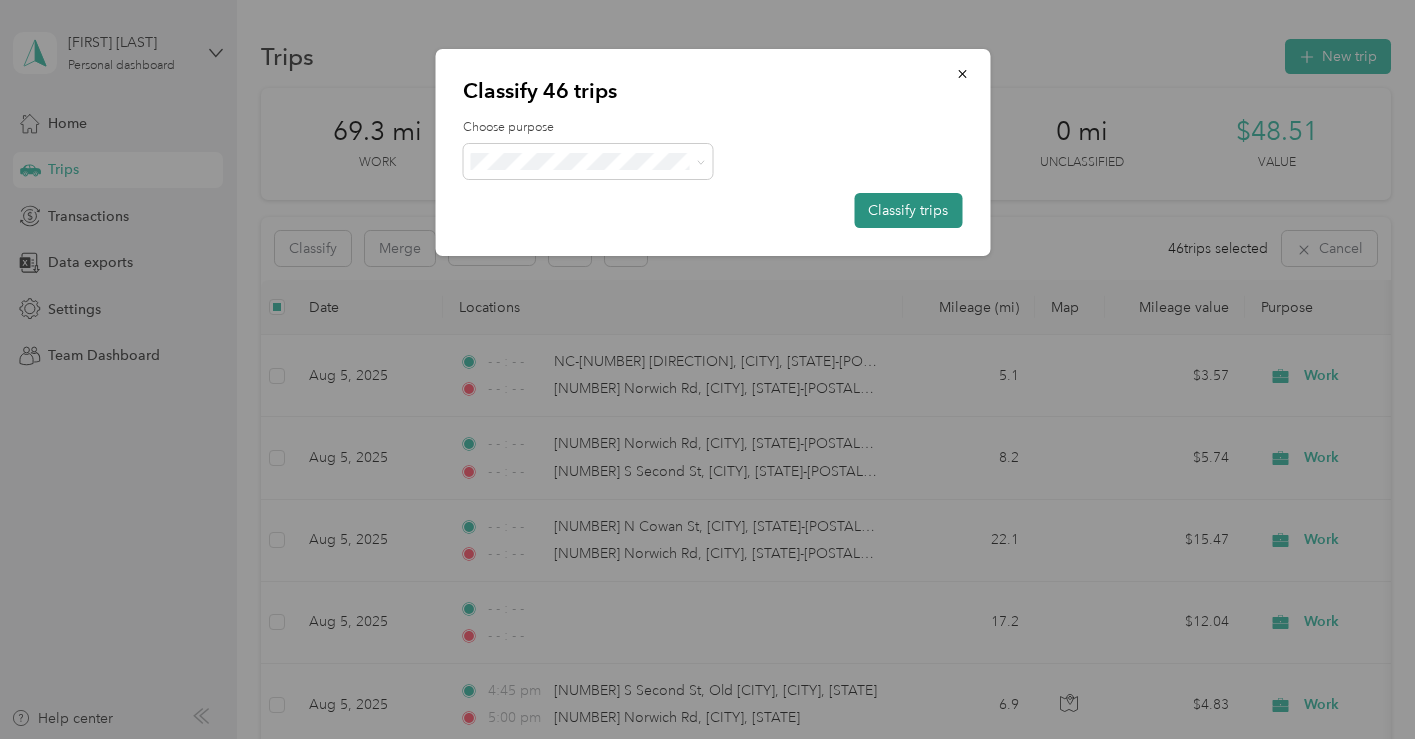 click on "Classify trips" at bounding box center (908, 210) 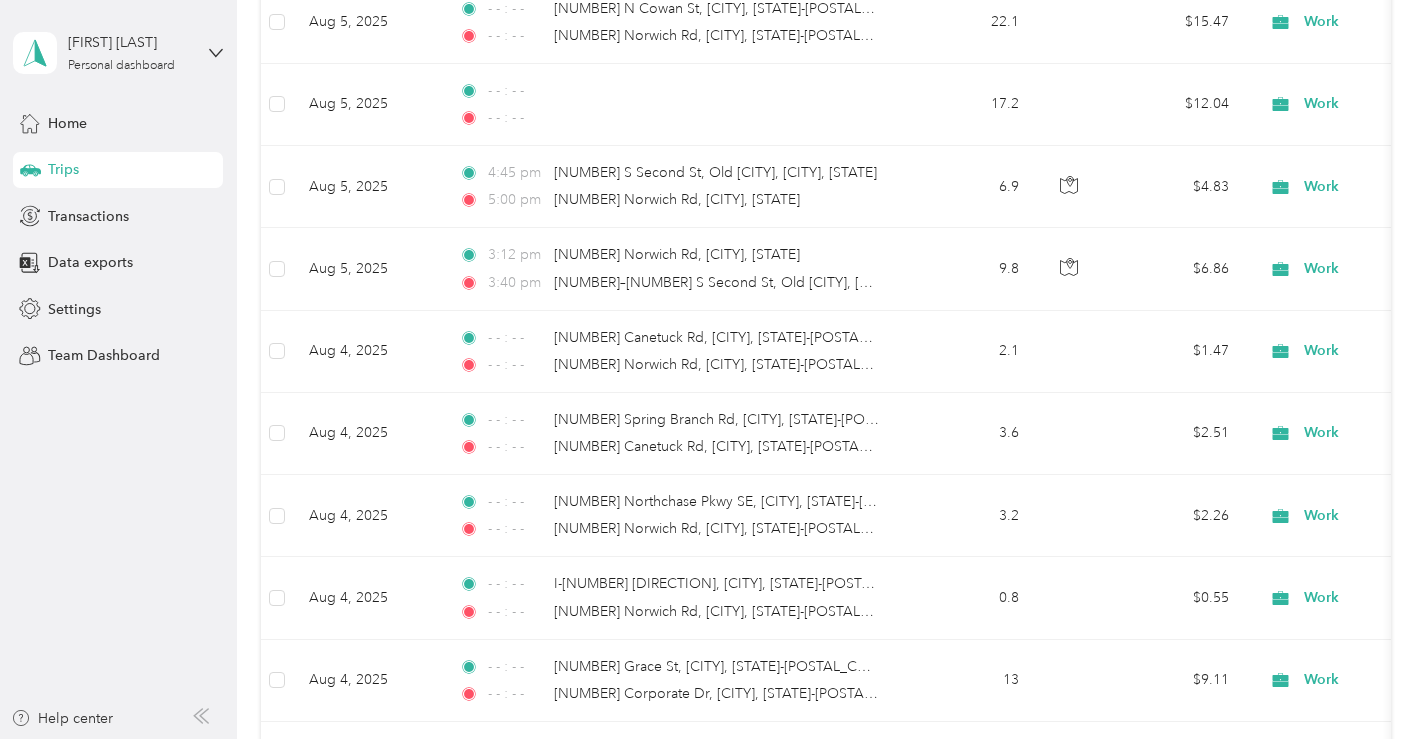 scroll, scrollTop: 522, scrollLeft: 0, axis: vertical 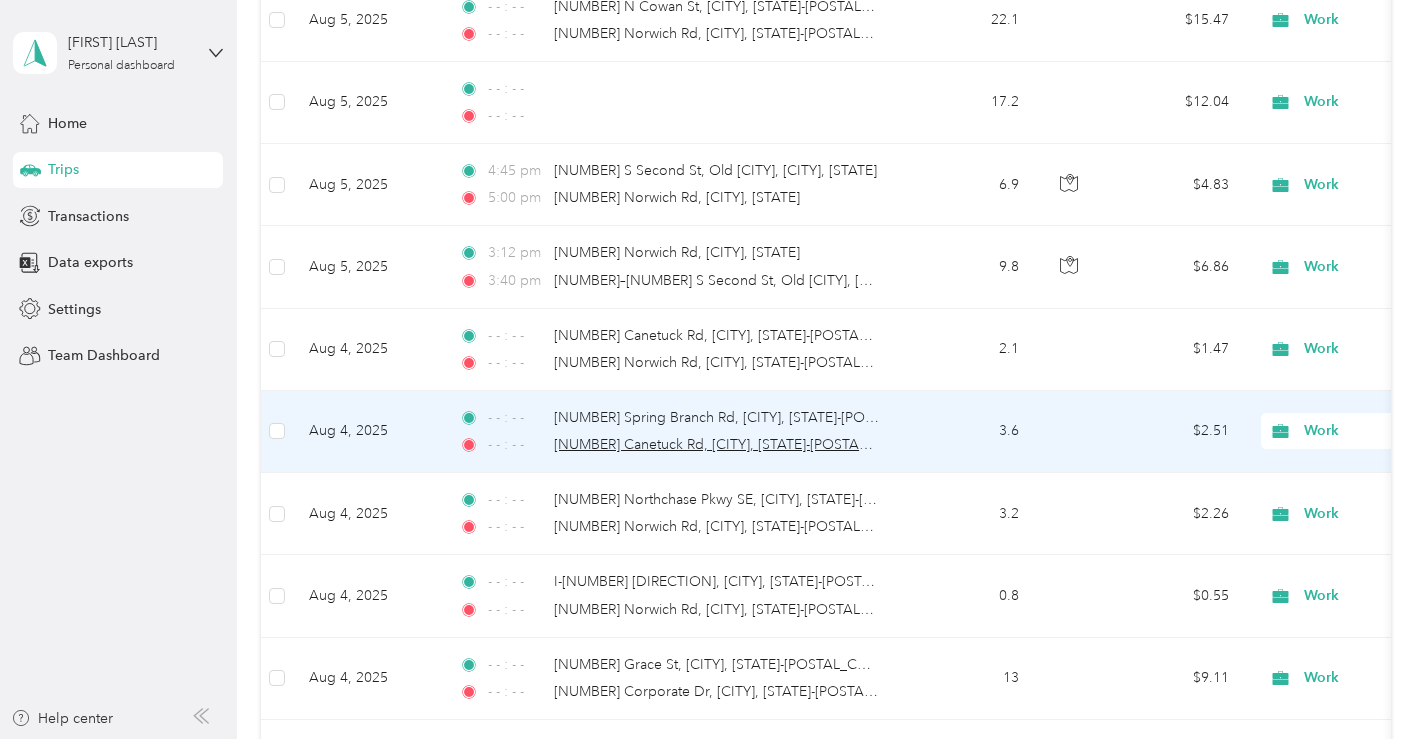 click on "[NUMBER] [STREET], [CITY], [STATE] [COUNTRY]" at bounding box center (747, 444) 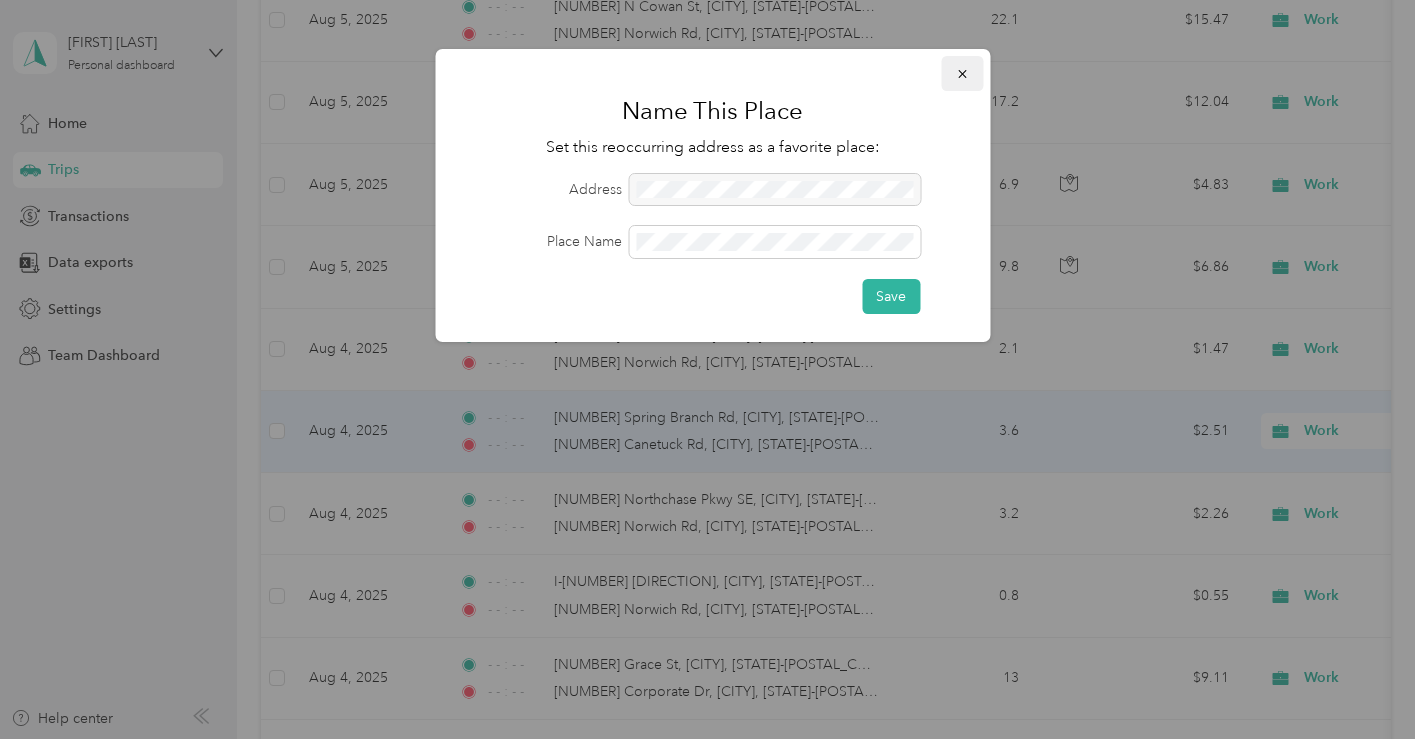 click 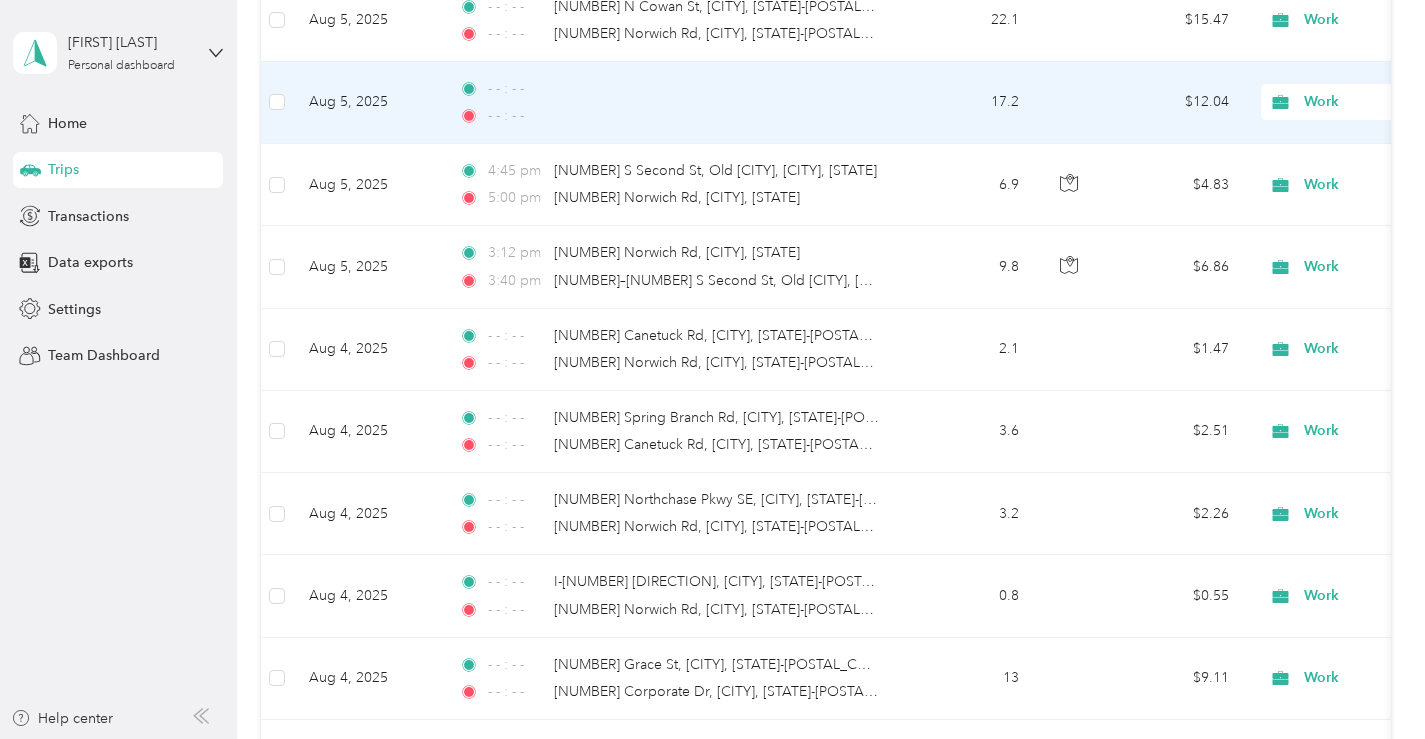 scroll, scrollTop: 0, scrollLeft: 10, axis: horizontal 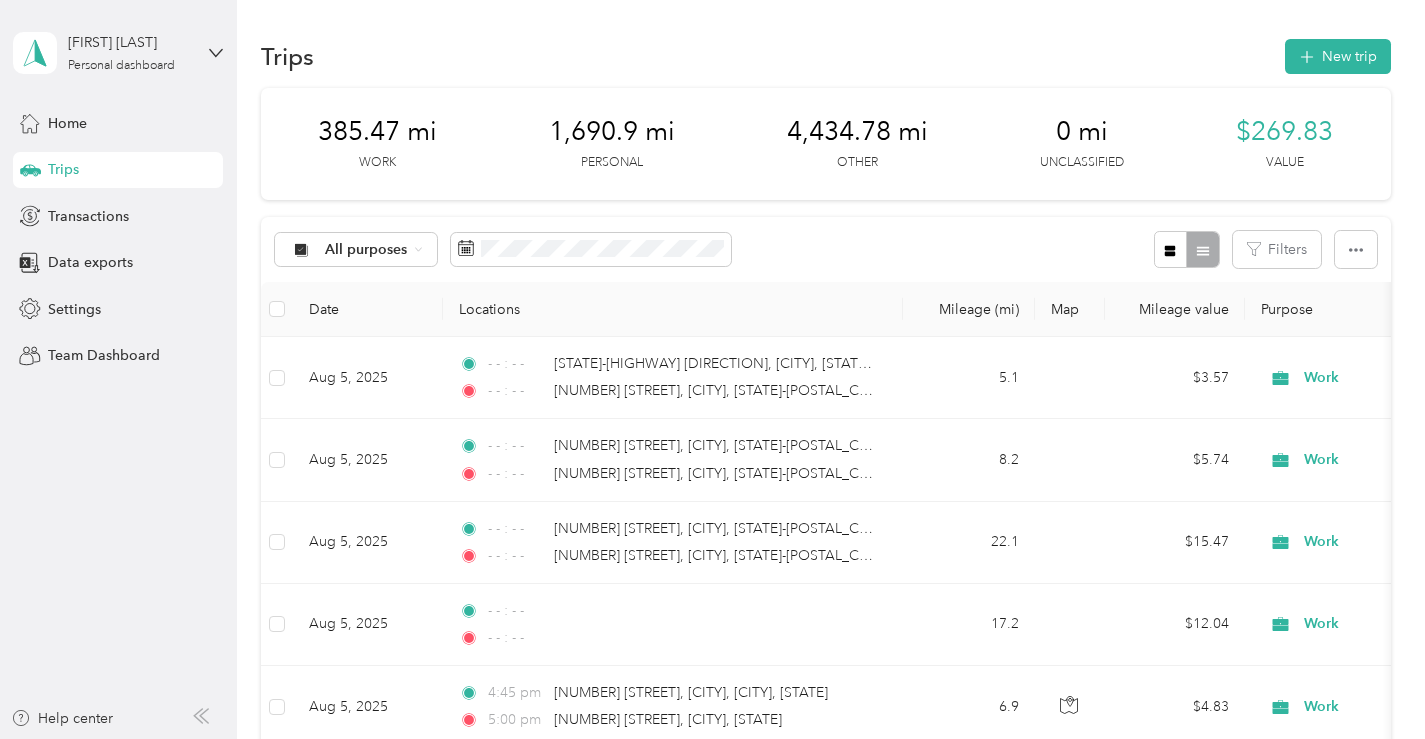 click on "Purpose" at bounding box center (1385, 309) 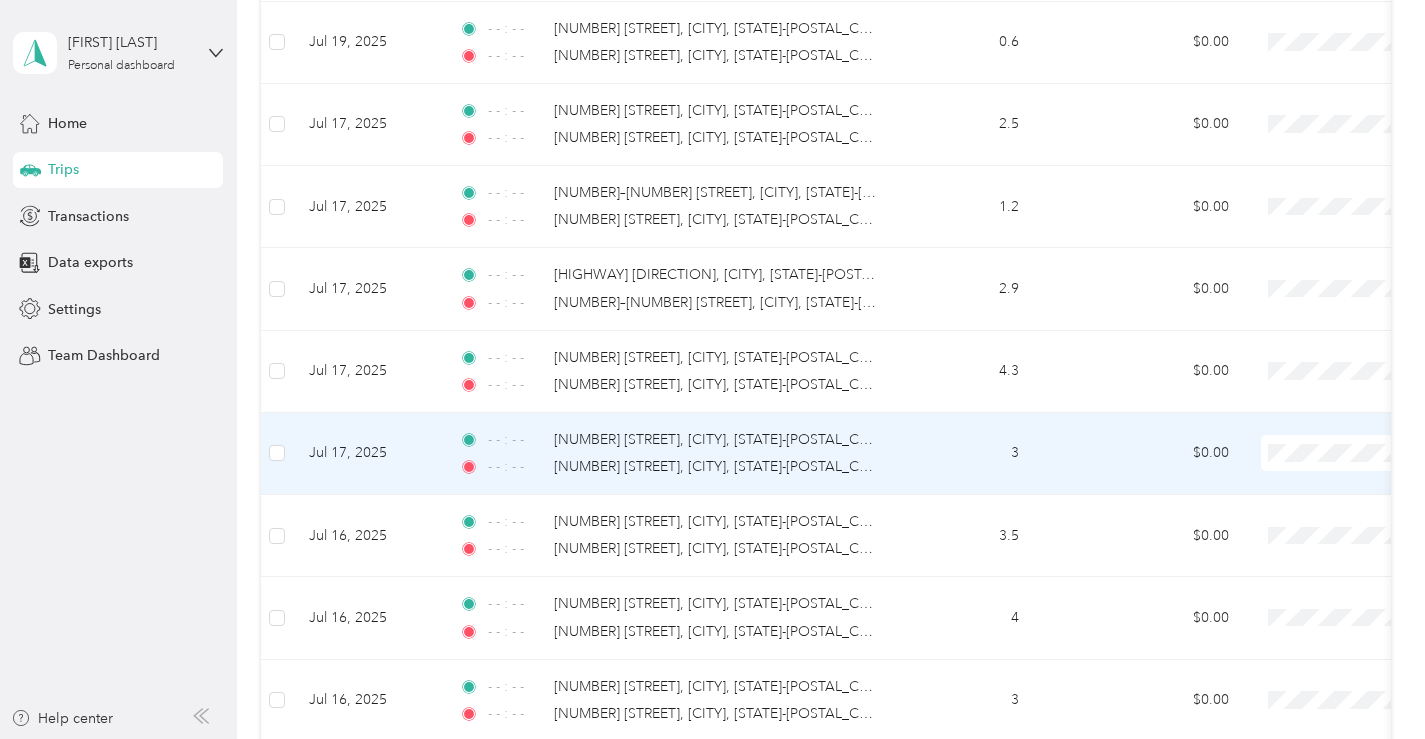 scroll, scrollTop: 5762, scrollLeft: 0, axis: vertical 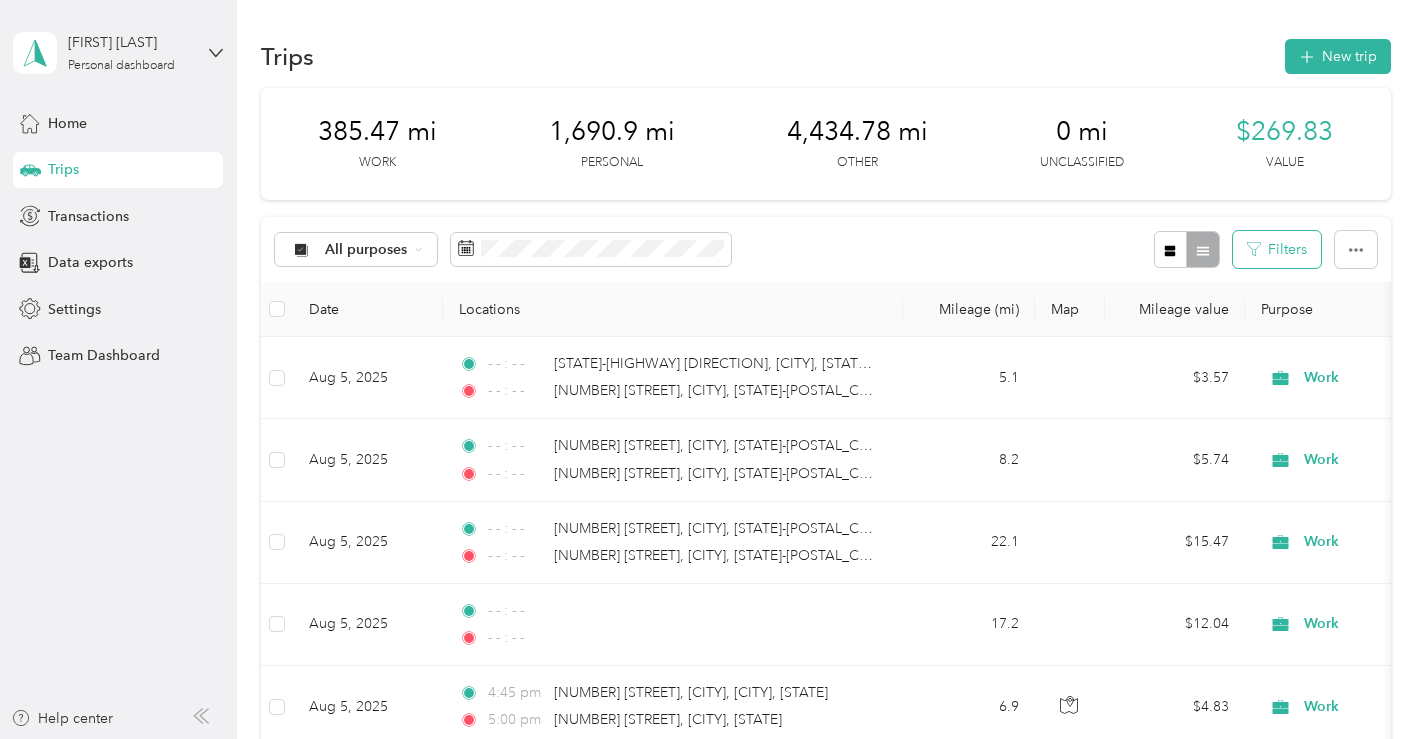 click on "Filters" at bounding box center (1277, 249) 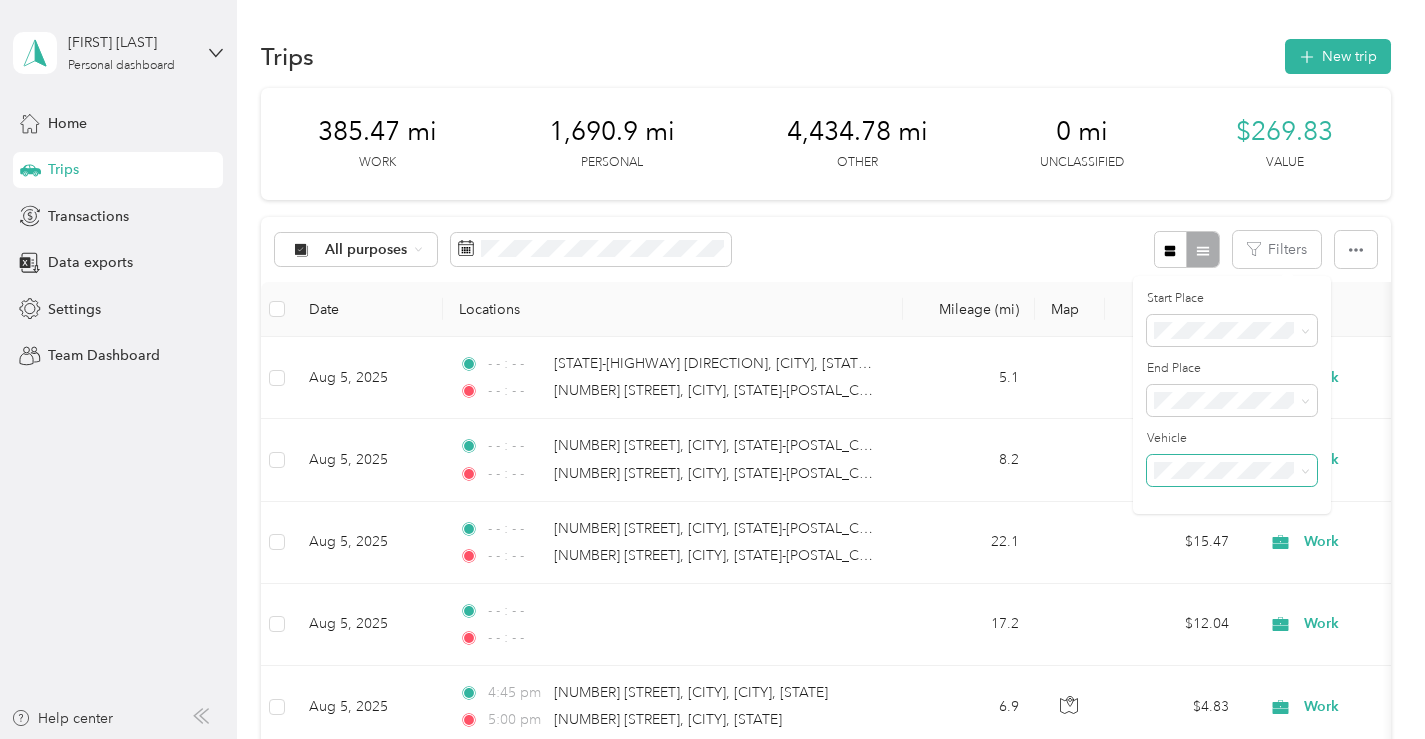 click at bounding box center (1232, 471) 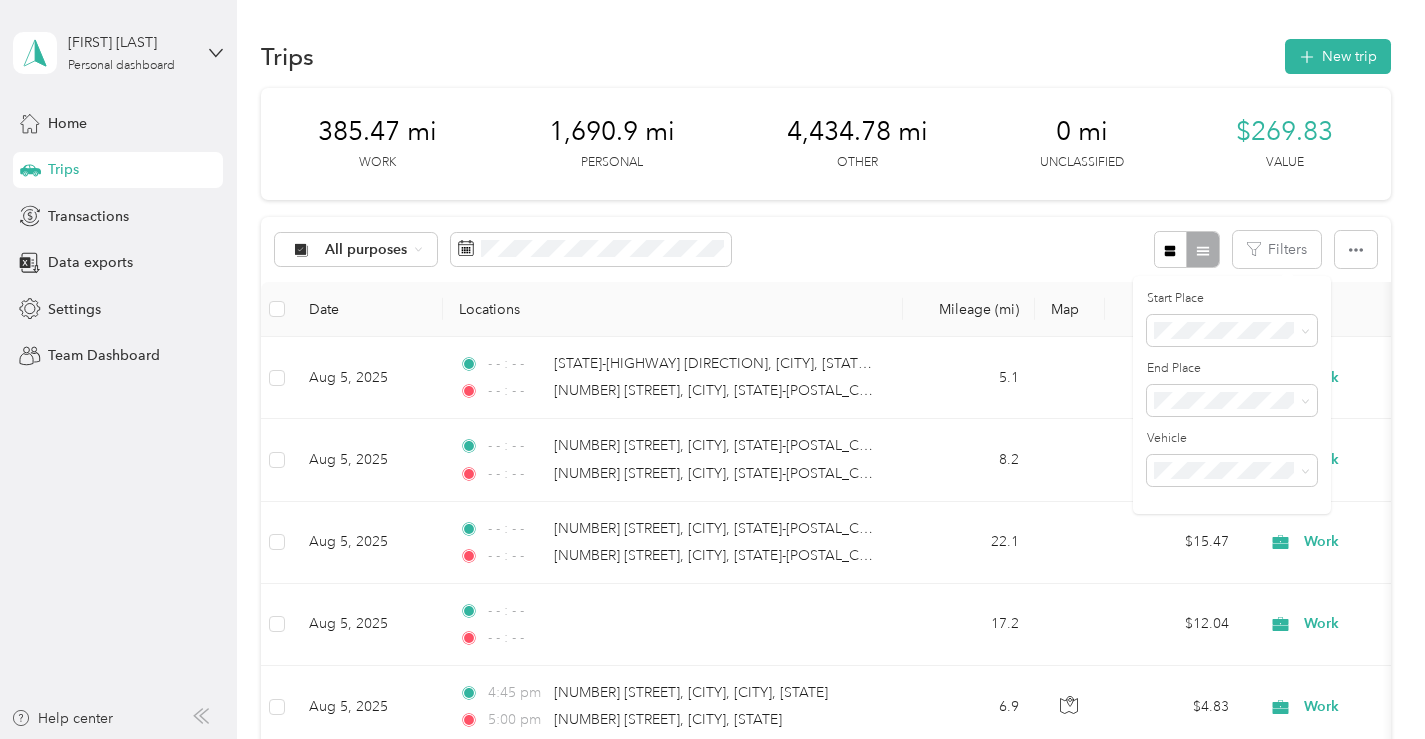click on "All purposes Filters" at bounding box center (825, 249) 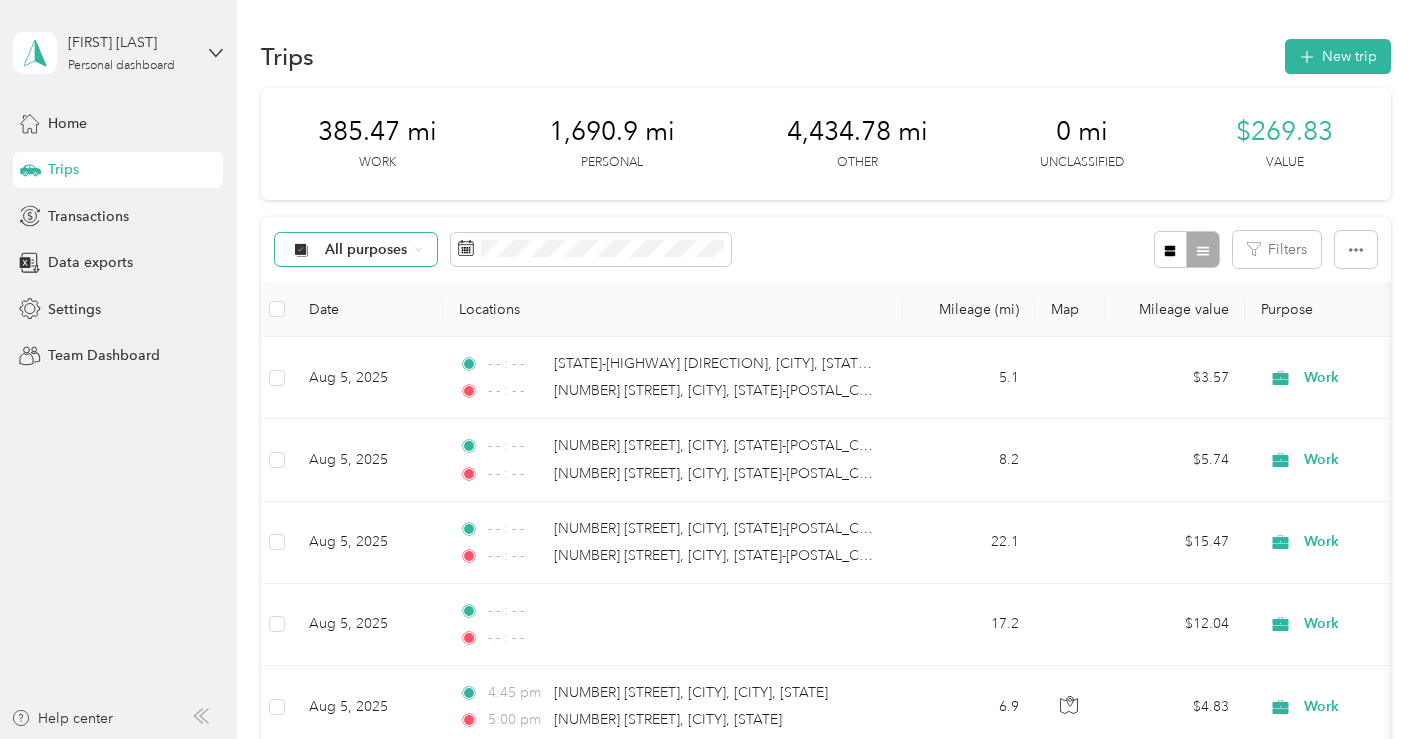 click on "All purposes" at bounding box center [356, 250] 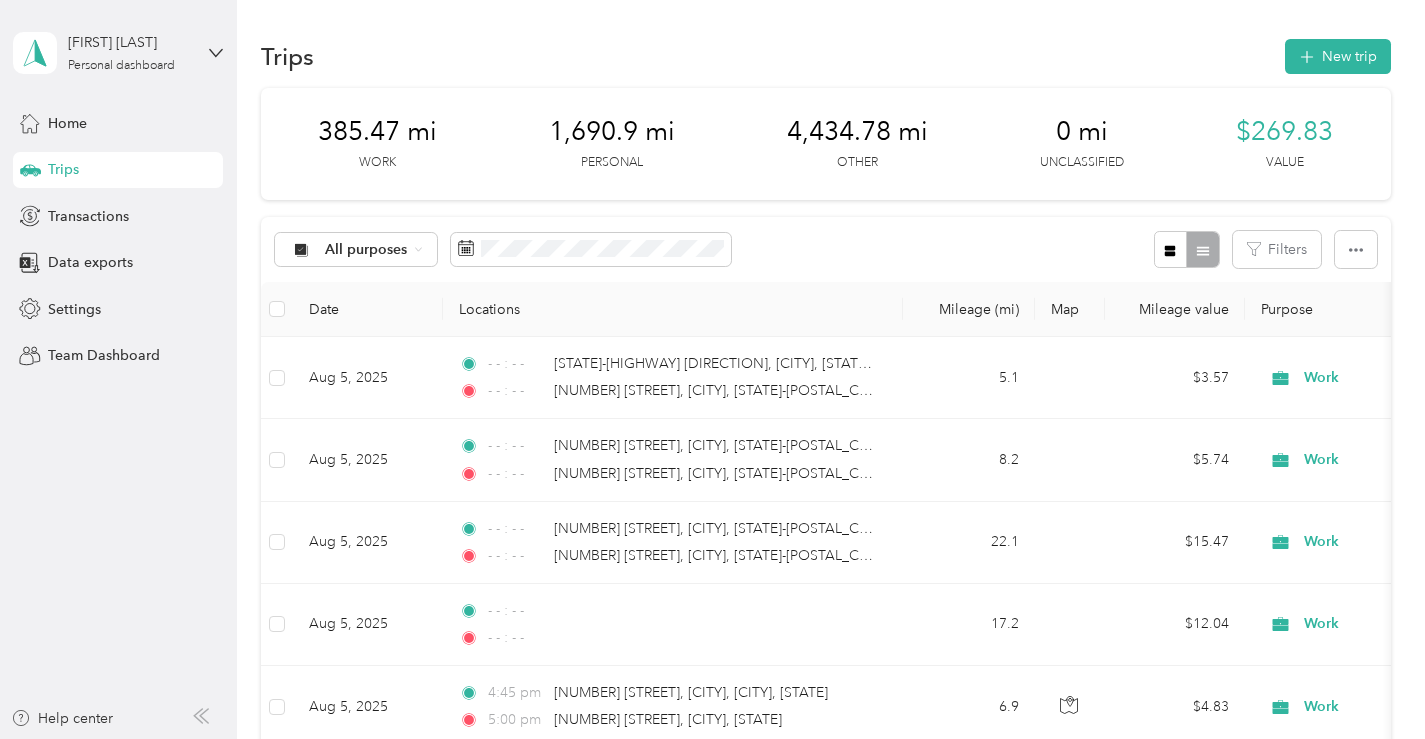 click on "Other" at bounding box center (355, 460) 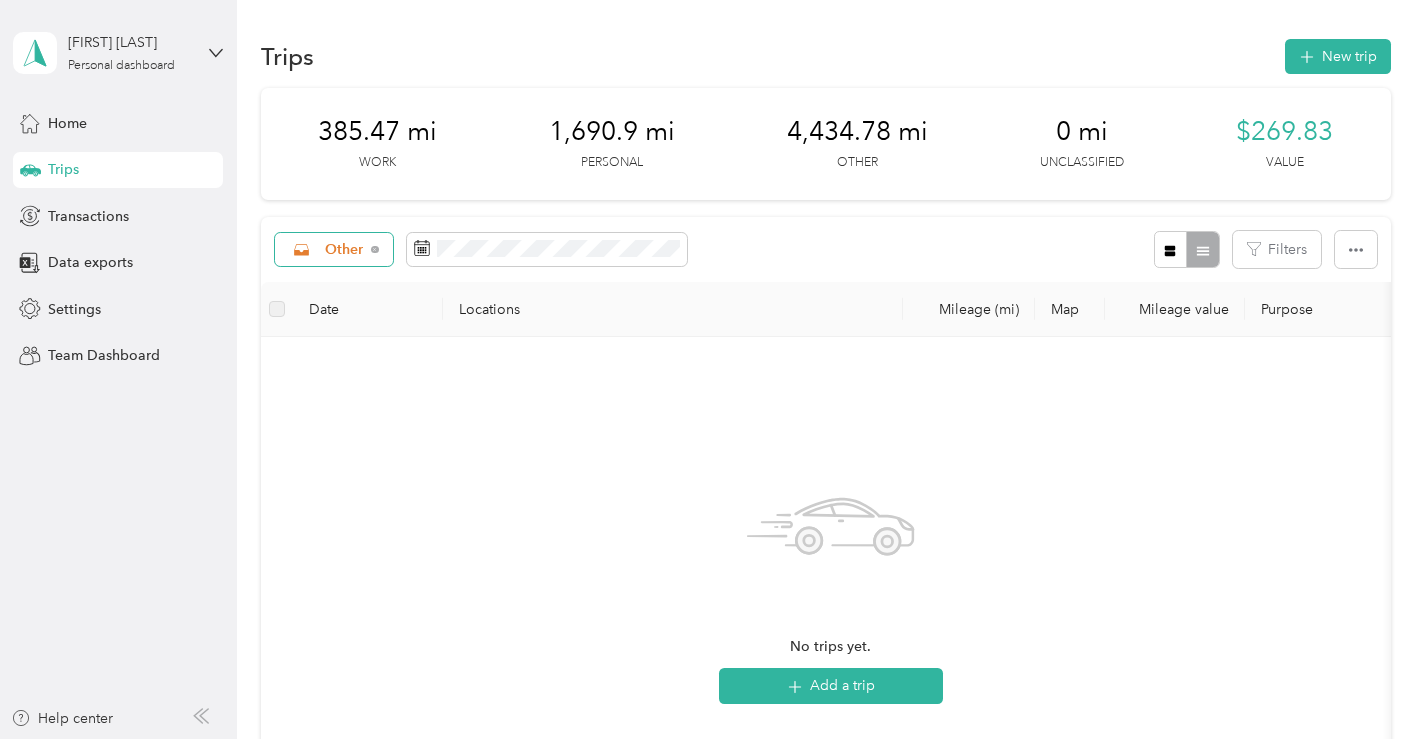 click on "Other" at bounding box center (334, 250) 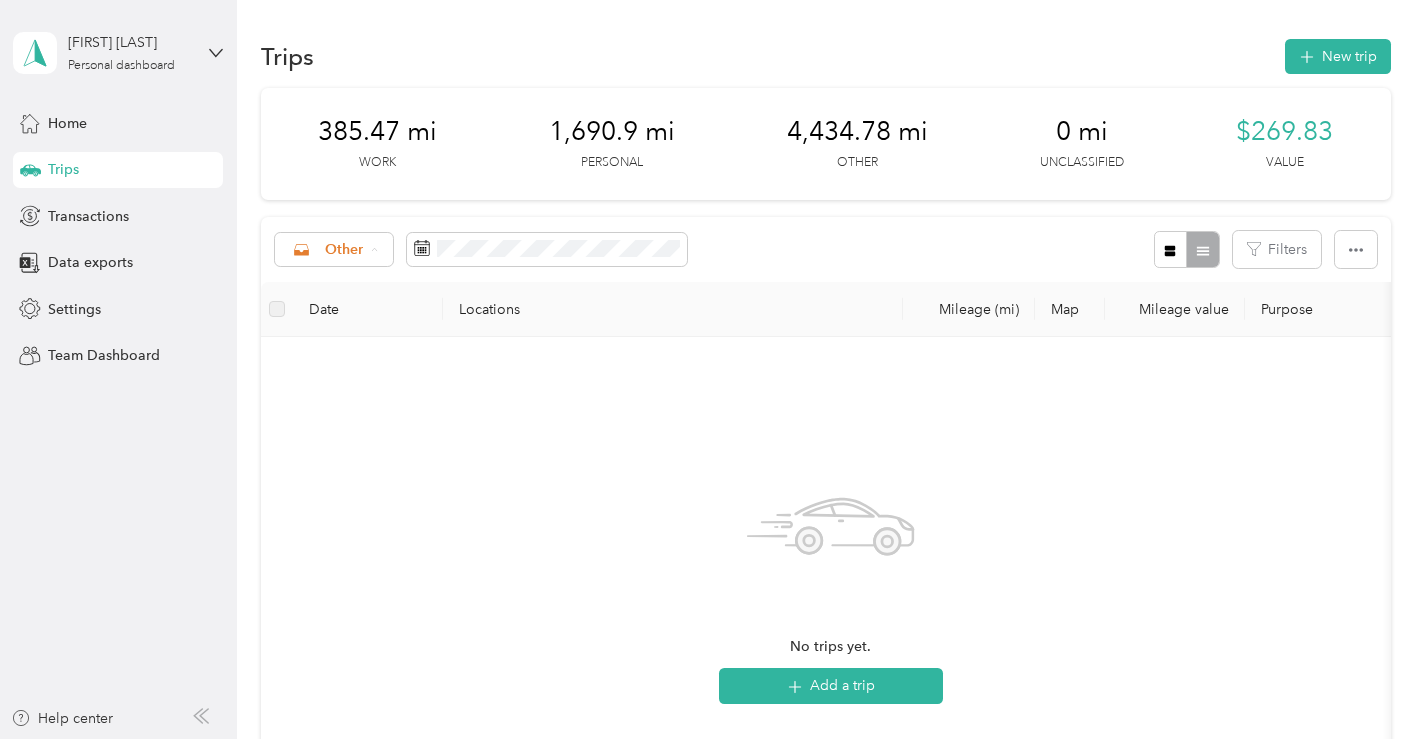 click on "All purposes" at bounding box center (348, 285) 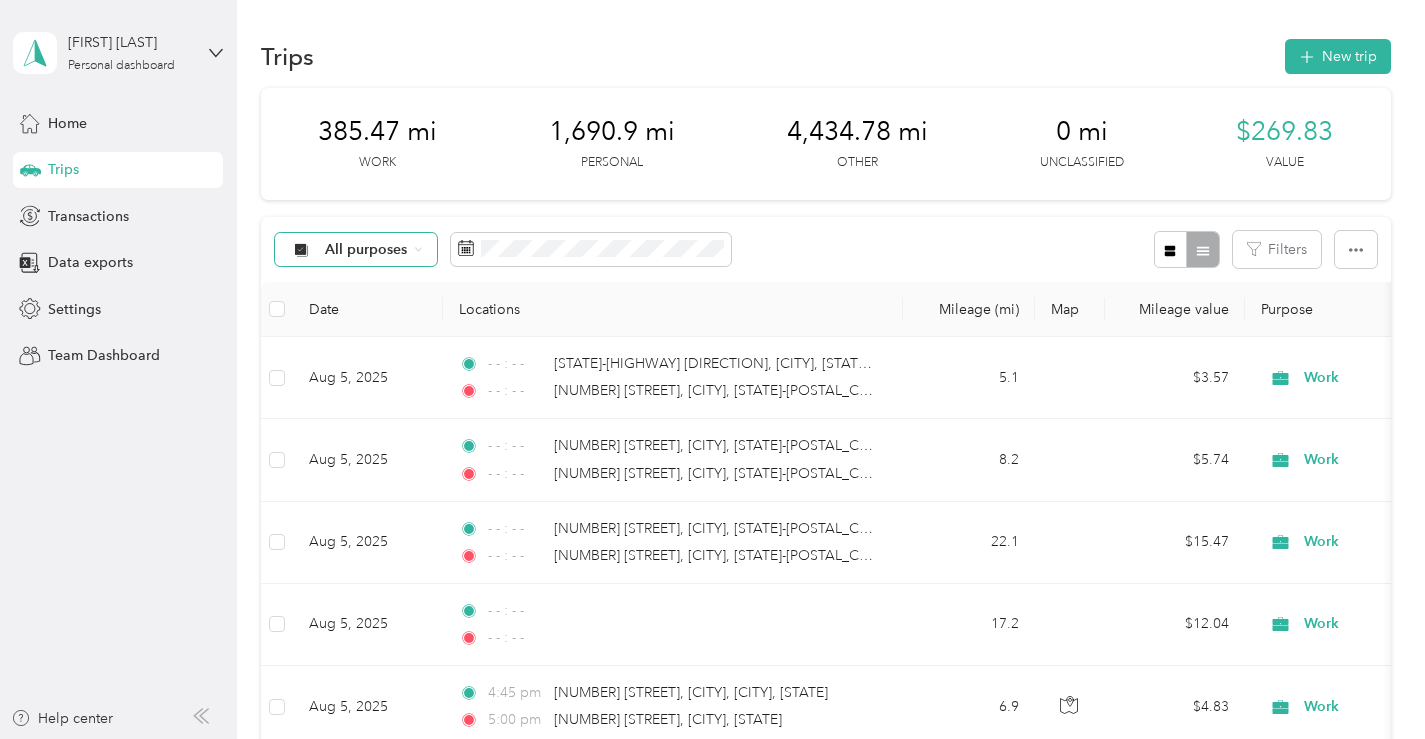 click 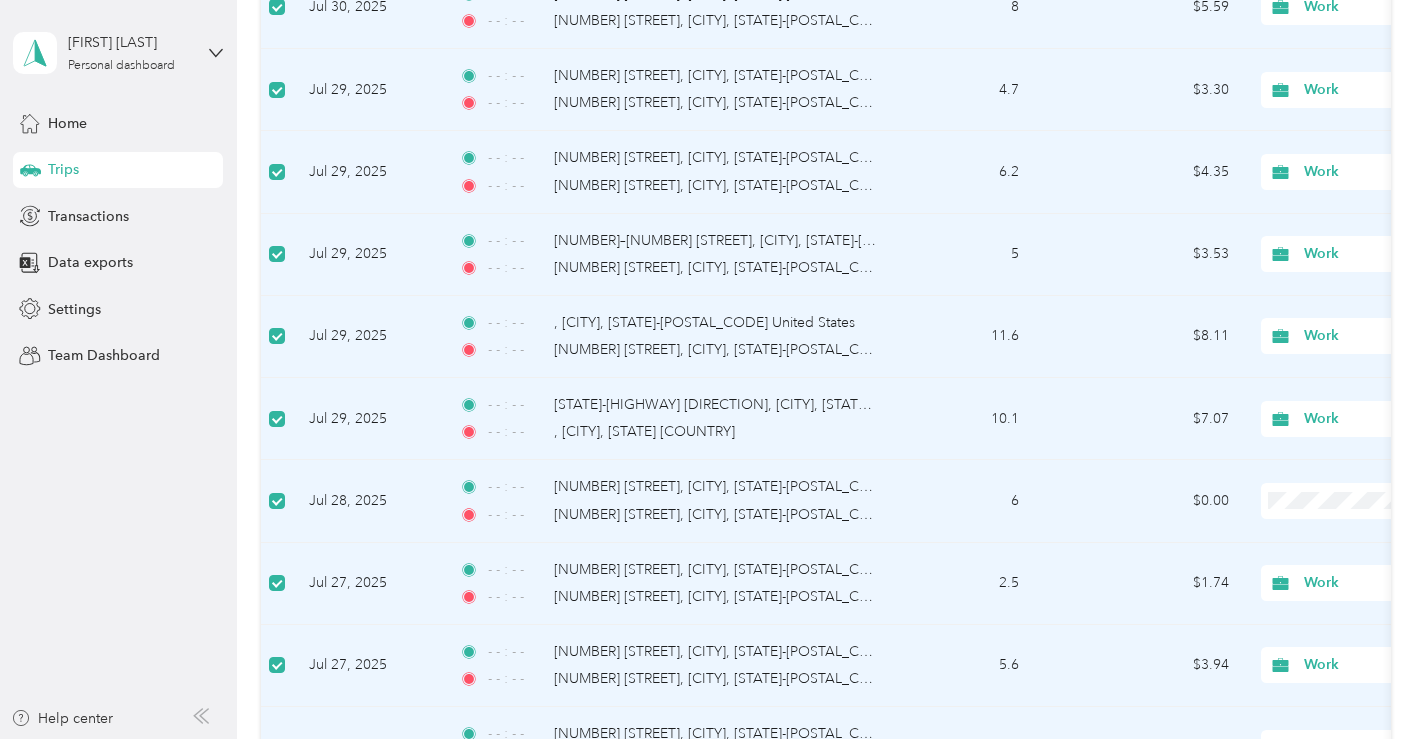scroll, scrollTop: 2590, scrollLeft: 0, axis: vertical 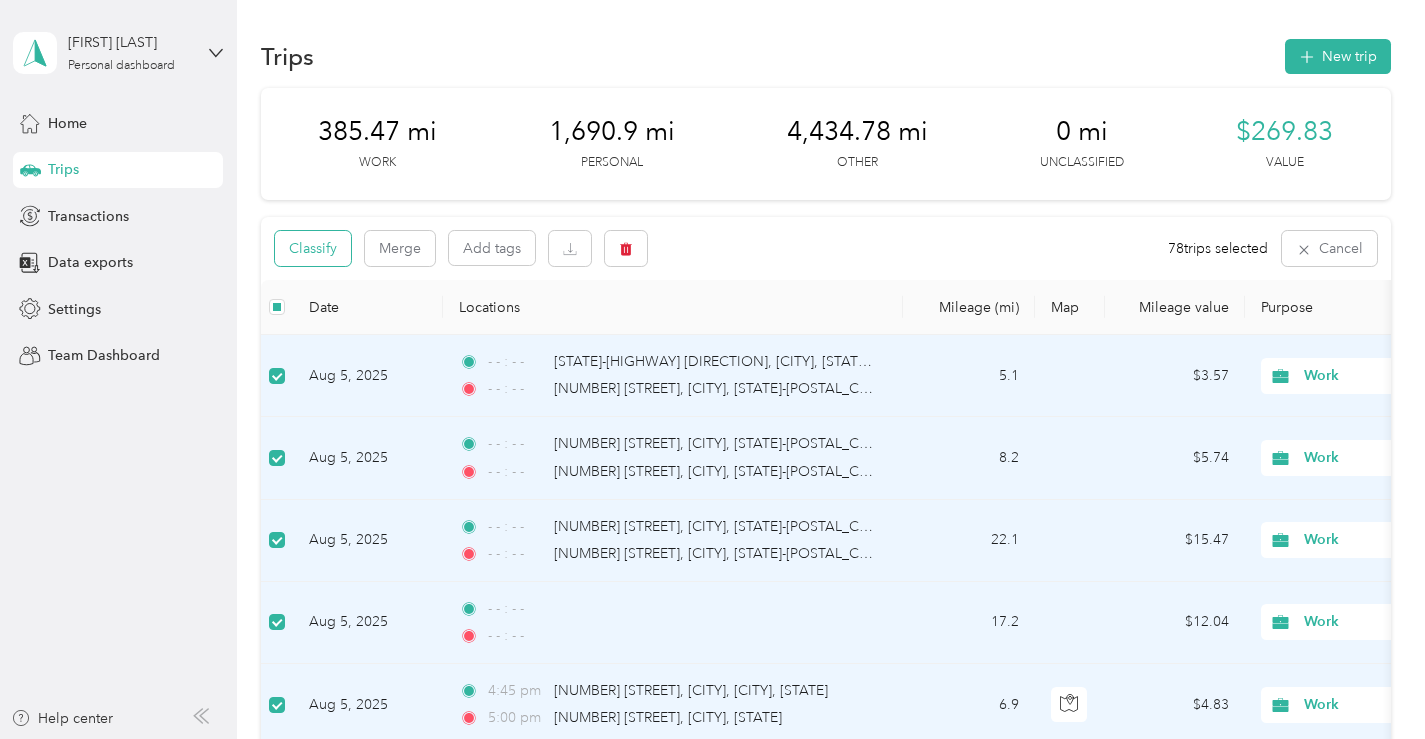 click on "Classify" at bounding box center [313, 248] 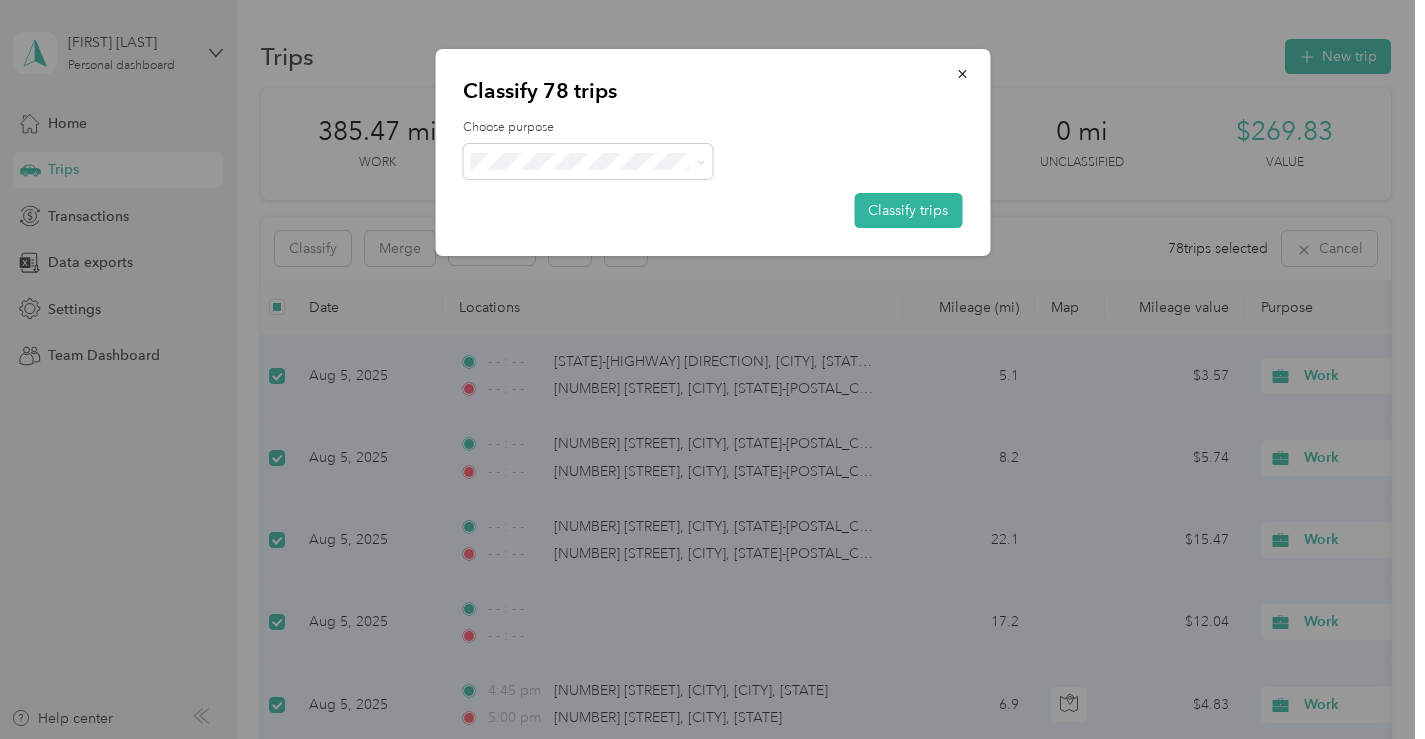 click on "Cabinetry" at bounding box center (606, 264) 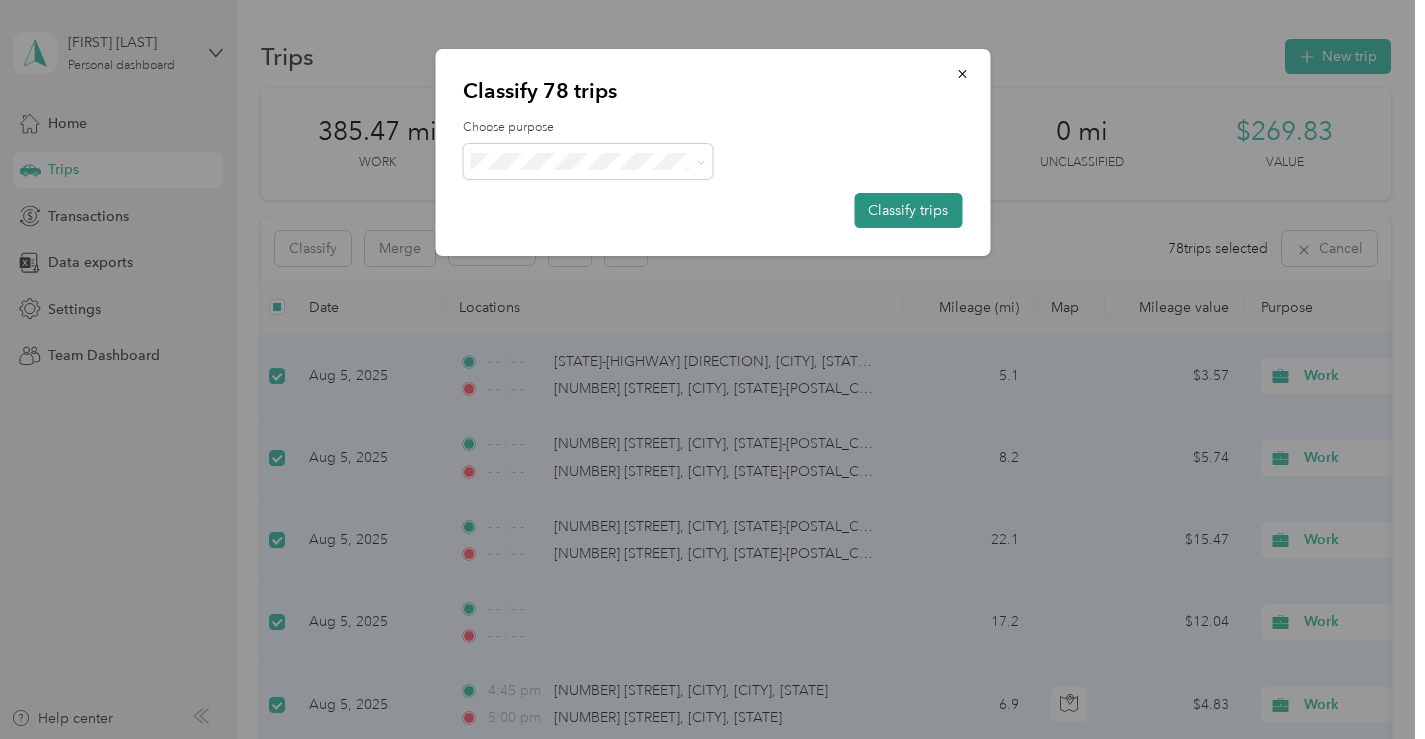 click on "Classify trips" at bounding box center [908, 210] 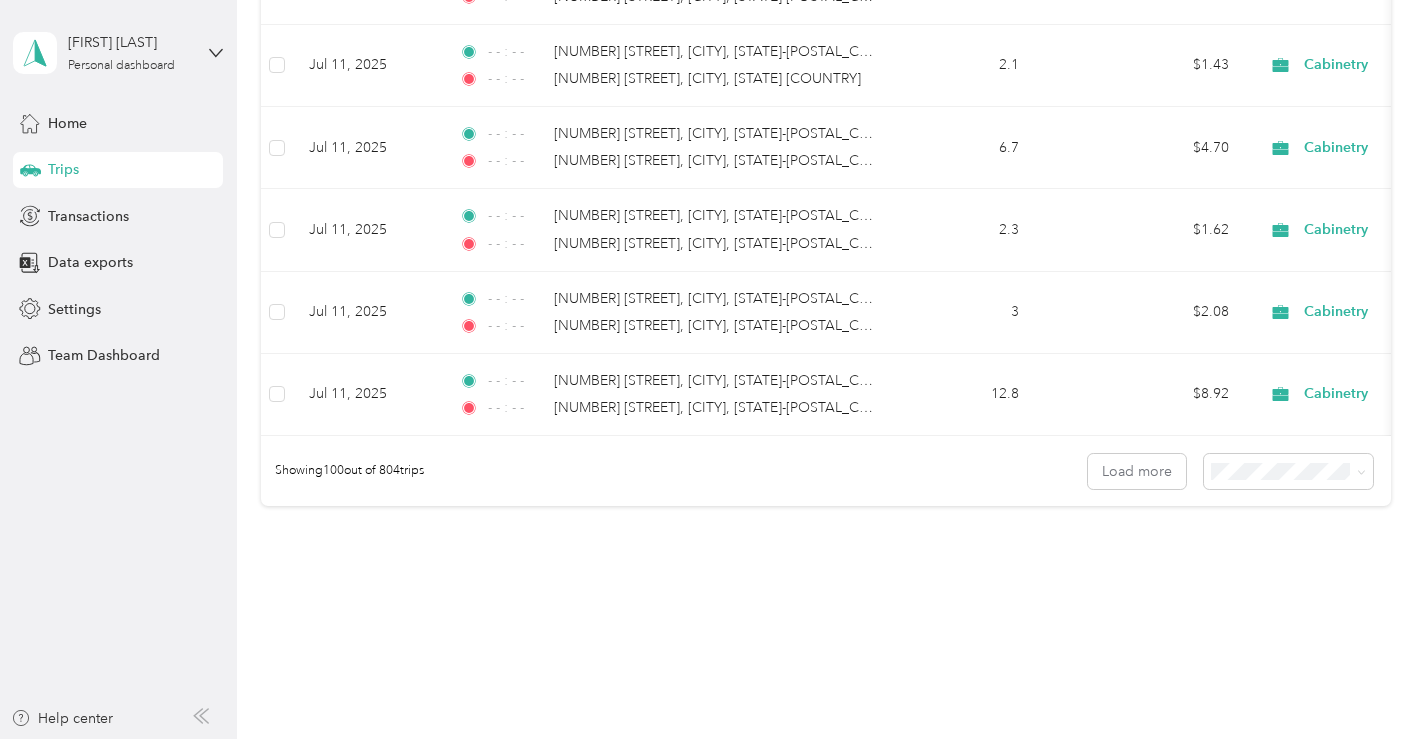 scroll, scrollTop: 8169, scrollLeft: 0, axis: vertical 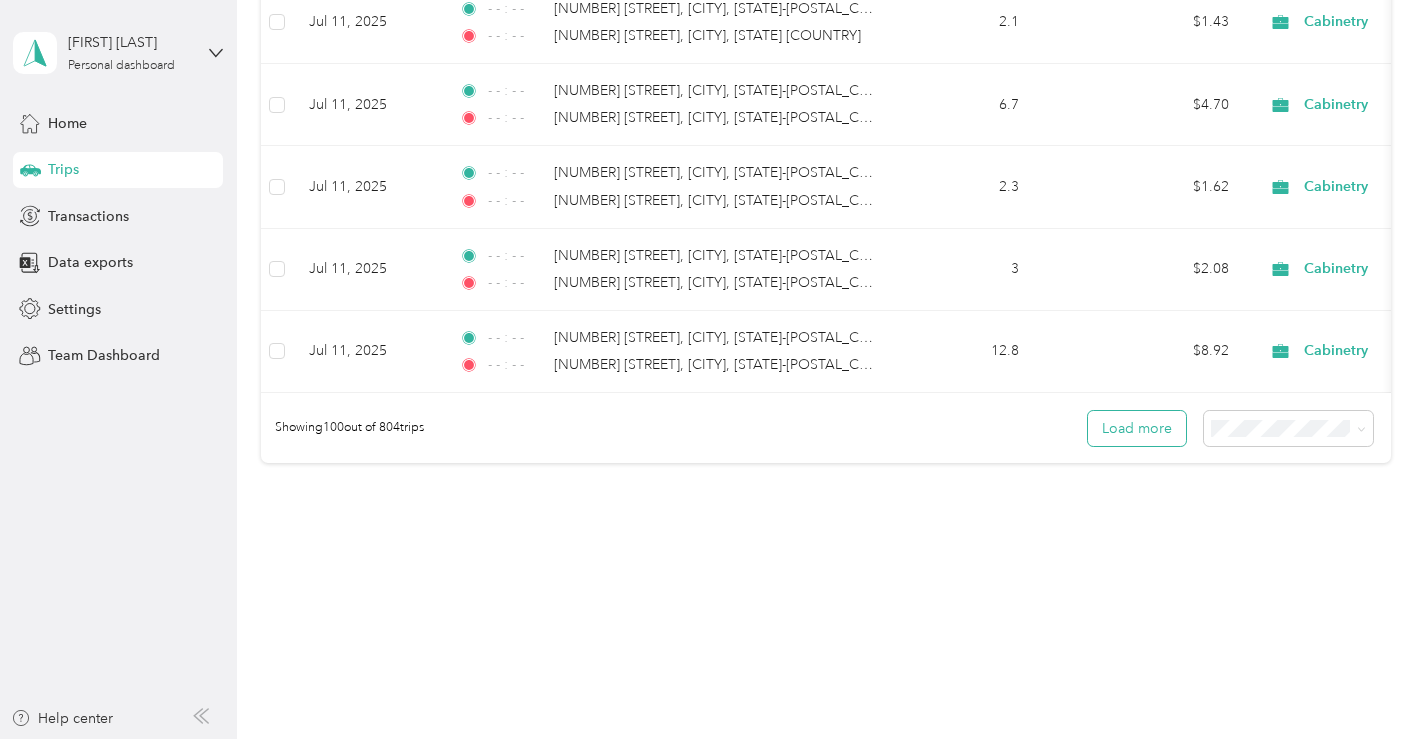 click on "Load more" at bounding box center (1137, 428) 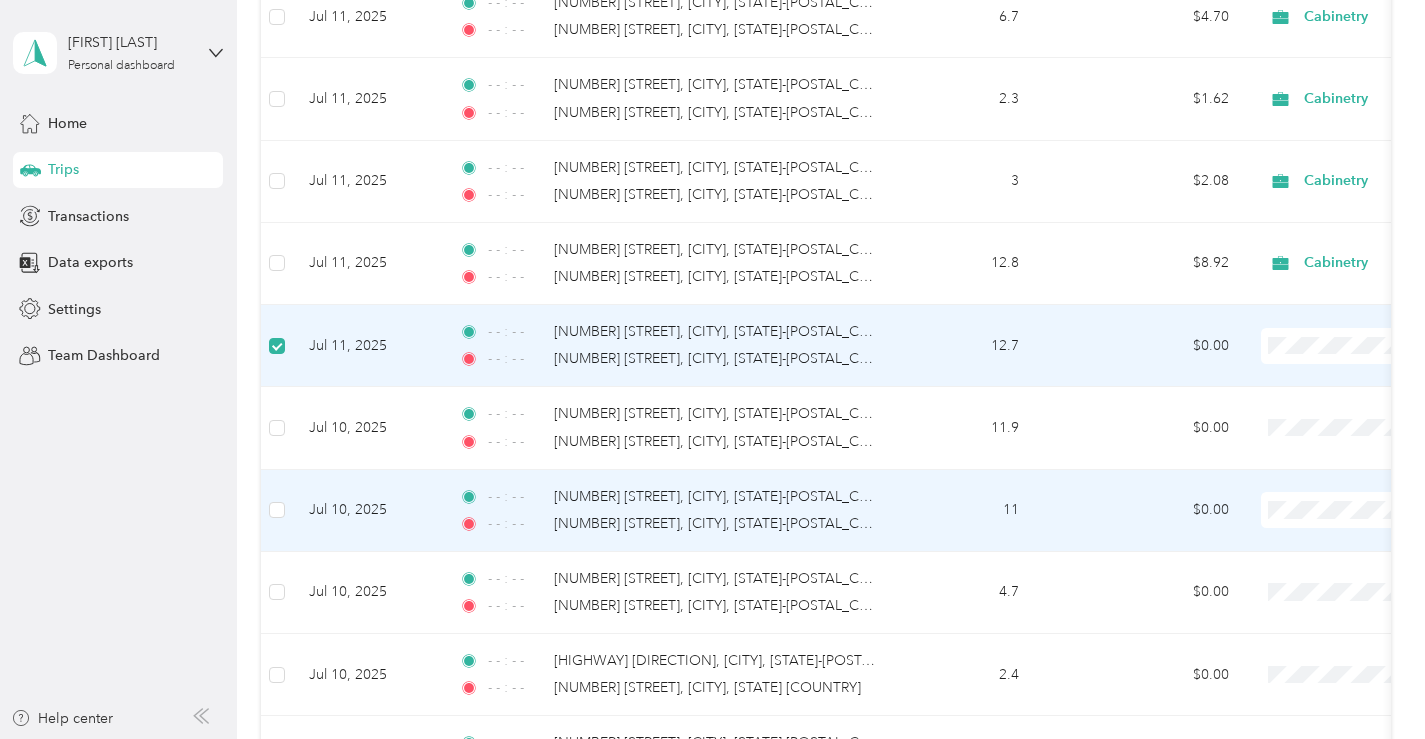 scroll, scrollTop: 8293, scrollLeft: 0, axis: vertical 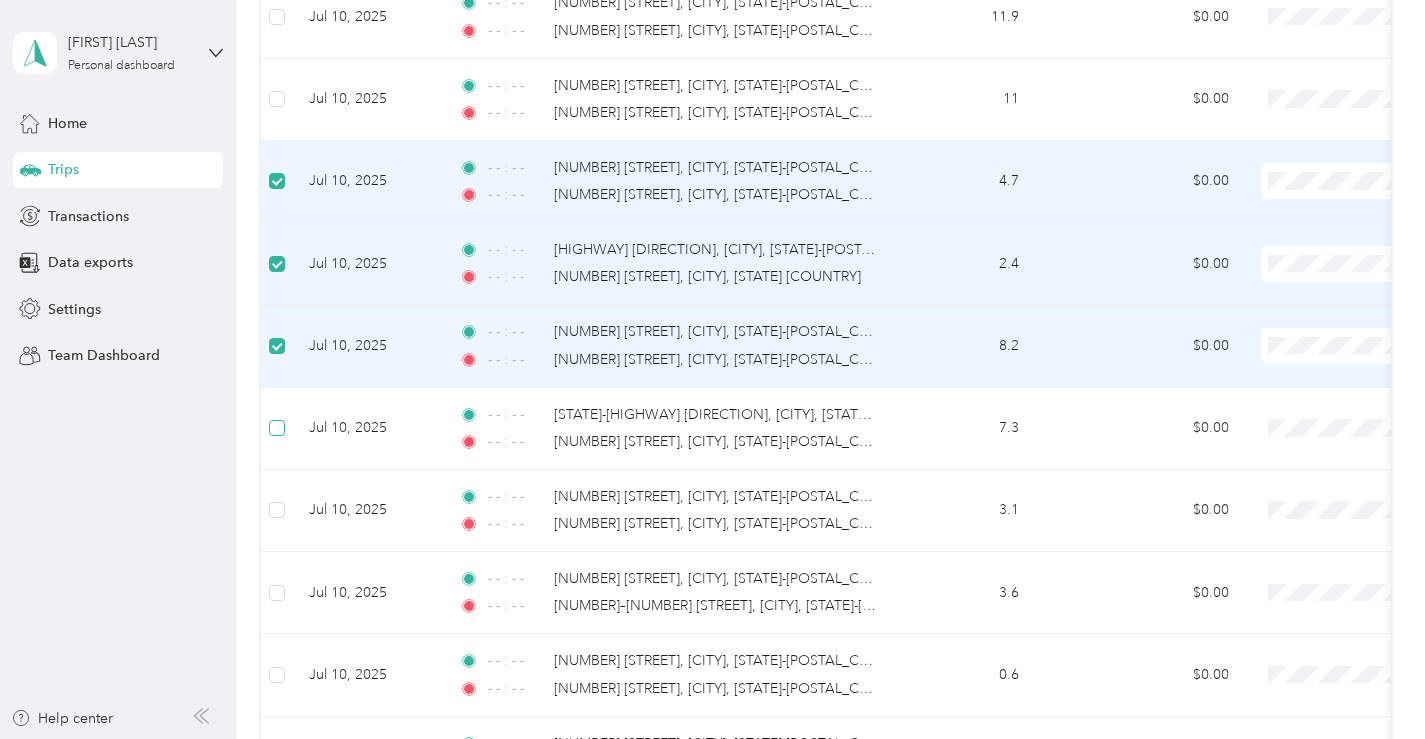 click at bounding box center (277, 428) 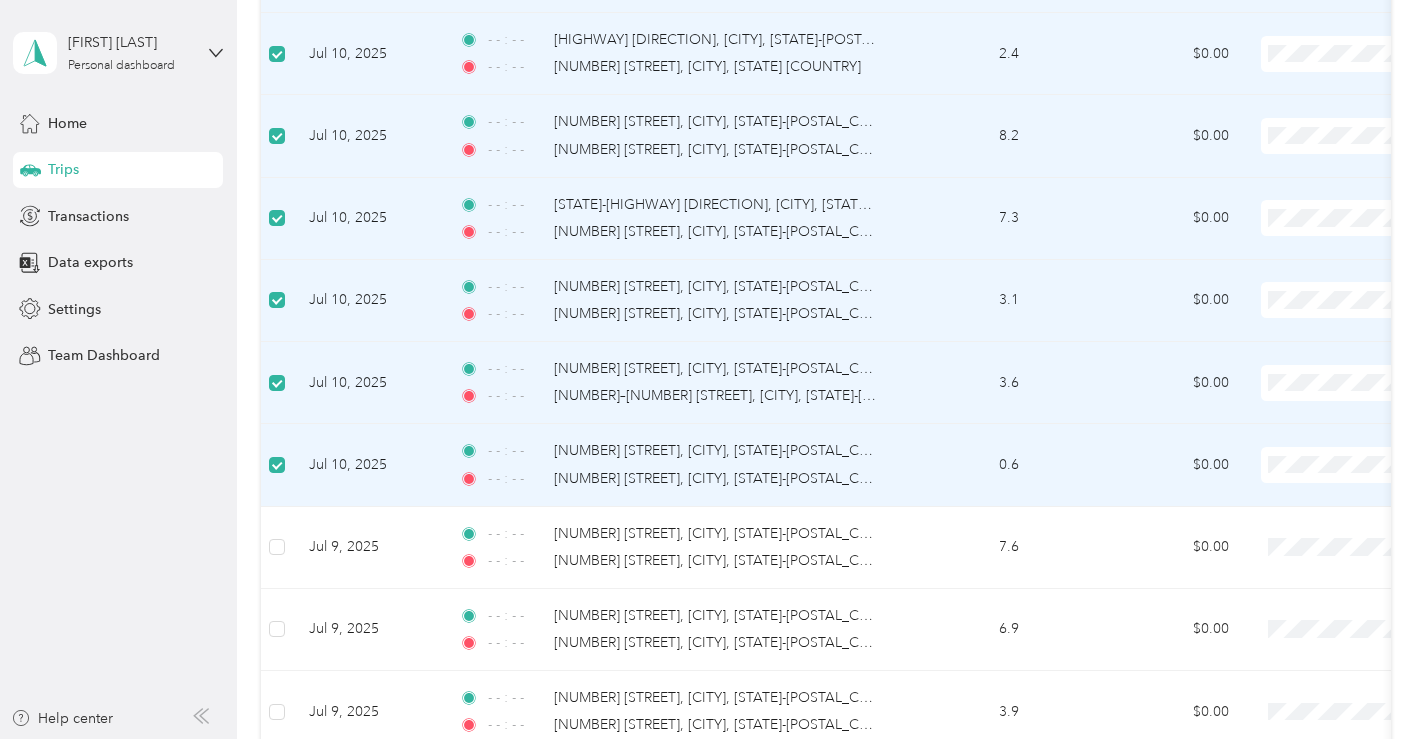 scroll, scrollTop: 8887, scrollLeft: 0, axis: vertical 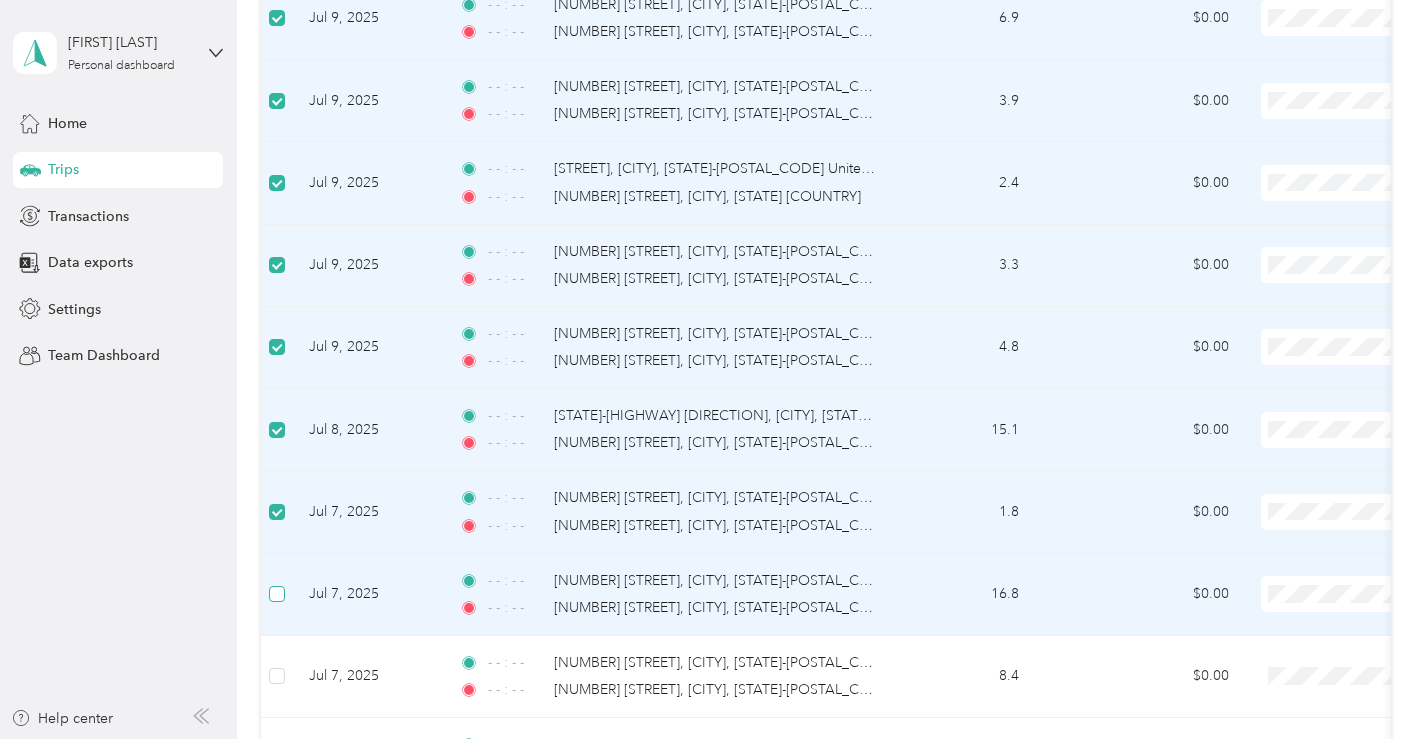 click at bounding box center (277, 594) 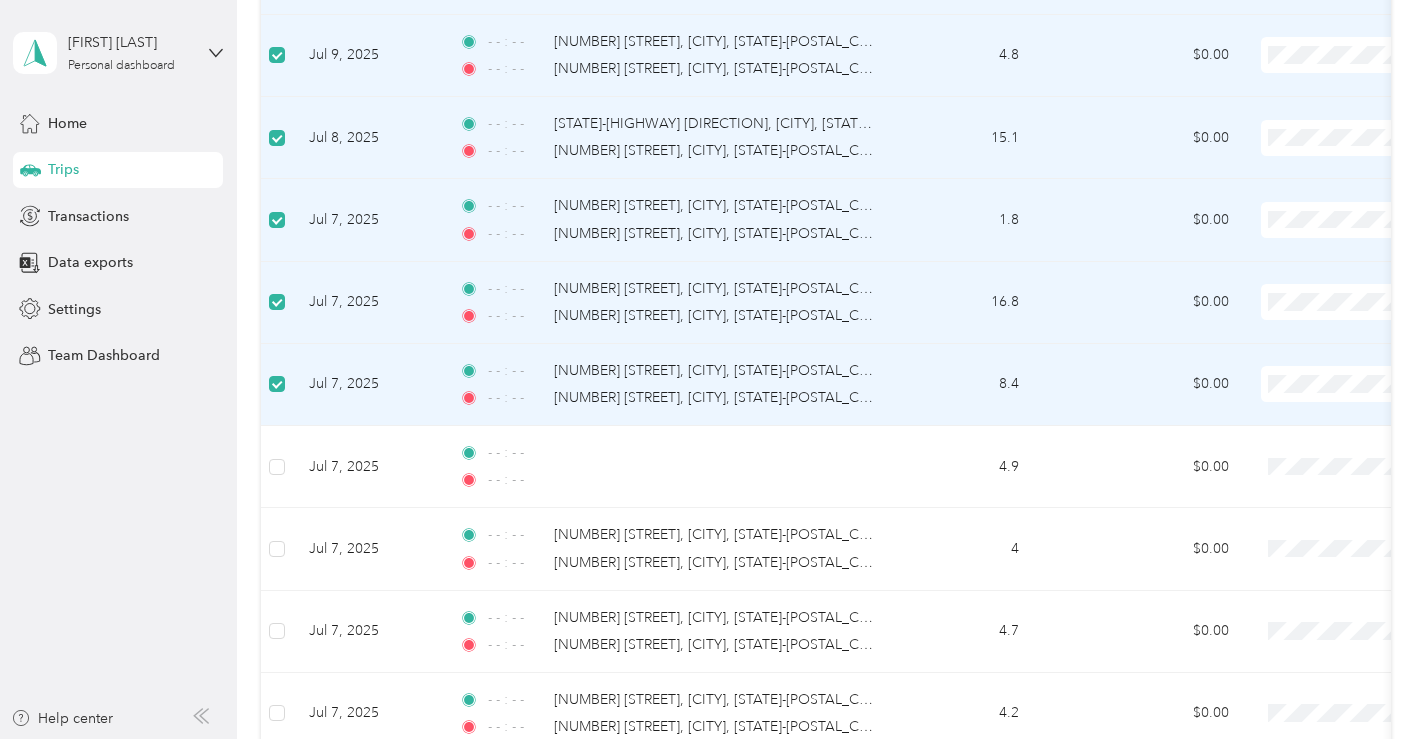 scroll, scrollTop: 9793, scrollLeft: 0, axis: vertical 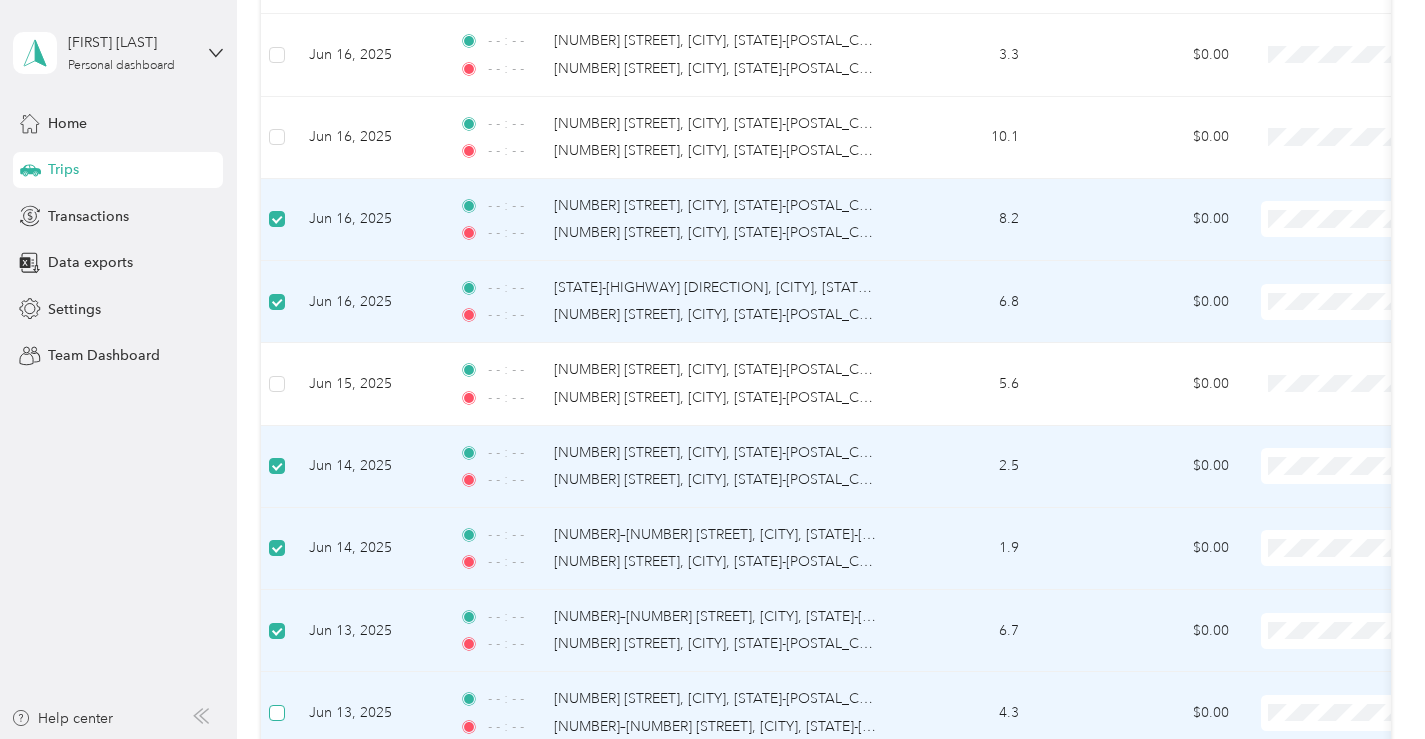 click at bounding box center (277, 713) 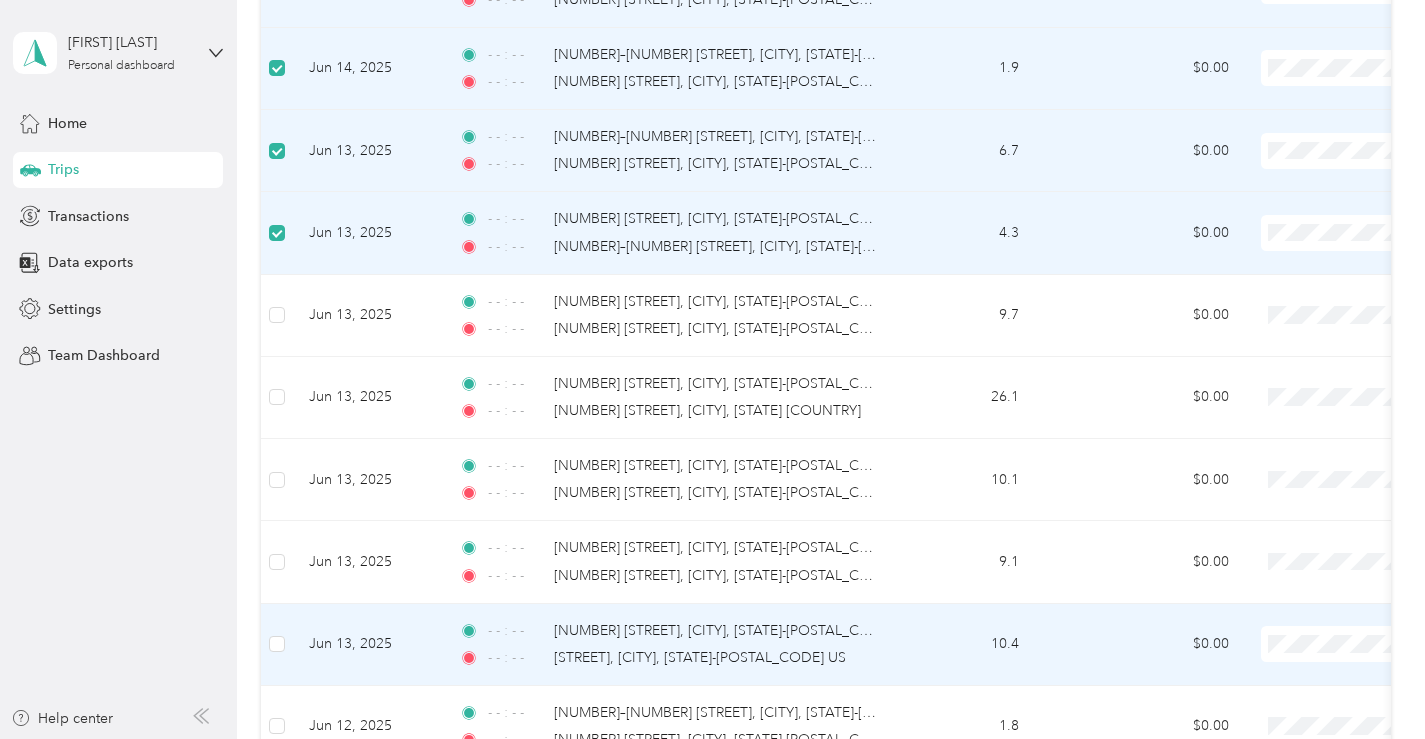 scroll, scrollTop: 14044, scrollLeft: 0, axis: vertical 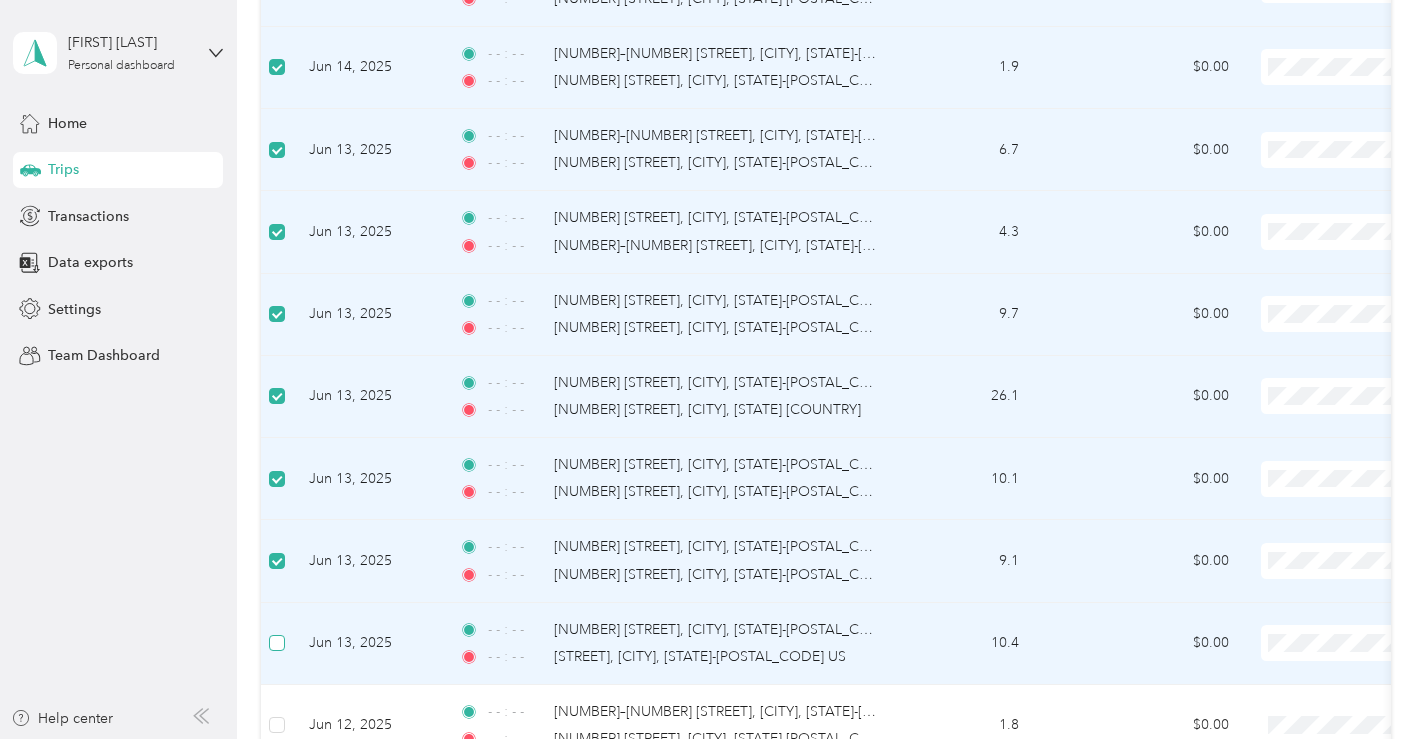 click at bounding box center [277, 643] 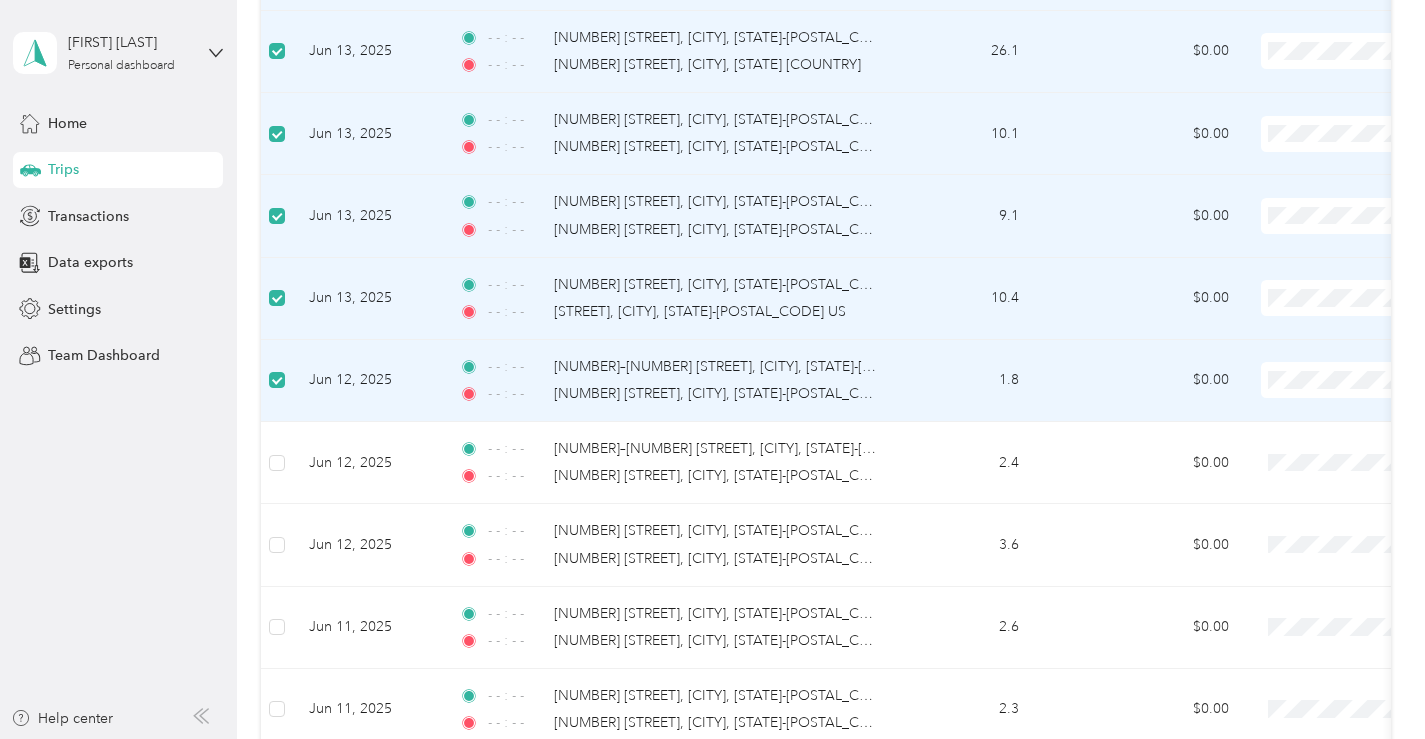 scroll, scrollTop: 14396, scrollLeft: 0, axis: vertical 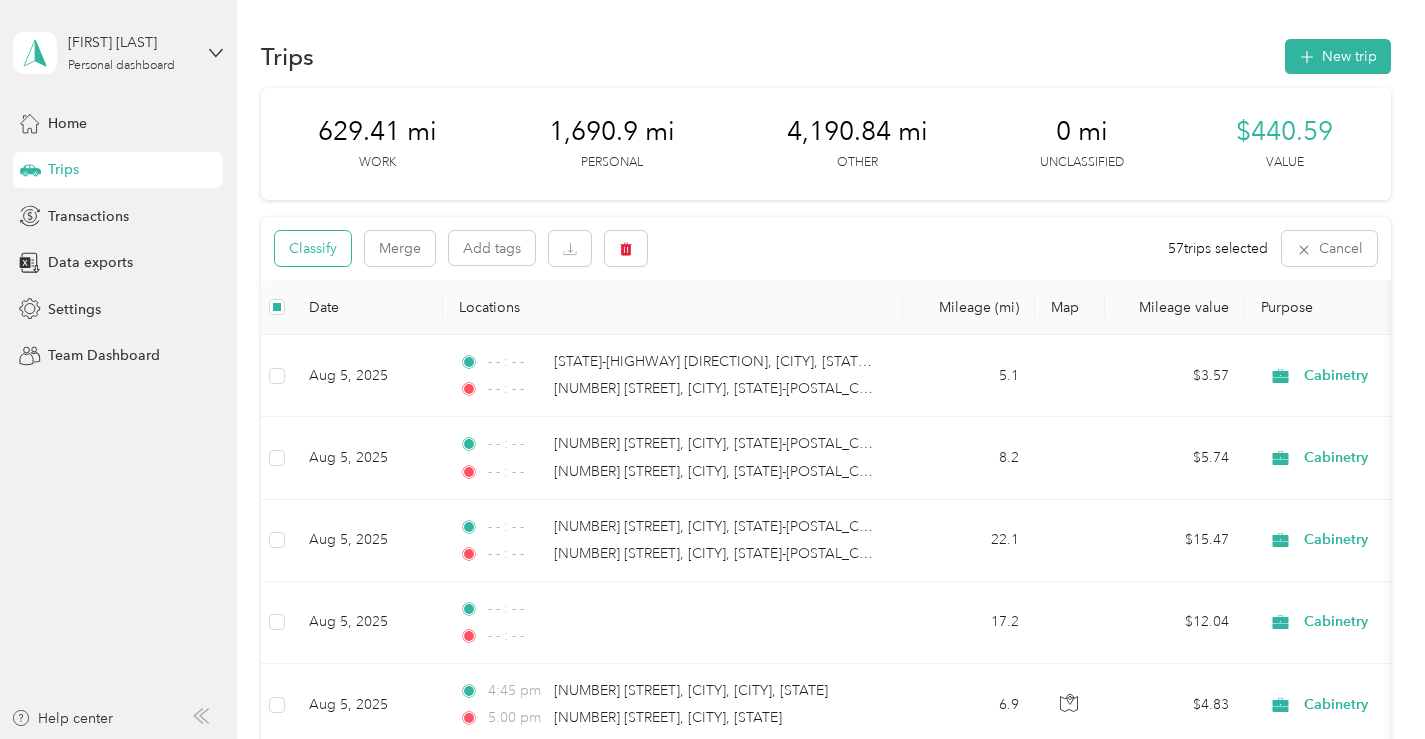 click on "Classify" at bounding box center (313, 248) 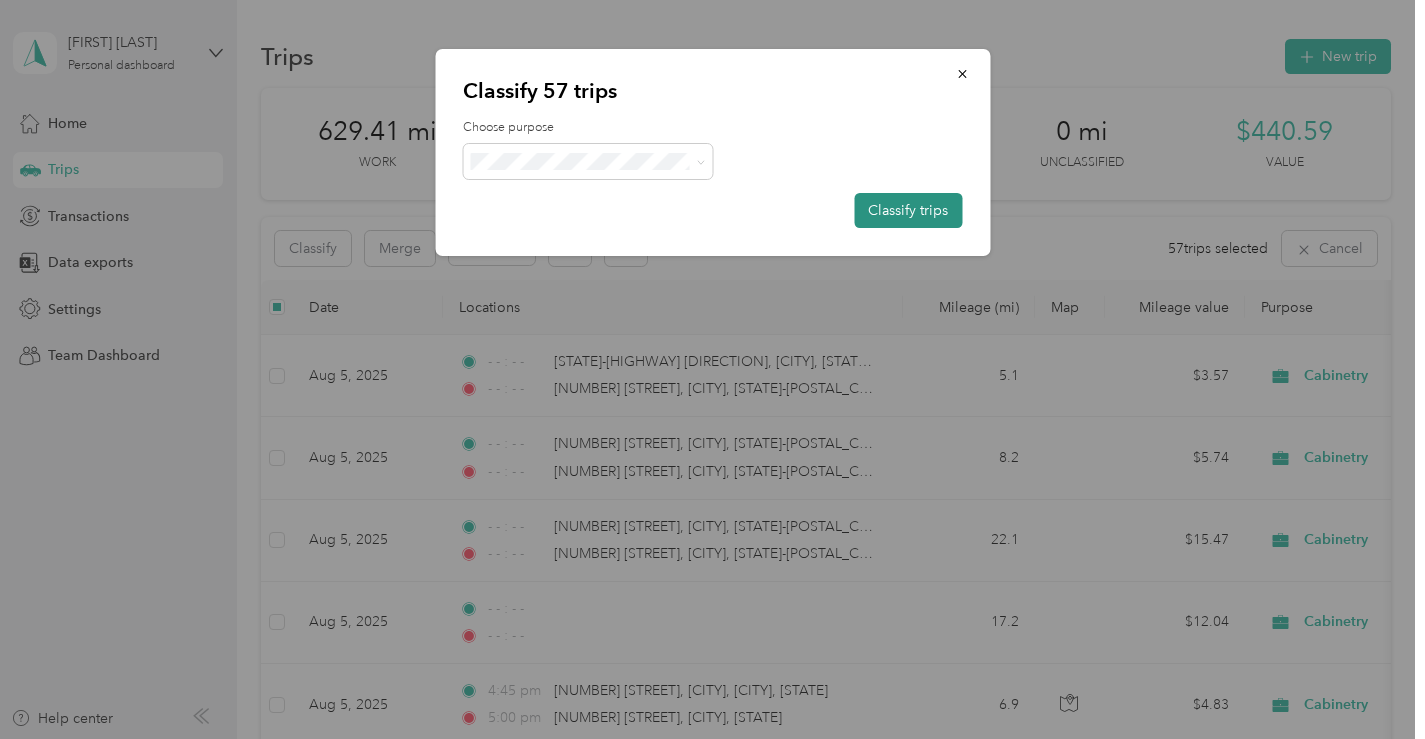 click on "Classify trips" at bounding box center (908, 210) 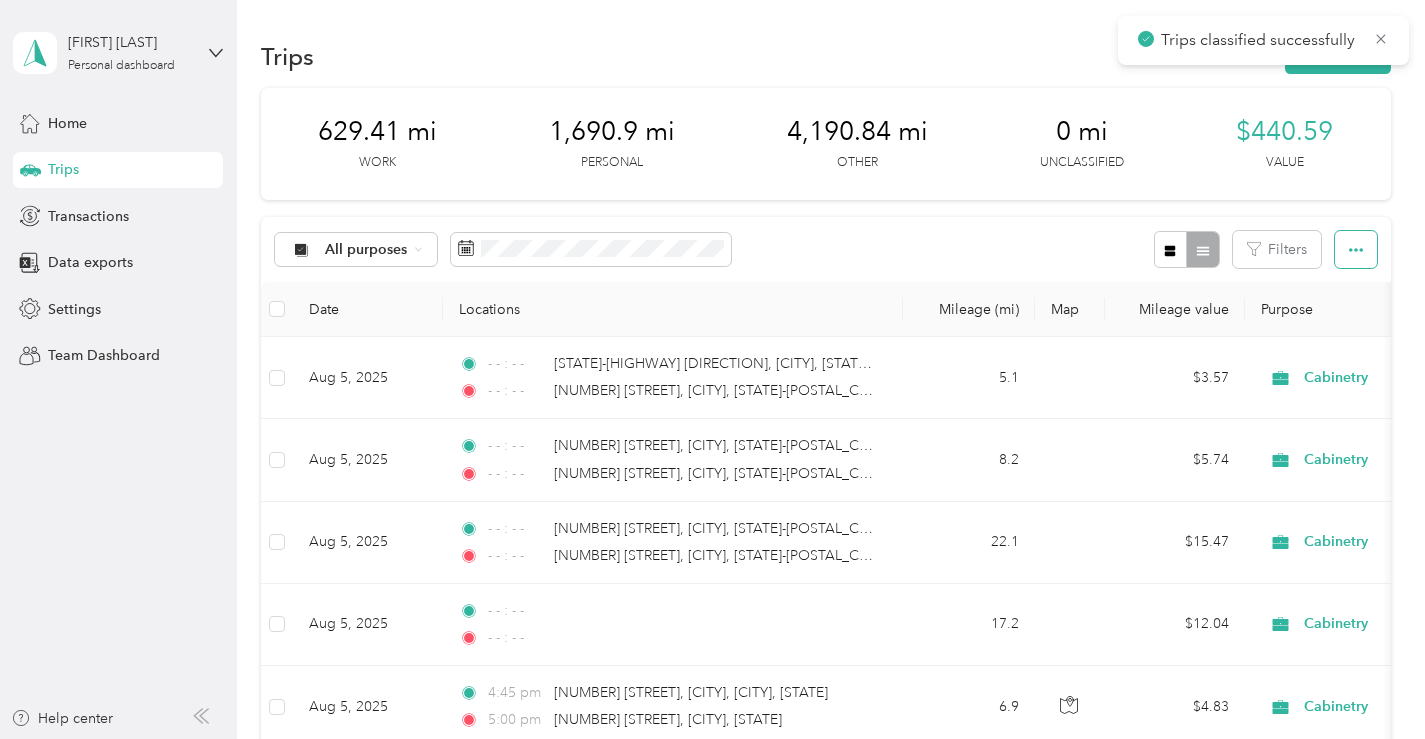 click 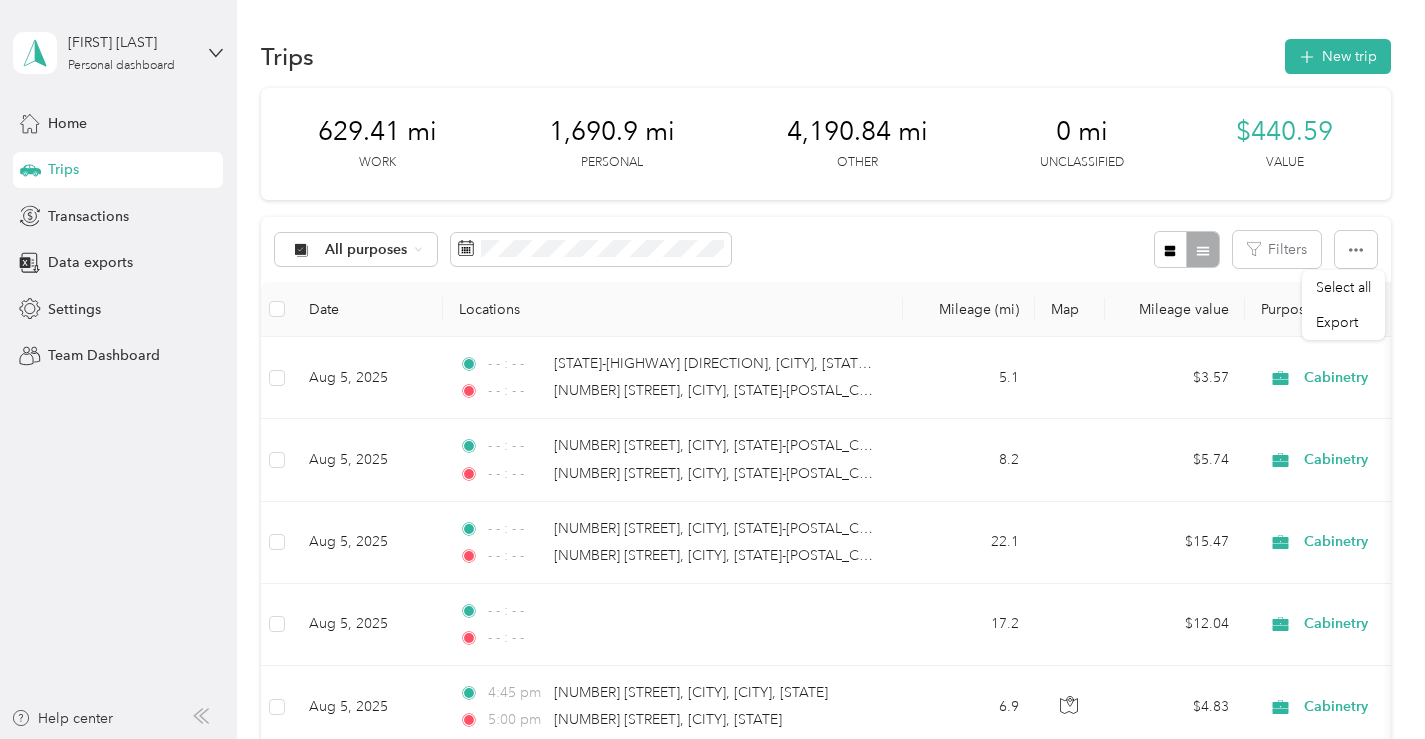 click on "All purposes Filters" at bounding box center (825, 249) 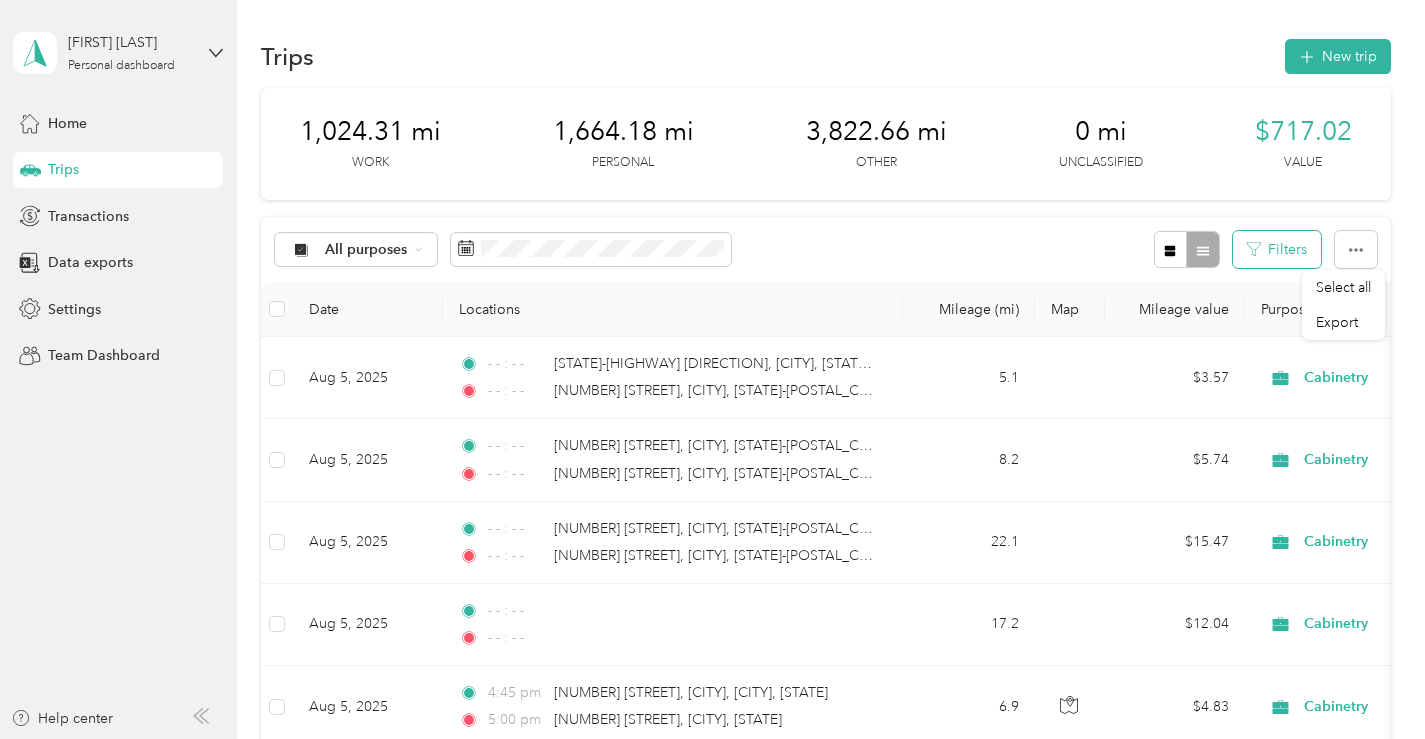 click on "Filters" at bounding box center [1277, 249] 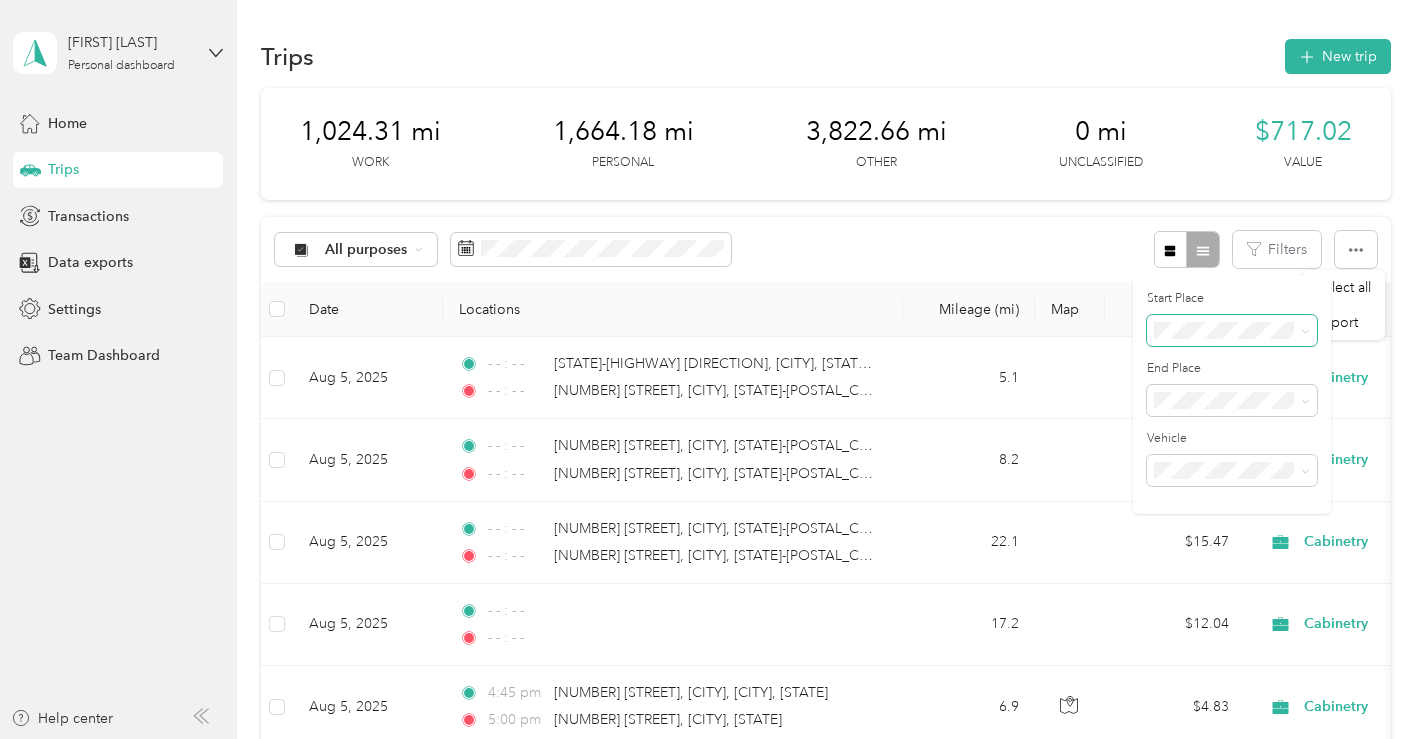 click at bounding box center [1232, 331] 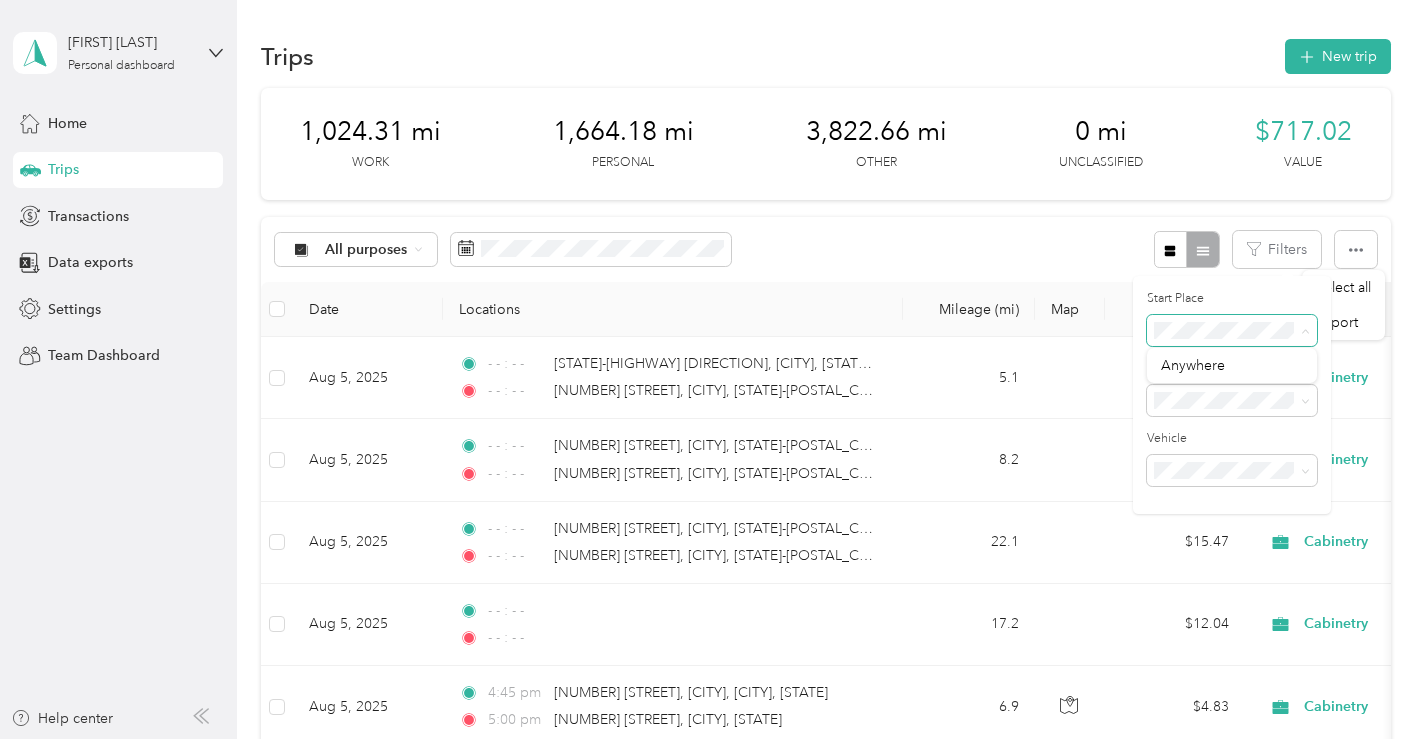 click 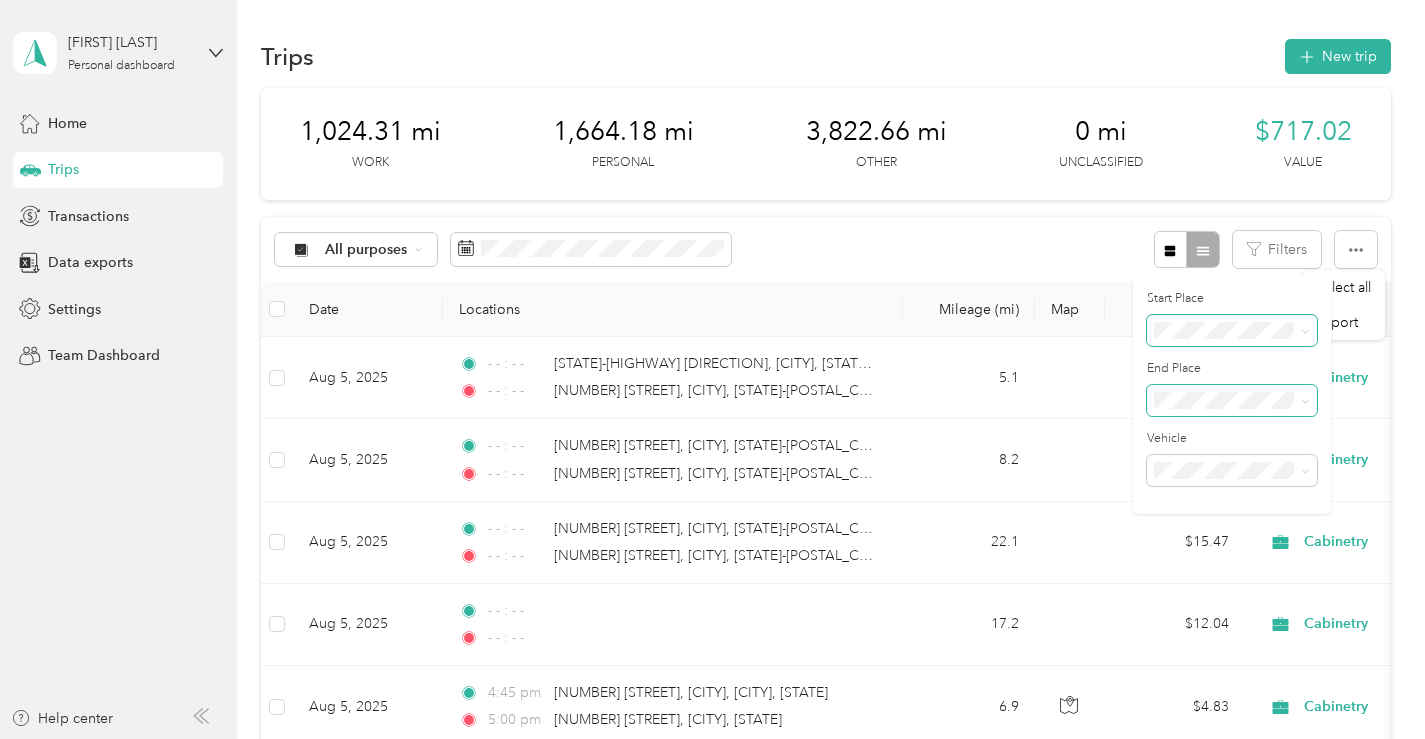 click 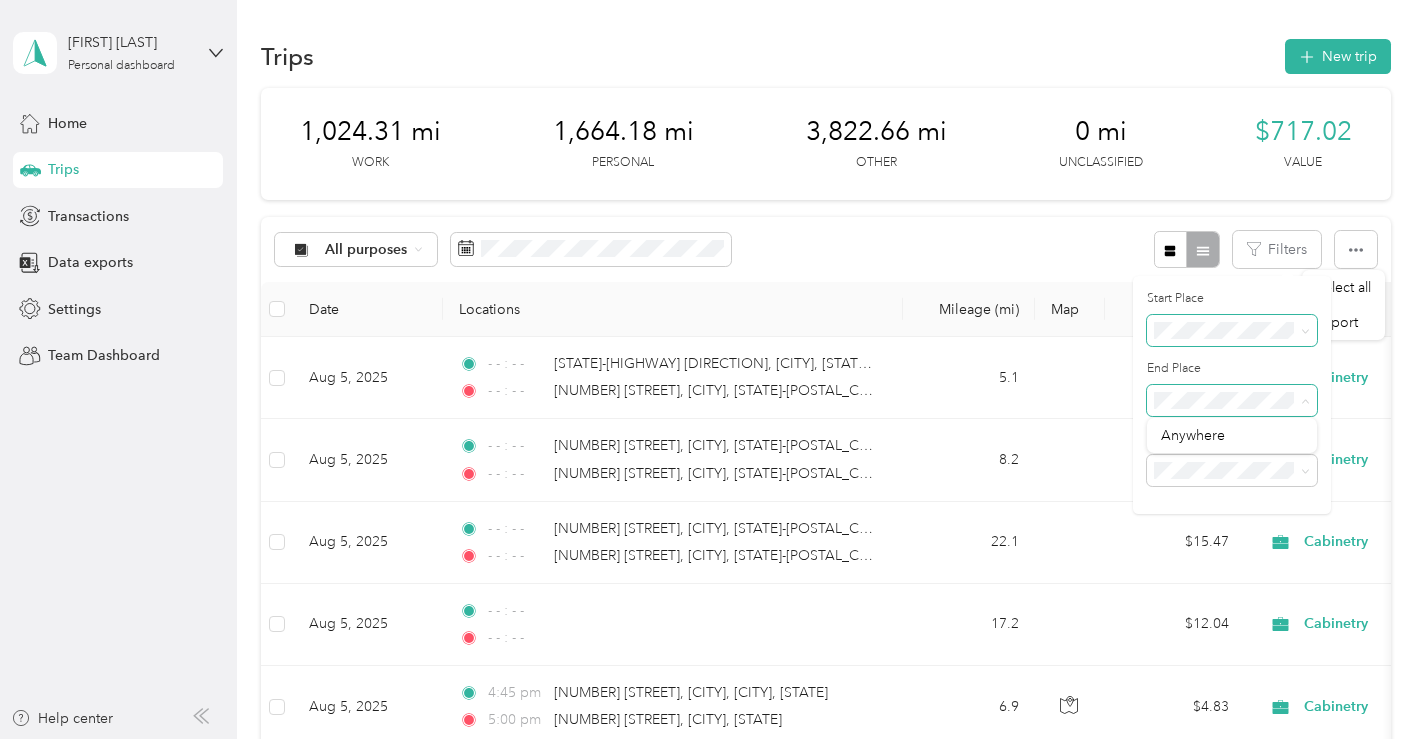 click 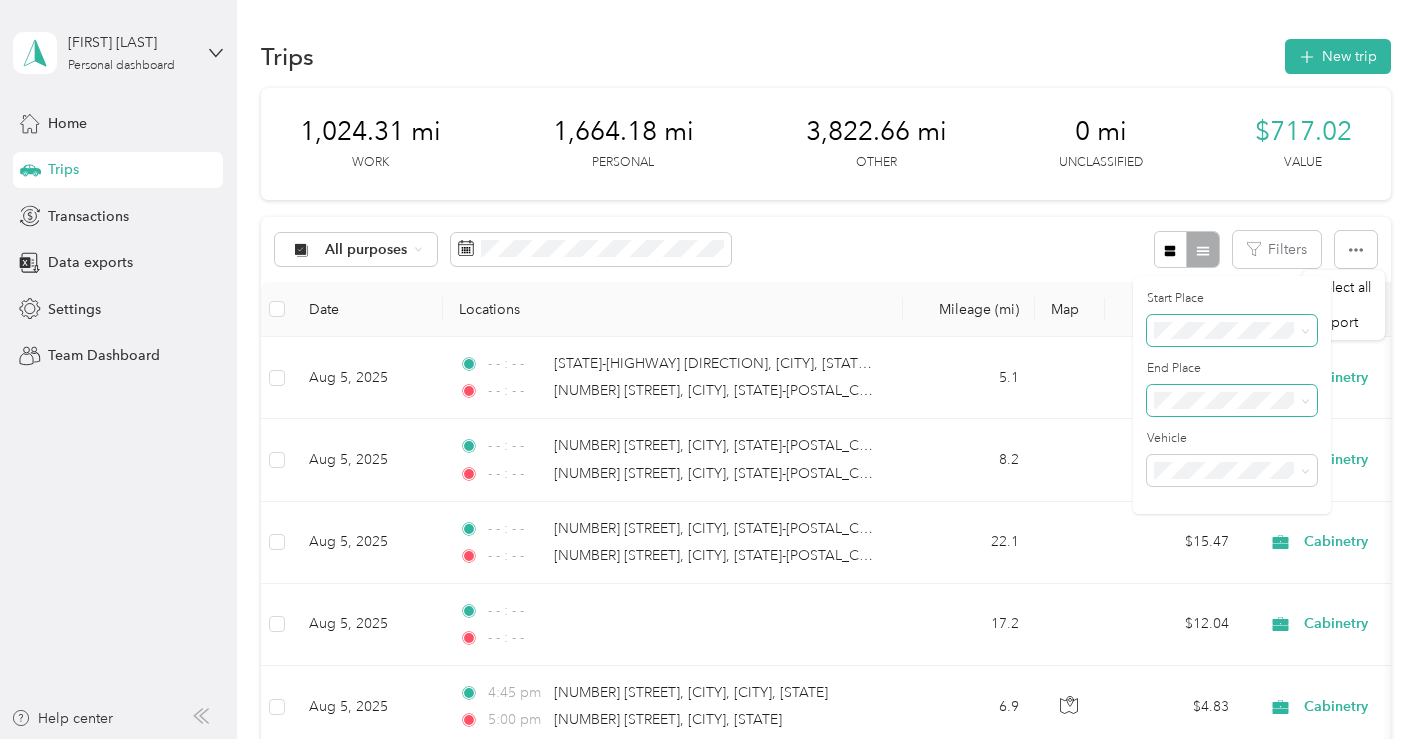 click on "All purposes Filters" at bounding box center (825, 249) 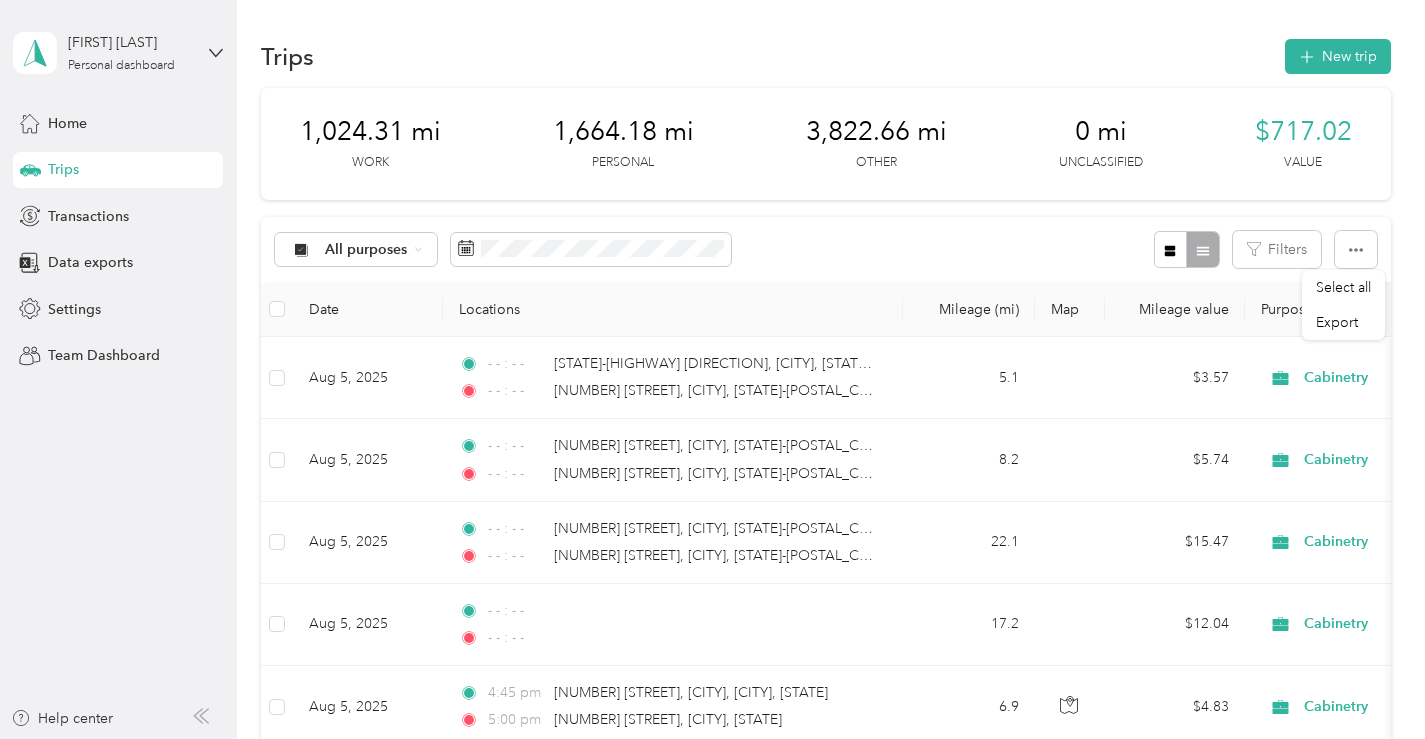 click on "Purpose" at bounding box center (1385, 309) 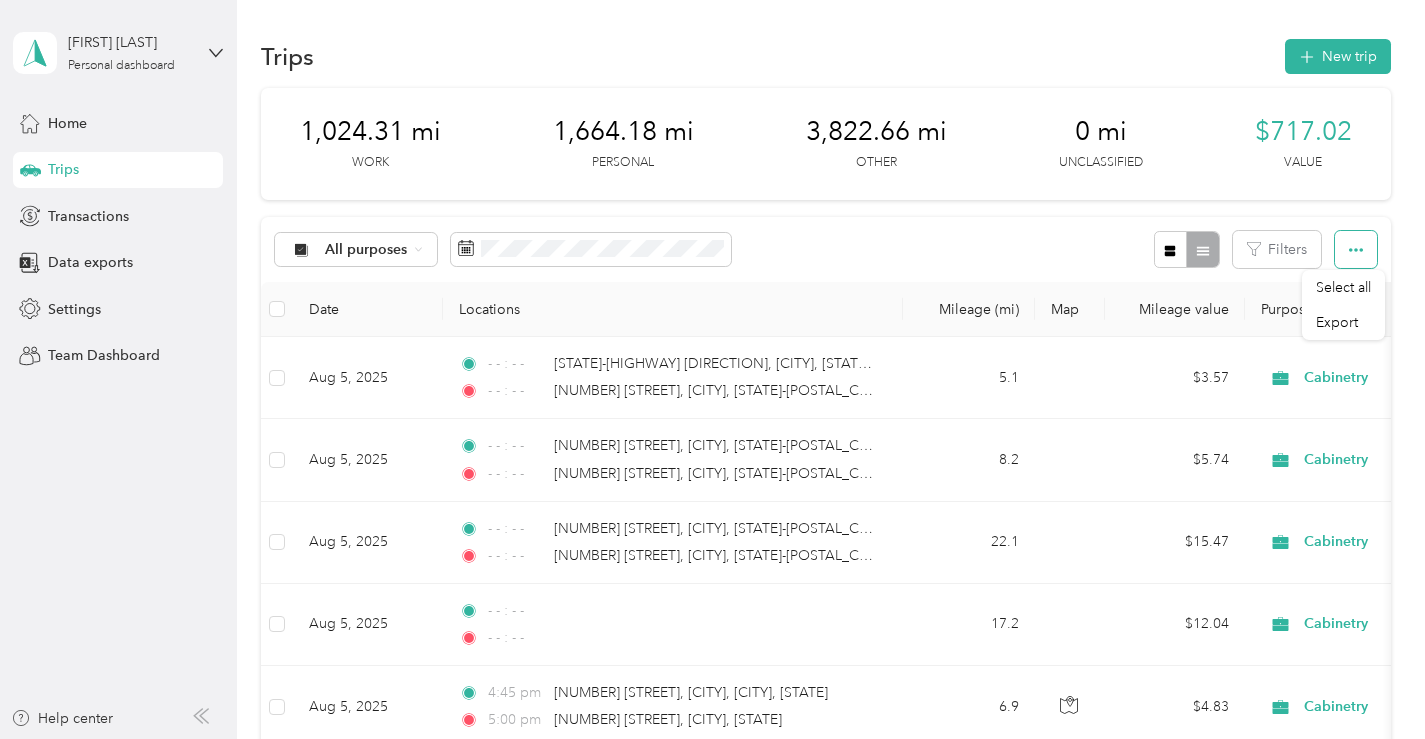 click at bounding box center (1356, 249) 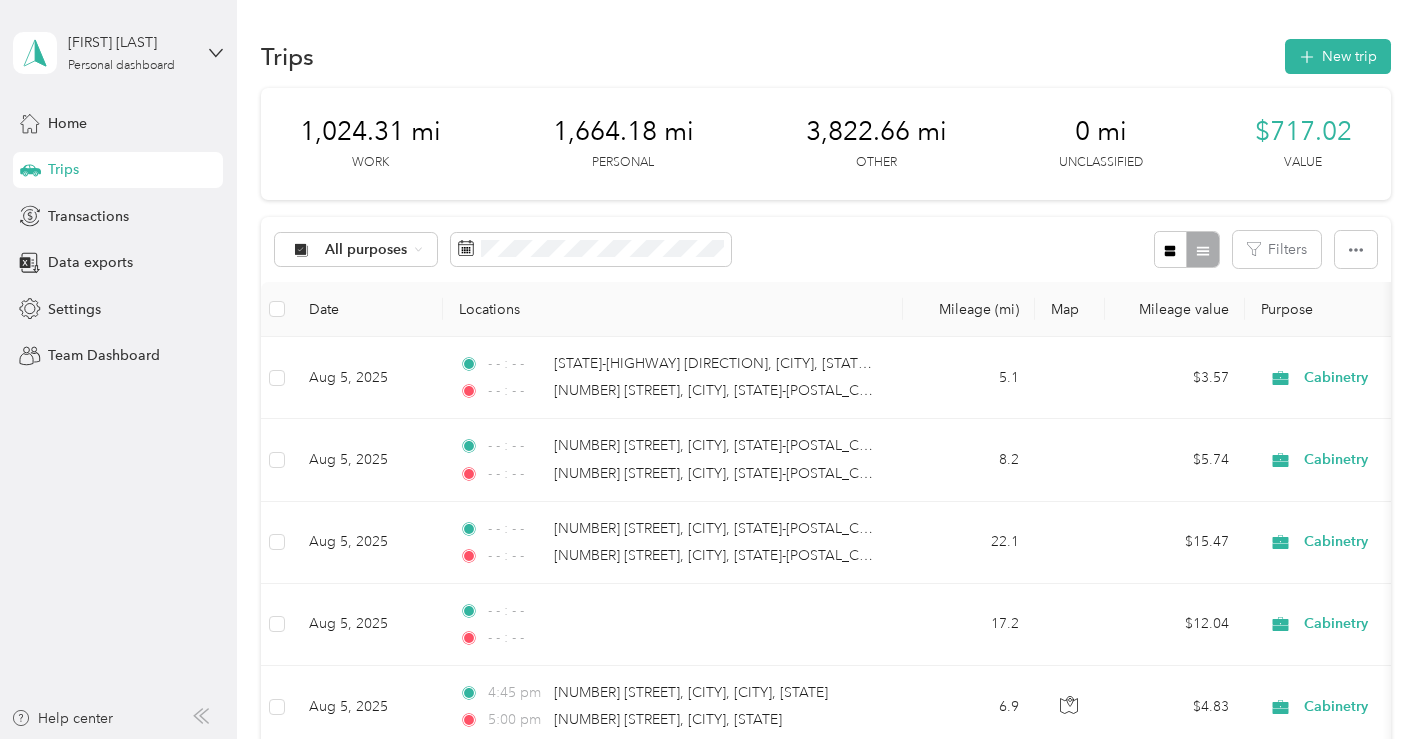 click on "Purpose" at bounding box center (1385, 309) 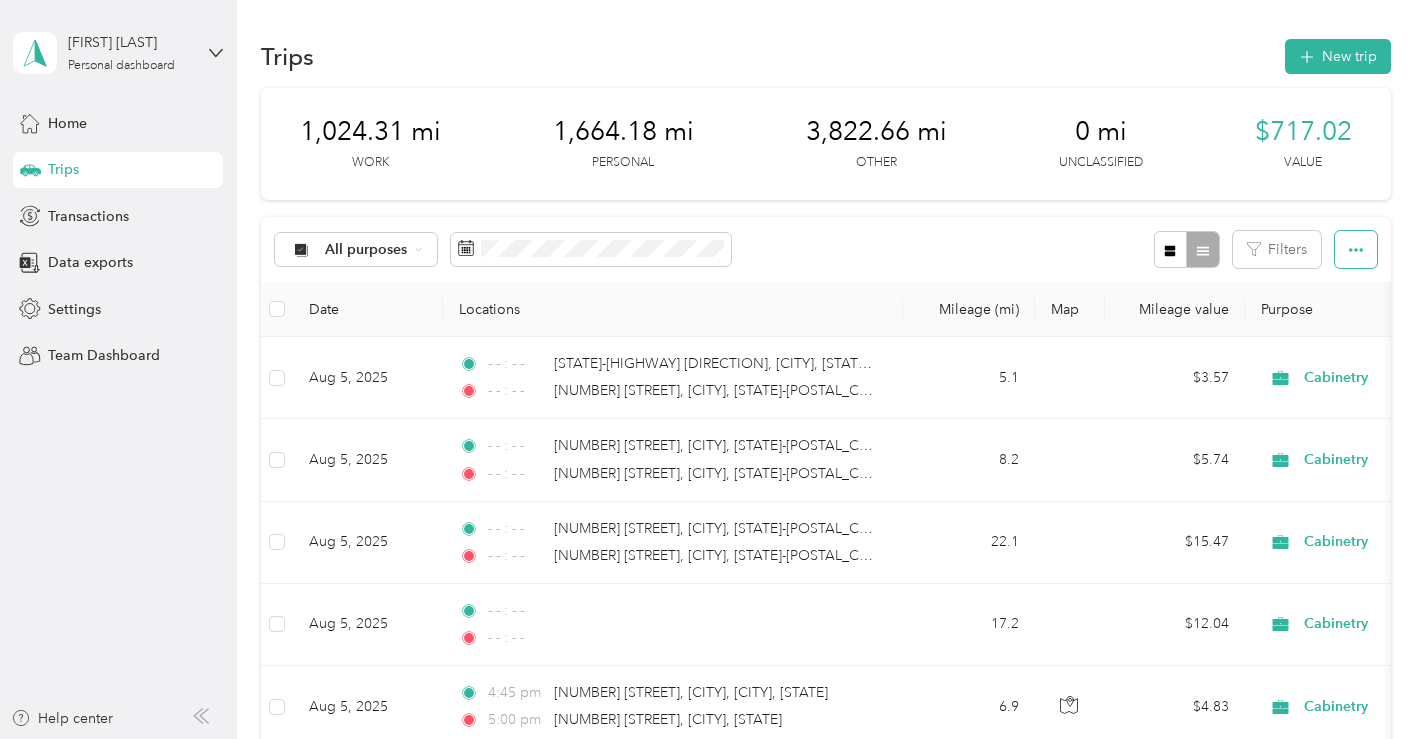 click at bounding box center [1356, 249] 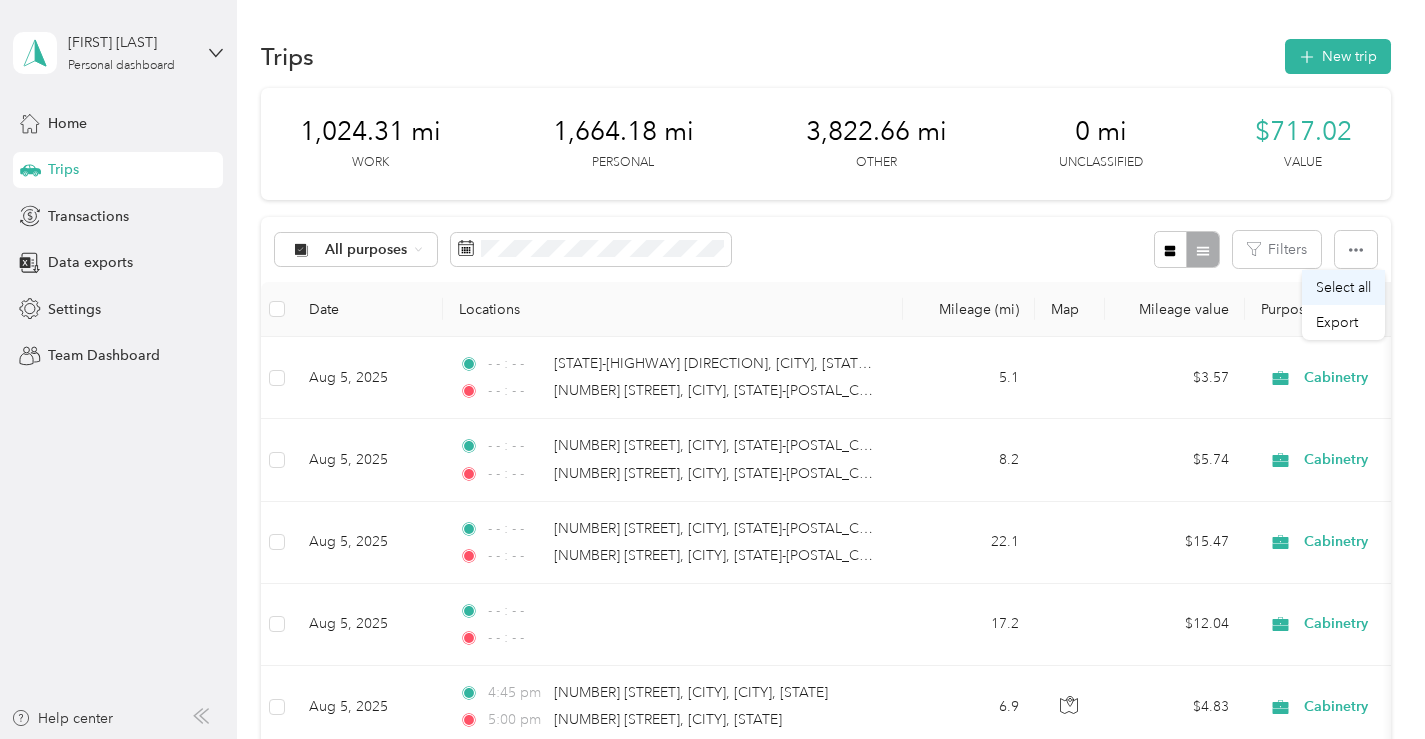 click on "Select all" at bounding box center (1343, 287) 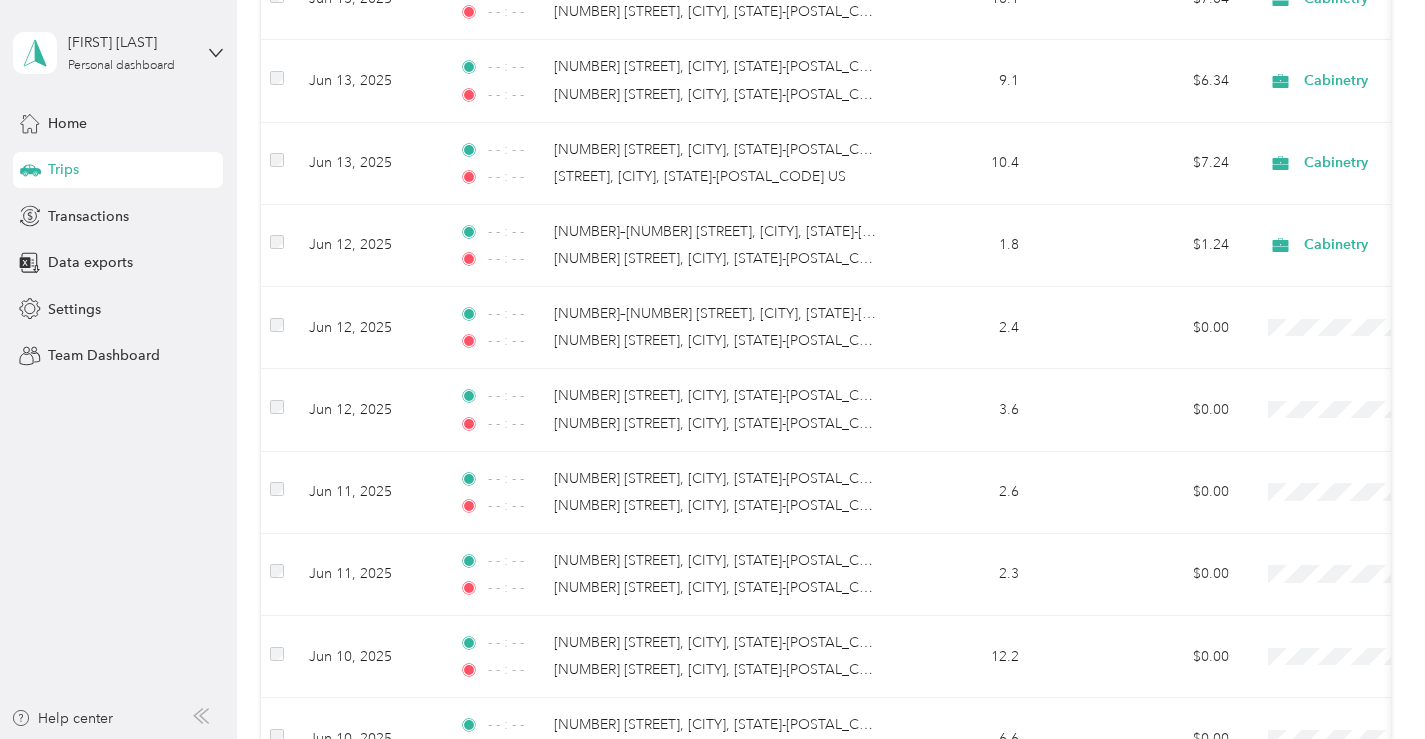 scroll, scrollTop: 16387, scrollLeft: 0, axis: vertical 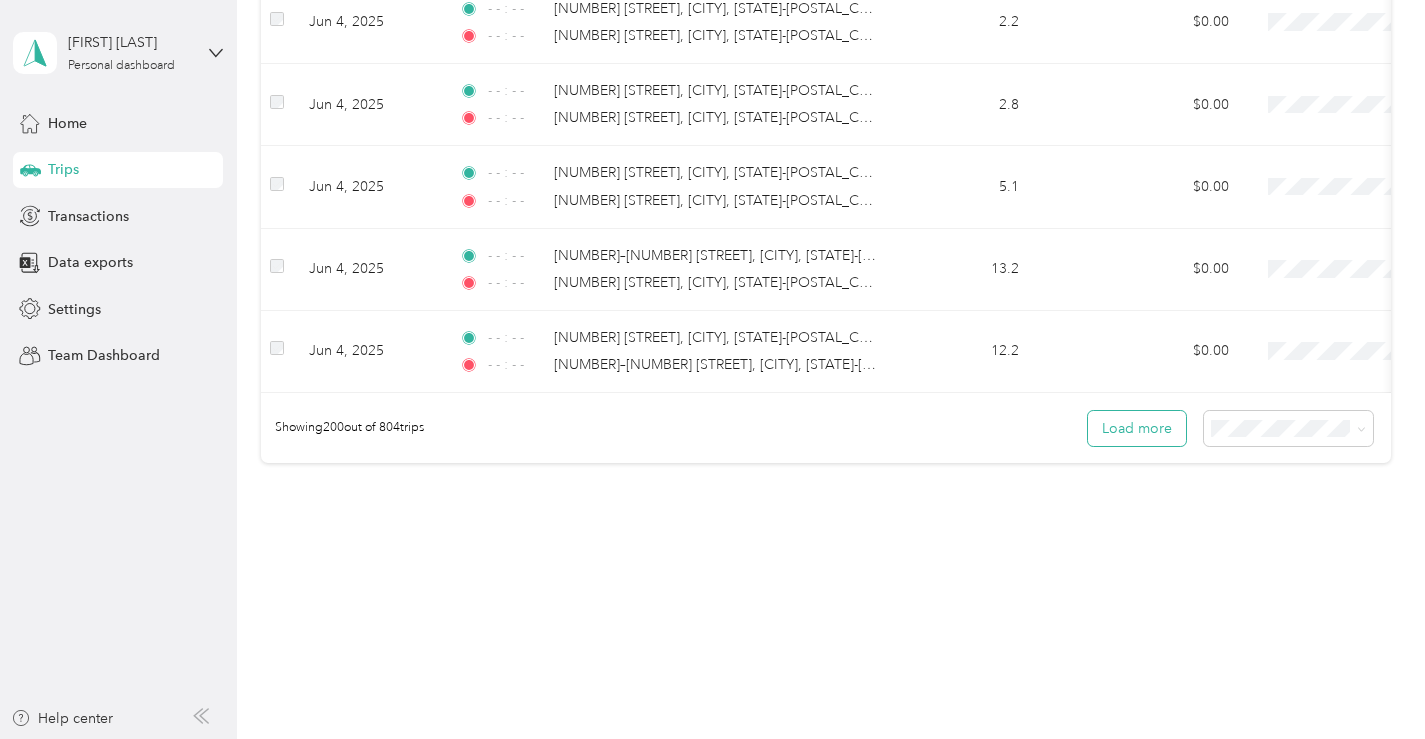 click on "Load more" at bounding box center (1137, 428) 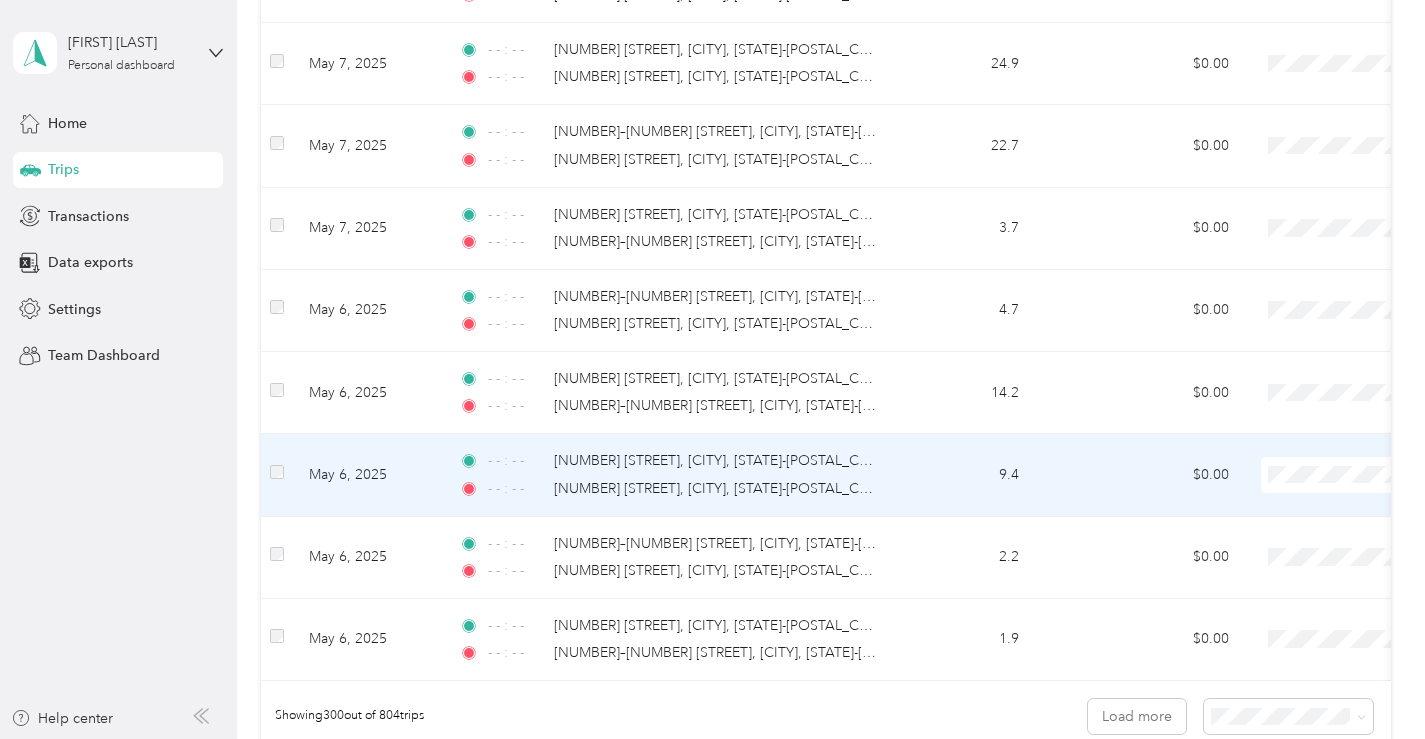 scroll, scrollTop: 24612, scrollLeft: 0, axis: vertical 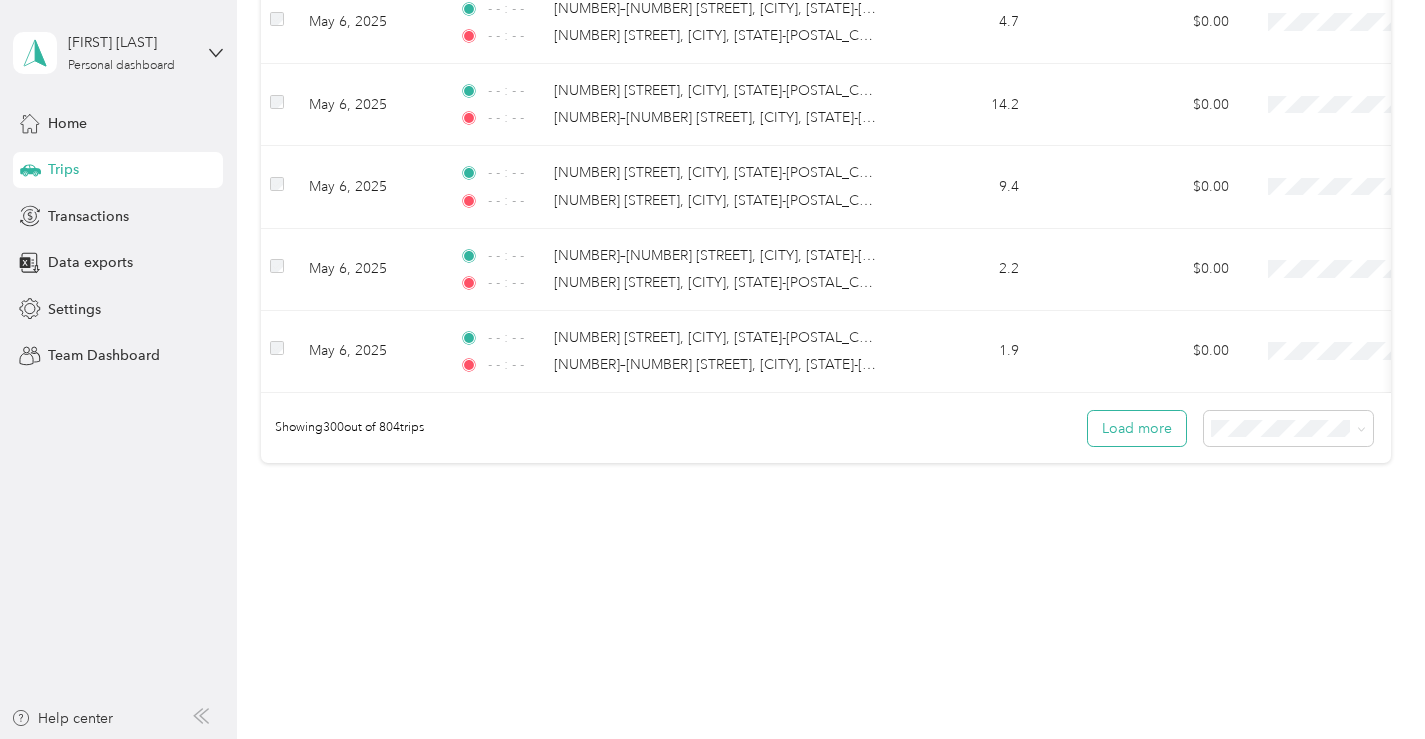 click on "Load more" at bounding box center [1137, 428] 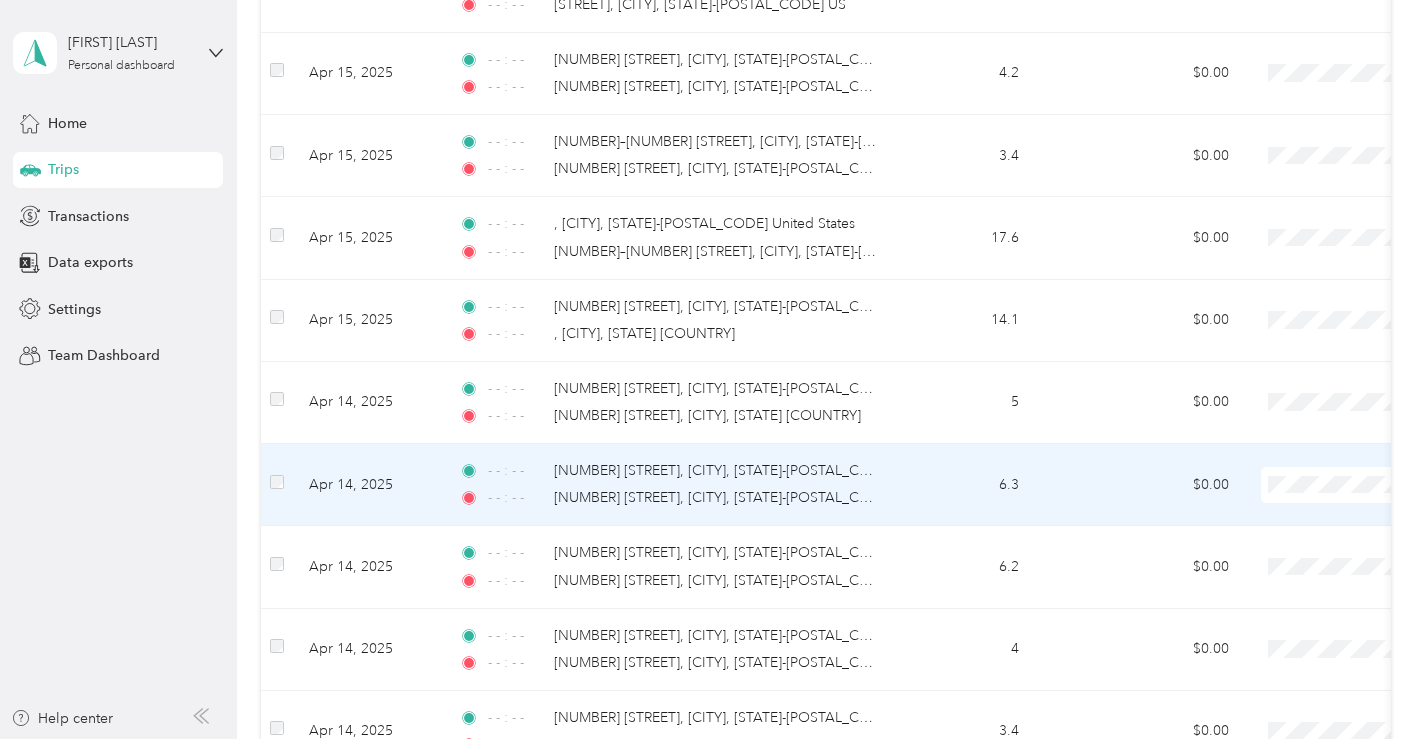 scroll, scrollTop: 32837, scrollLeft: 0, axis: vertical 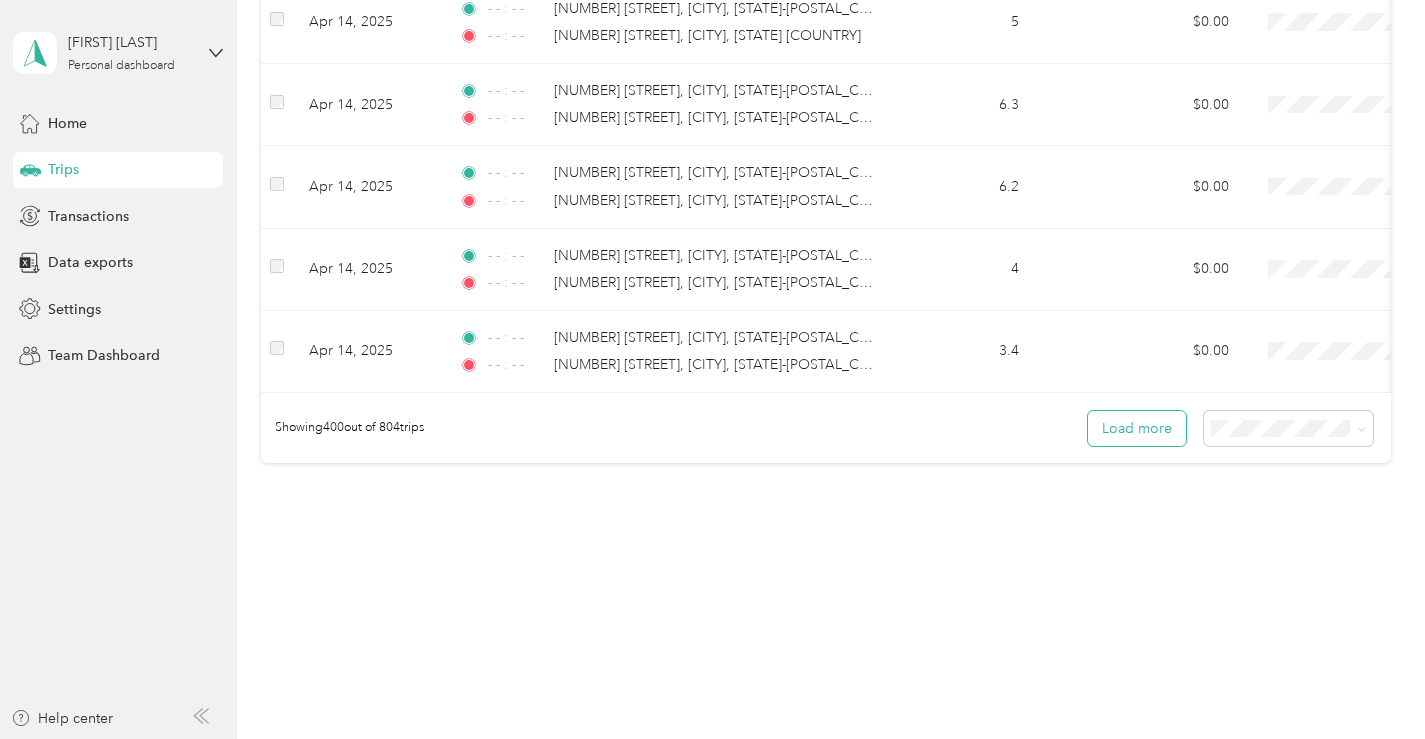 click on "Load more" at bounding box center (1137, 428) 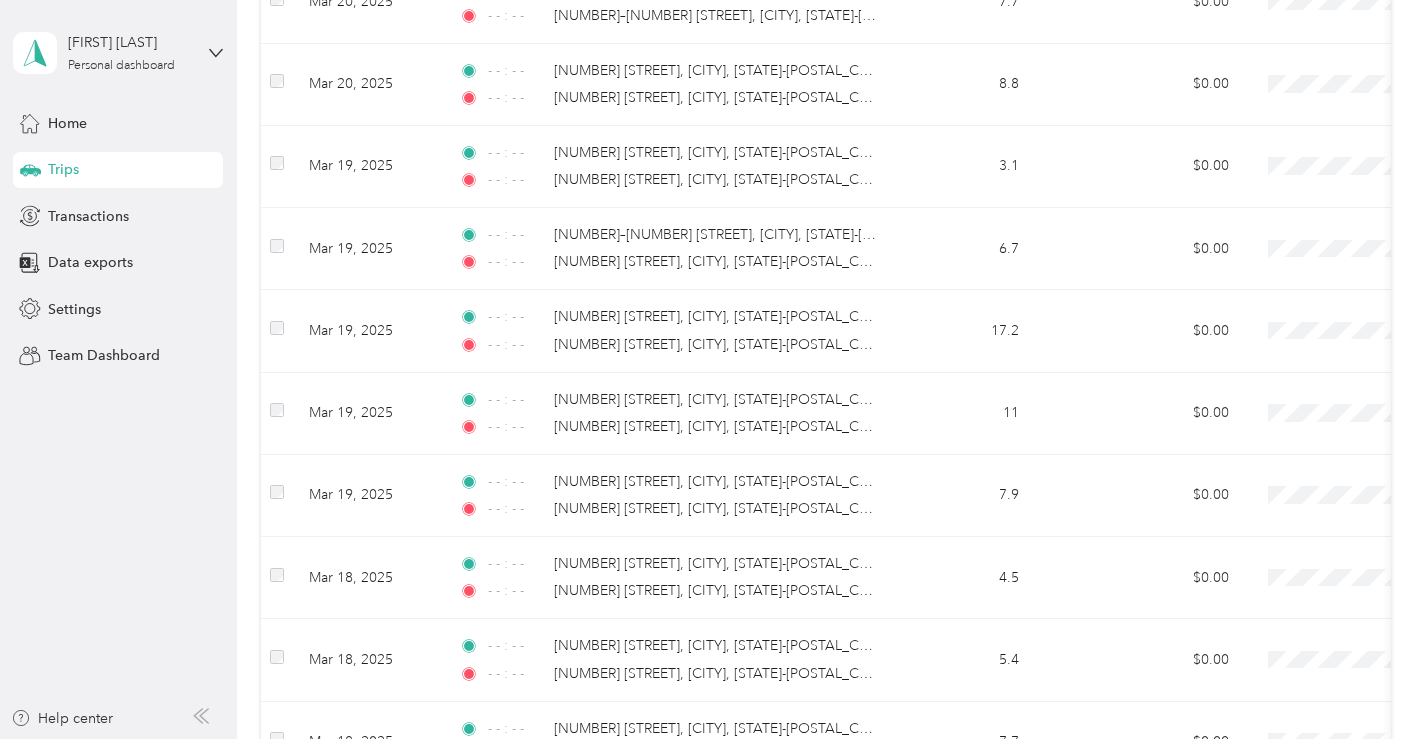 scroll, scrollTop: 41062, scrollLeft: 0, axis: vertical 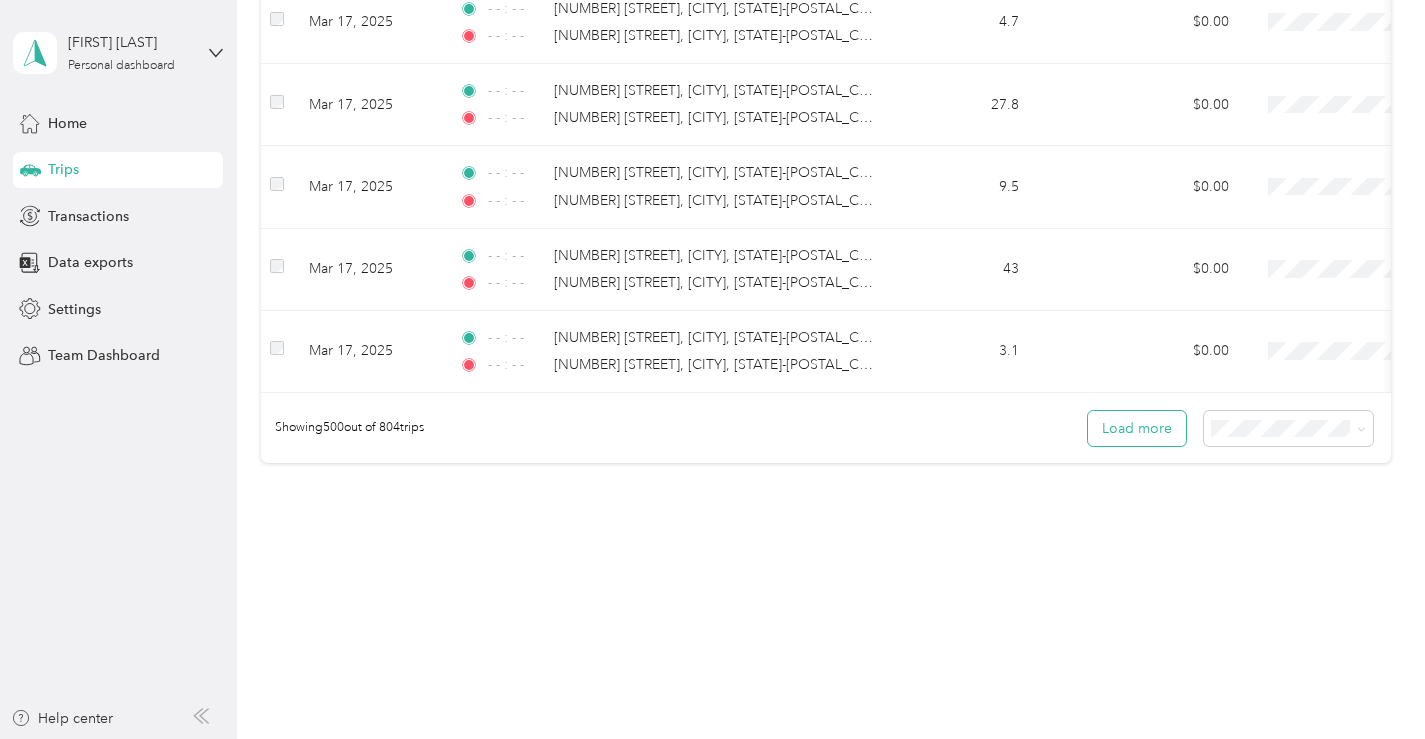 click on "Load more" at bounding box center [1137, 428] 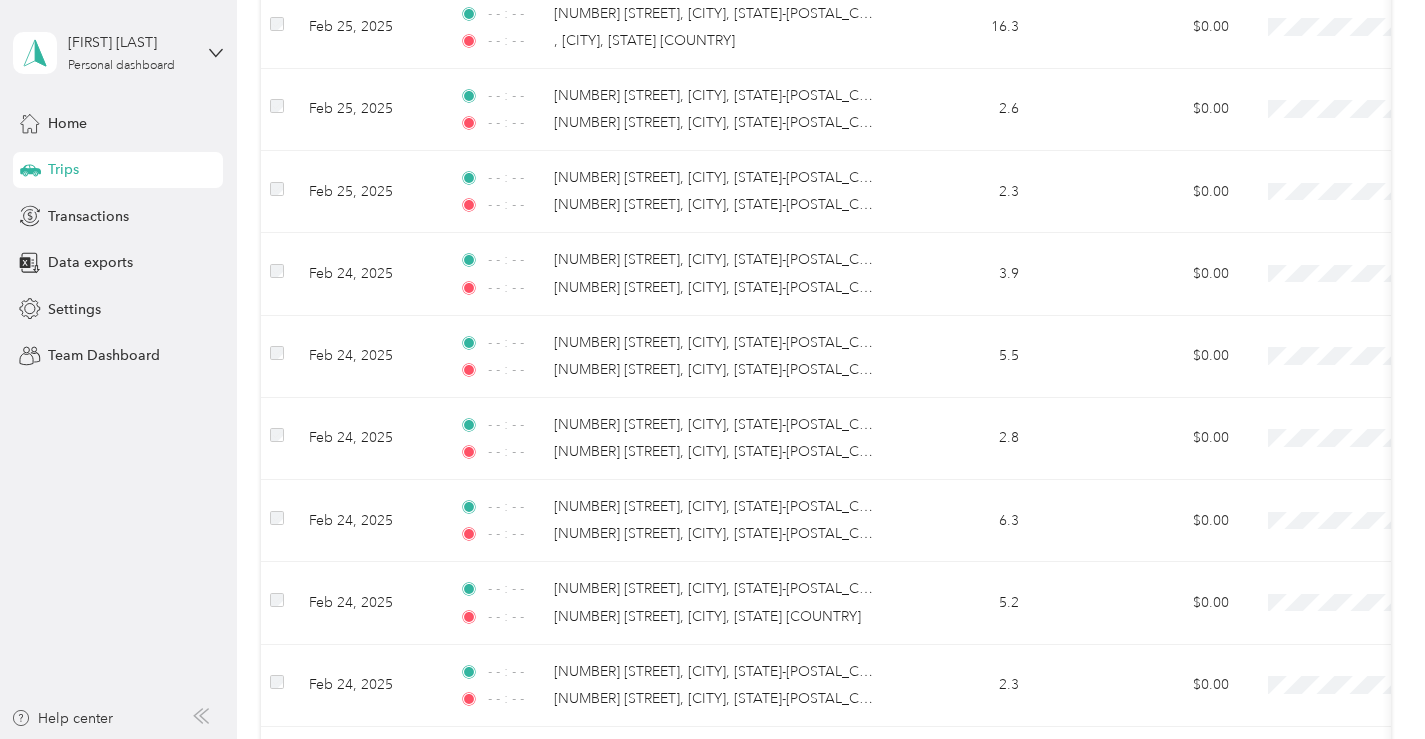 scroll, scrollTop: 49287, scrollLeft: 0, axis: vertical 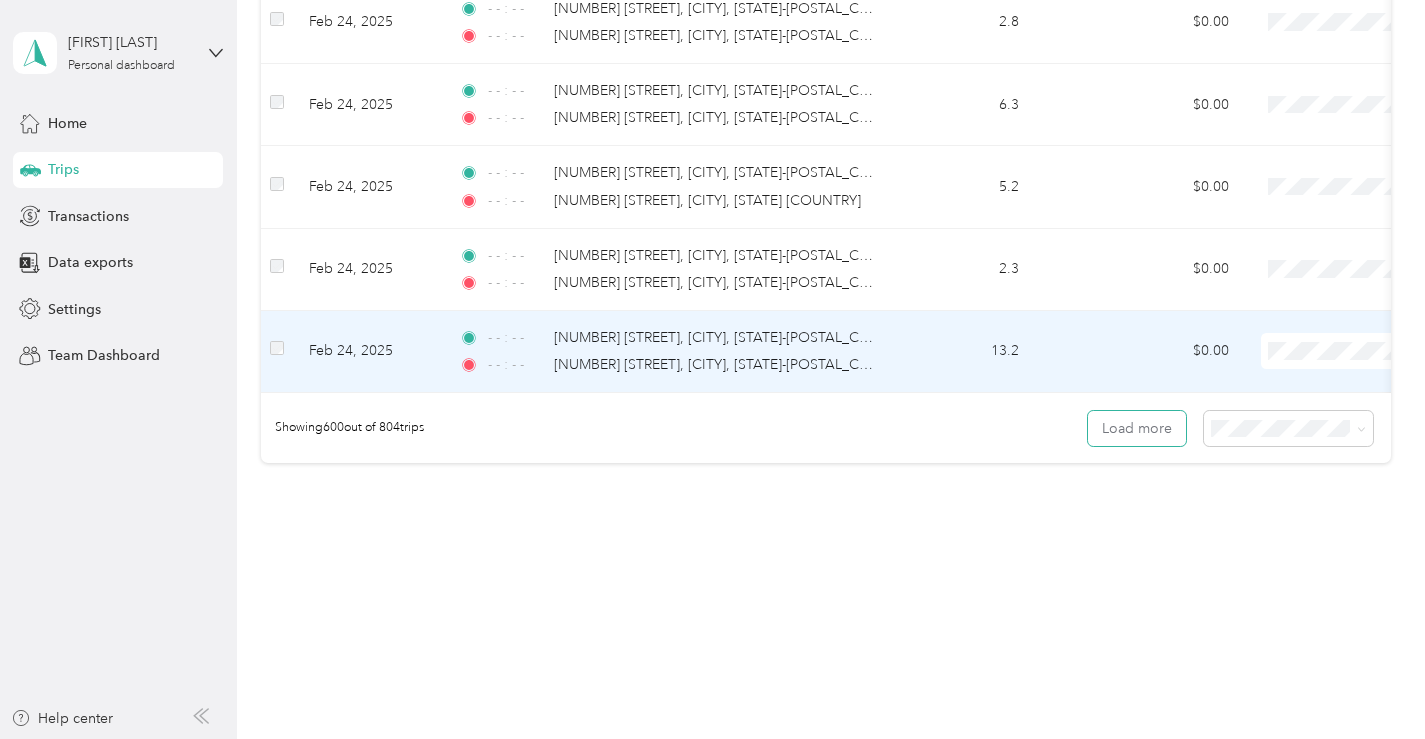 click on "Load more" at bounding box center [1137, 428] 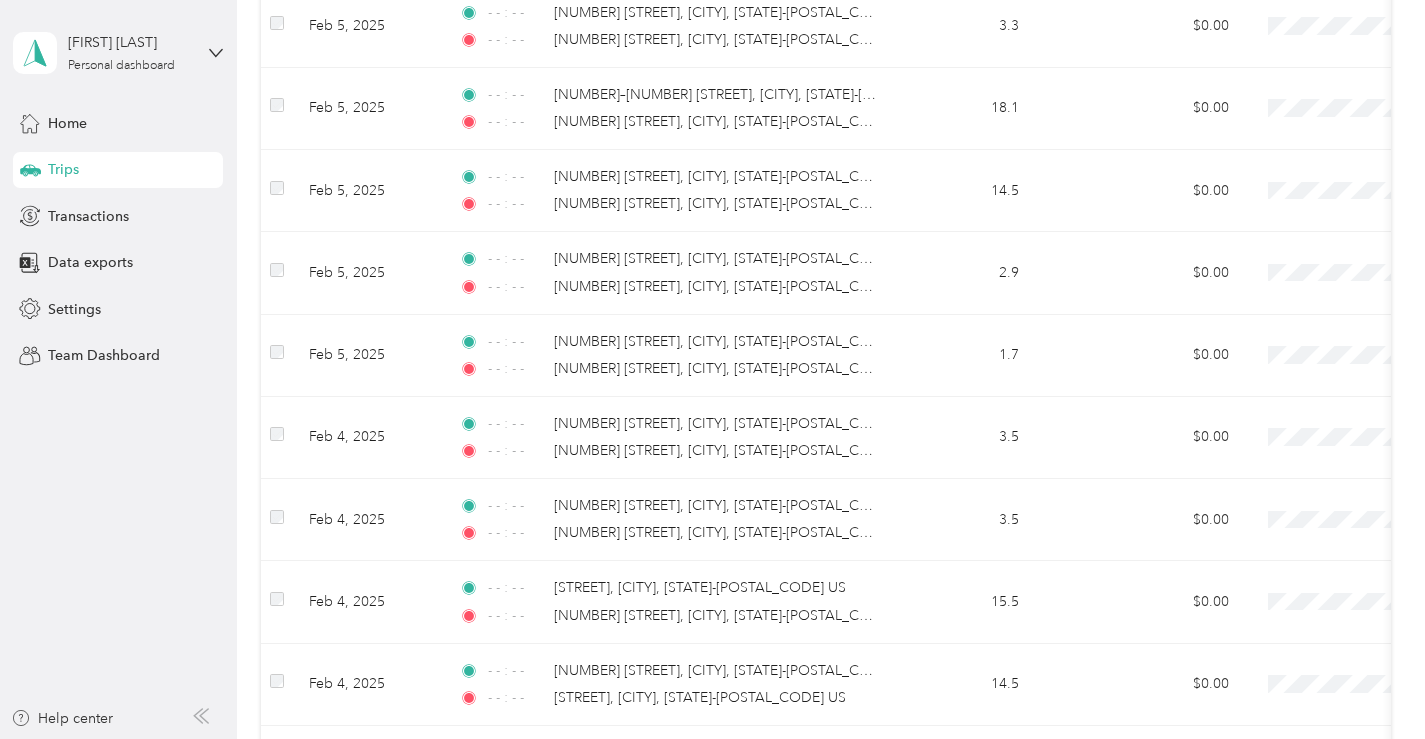scroll, scrollTop: 57512, scrollLeft: 0, axis: vertical 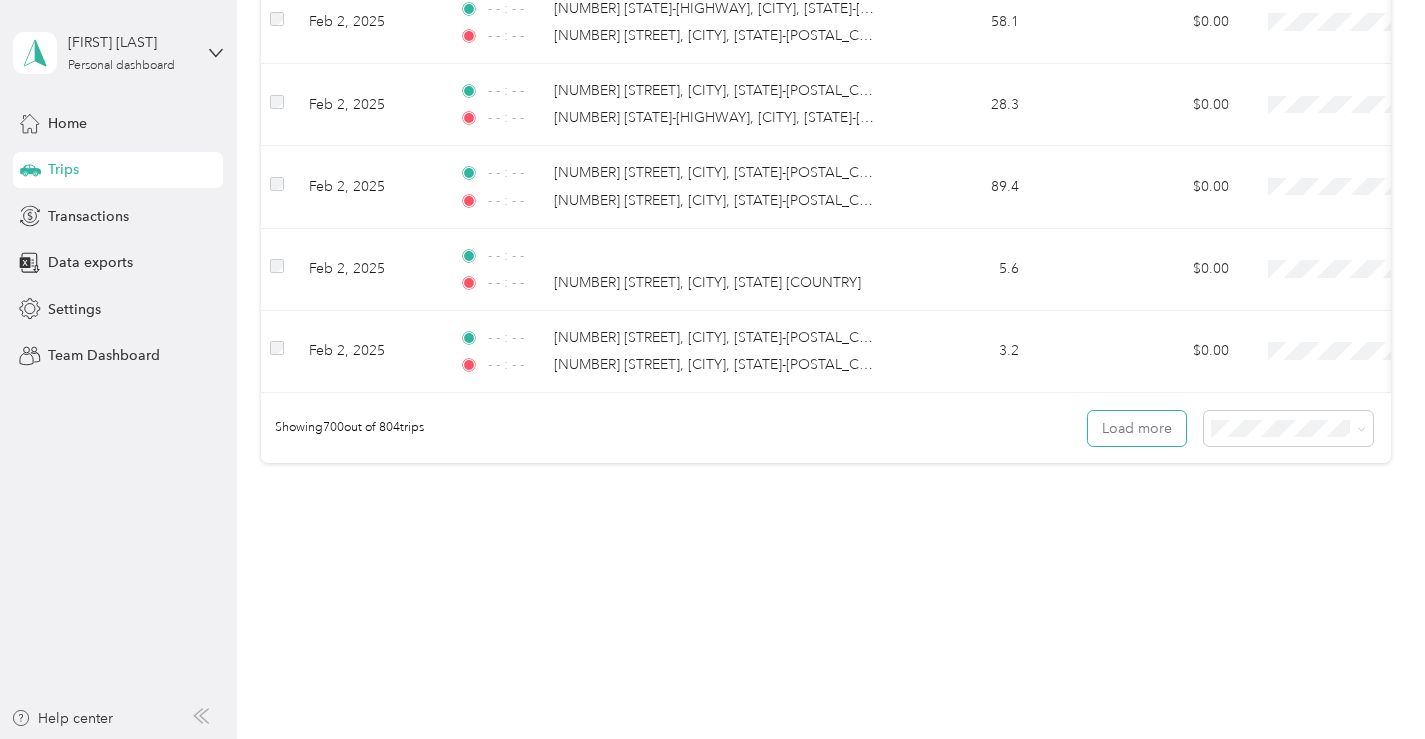 click on "Load more" at bounding box center (1137, 428) 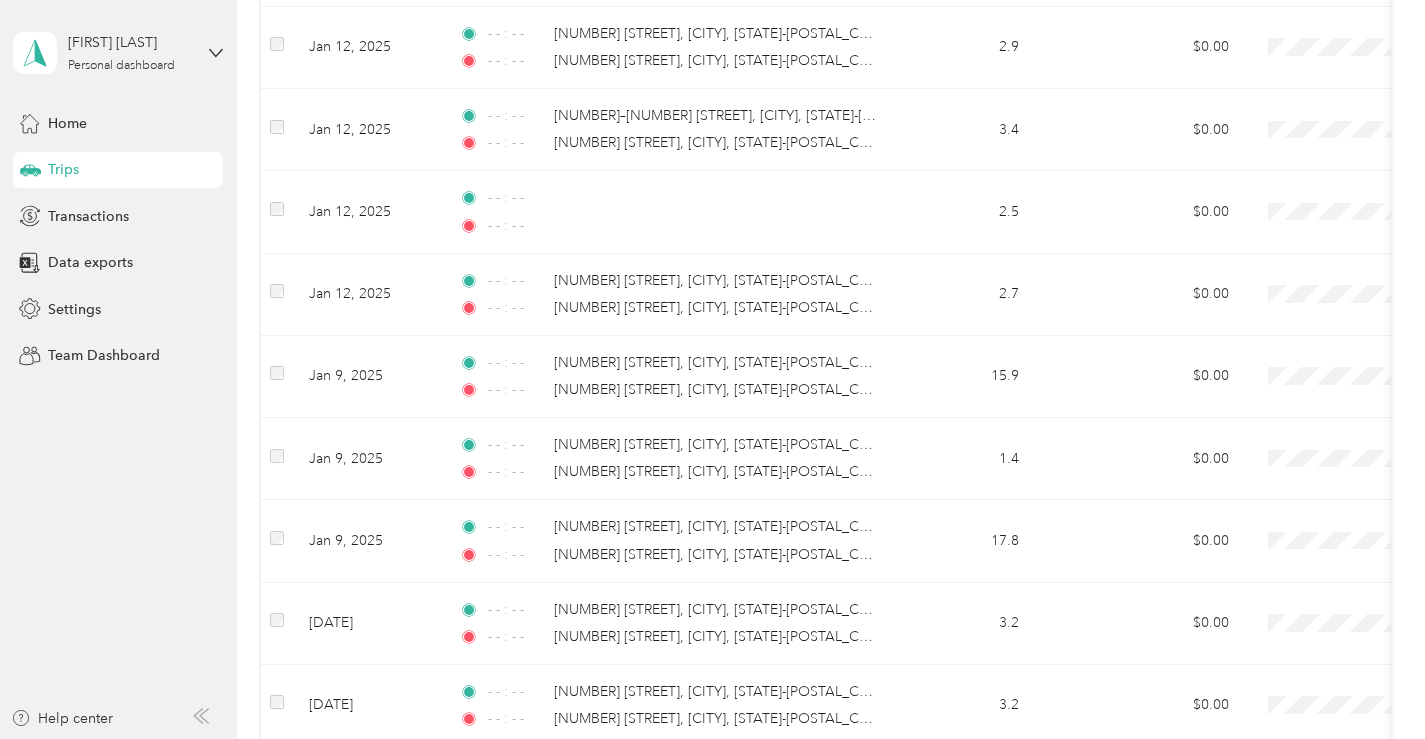 scroll, scrollTop: 65737, scrollLeft: 0, axis: vertical 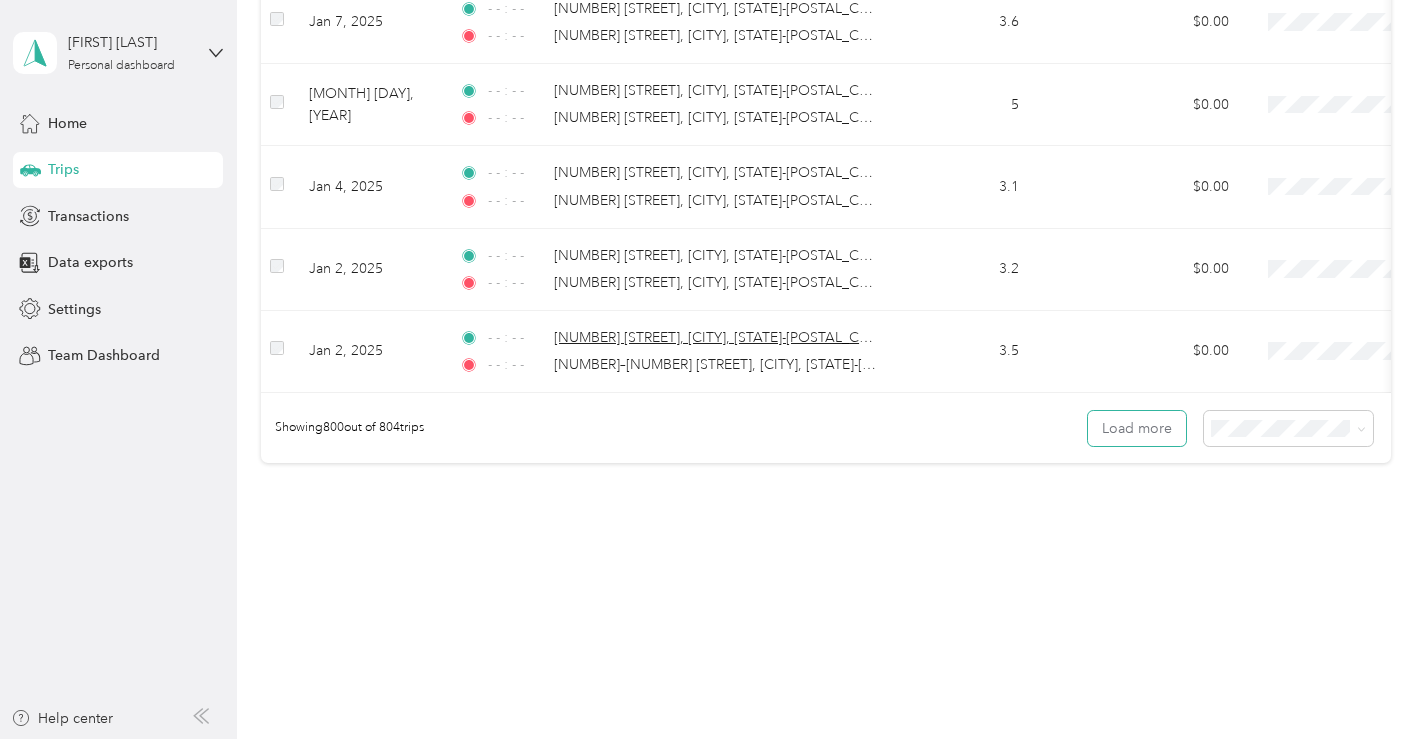 click on "Load more" at bounding box center [1137, 428] 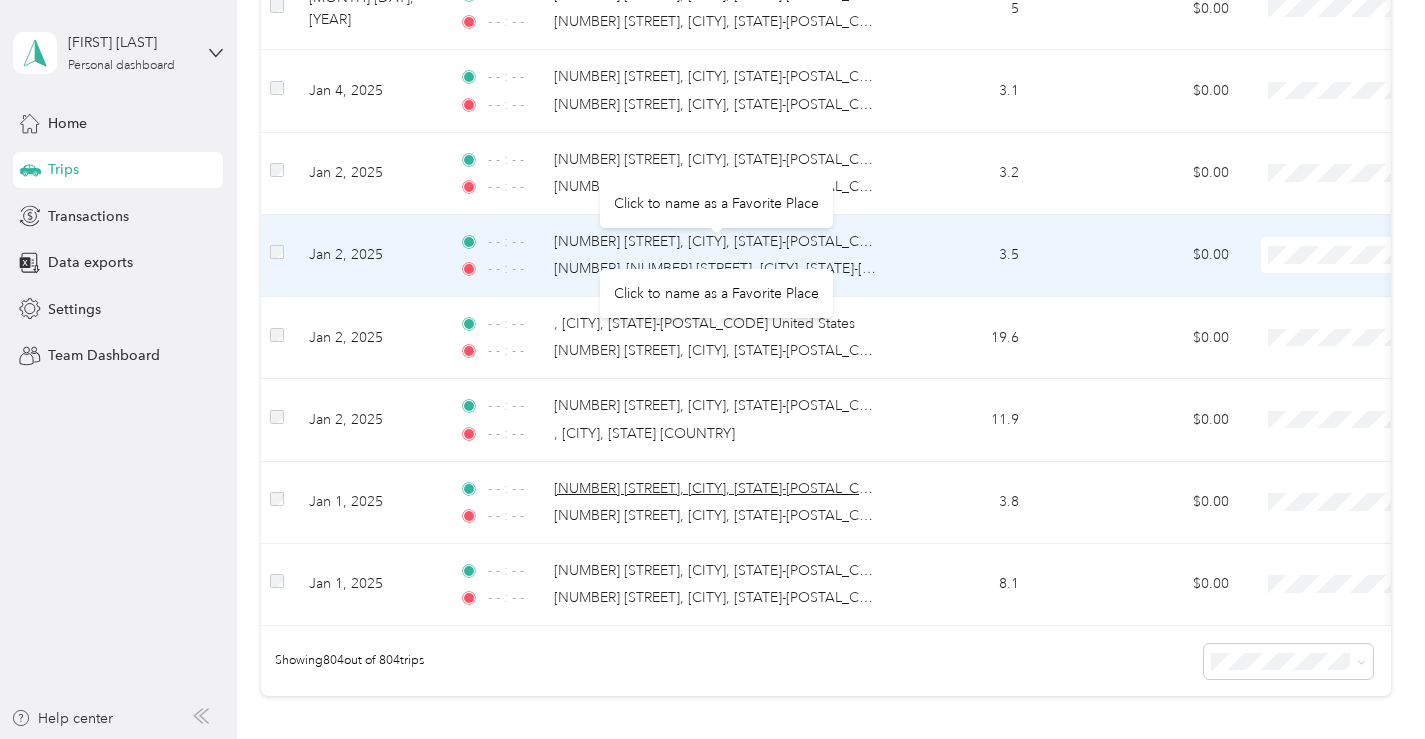 scroll, scrollTop: 65817, scrollLeft: 0, axis: vertical 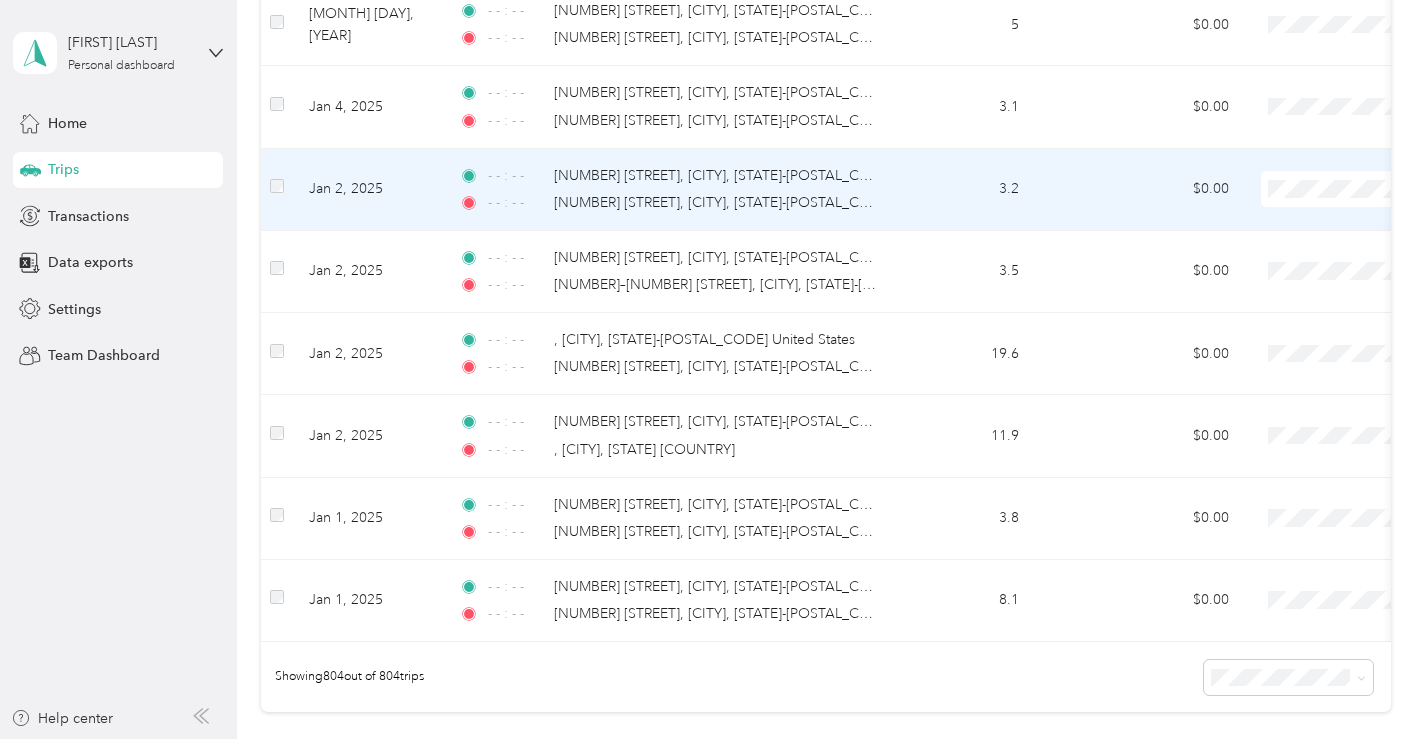 click at bounding box center [277, 186] 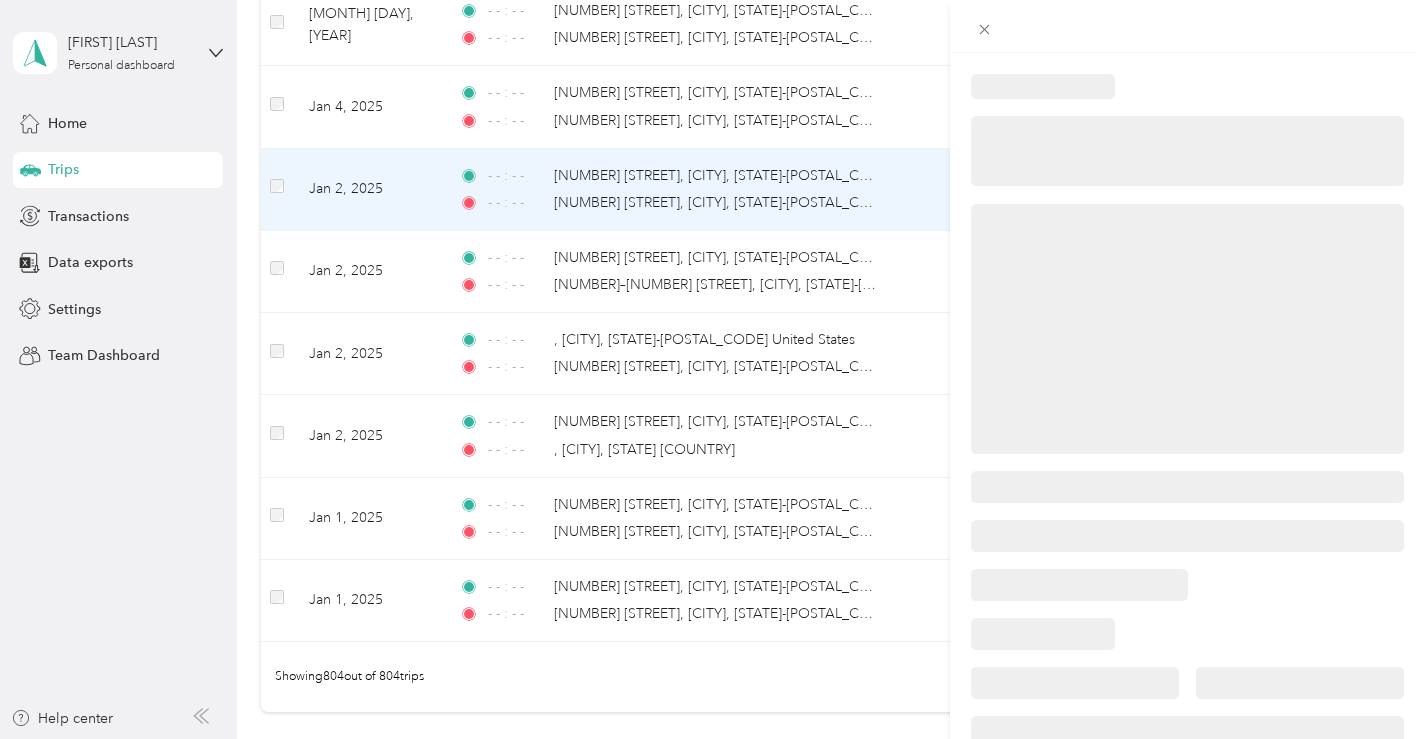 click at bounding box center [985, 29] 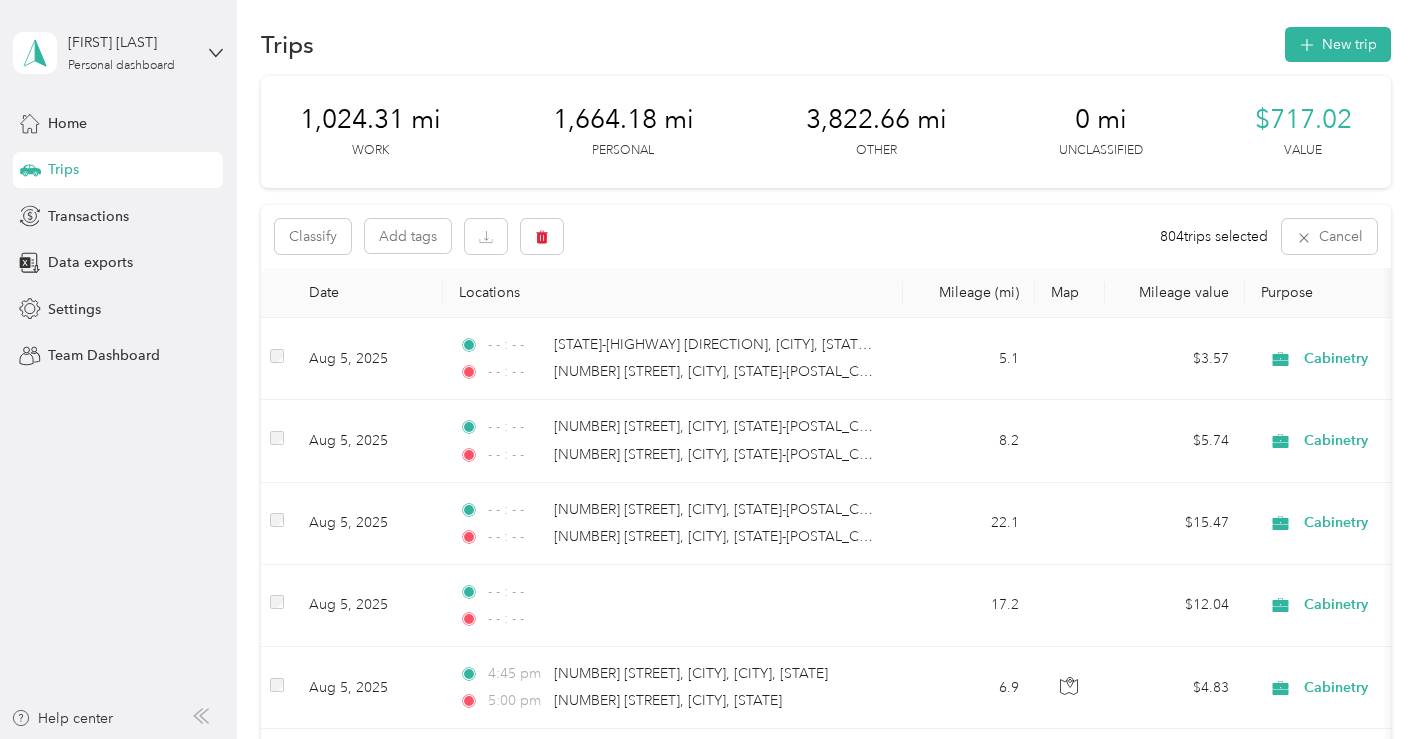 scroll, scrollTop: 0, scrollLeft: 0, axis: both 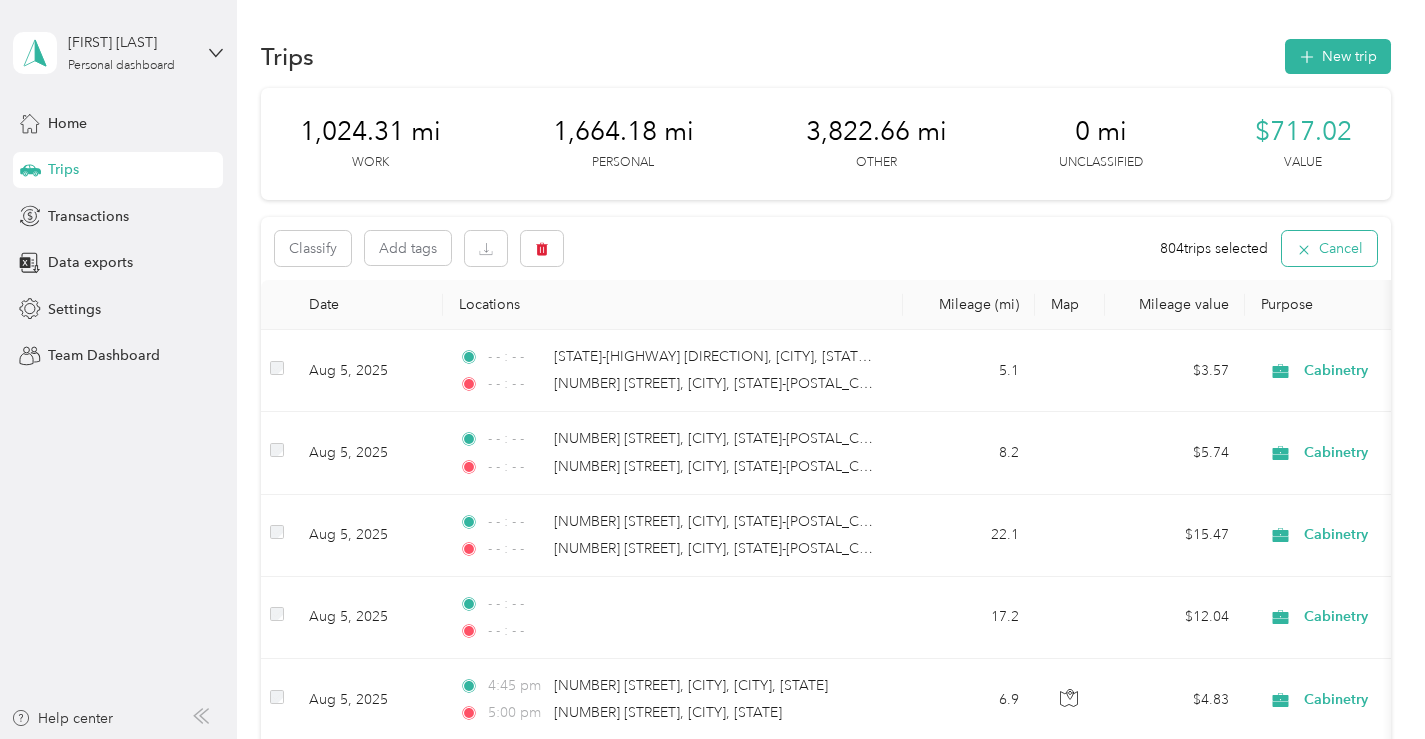 click 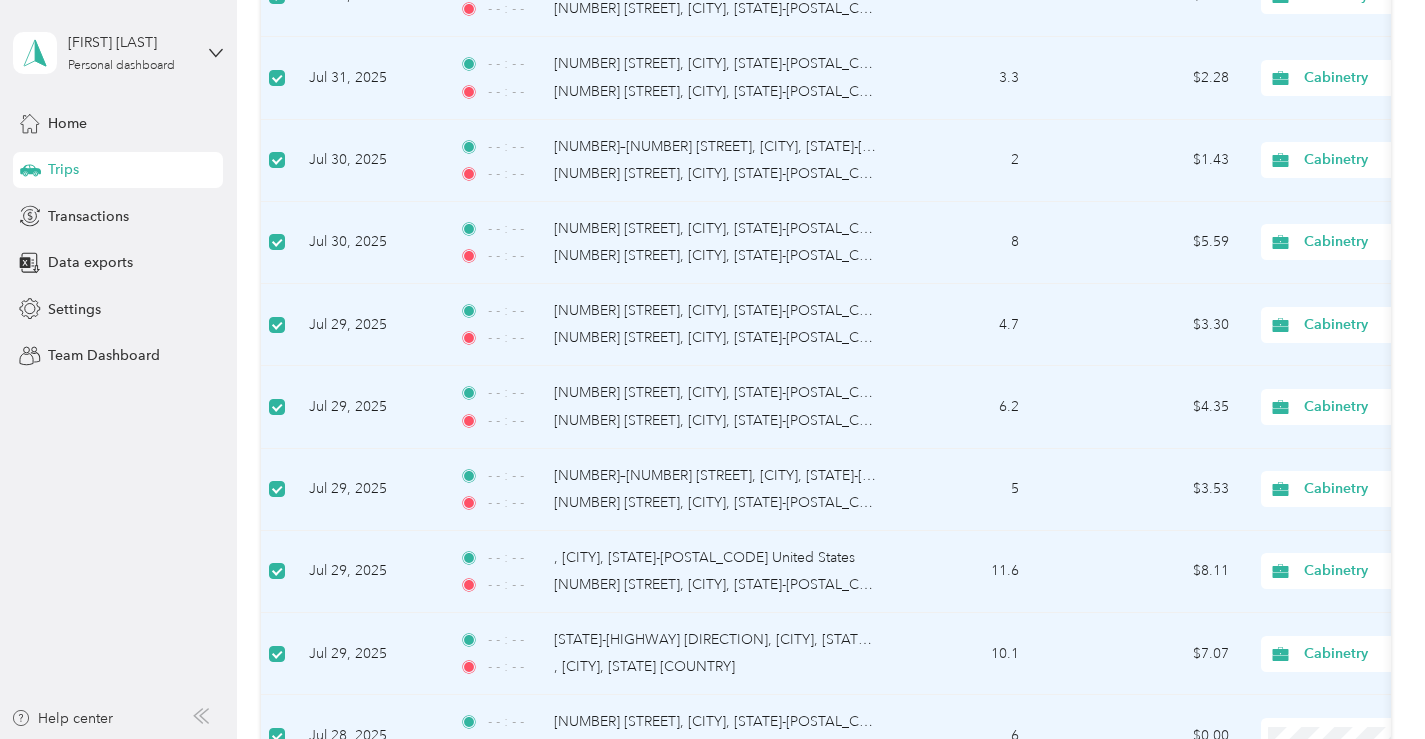 scroll, scrollTop: 2370, scrollLeft: 0, axis: vertical 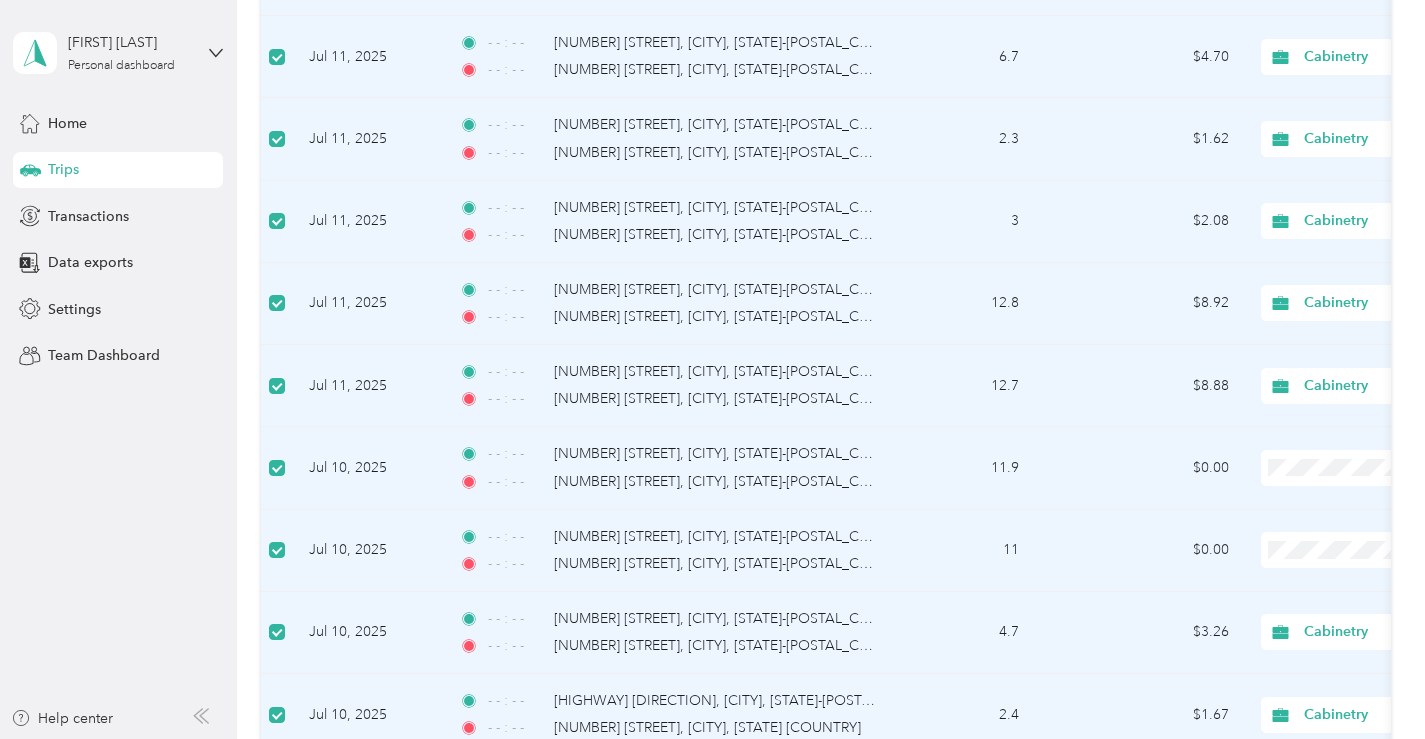 click at bounding box center [277, 468] 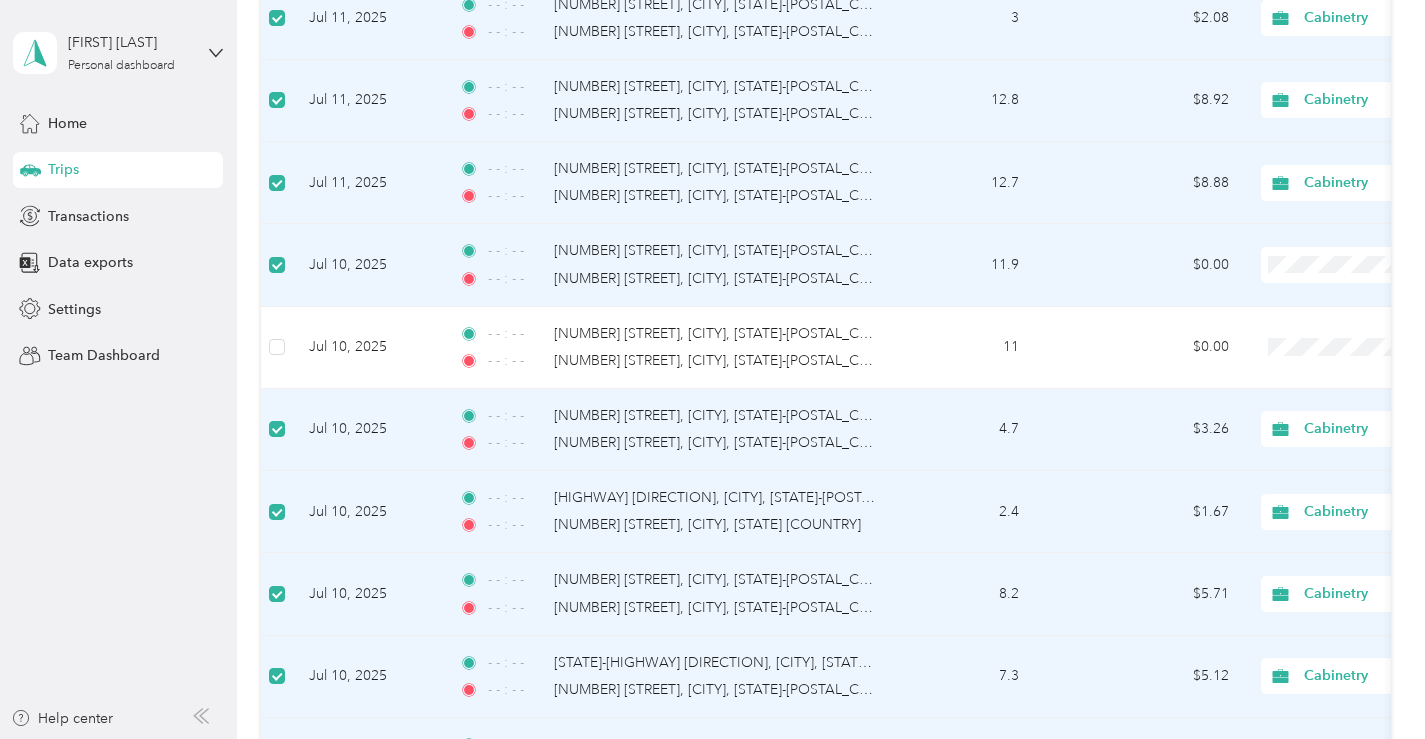 scroll, scrollTop: 8420, scrollLeft: 0, axis: vertical 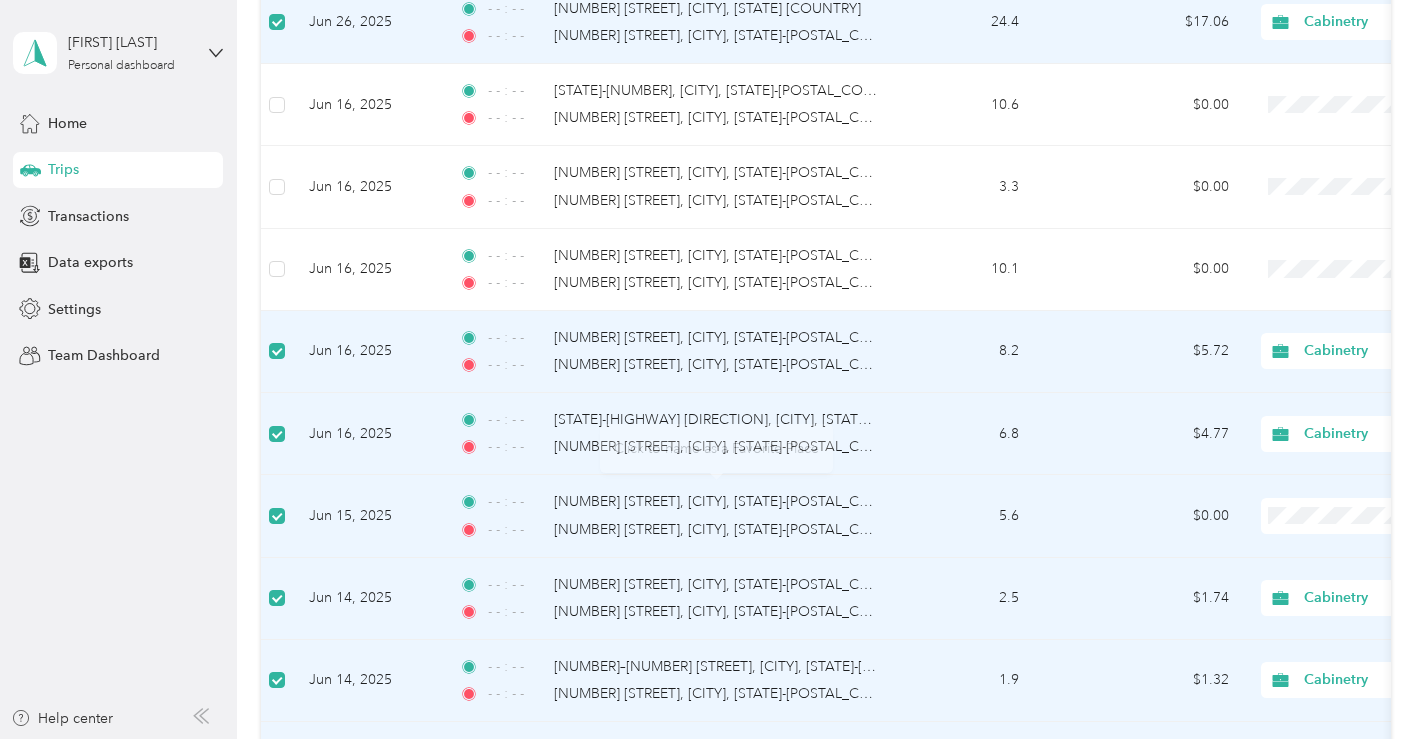 click at bounding box center [277, 516] 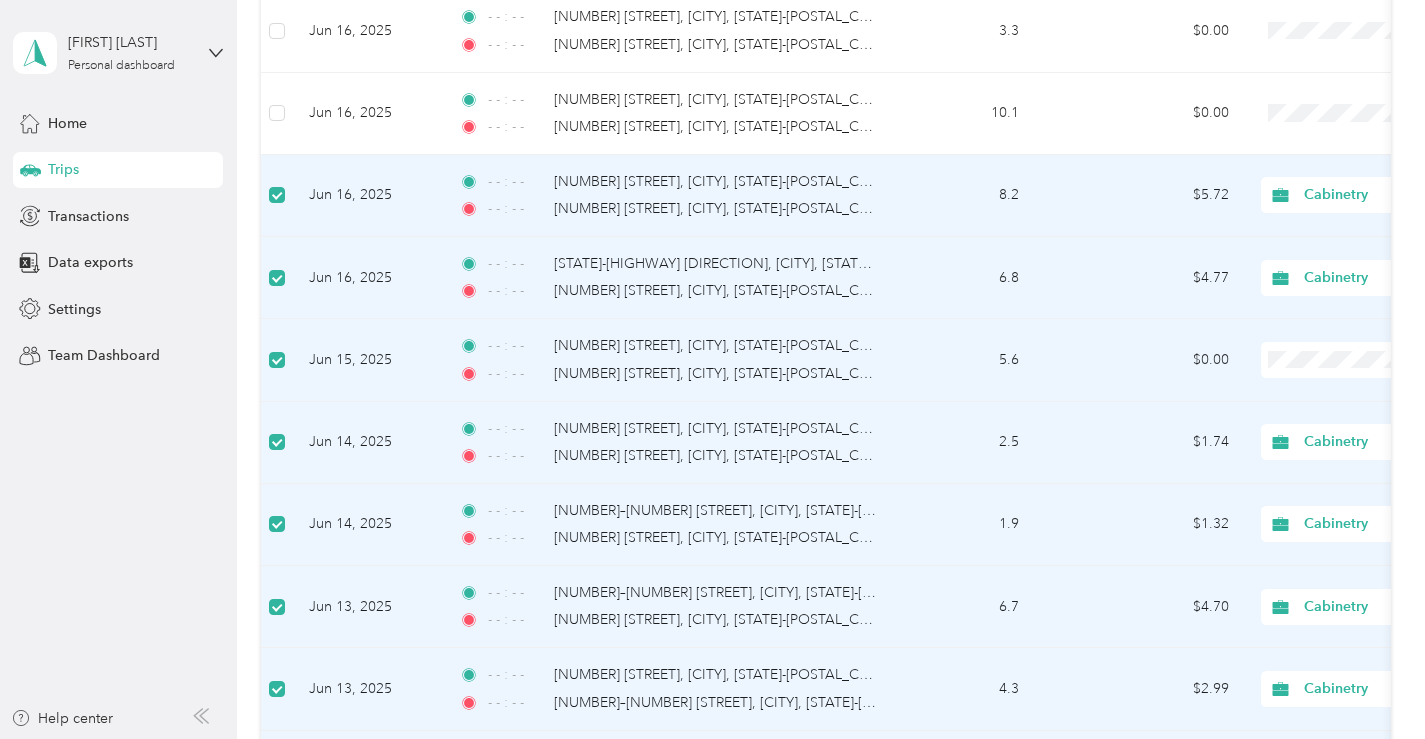 scroll, scrollTop: 13592, scrollLeft: 0, axis: vertical 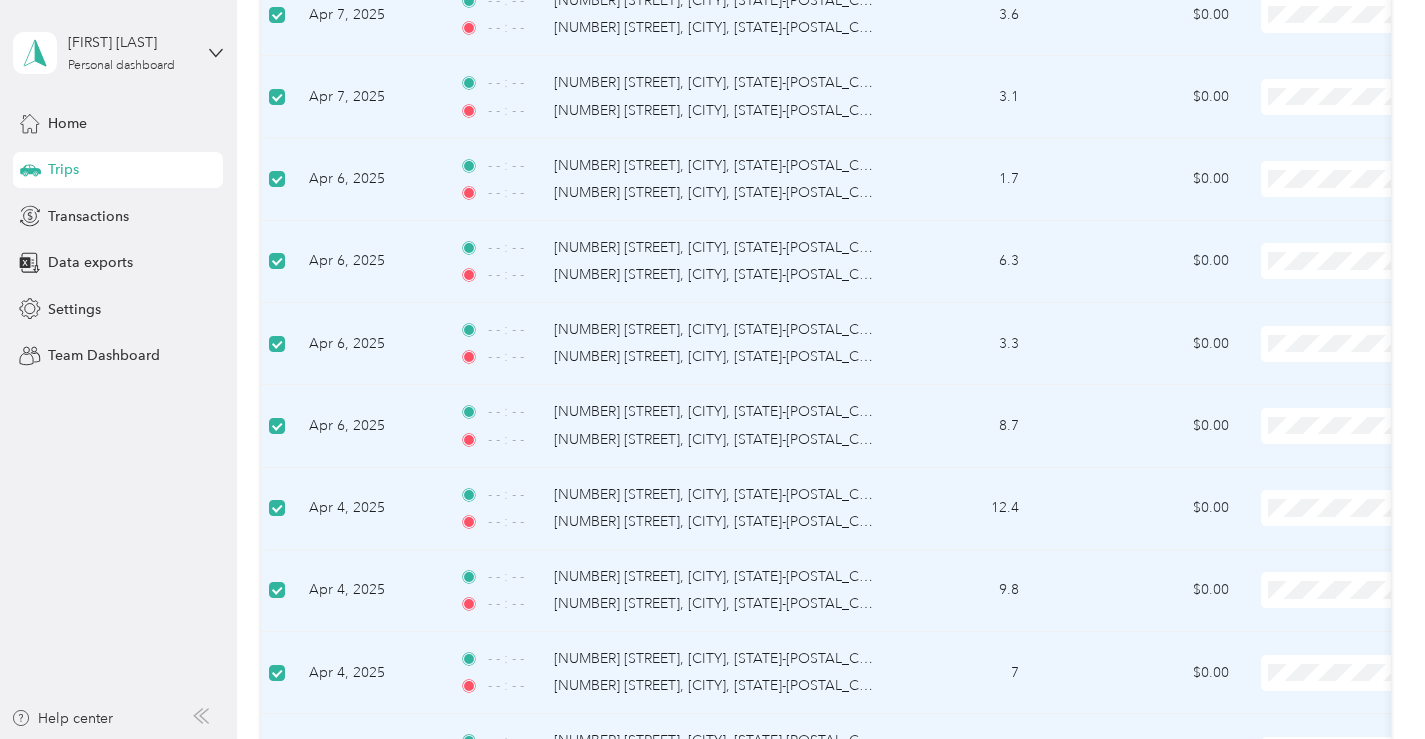click at bounding box center [277, 180] 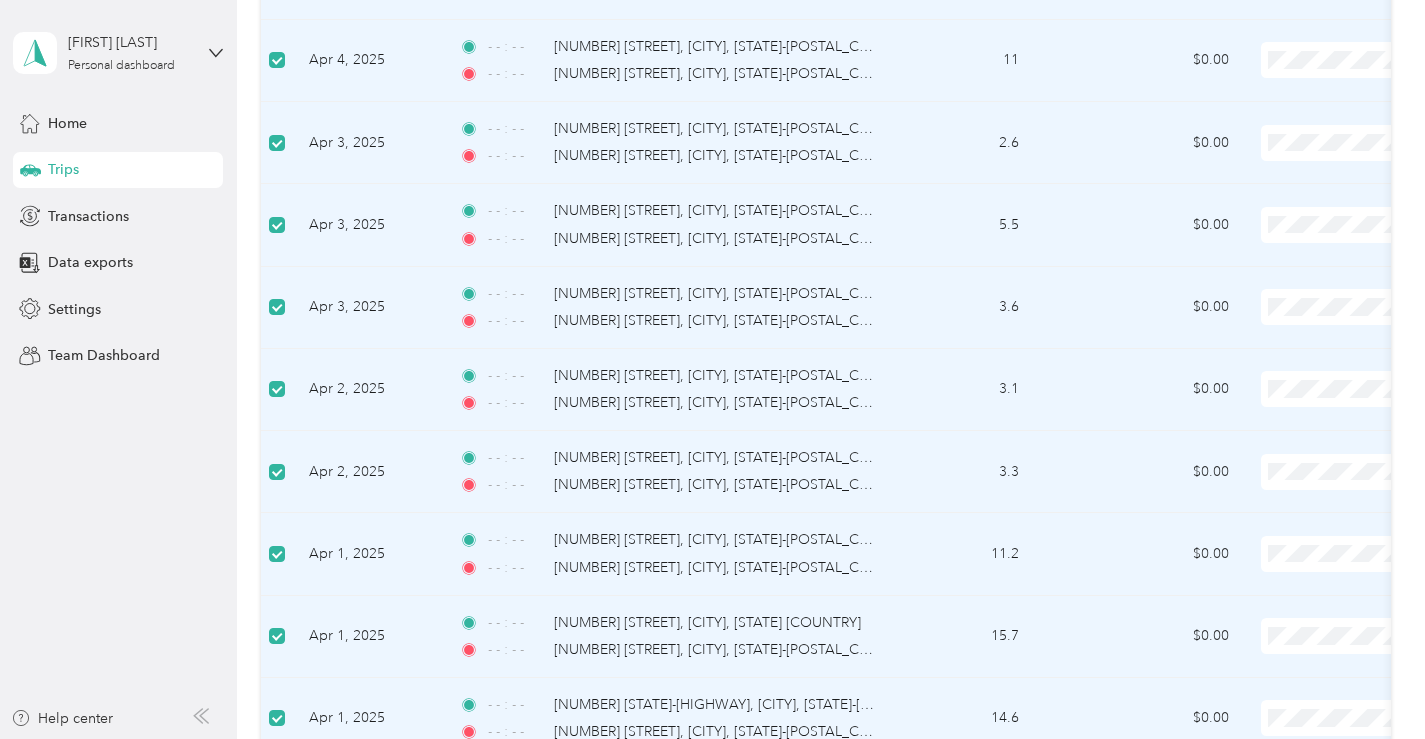 scroll, scrollTop: 36097, scrollLeft: 0, axis: vertical 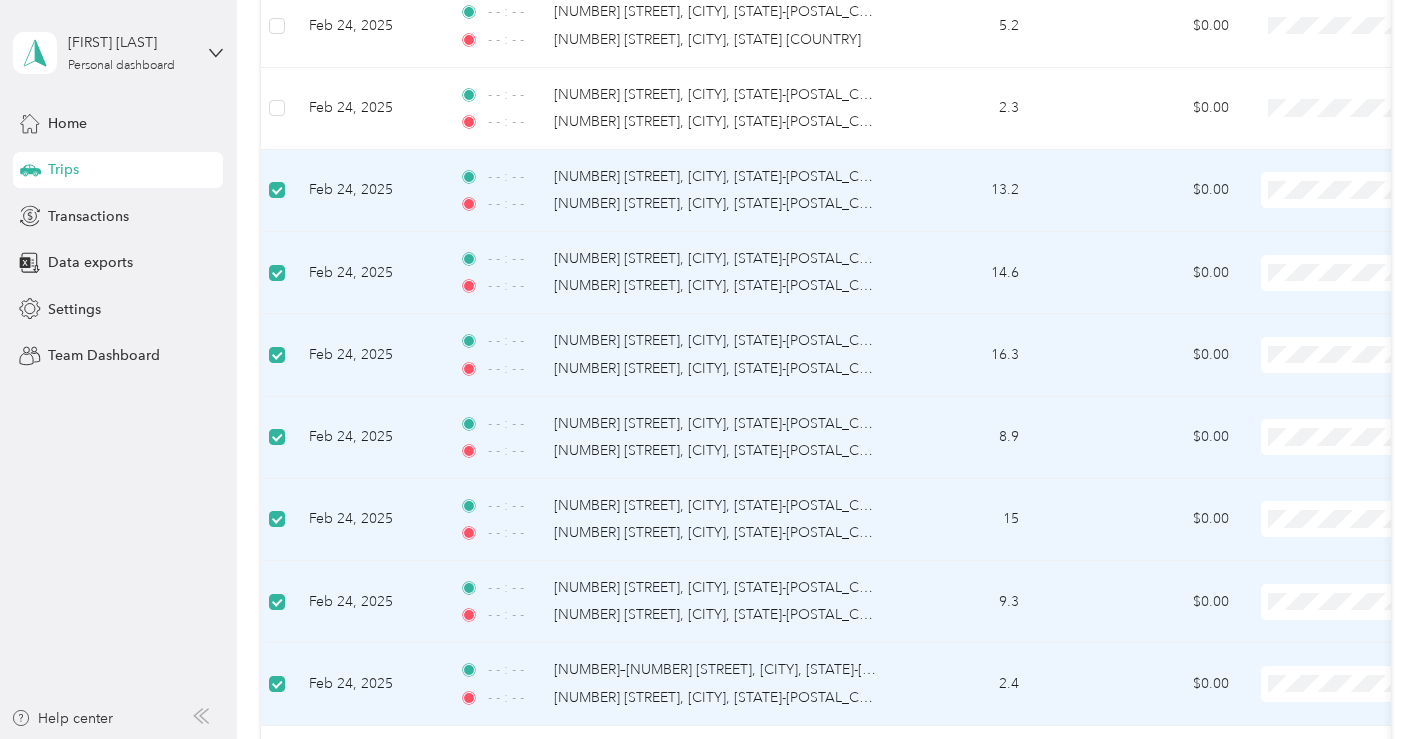 click at bounding box center (277, 1177) 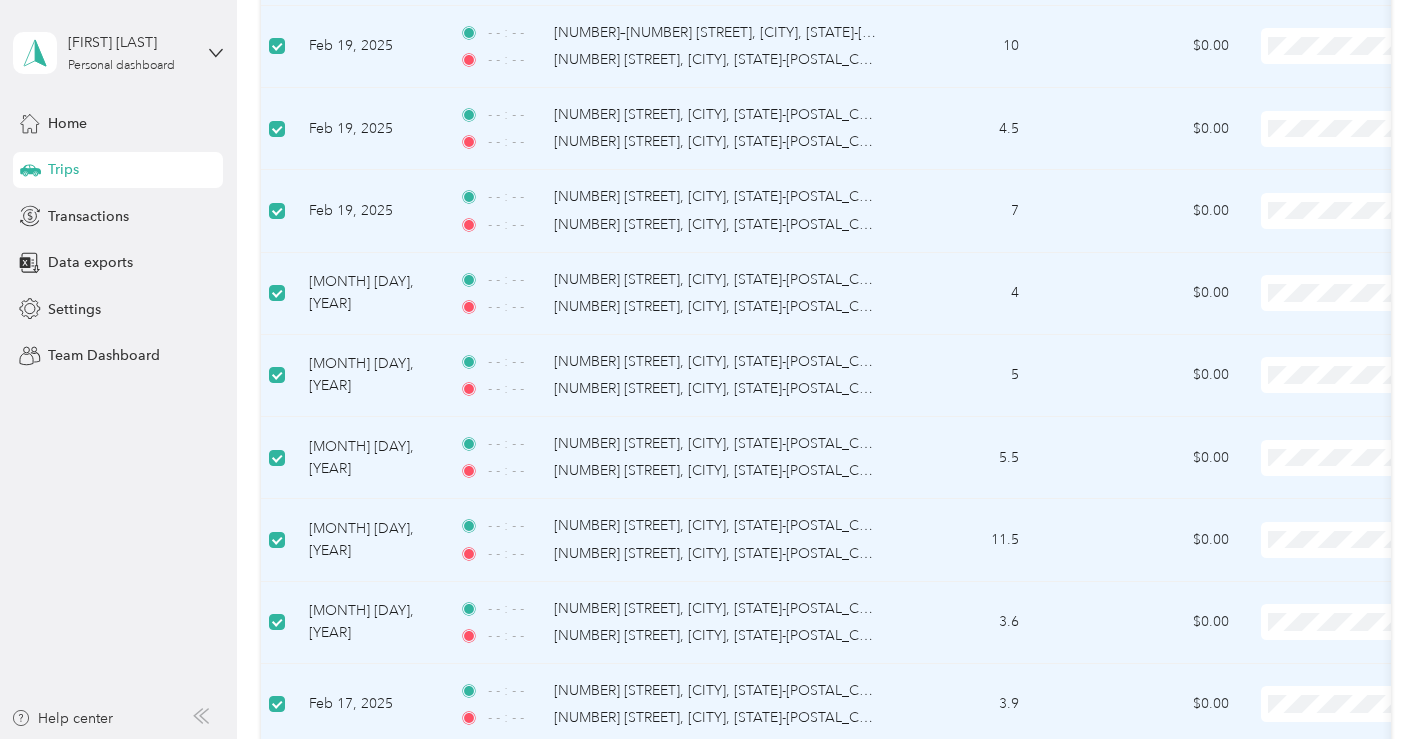 scroll, scrollTop: 51580, scrollLeft: 0, axis: vertical 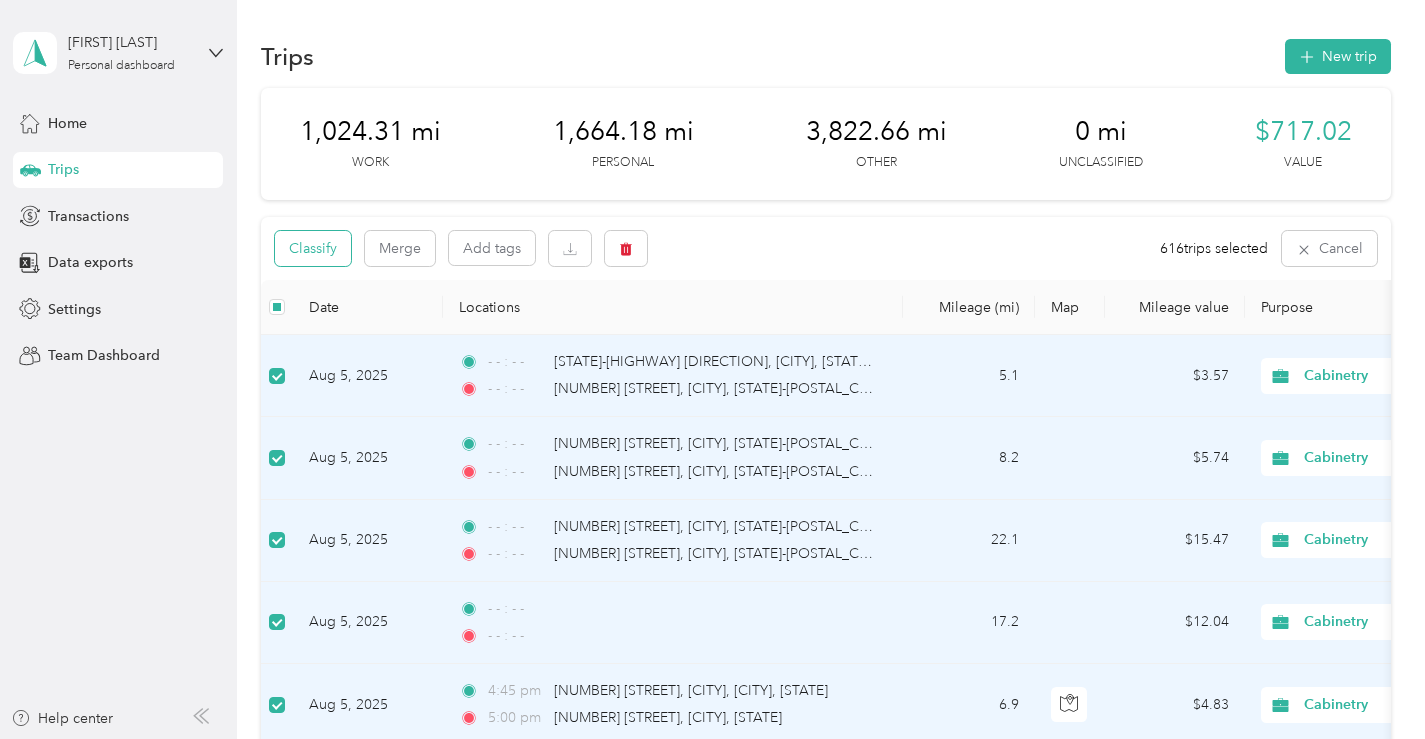 click on "Classify" at bounding box center (313, 248) 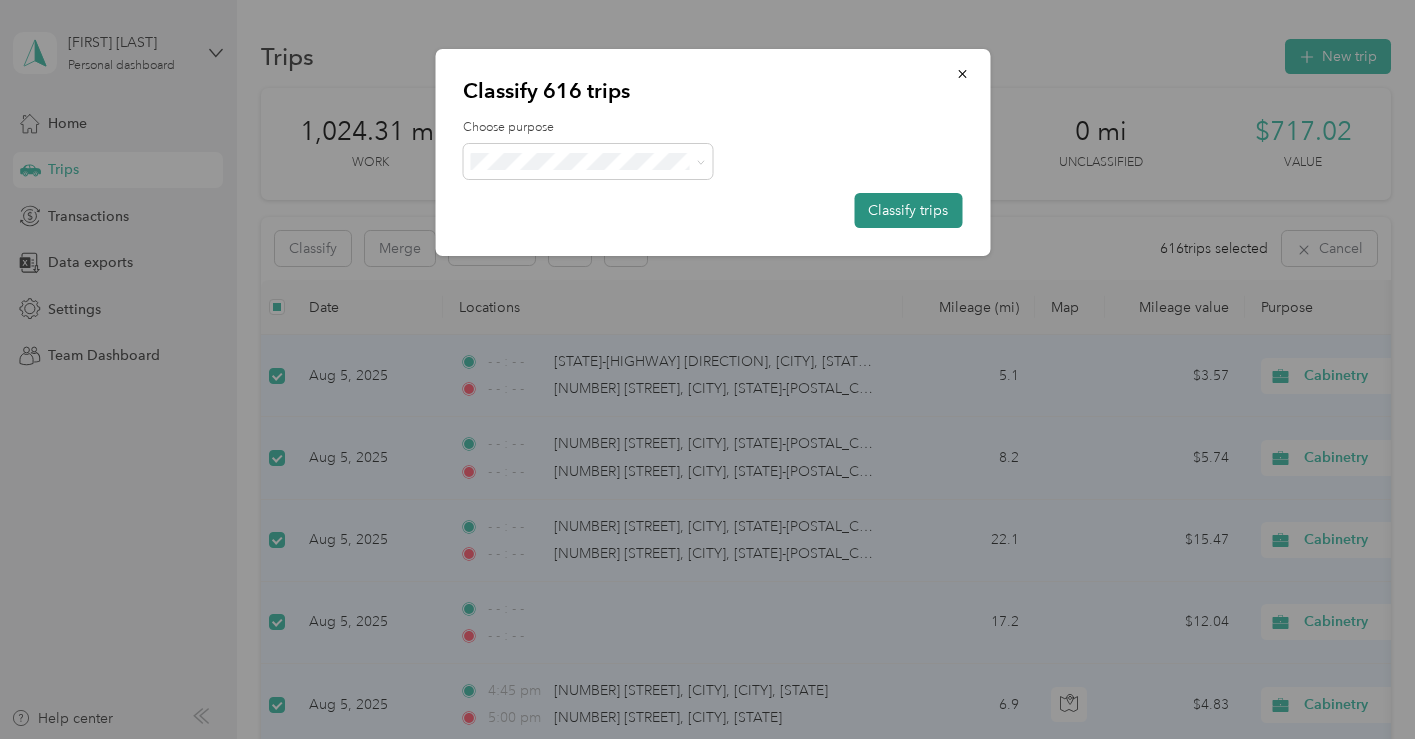 click on "Classify trips" at bounding box center [908, 210] 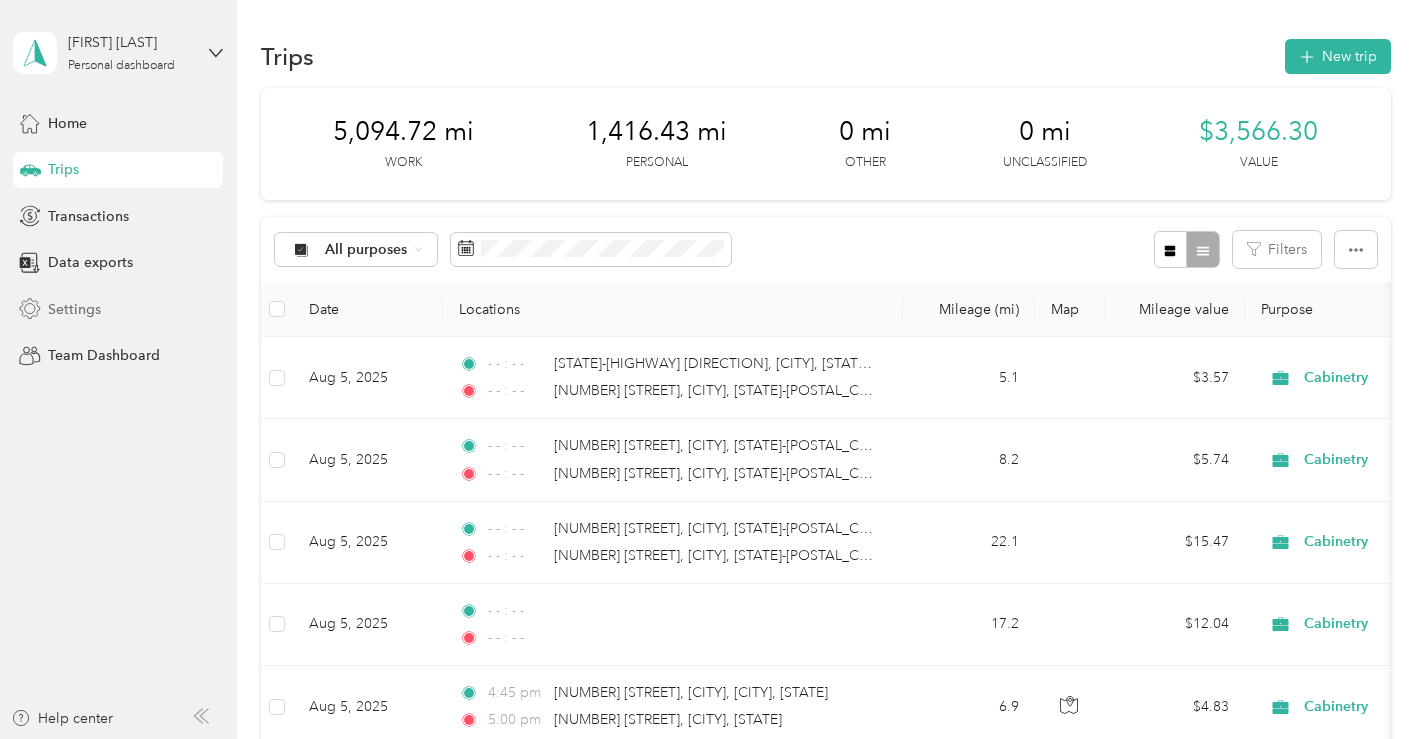 click on "Settings" at bounding box center [74, 309] 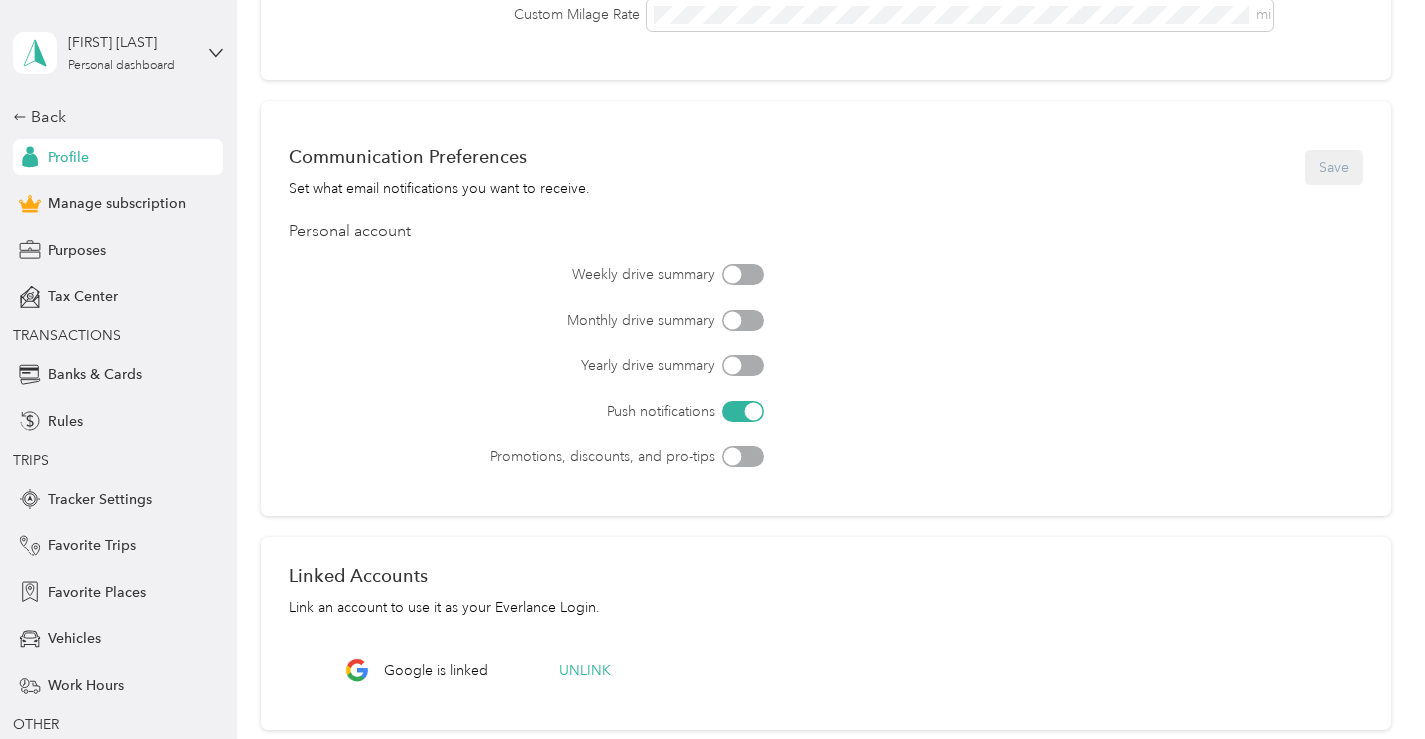 scroll, scrollTop: 706, scrollLeft: 0, axis: vertical 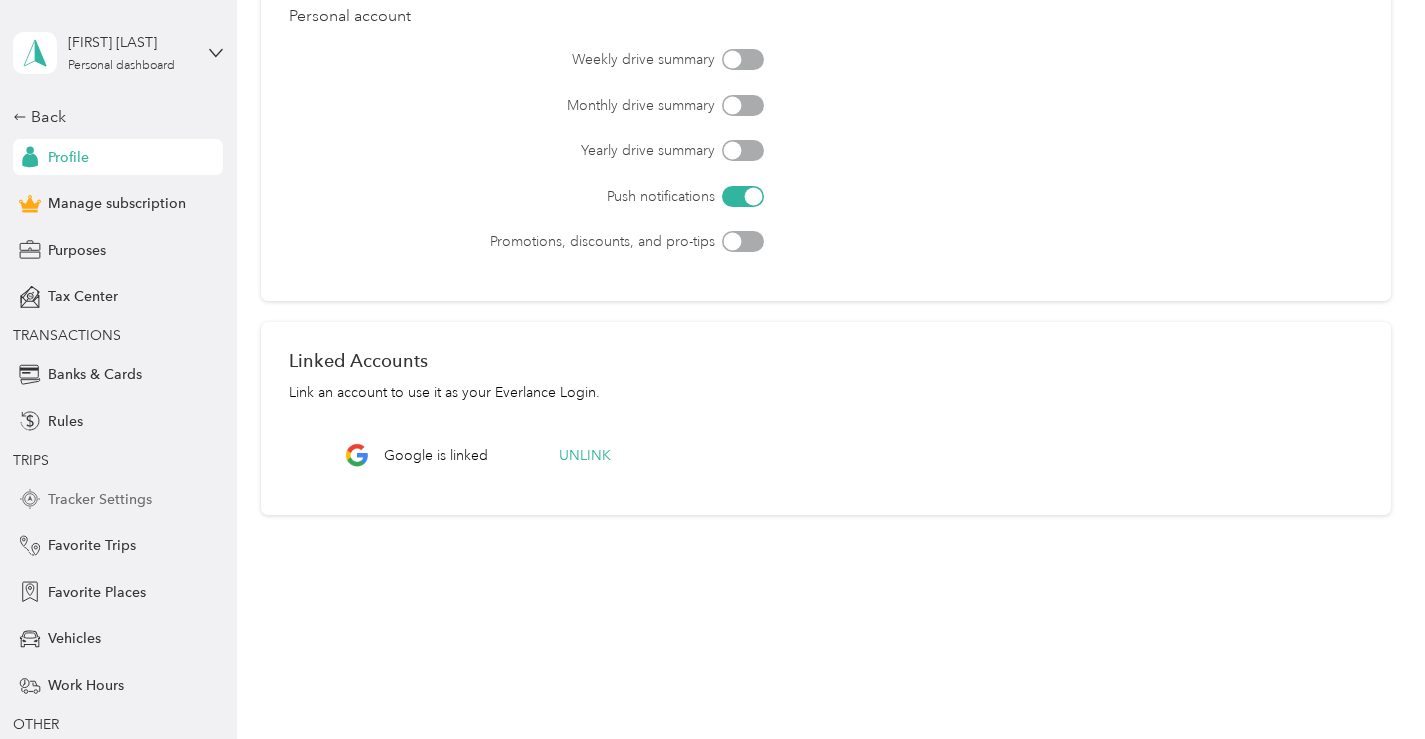 click on "Tracker Settings" at bounding box center [100, 499] 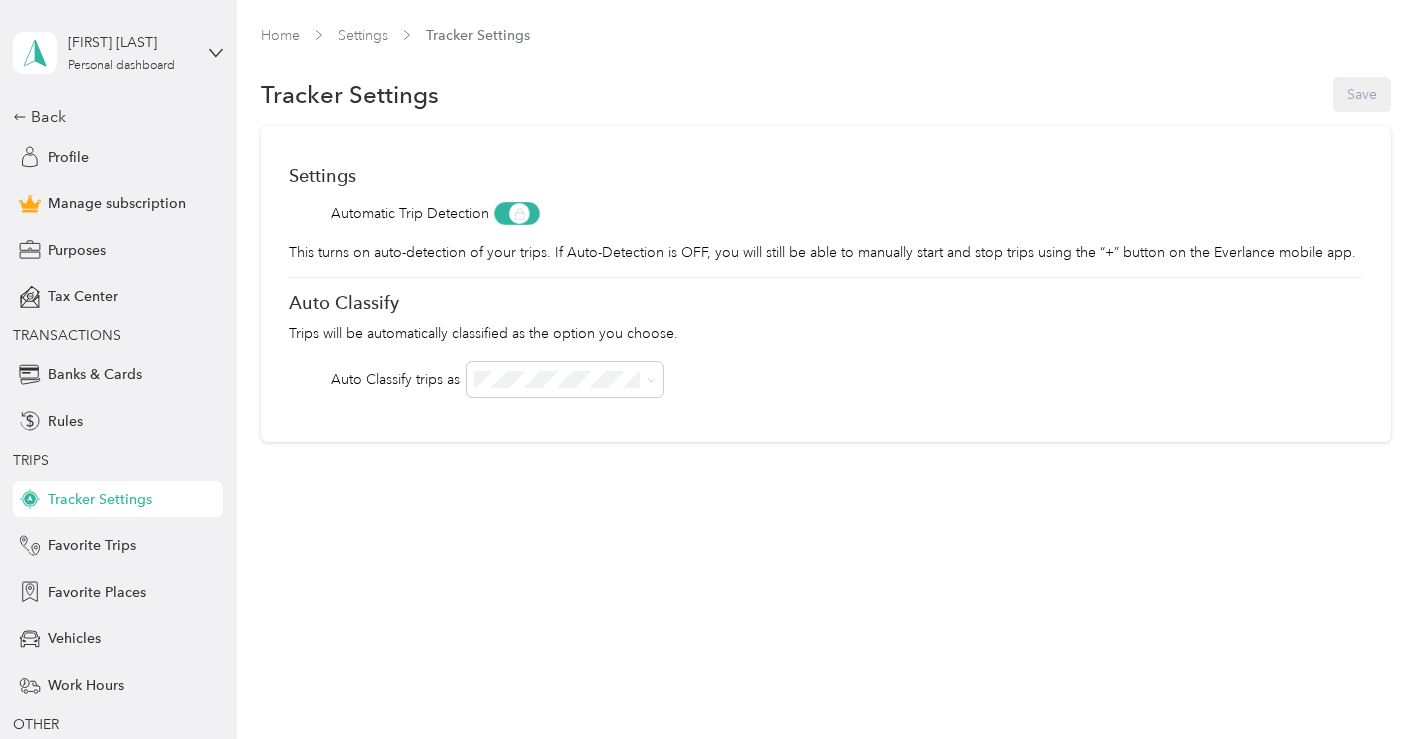 scroll, scrollTop: 0, scrollLeft: 0, axis: both 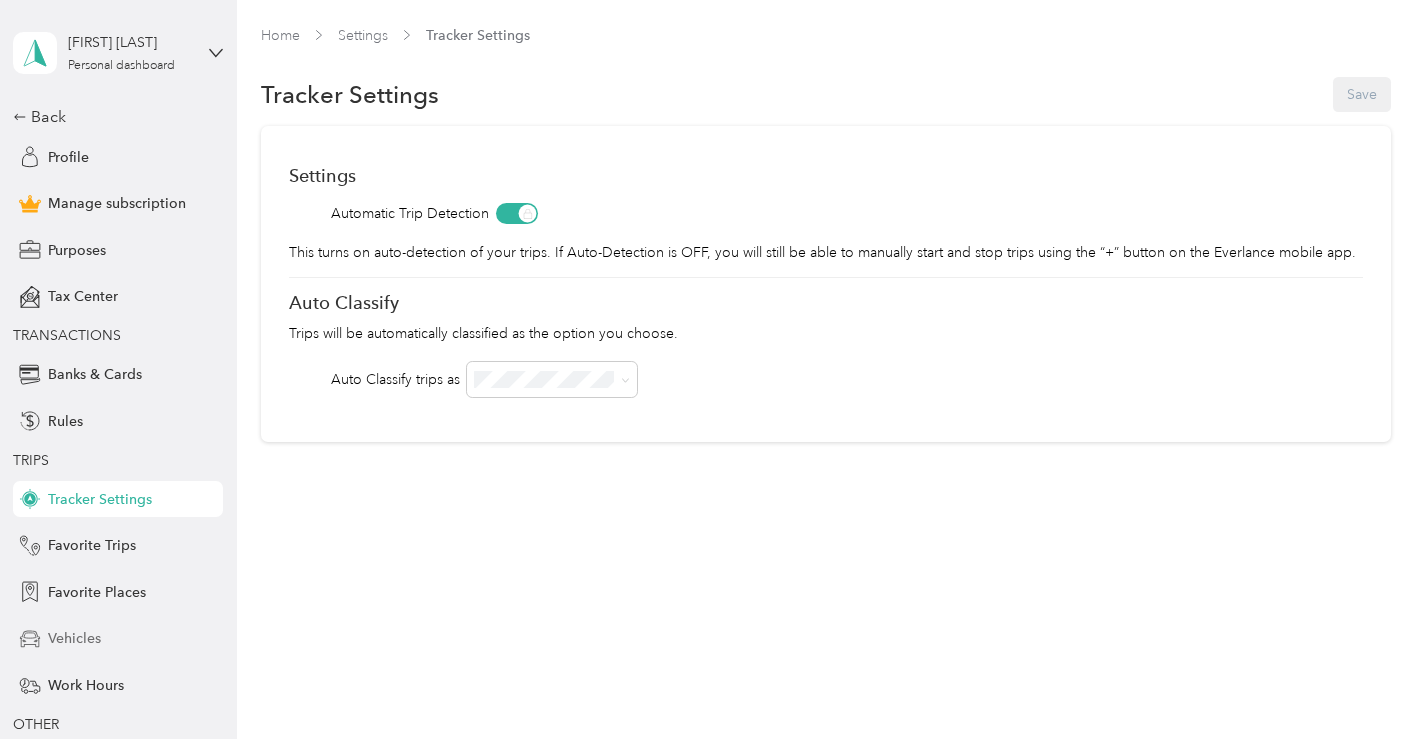 click on "Vehicles" at bounding box center [74, 638] 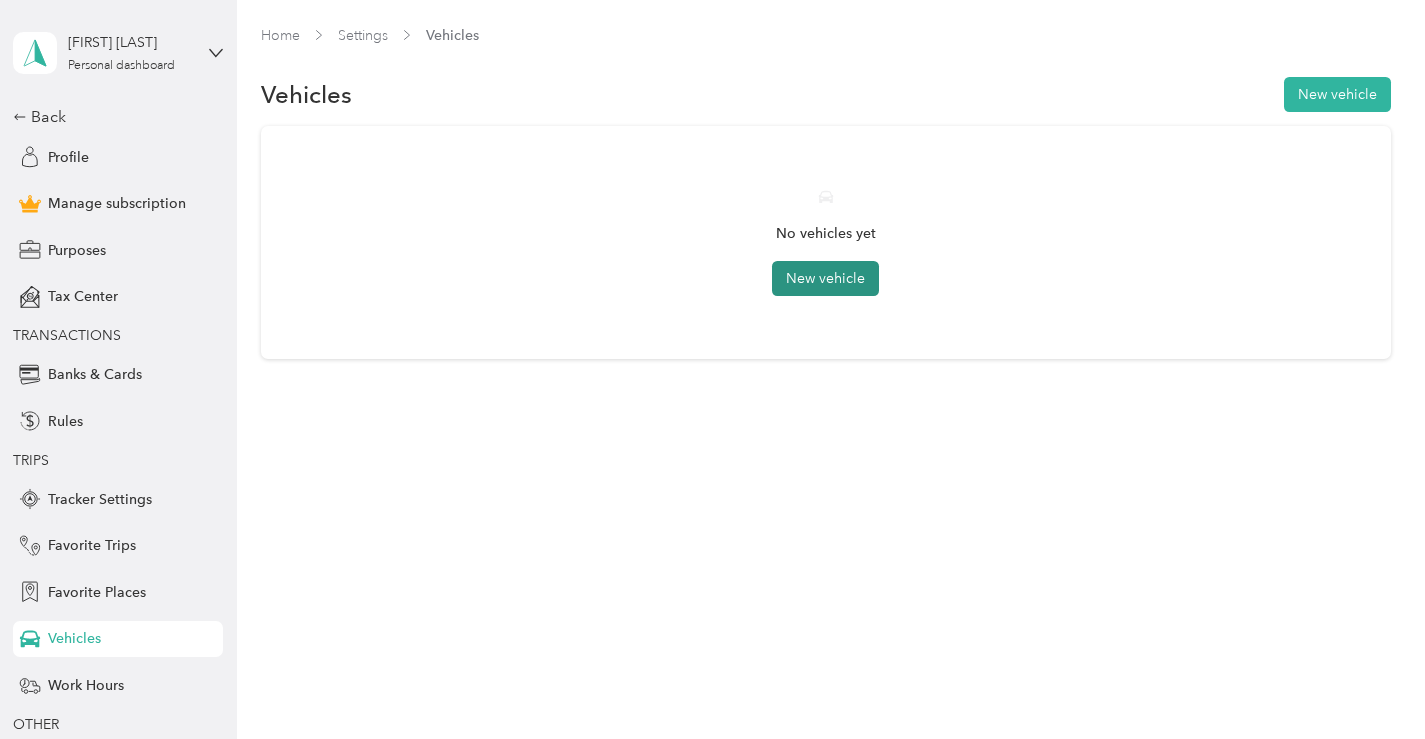 click on "New vehicle" at bounding box center [825, 278] 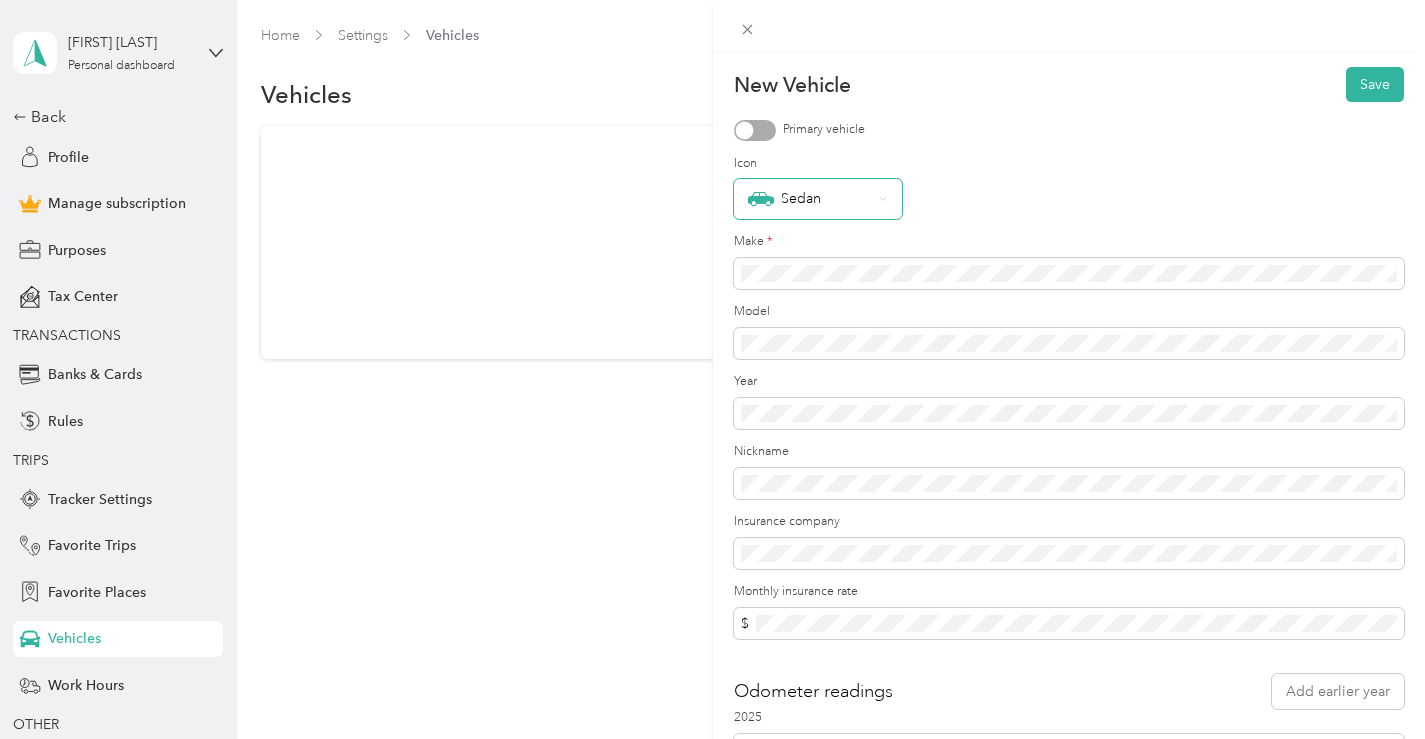 click on "Sedan" at bounding box center [810, 199] 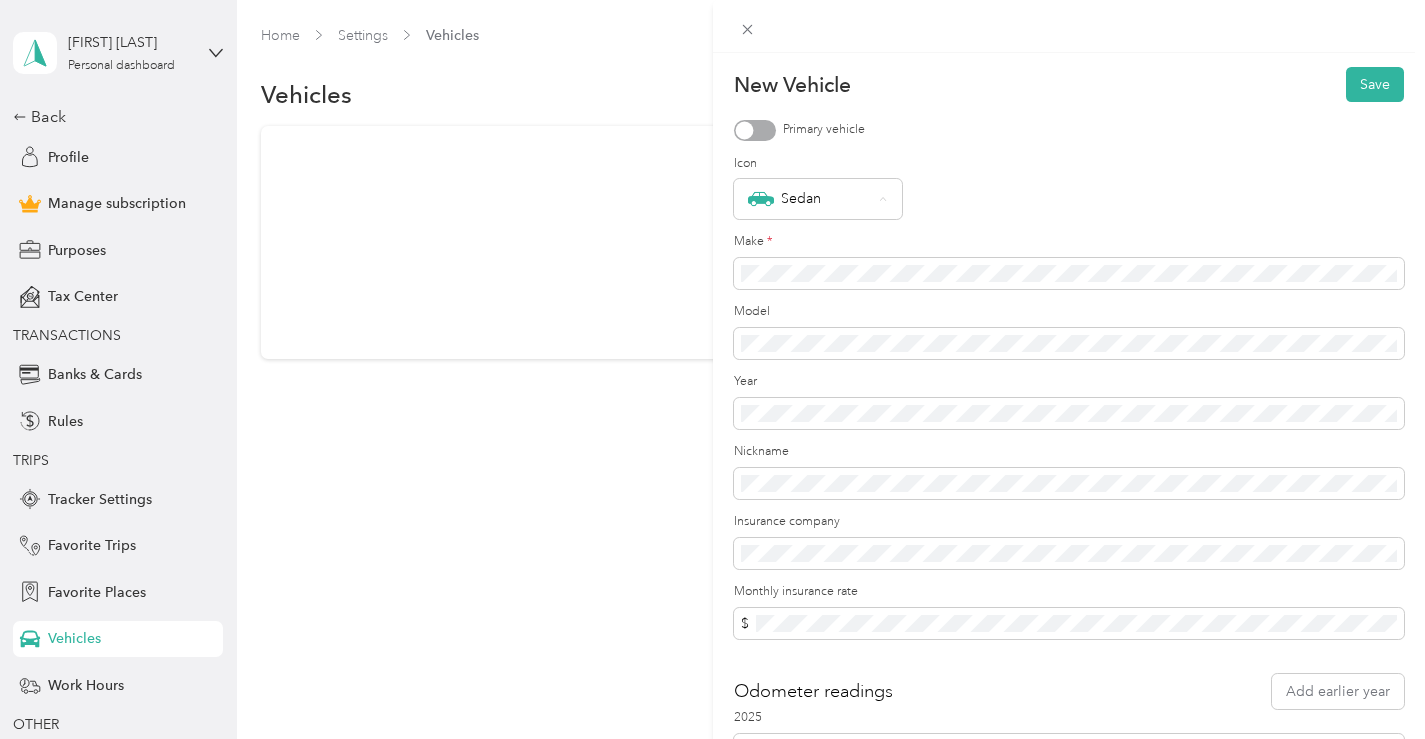 click on "Pickup" at bounding box center [818, 478] 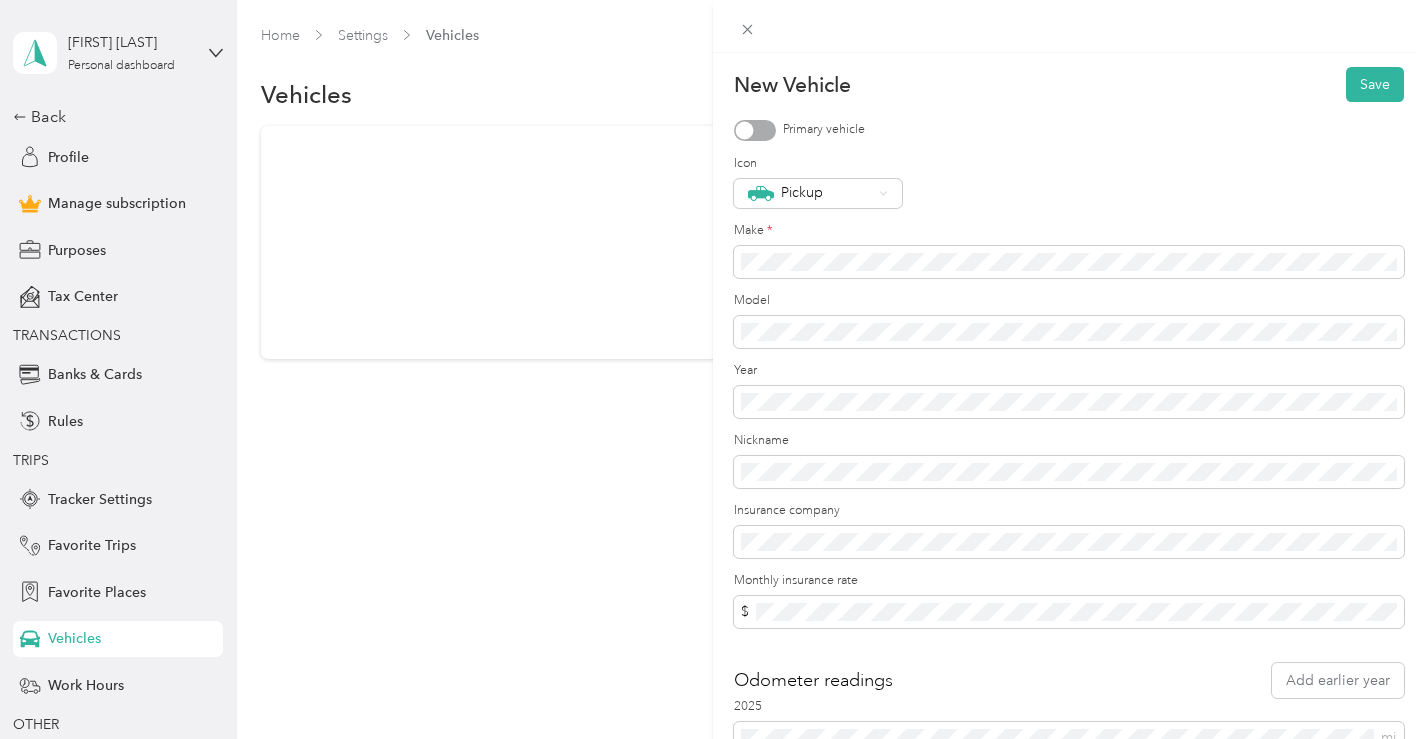 click at bounding box center (755, 130) 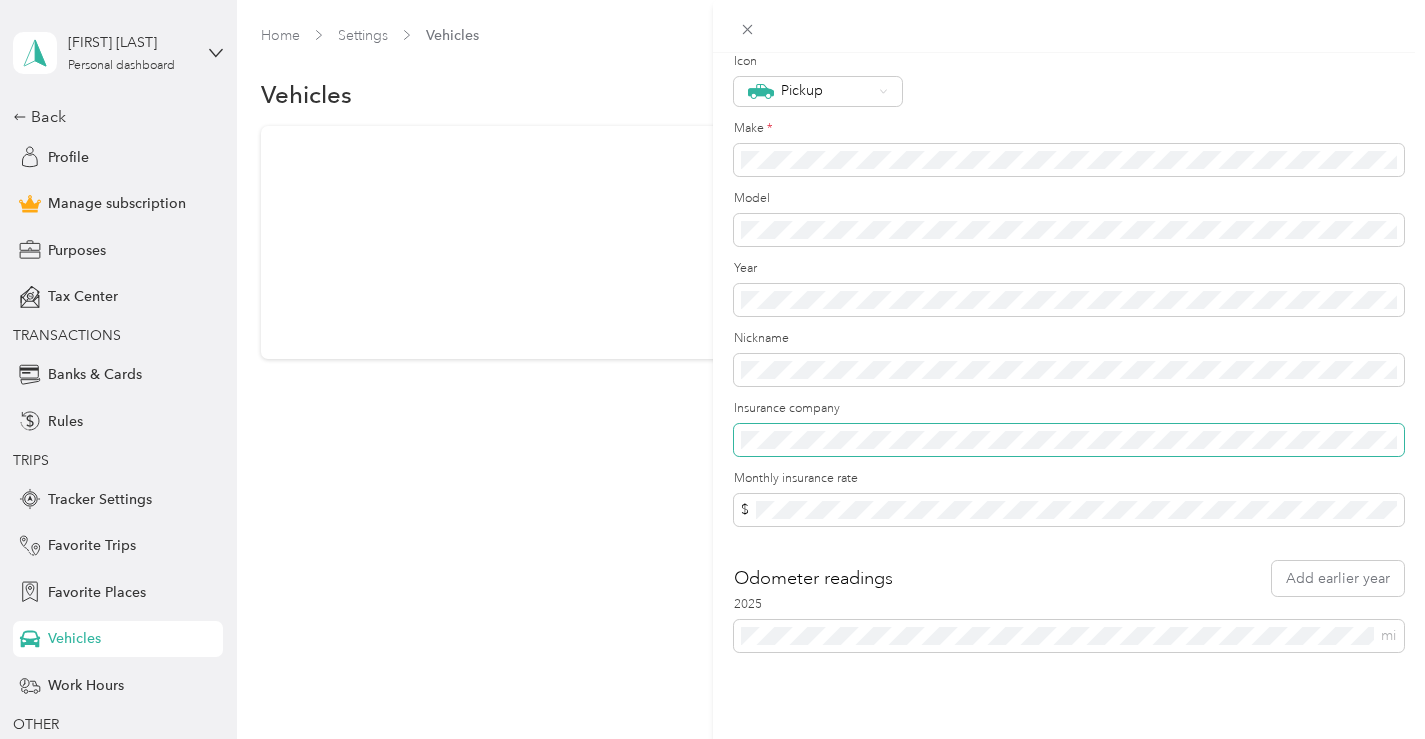 scroll, scrollTop: 0, scrollLeft: 0, axis: both 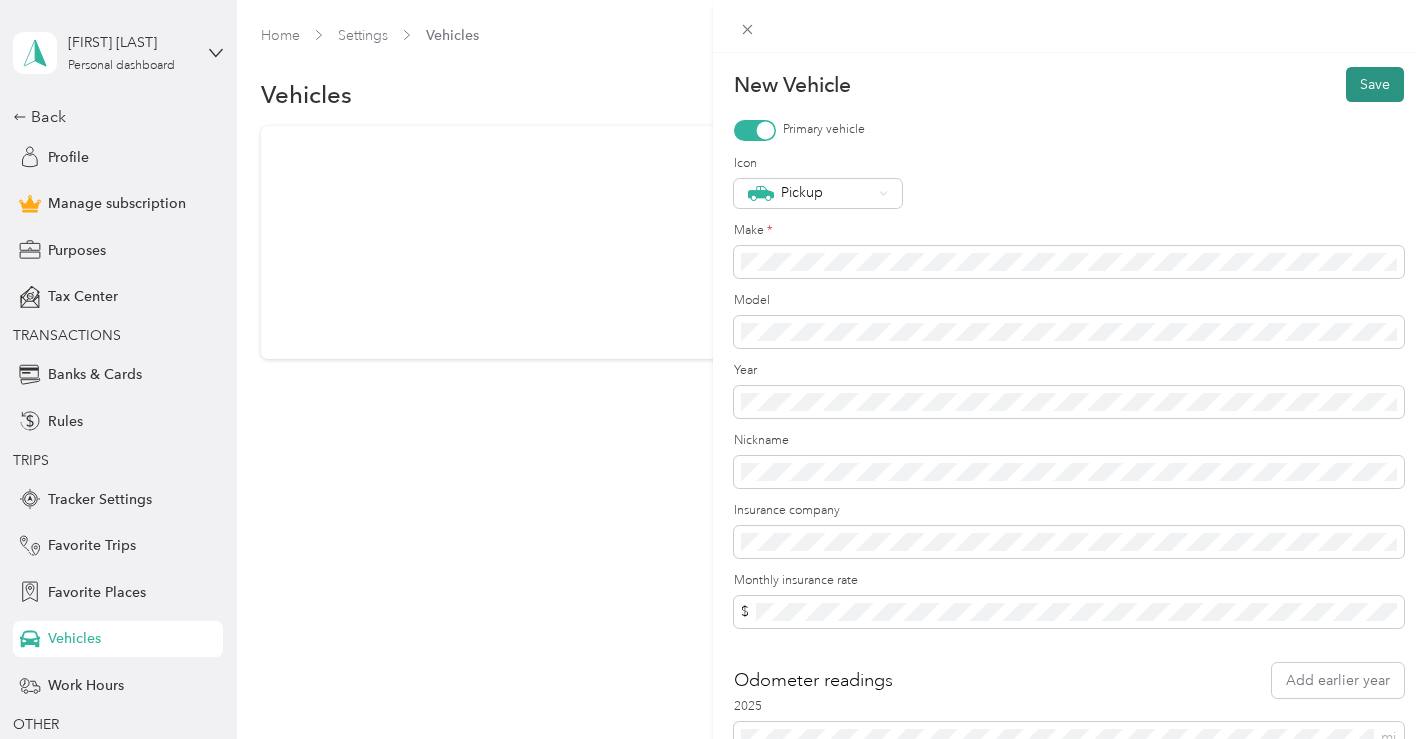 click on "Save" at bounding box center (1375, 84) 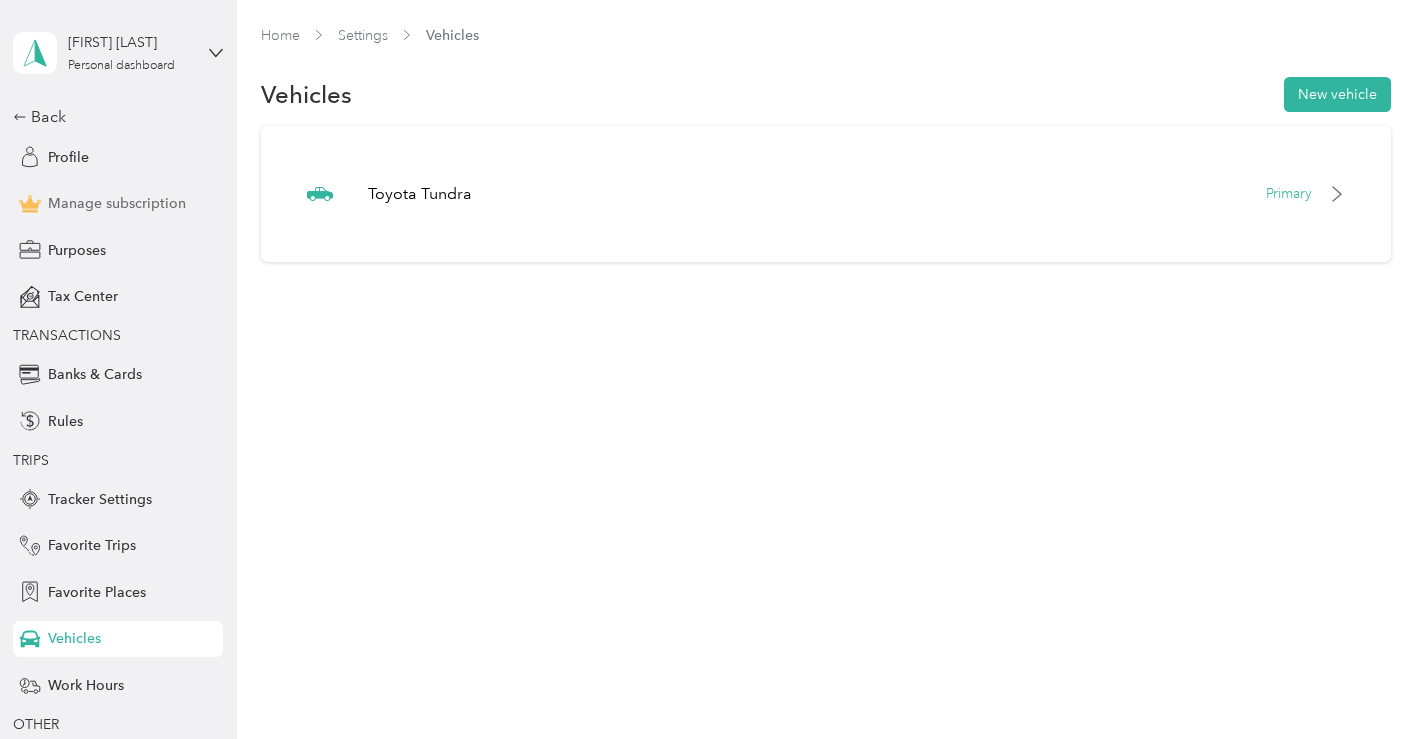 click on "Manage subscription" at bounding box center (117, 203) 